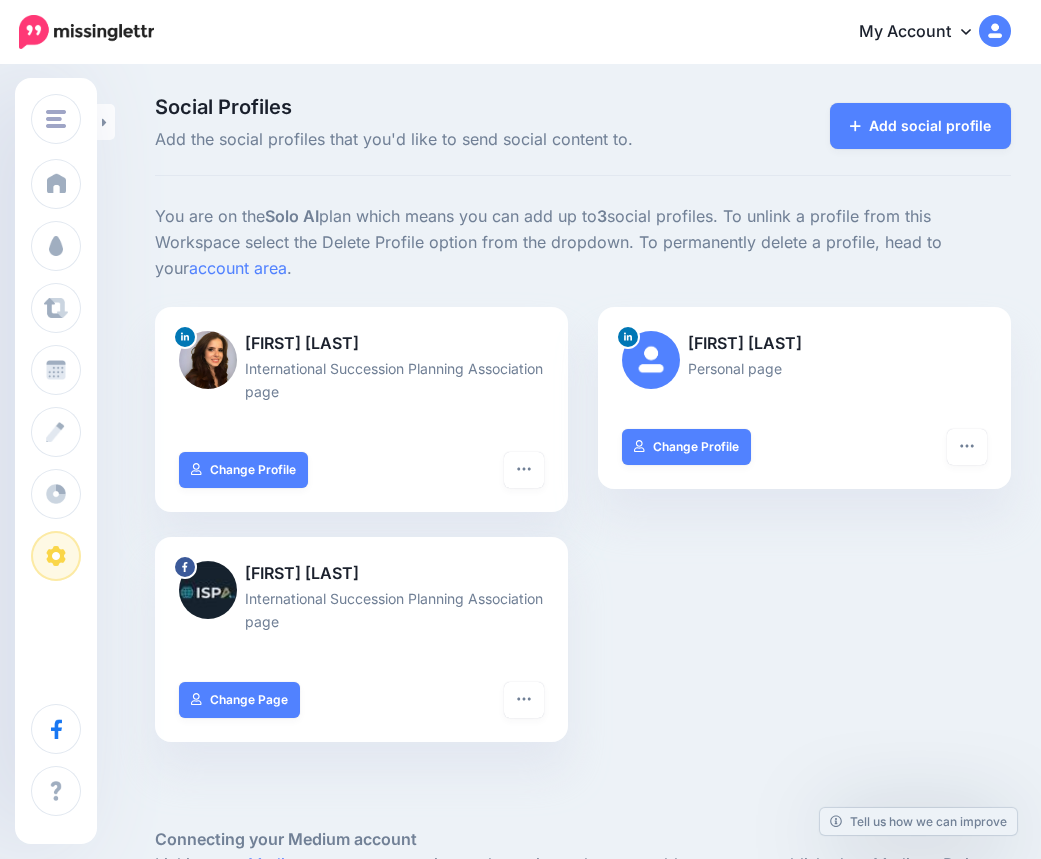 scroll, scrollTop: 0, scrollLeft: 0, axis: both 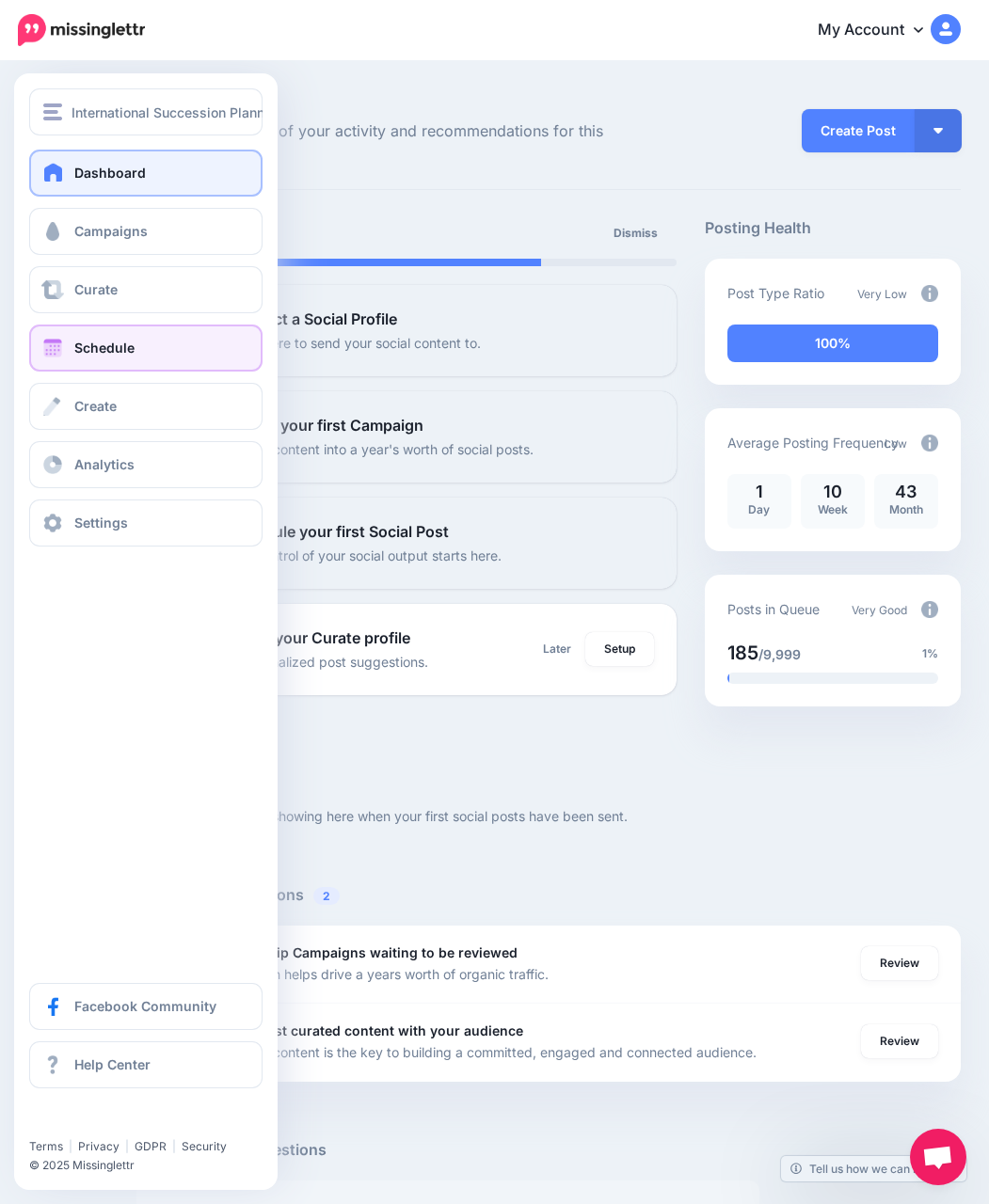click on "Schedule" at bounding box center [104, 347] 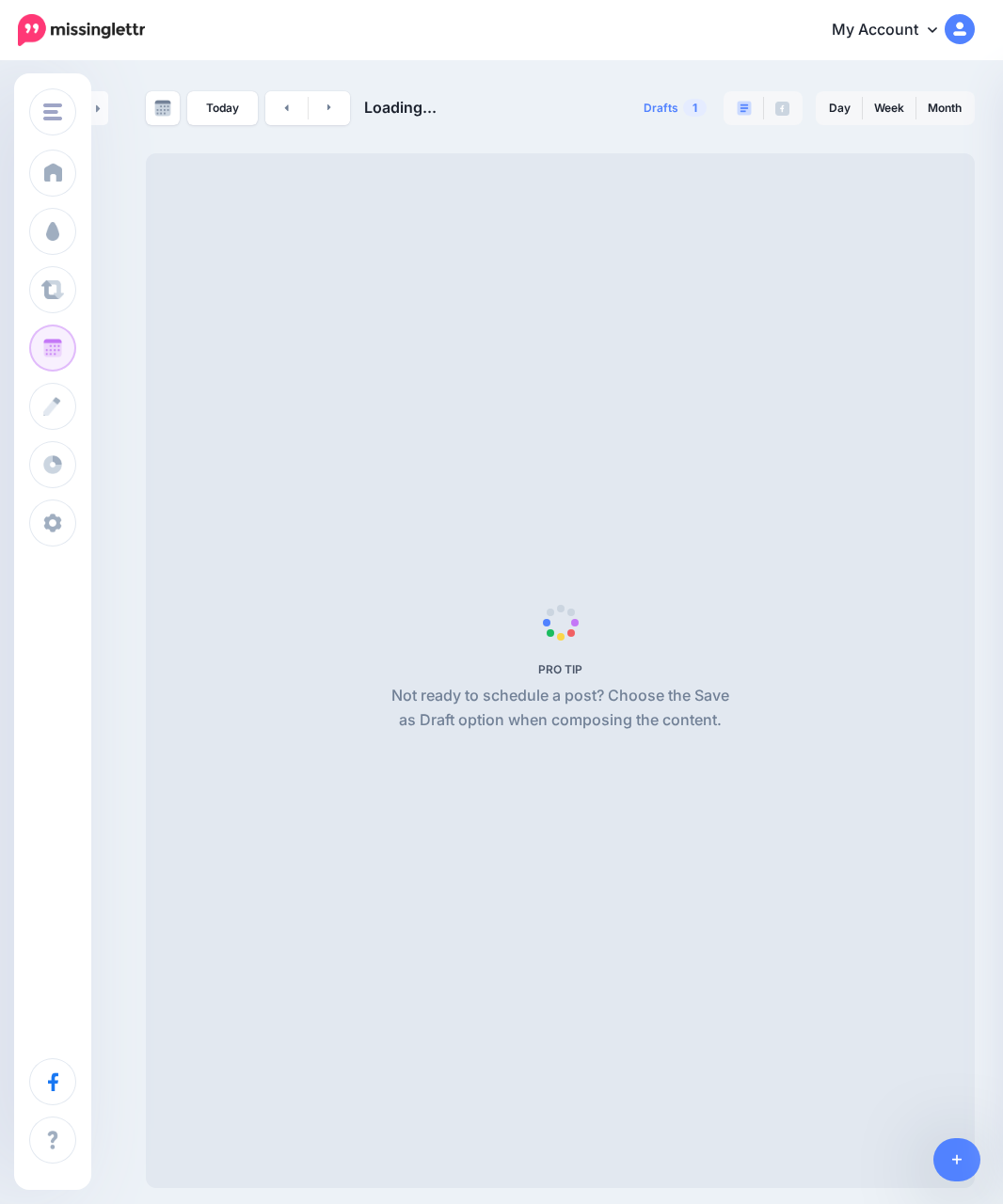 scroll, scrollTop: 0, scrollLeft: 0, axis: both 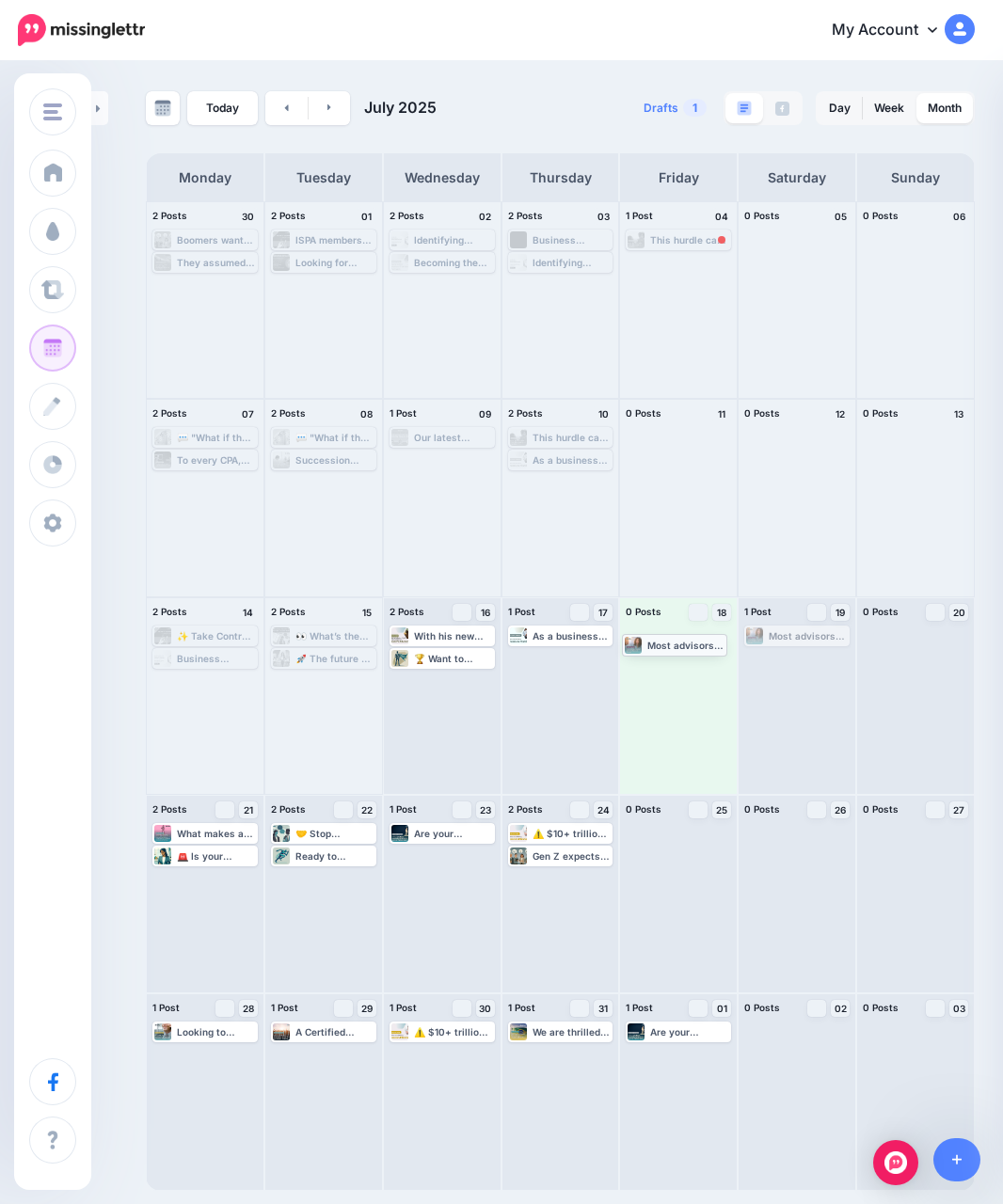 drag, startPoint x: 779, startPoint y: 639, endPoint x: 657, endPoint y: 647, distance: 122.26201 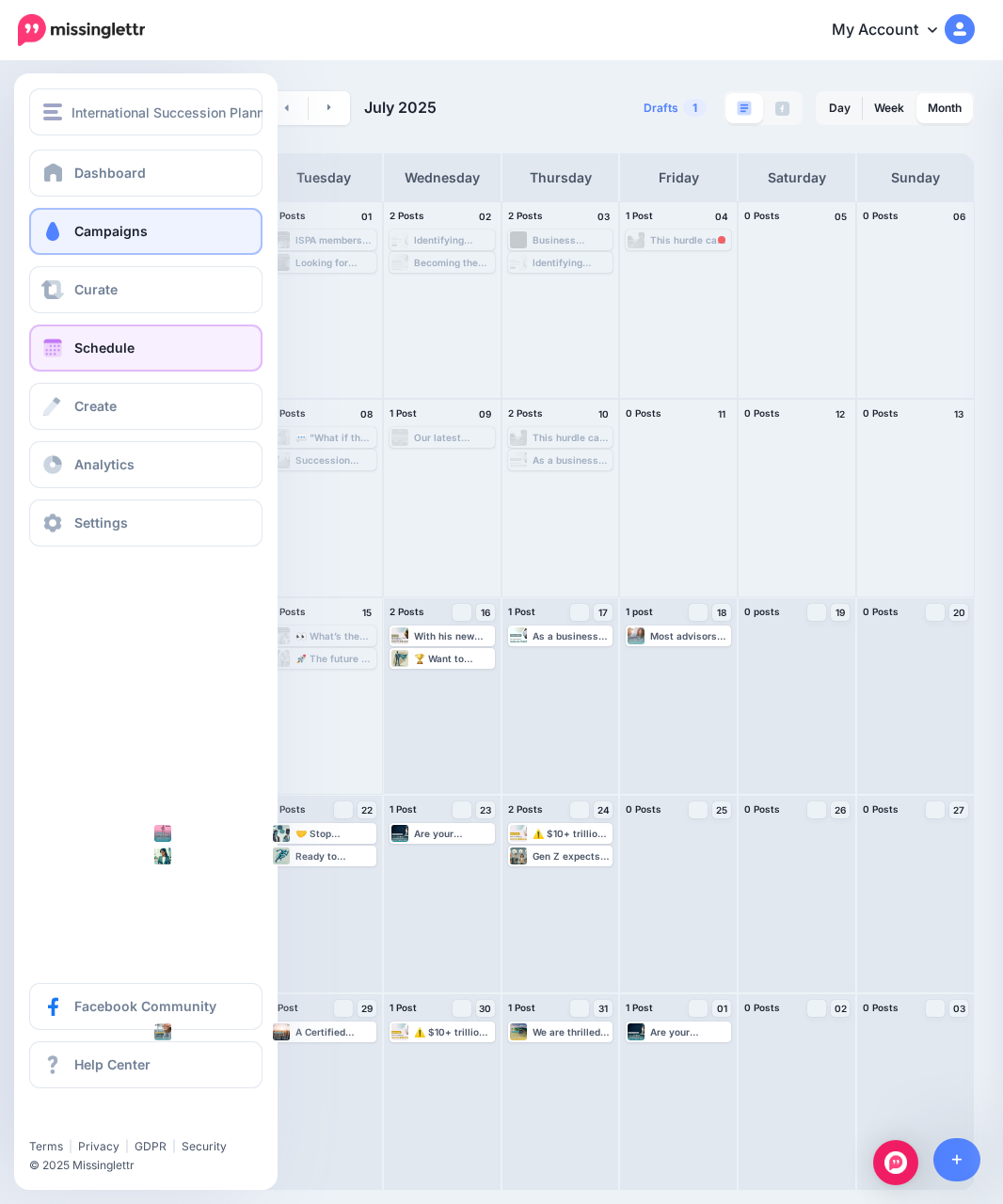 click on "Campaigns" at bounding box center [146, 231] 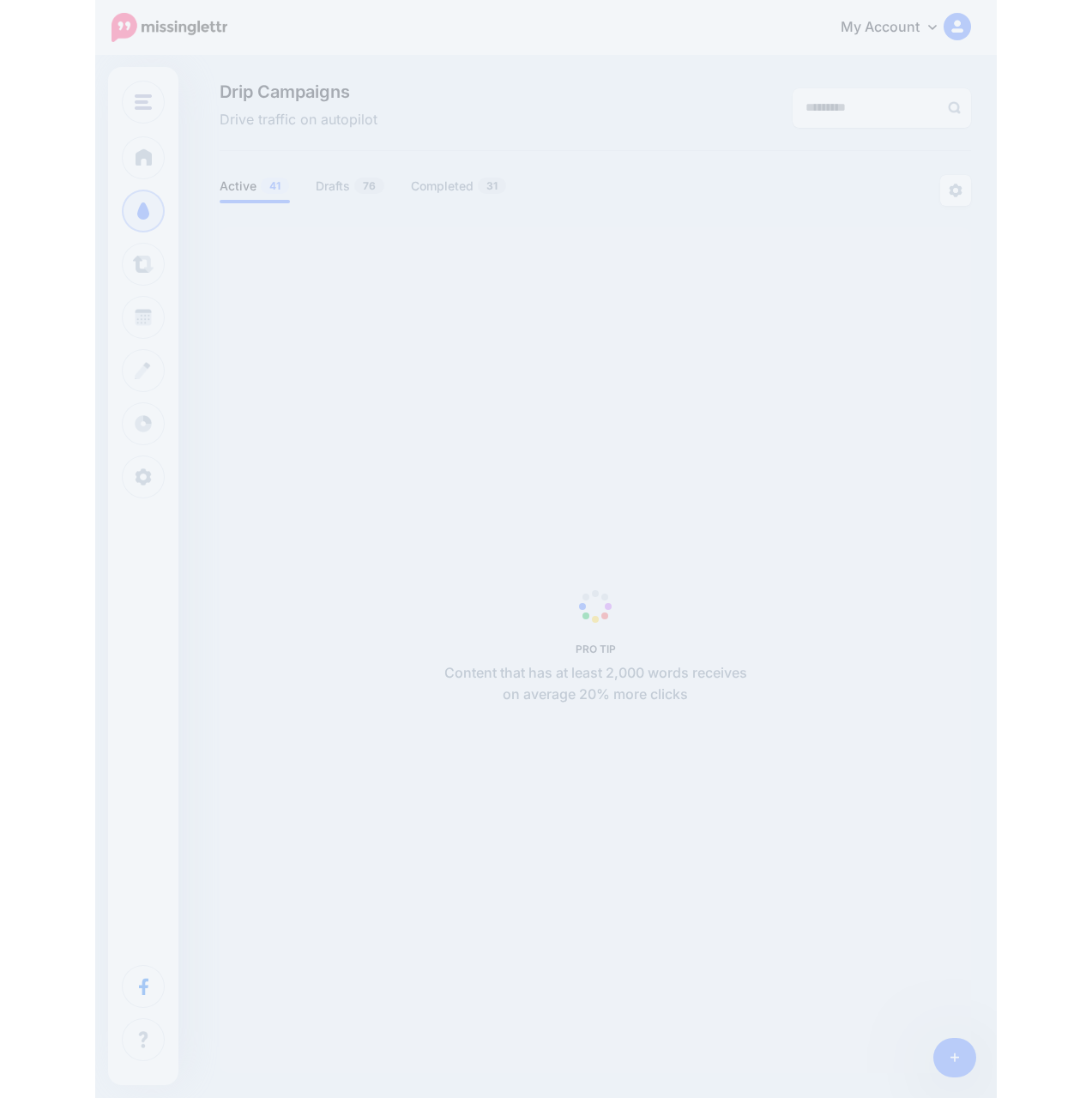 scroll, scrollTop: 0, scrollLeft: 0, axis: both 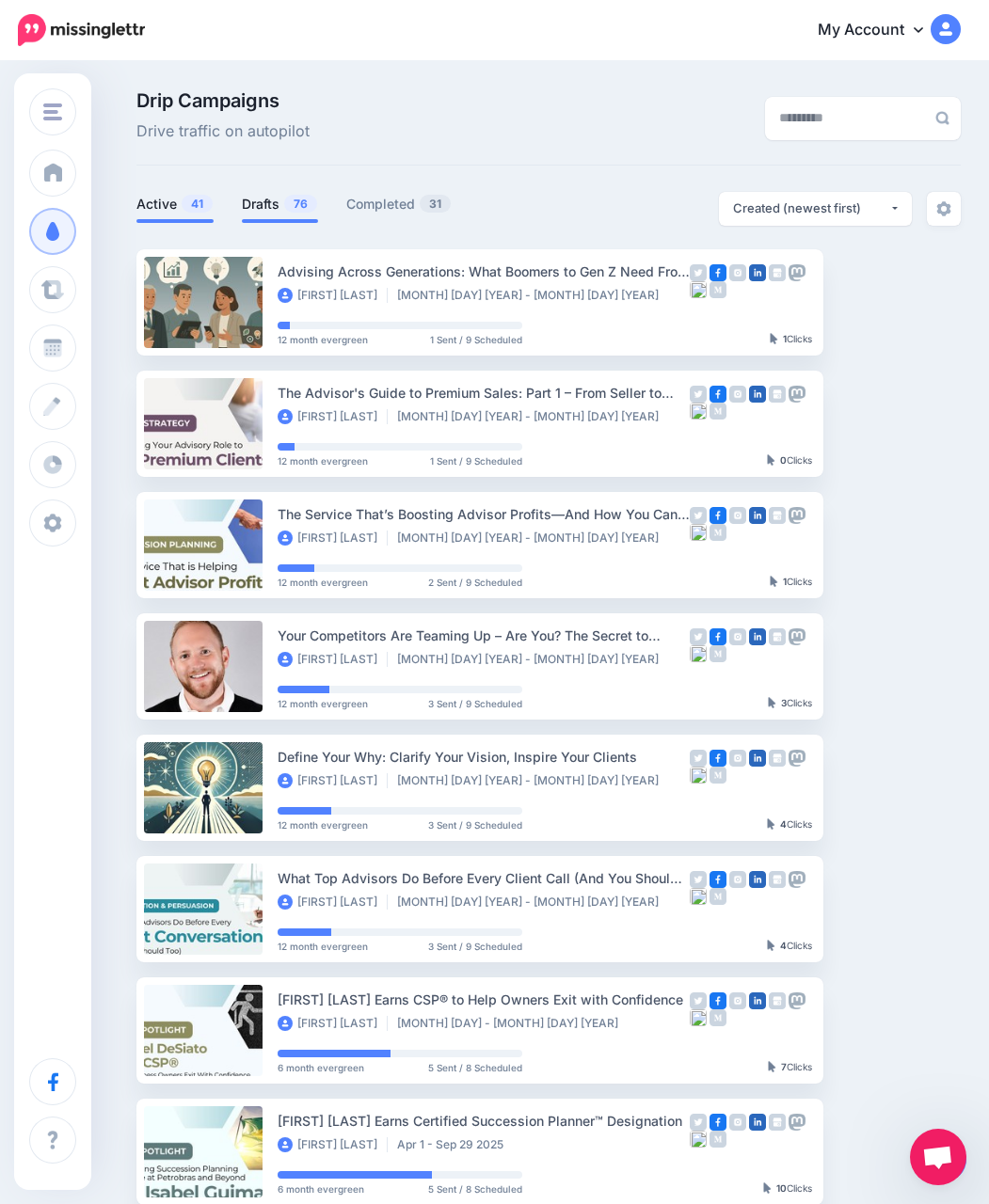 click on "Drafts  76" at bounding box center [279, 204] 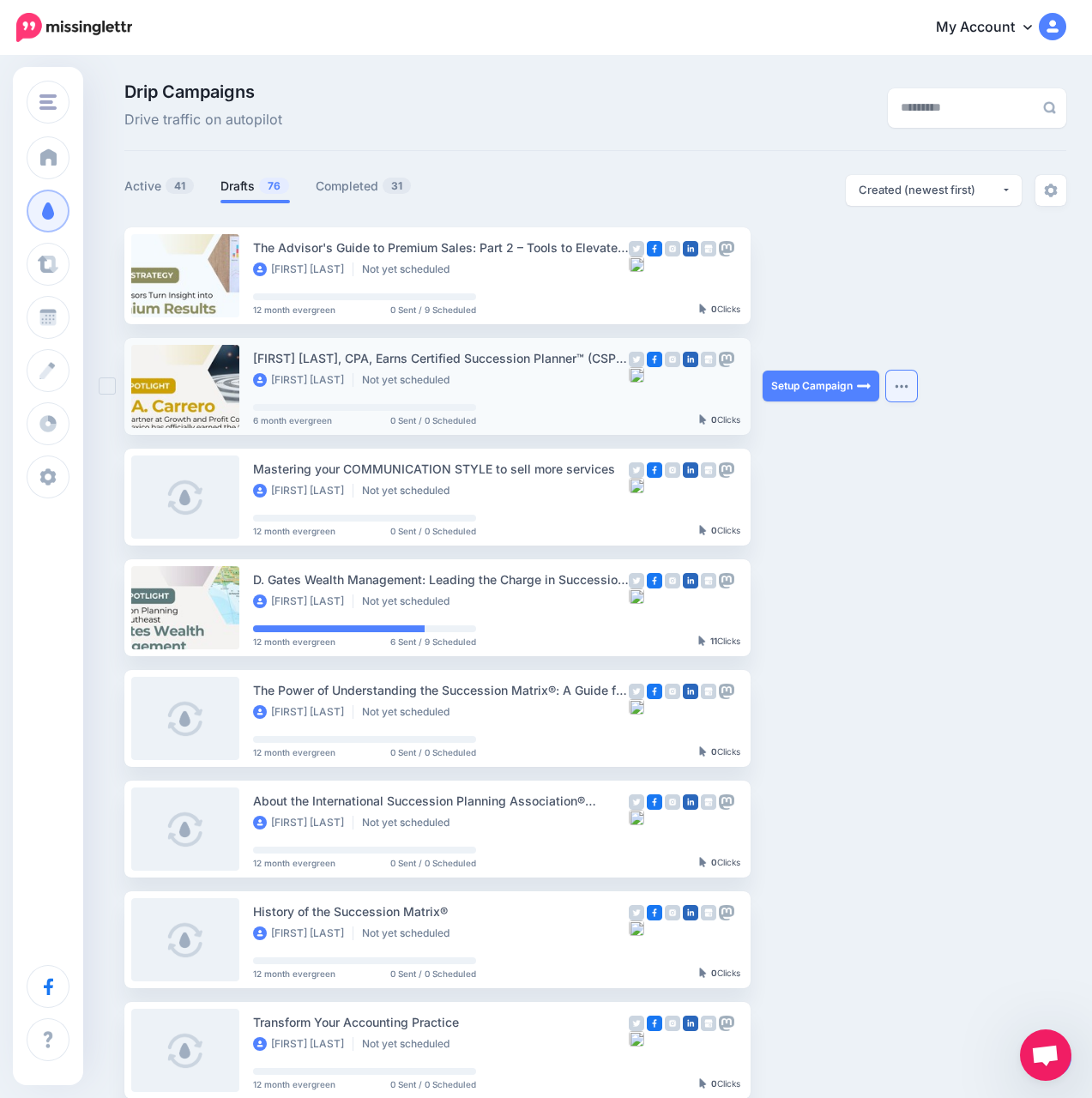 click at bounding box center (902, 386) 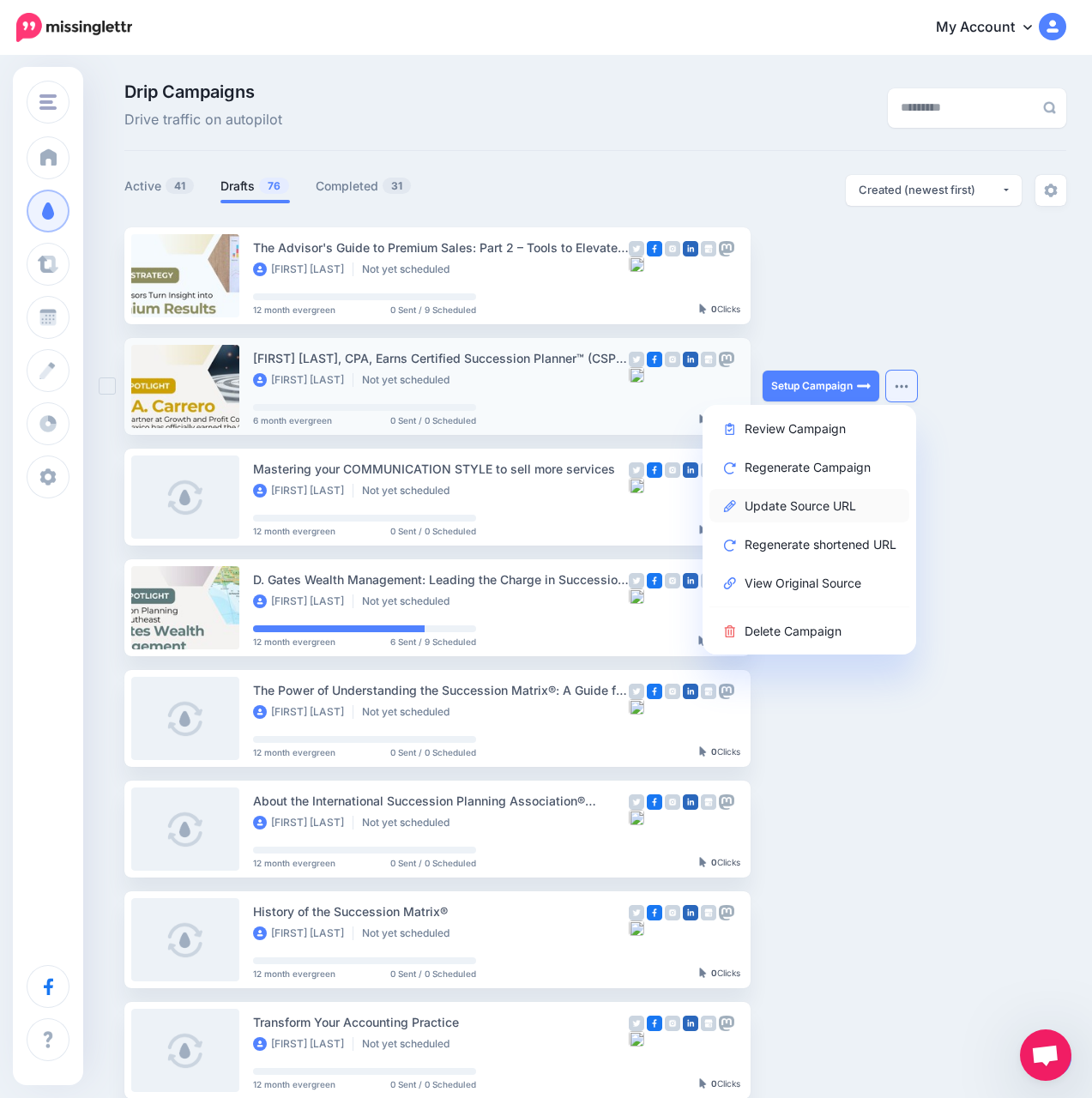 click on "Update Source URL" at bounding box center [809, 505] 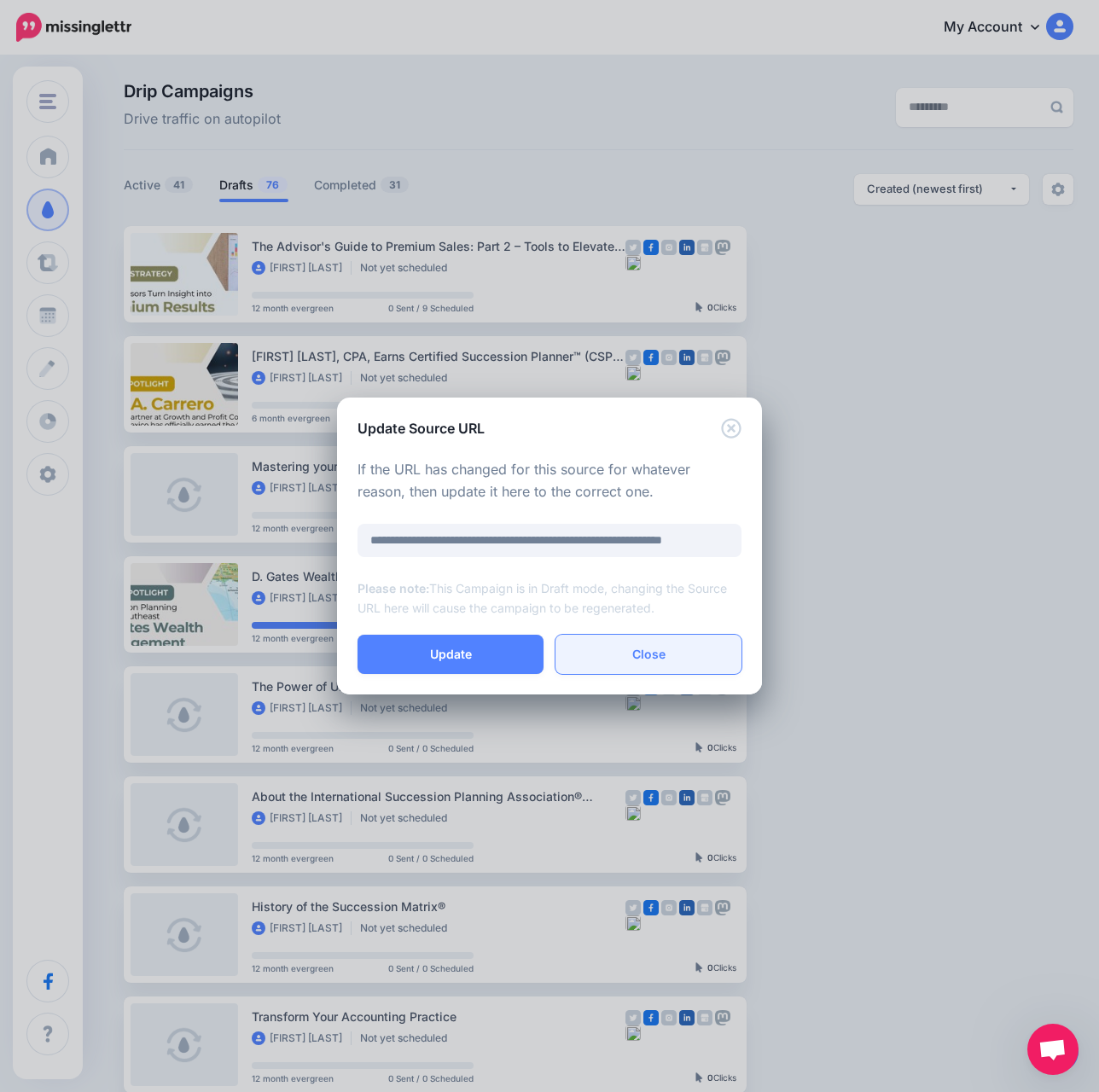 click on "Close" at bounding box center [648, 654] 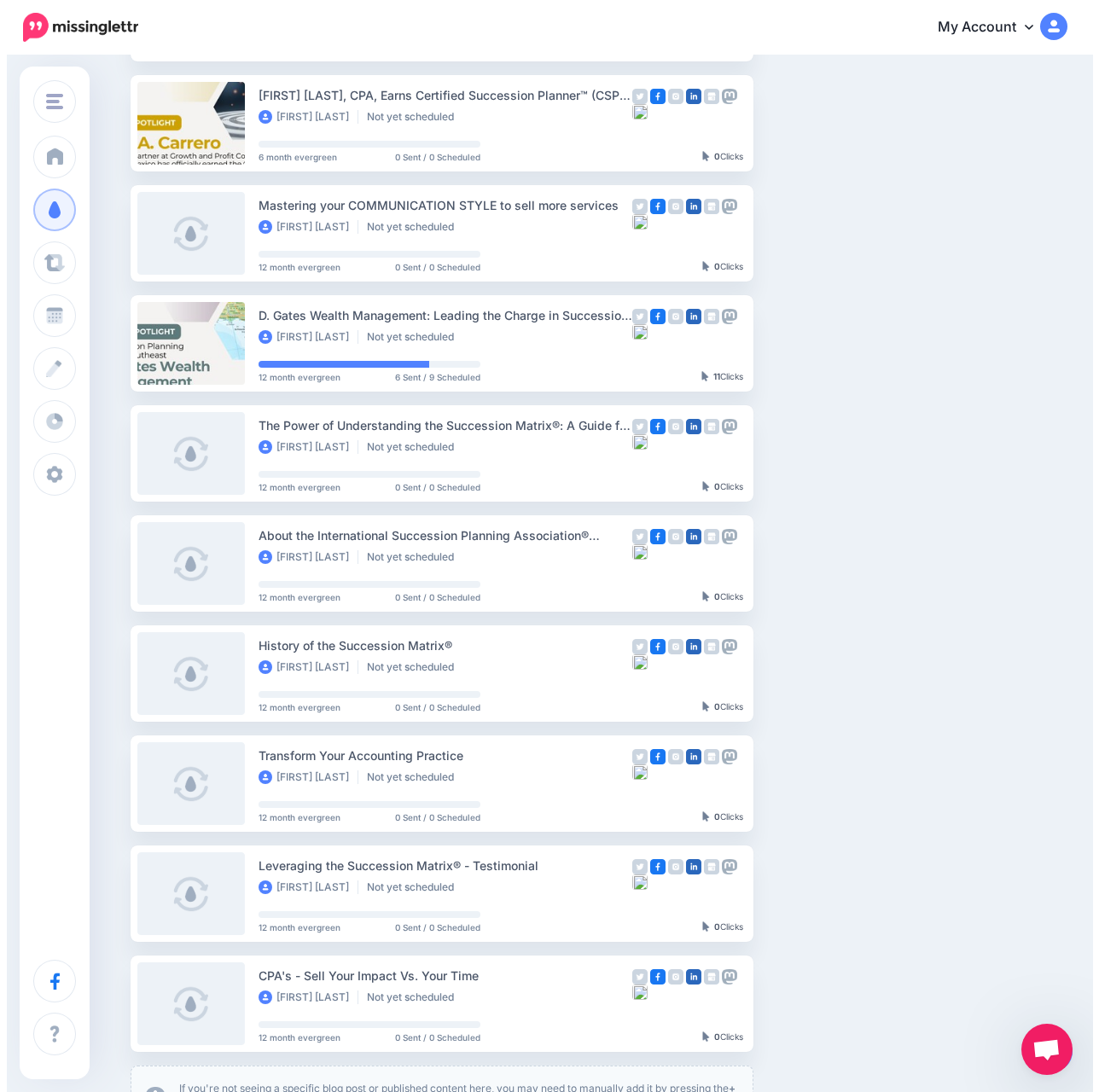 scroll, scrollTop: 0, scrollLeft: 0, axis: both 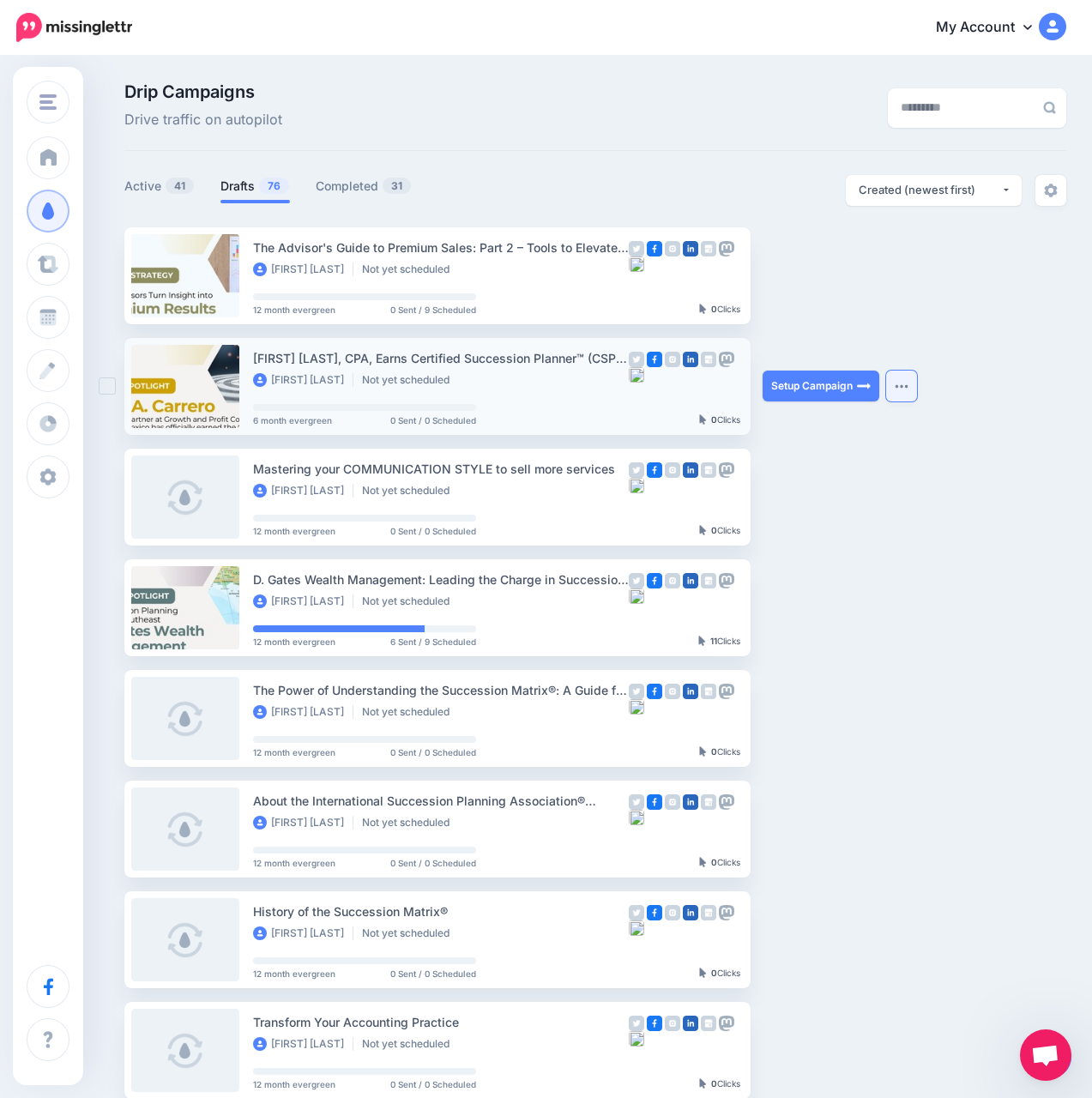 click at bounding box center (902, 386) 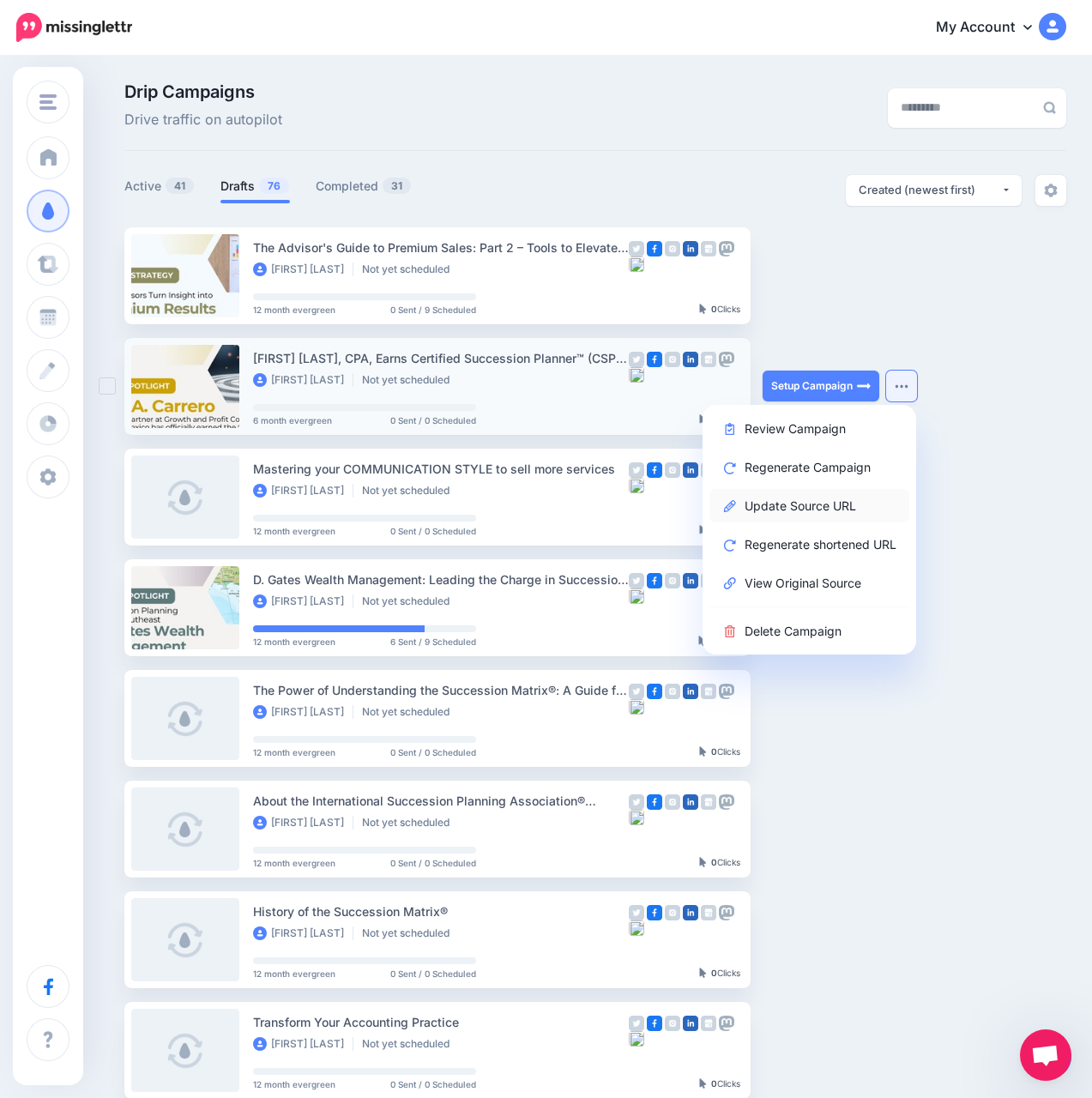 click on "Update Source URL" at bounding box center (809, 505) 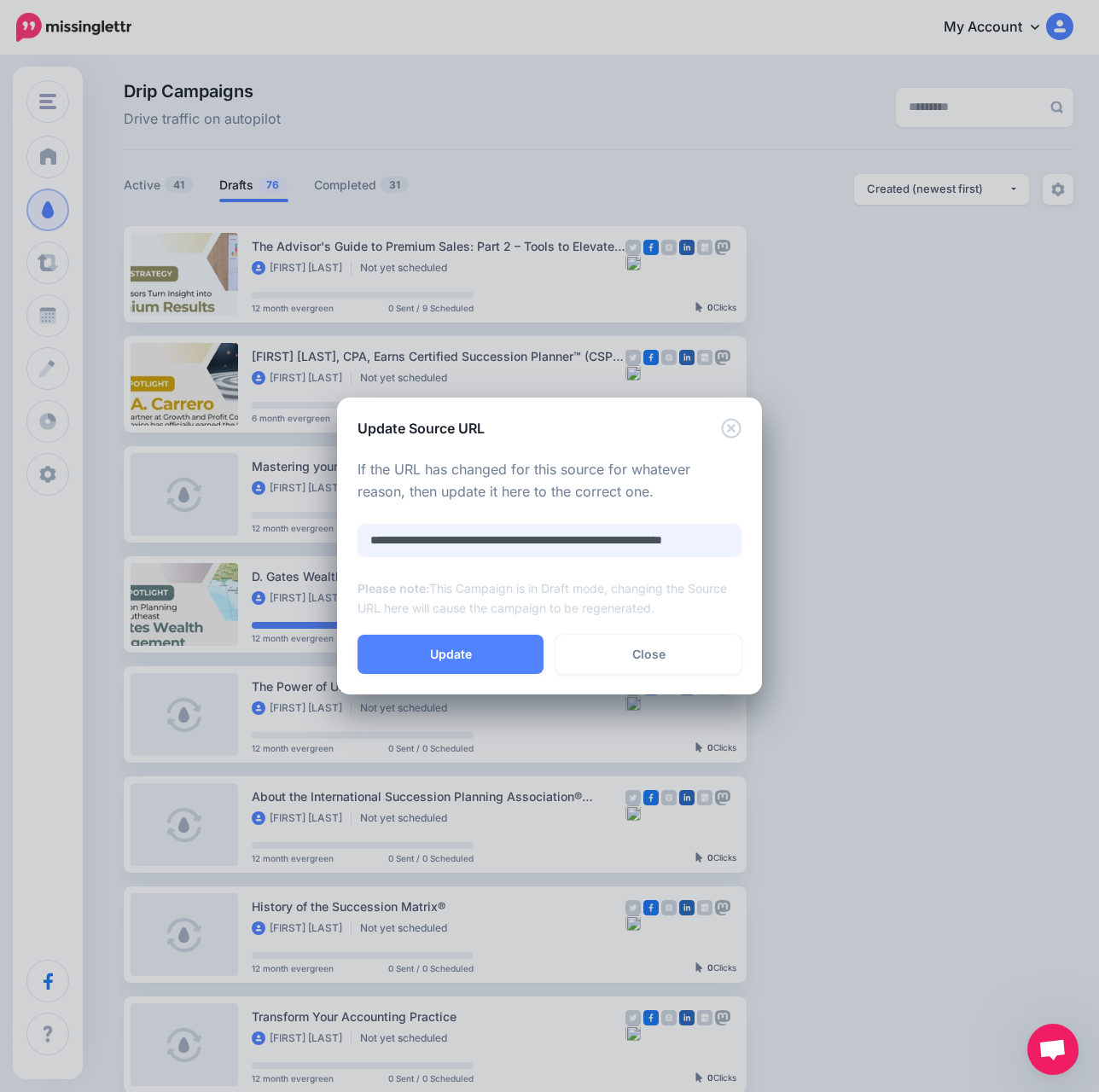 click on "**********" at bounding box center (550, 540) 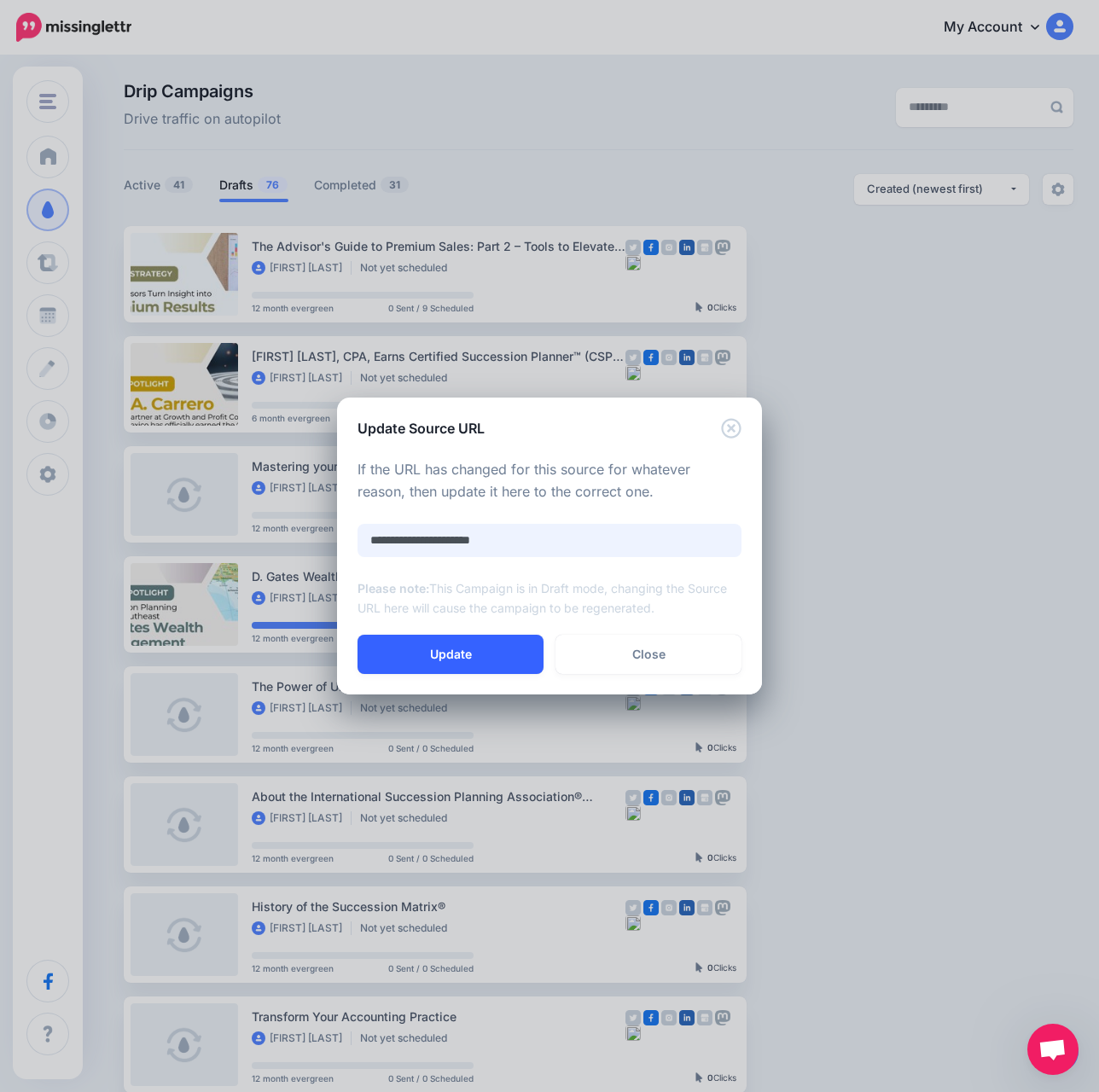type on "**********" 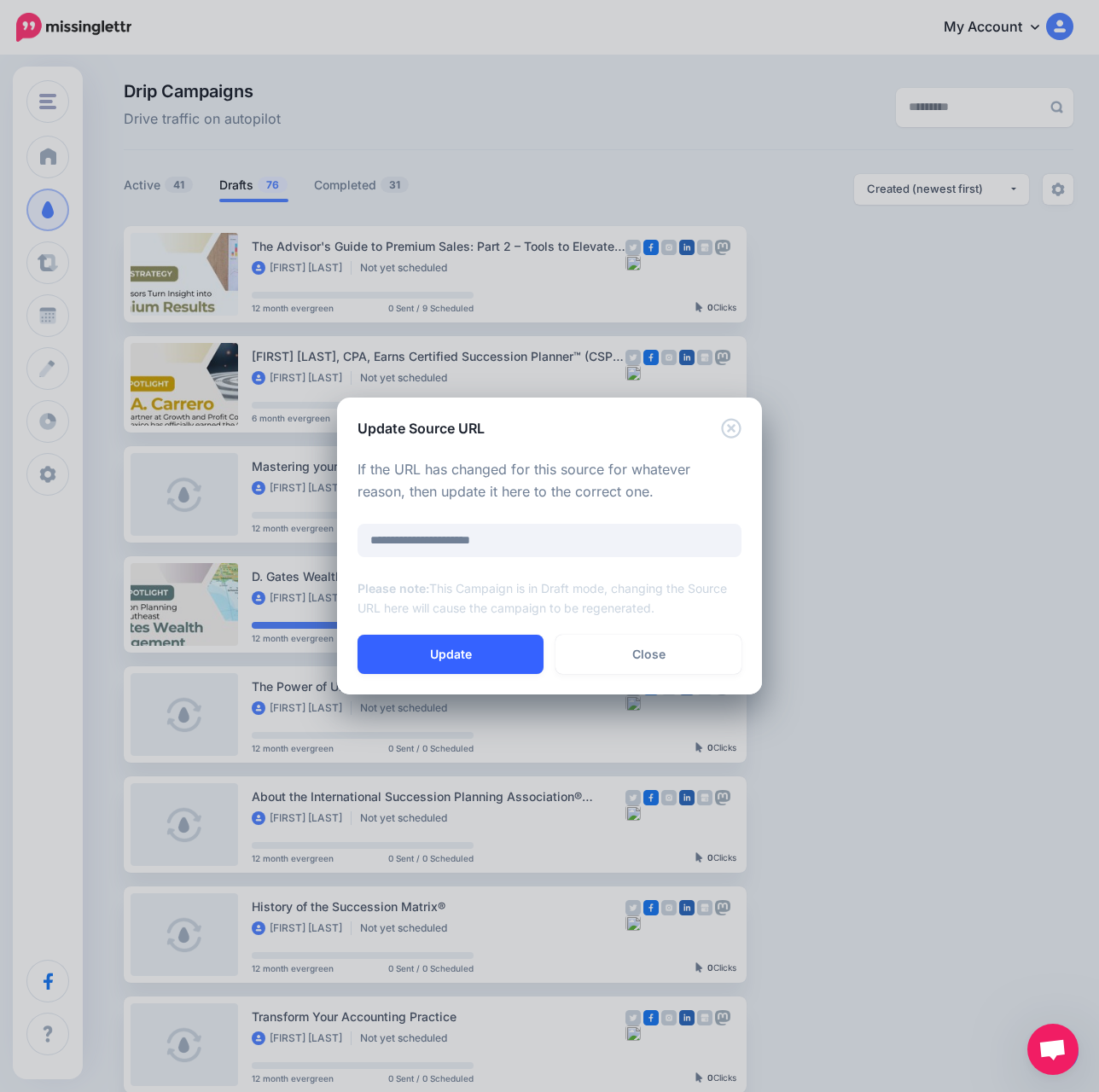 click on "Update" at bounding box center [451, 654] 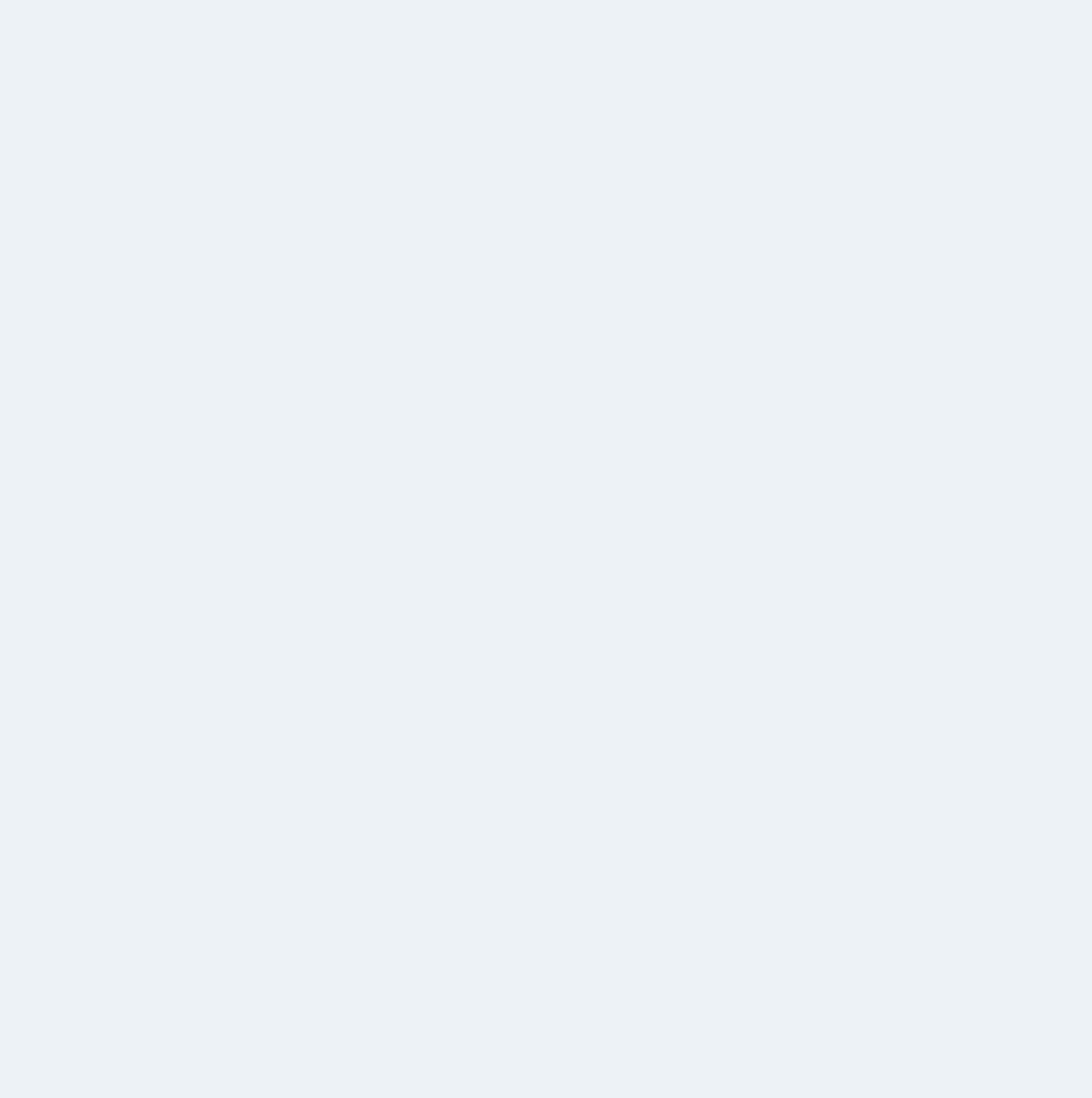 scroll, scrollTop: 0, scrollLeft: 0, axis: both 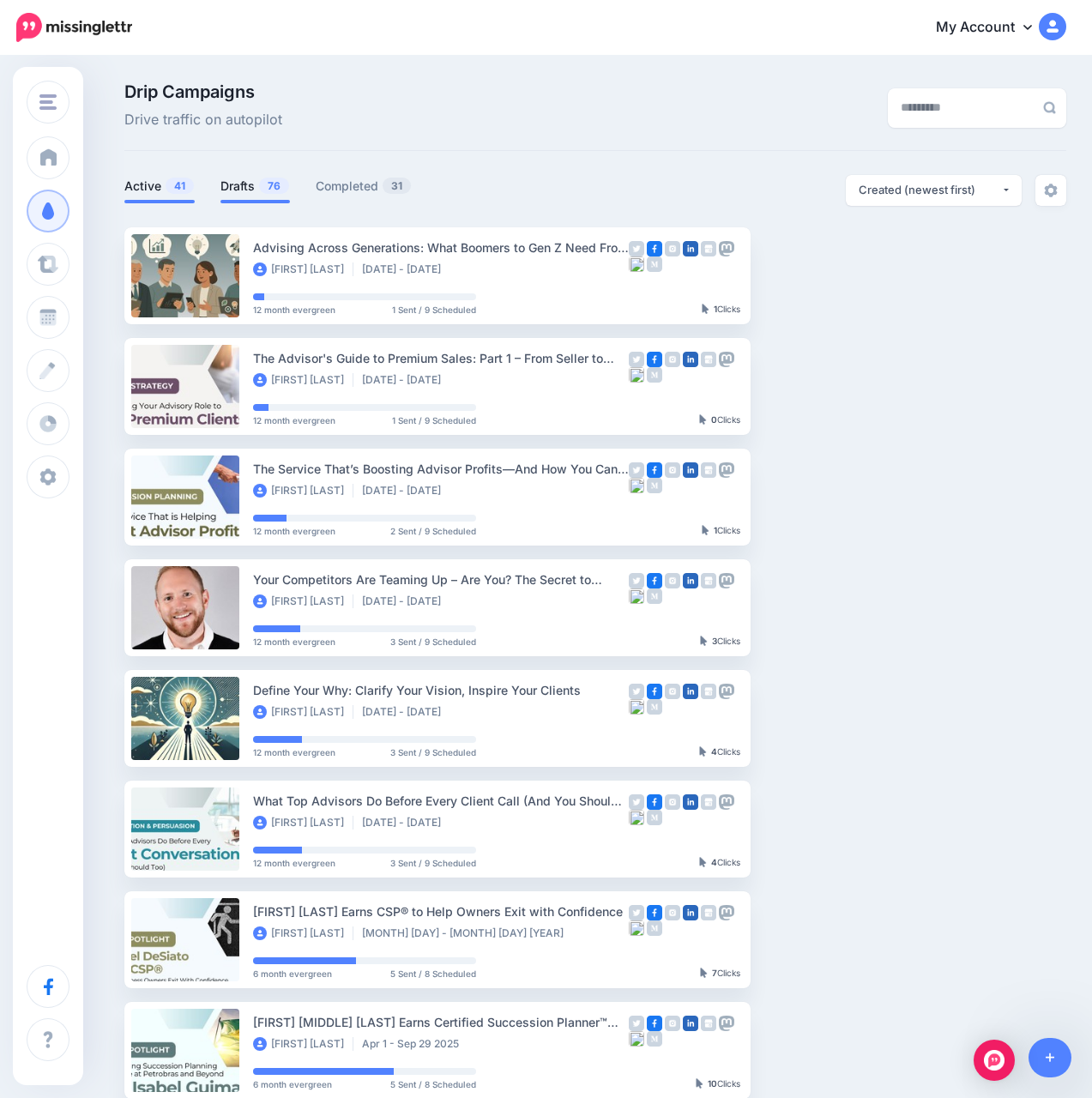 click on "Drafts  76" at bounding box center [255, 186] 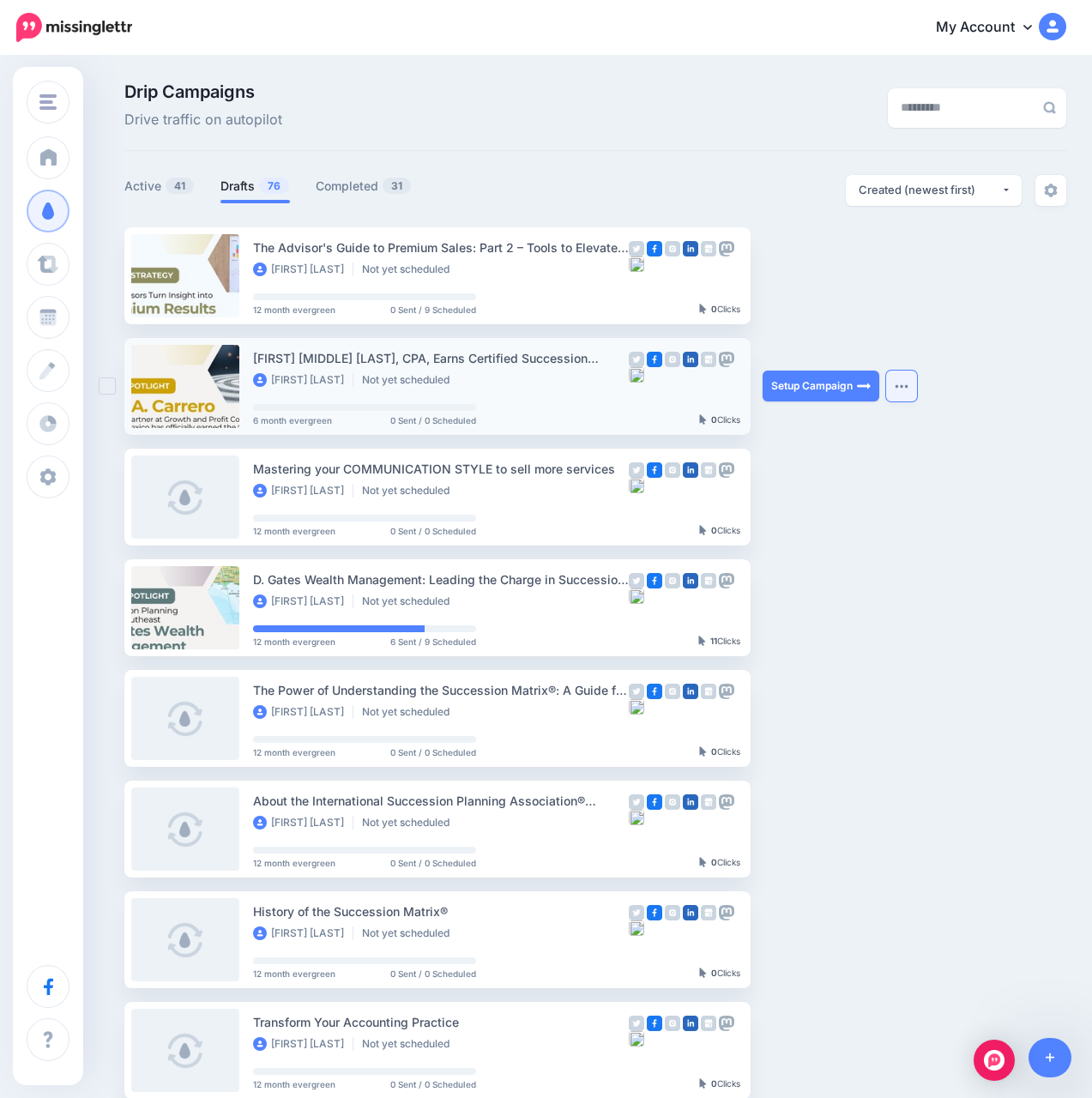 click at bounding box center [902, 386] 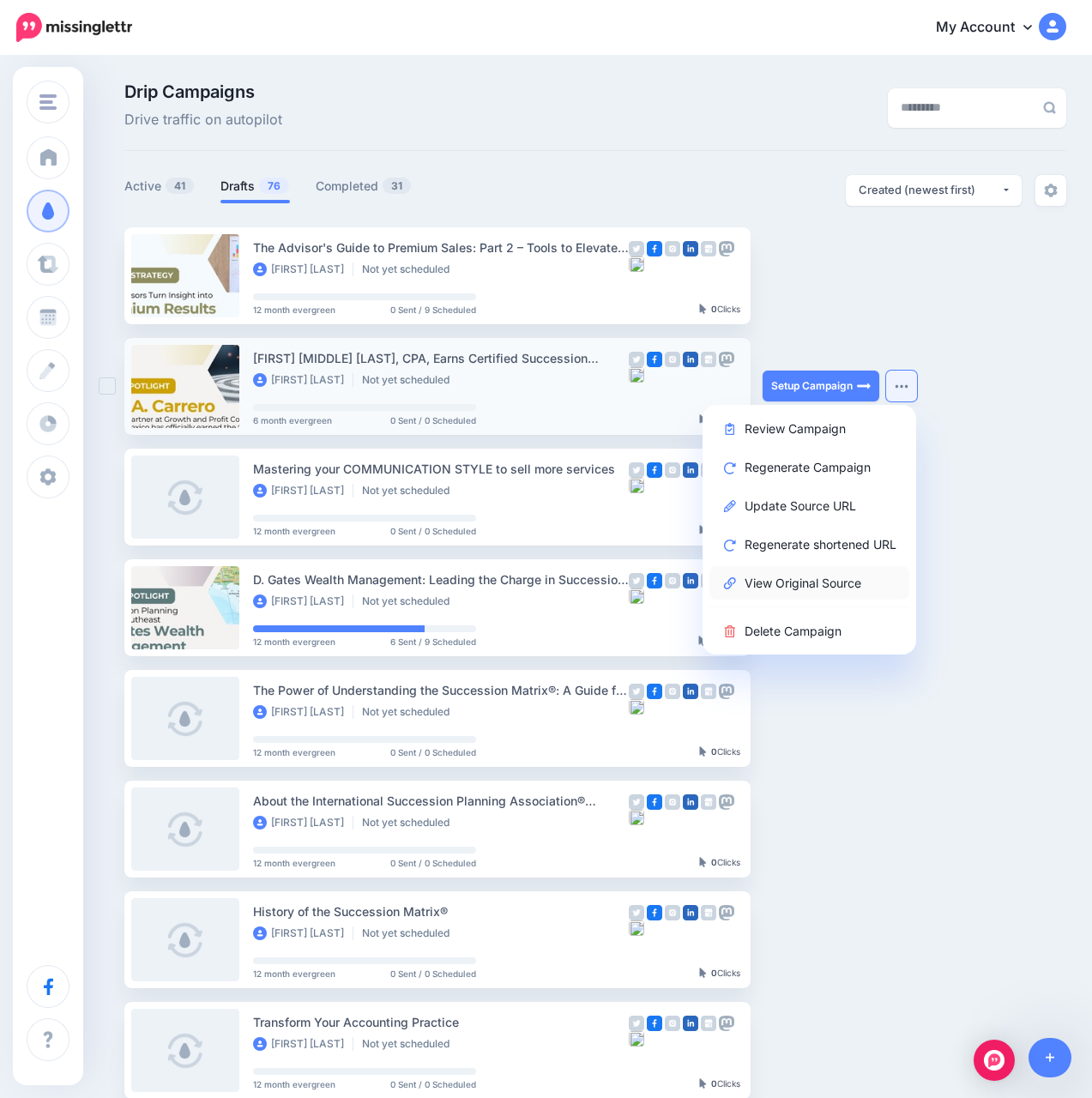 click on "View Original Source" at bounding box center (809, 582) 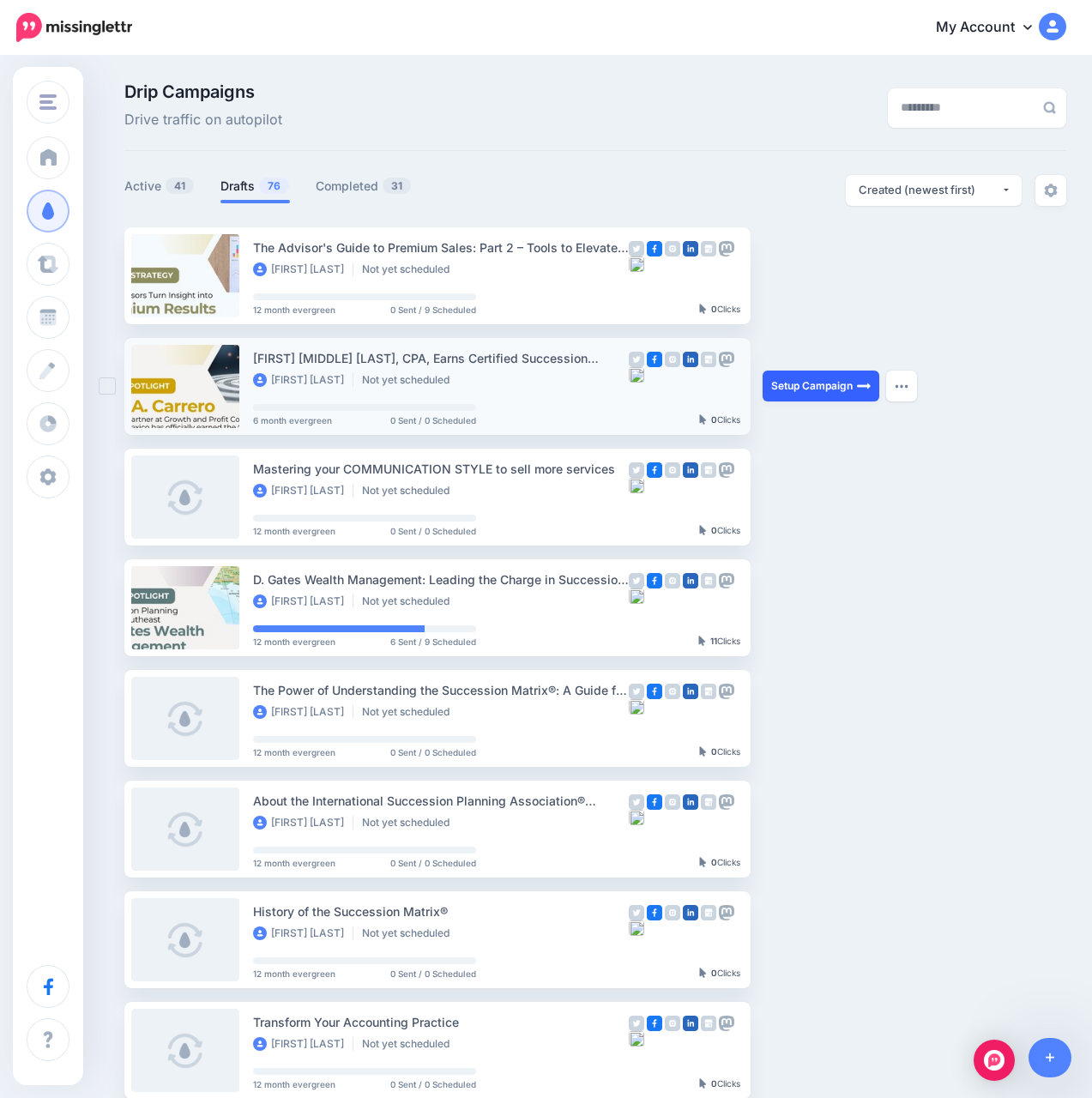 click on "Setup Campaign" at bounding box center [821, 386] 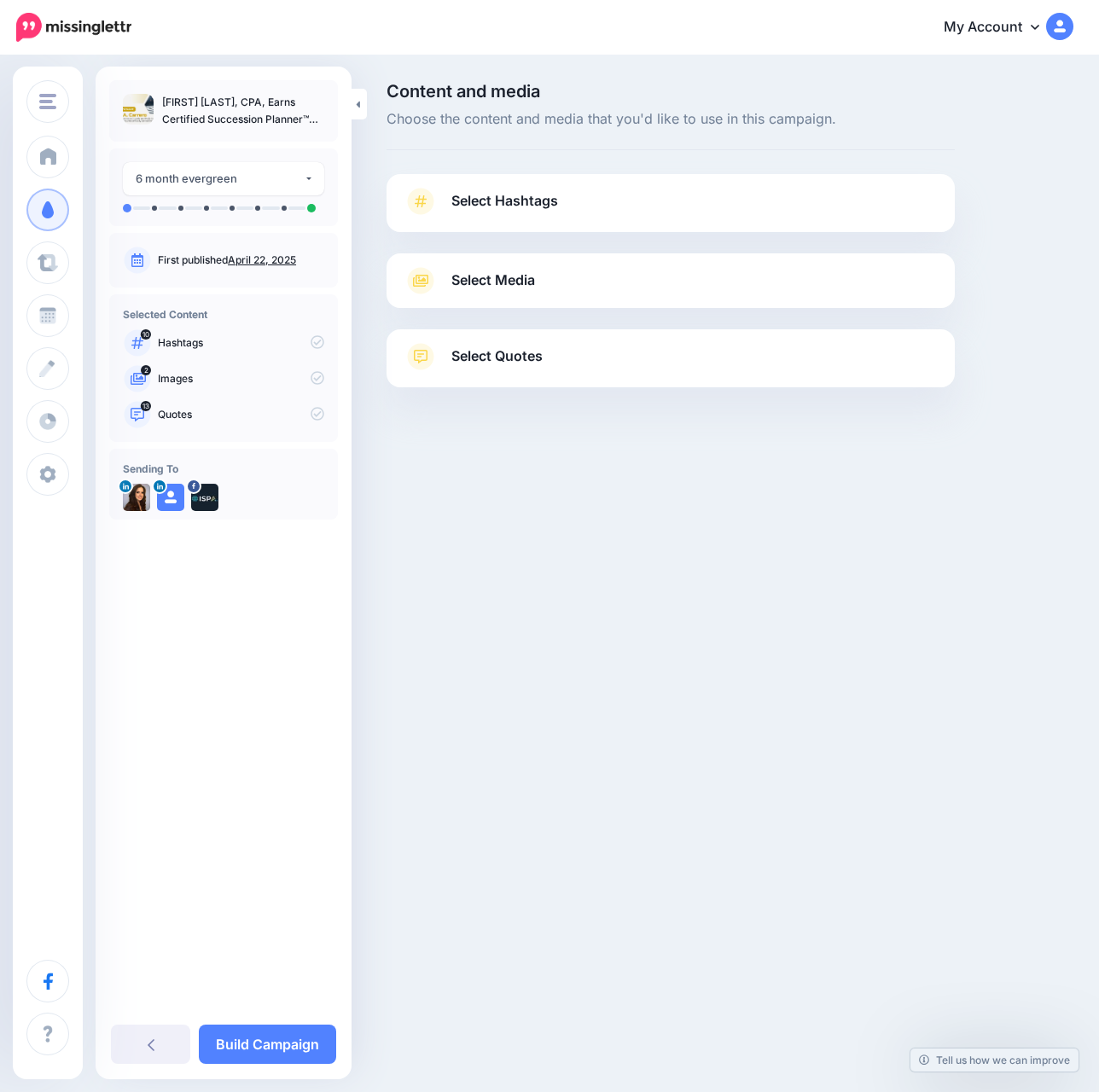 scroll, scrollTop: 0, scrollLeft: 0, axis: both 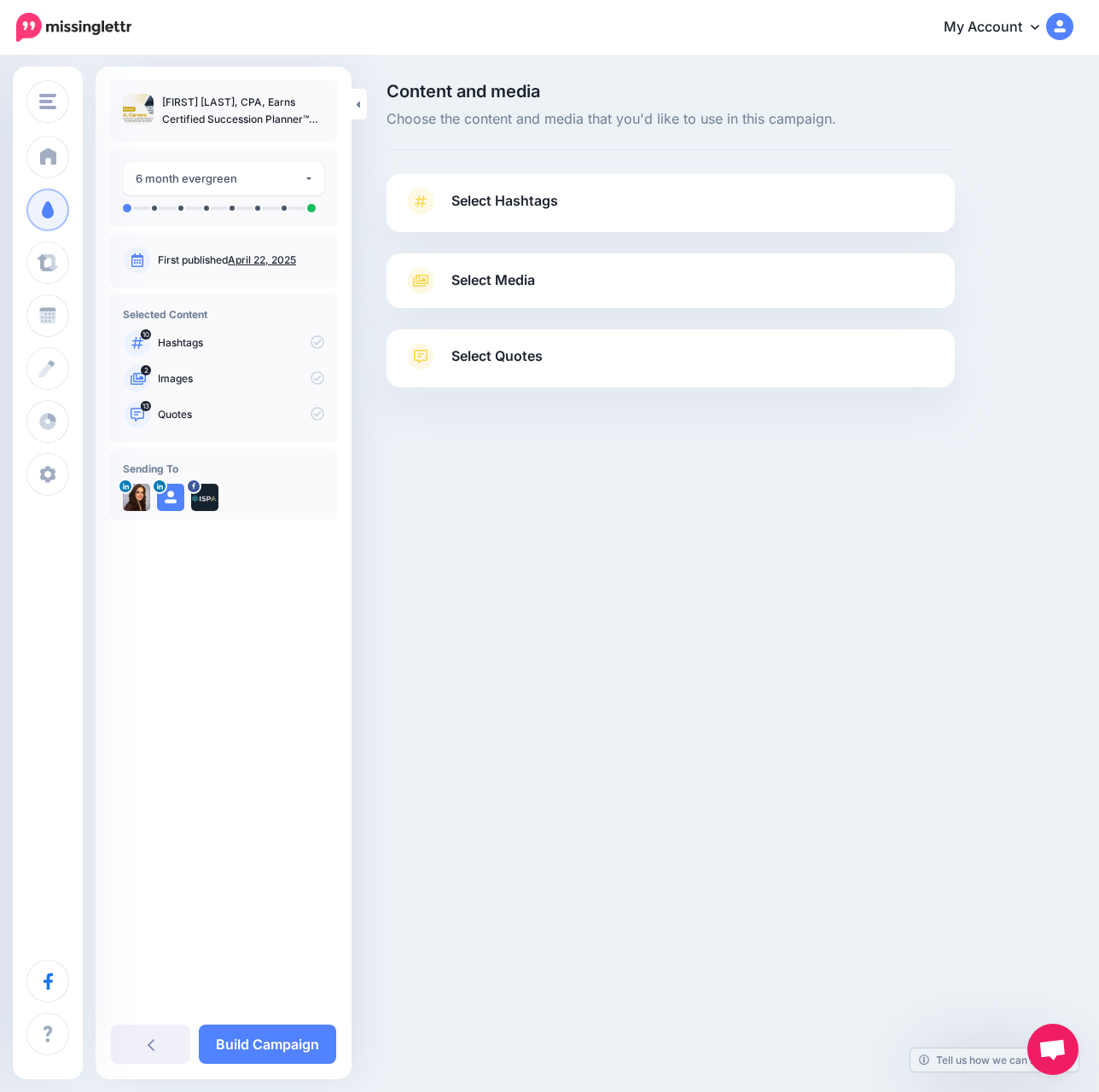 click on "Select Hashtags" at bounding box center [504, 200] 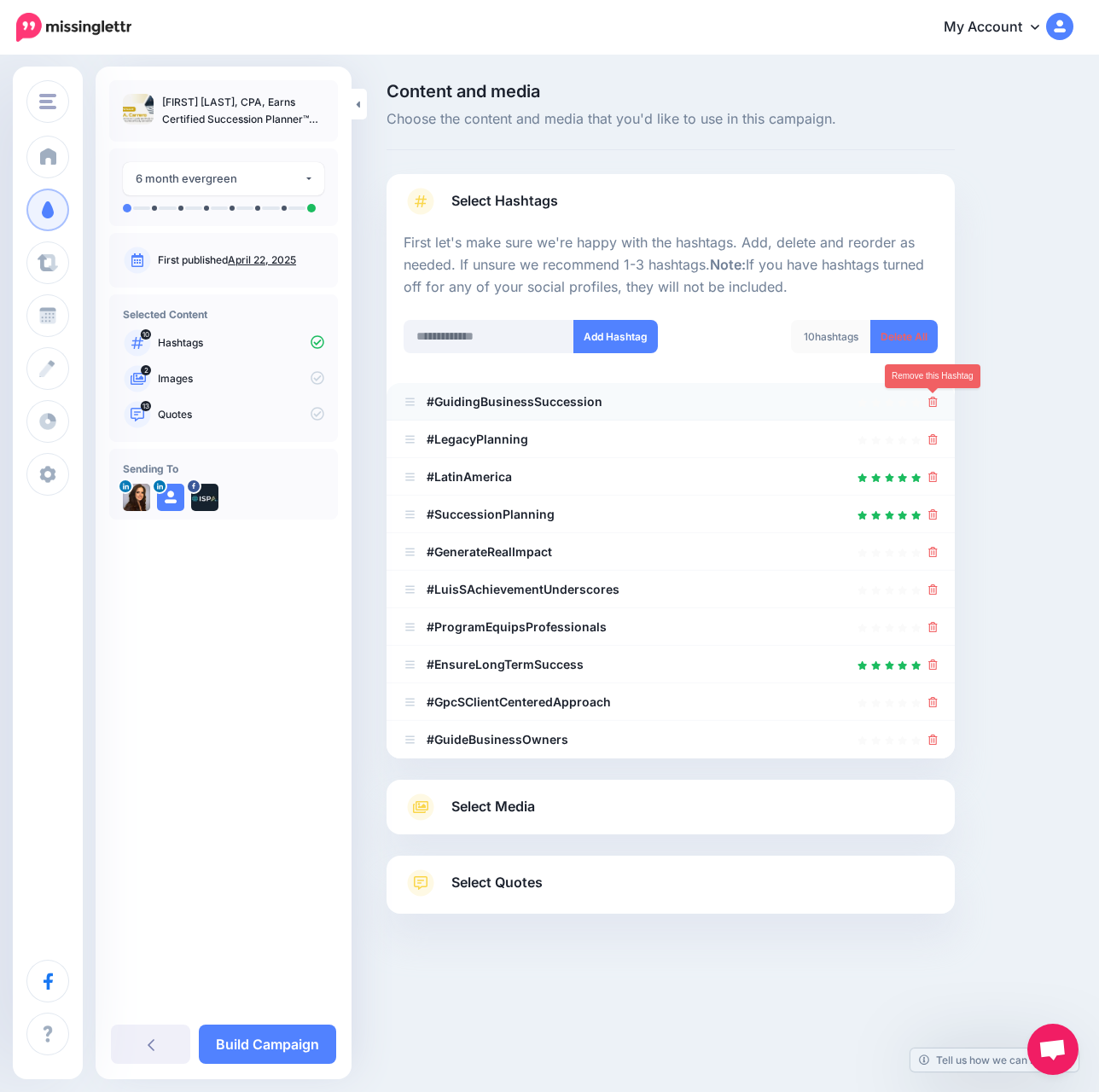 click 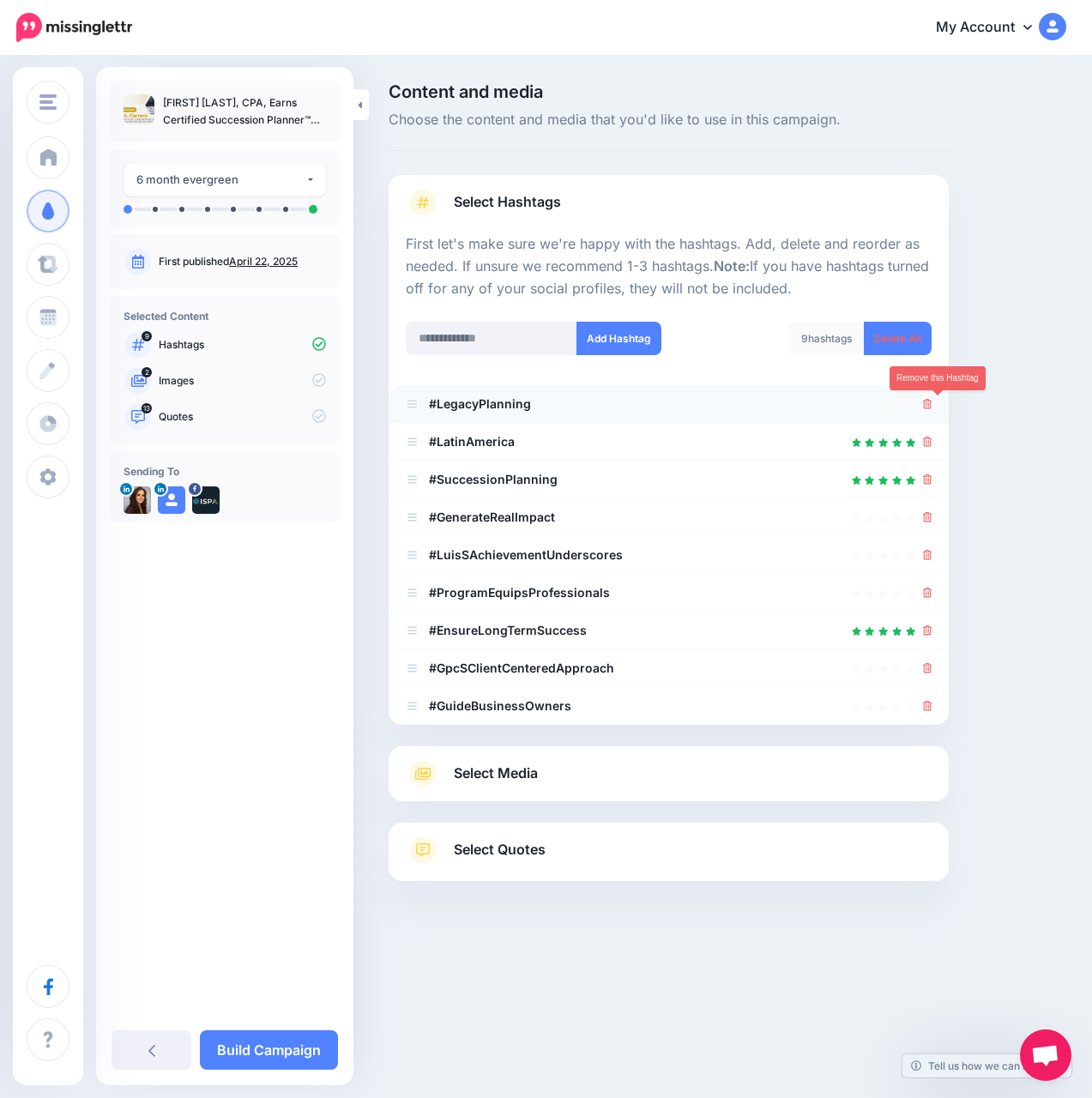 click 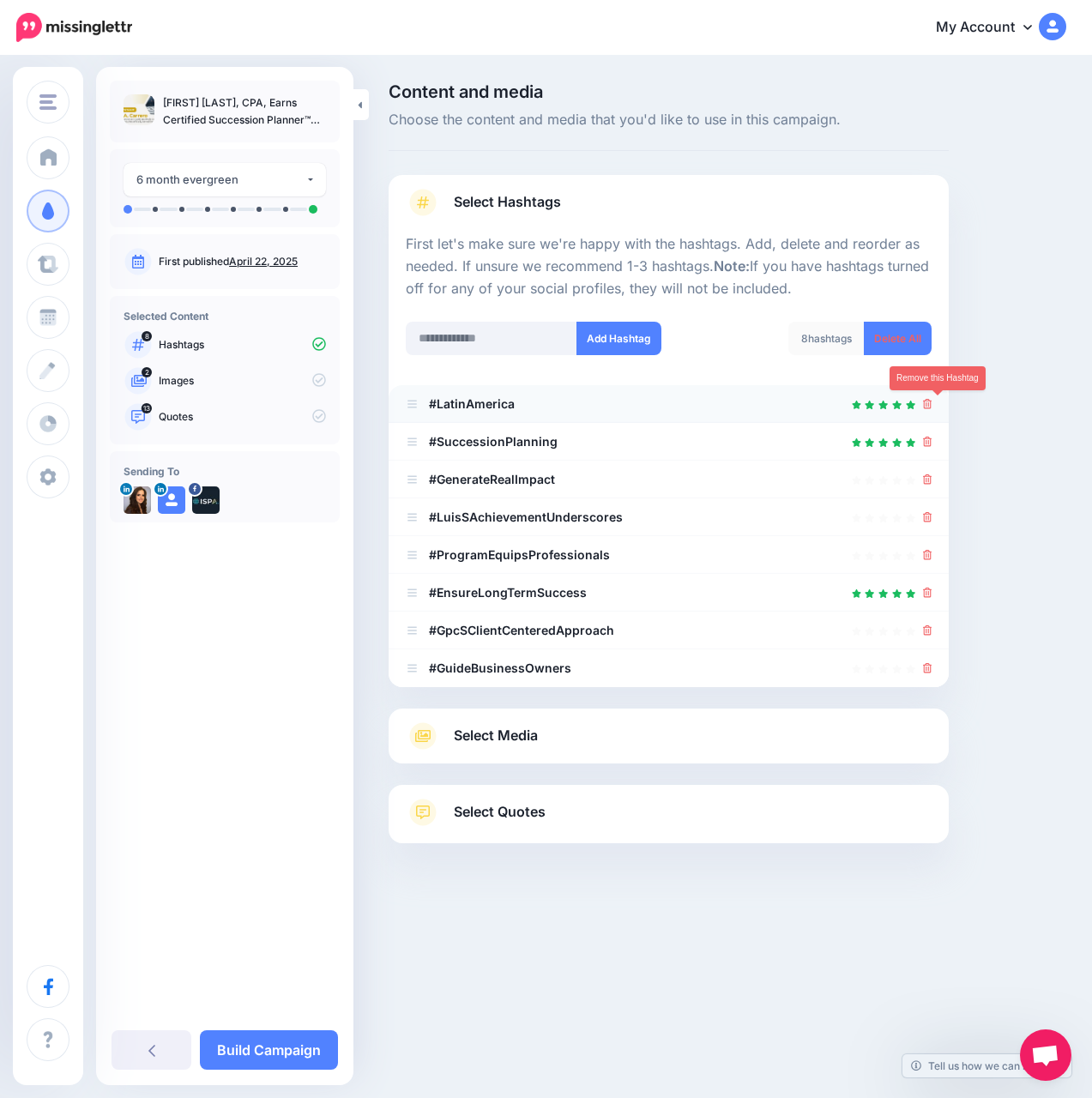 click at bounding box center (927, 403) 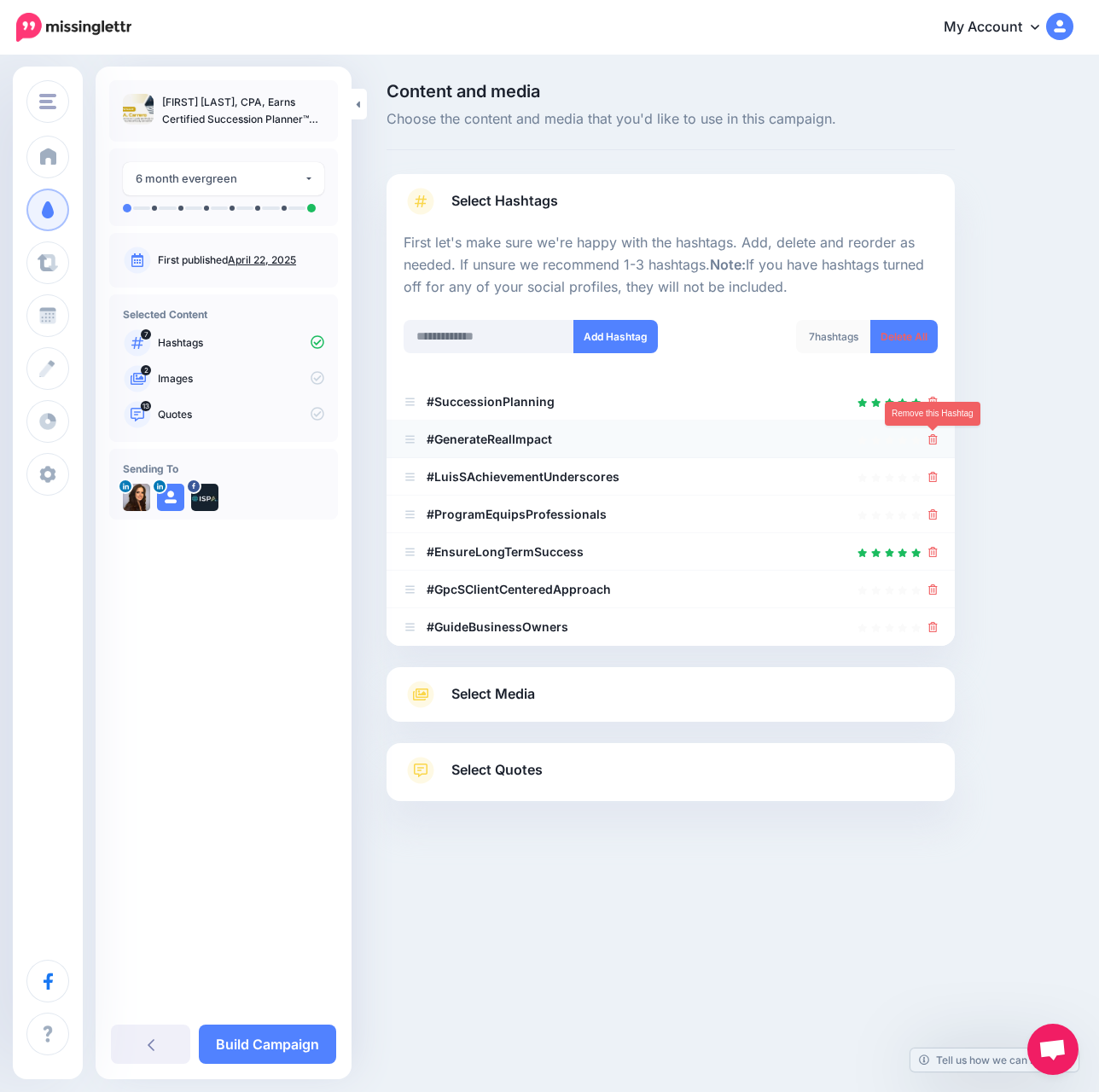 click 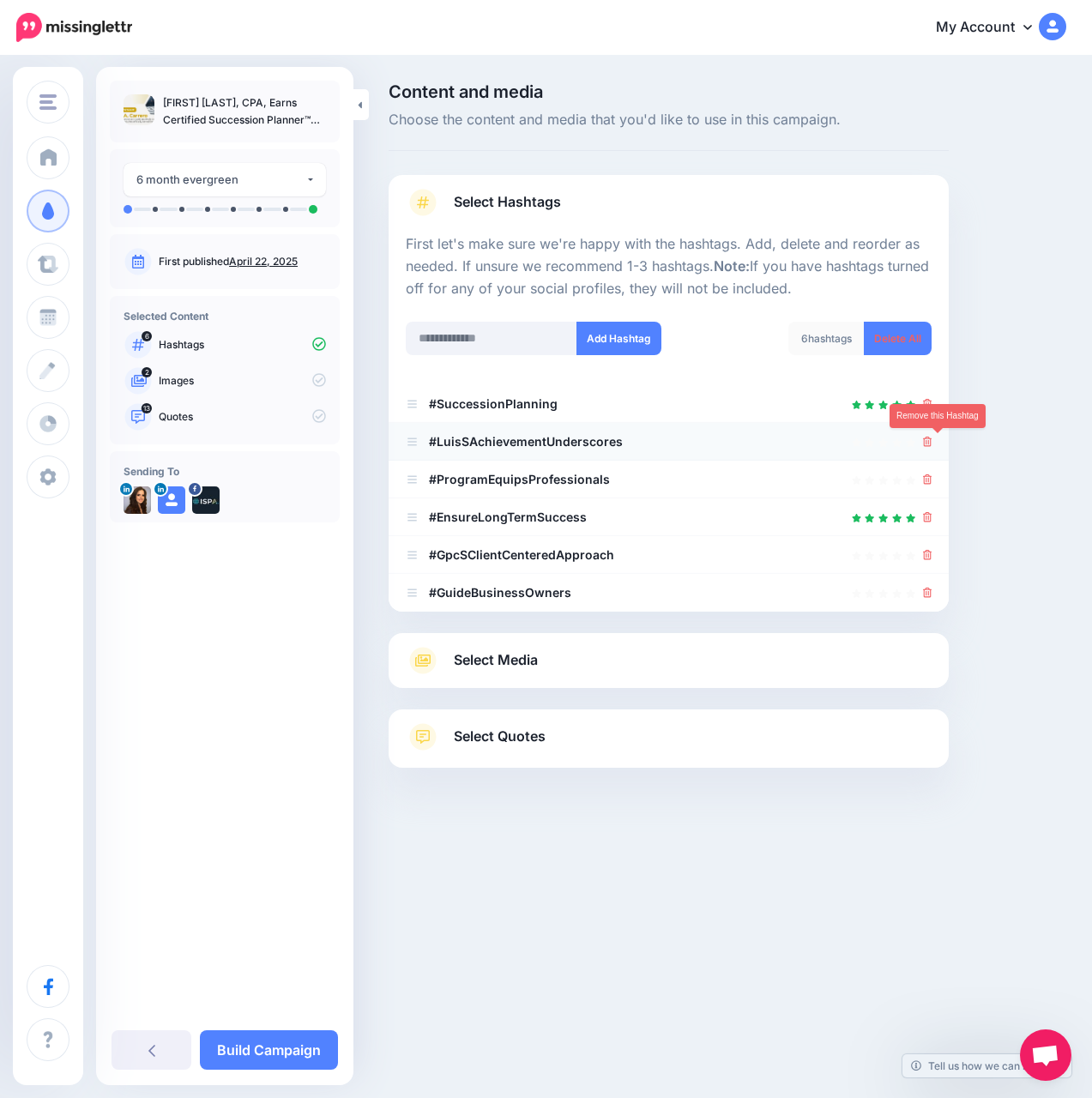 click 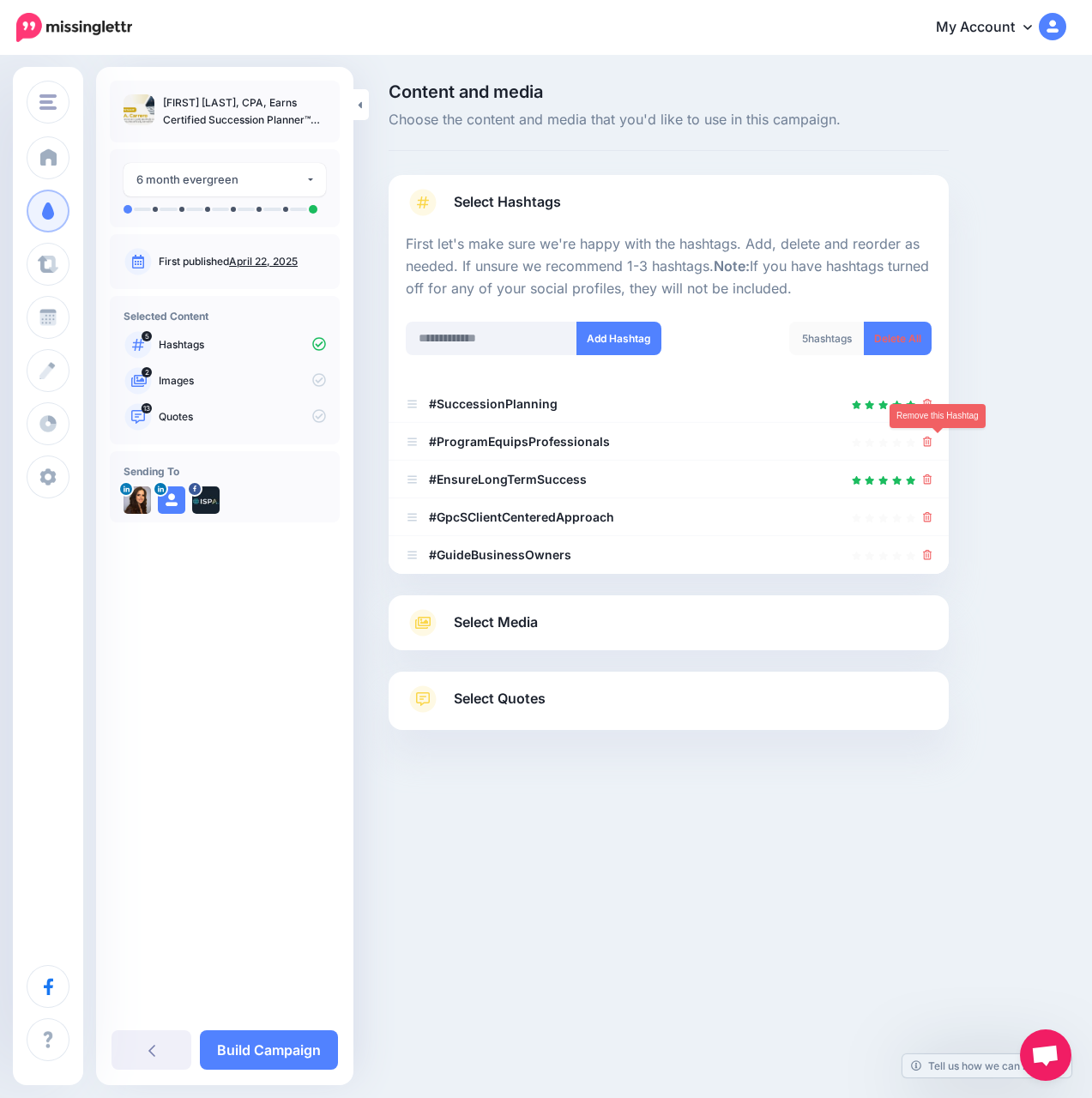 click 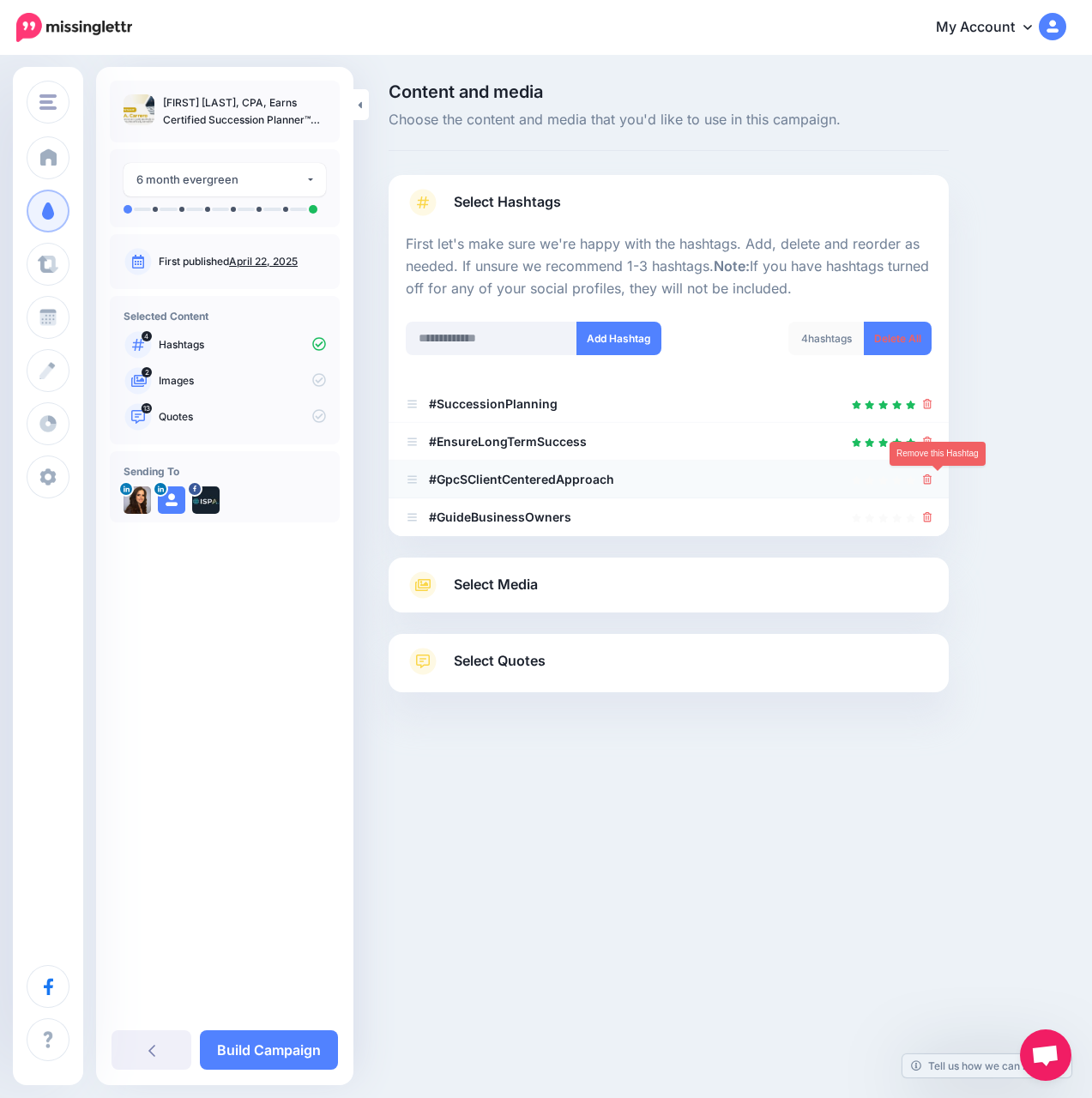 click 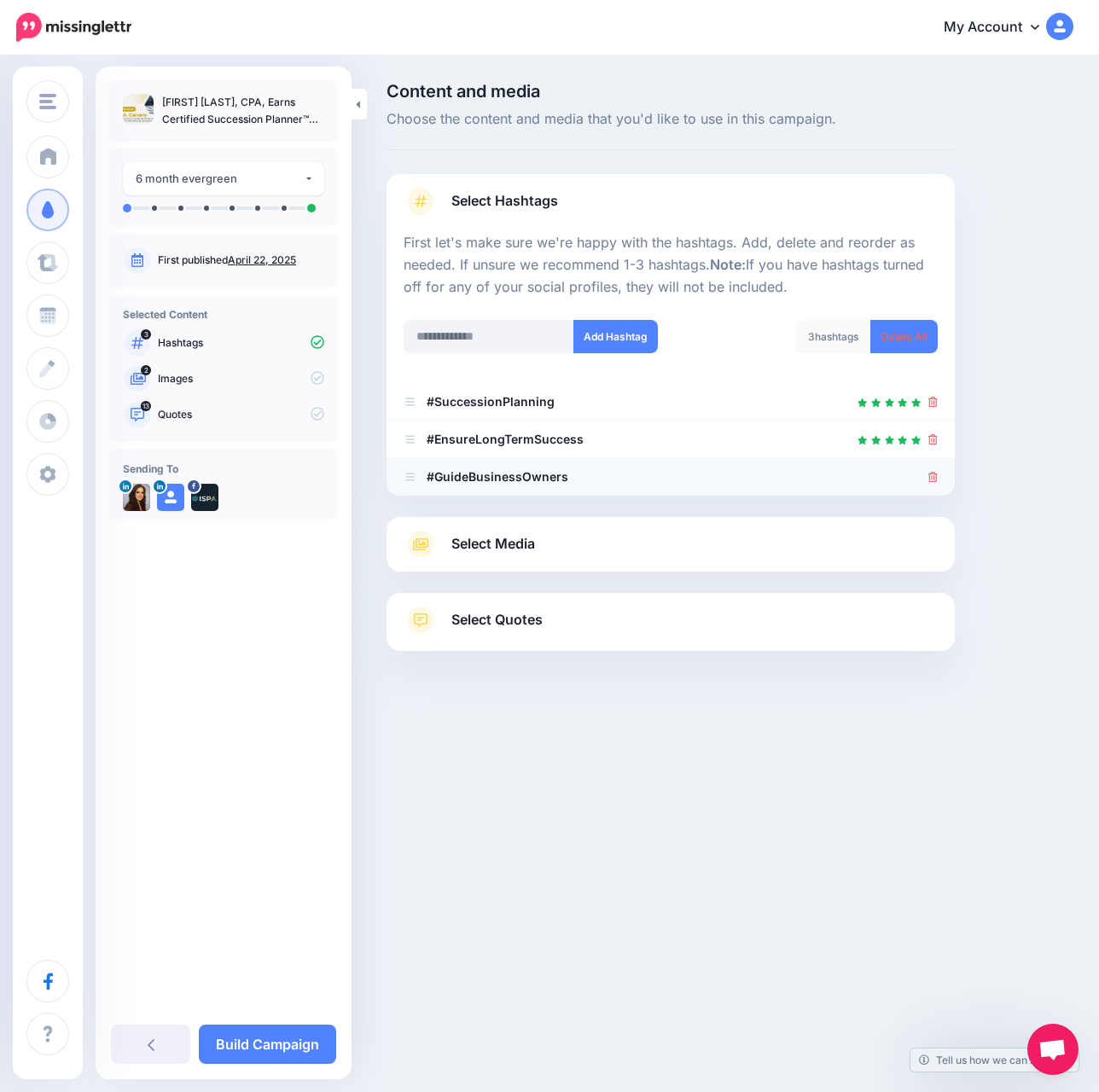 click on "#GuideBusinessOwners" at bounding box center (671, 477) 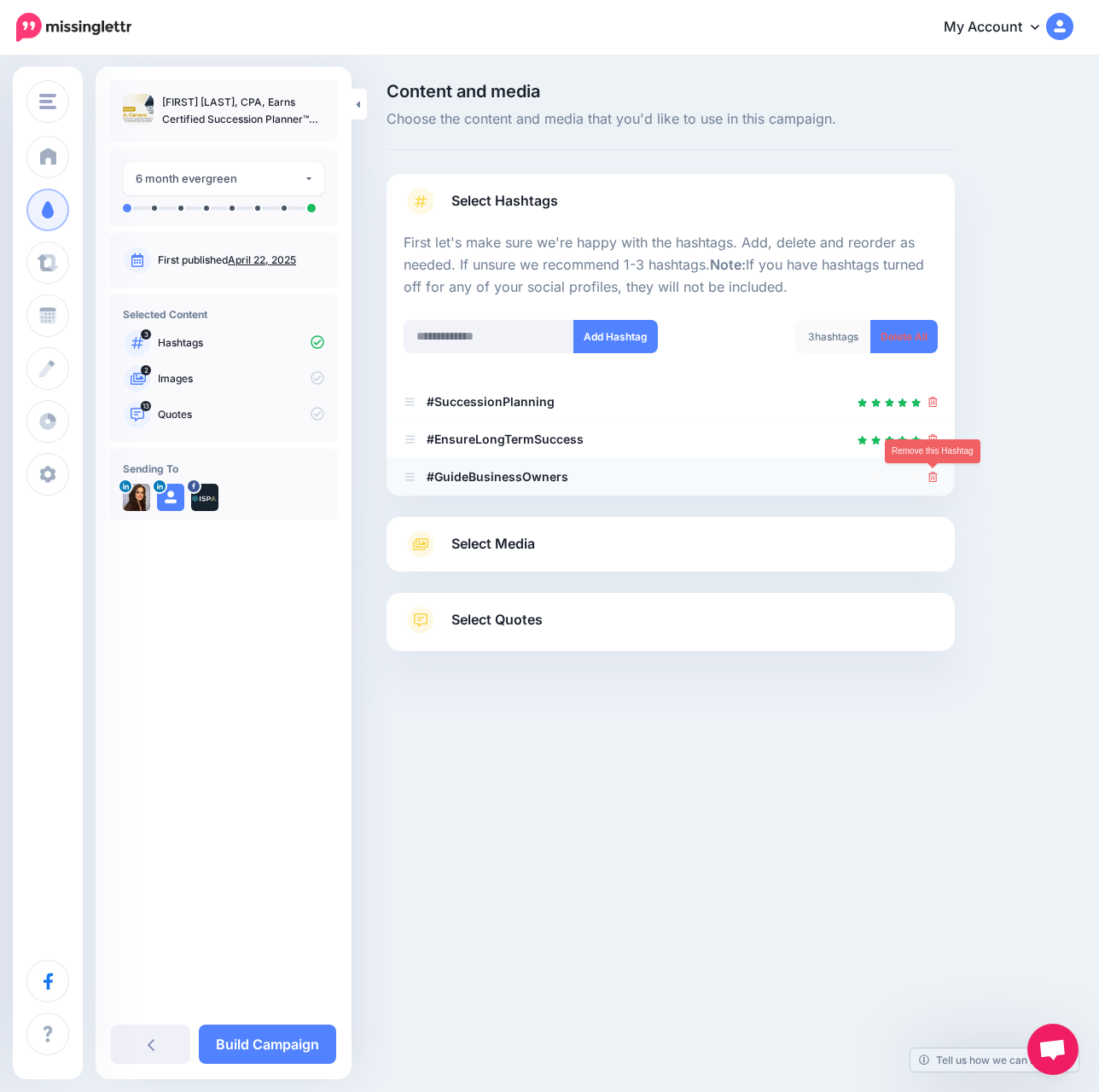 click 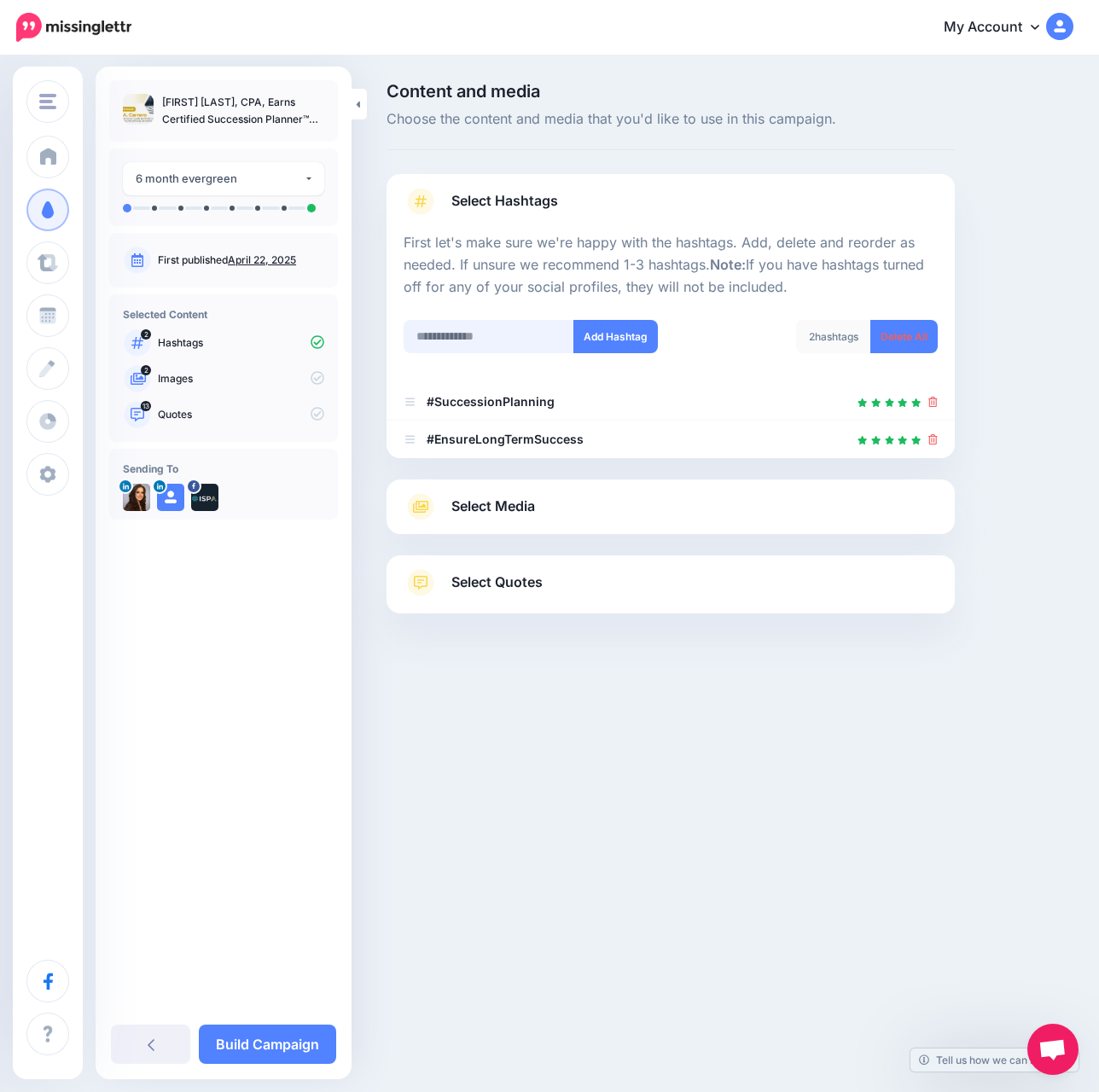 click at bounding box center [489, 336] 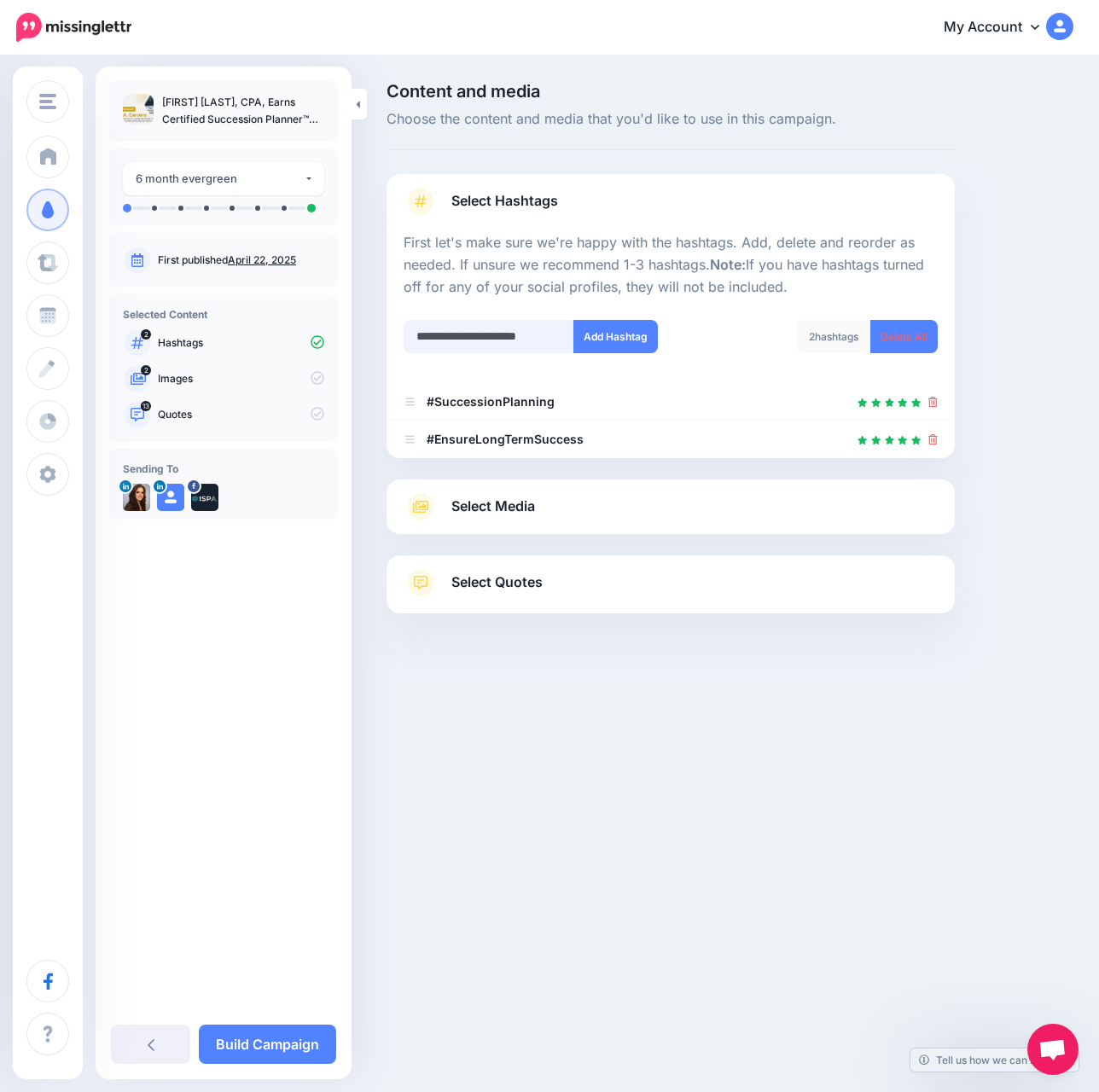 scroll, scrollTop: 0, scrollLeft: 0, axis: both 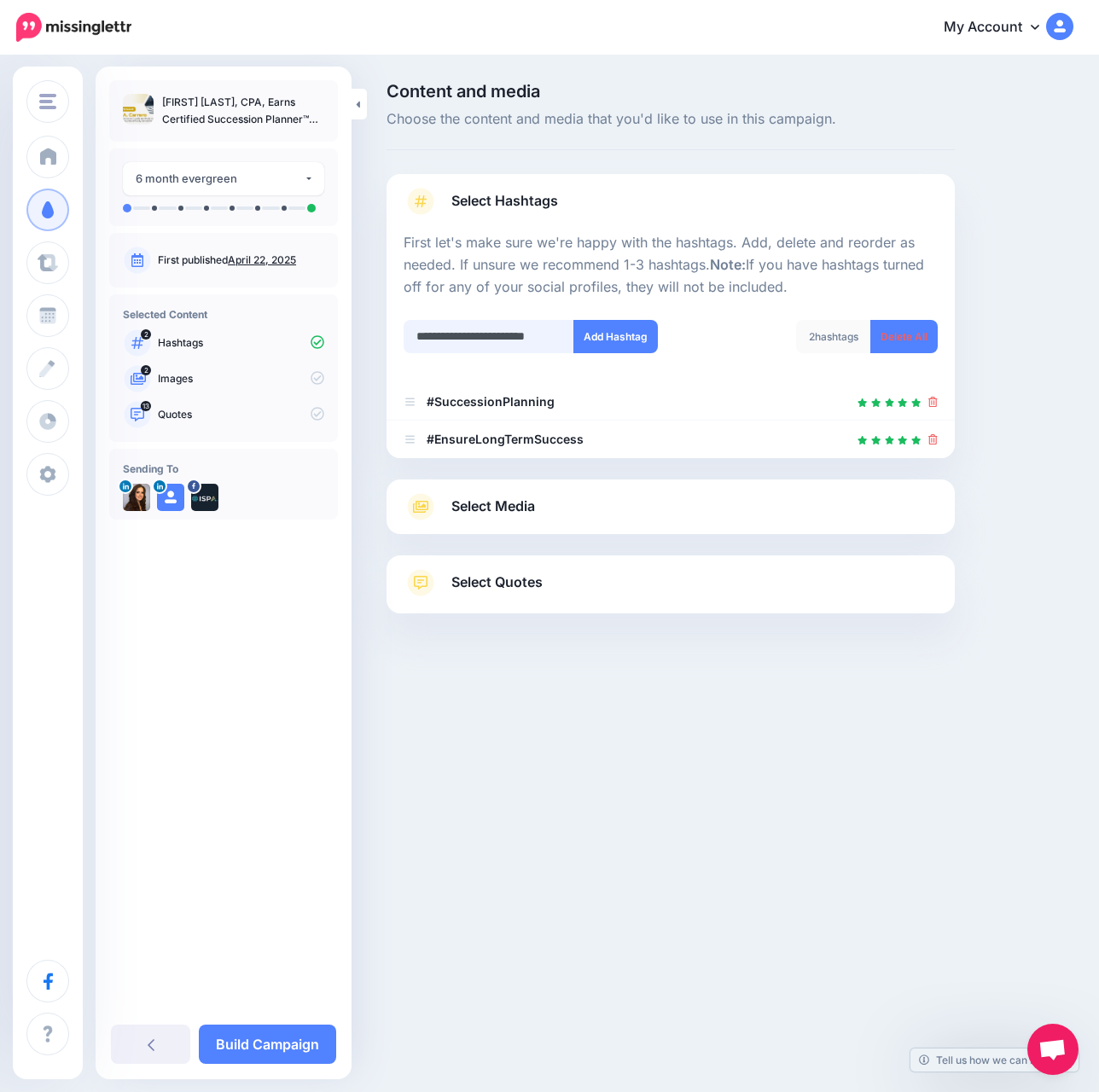 type on "**********" 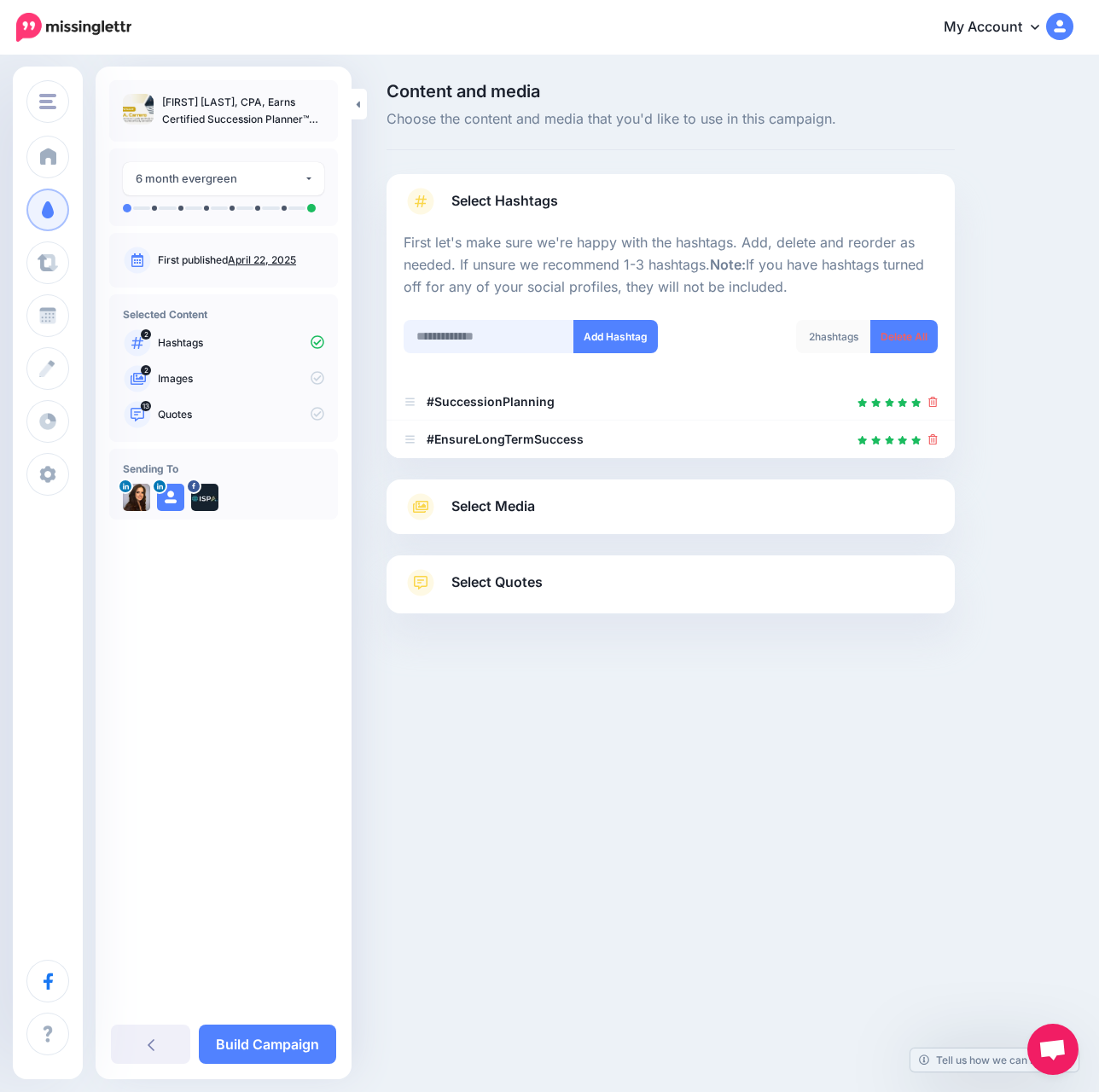 scroll, scrollTop: 0, scrollLeft: 0, axis: both 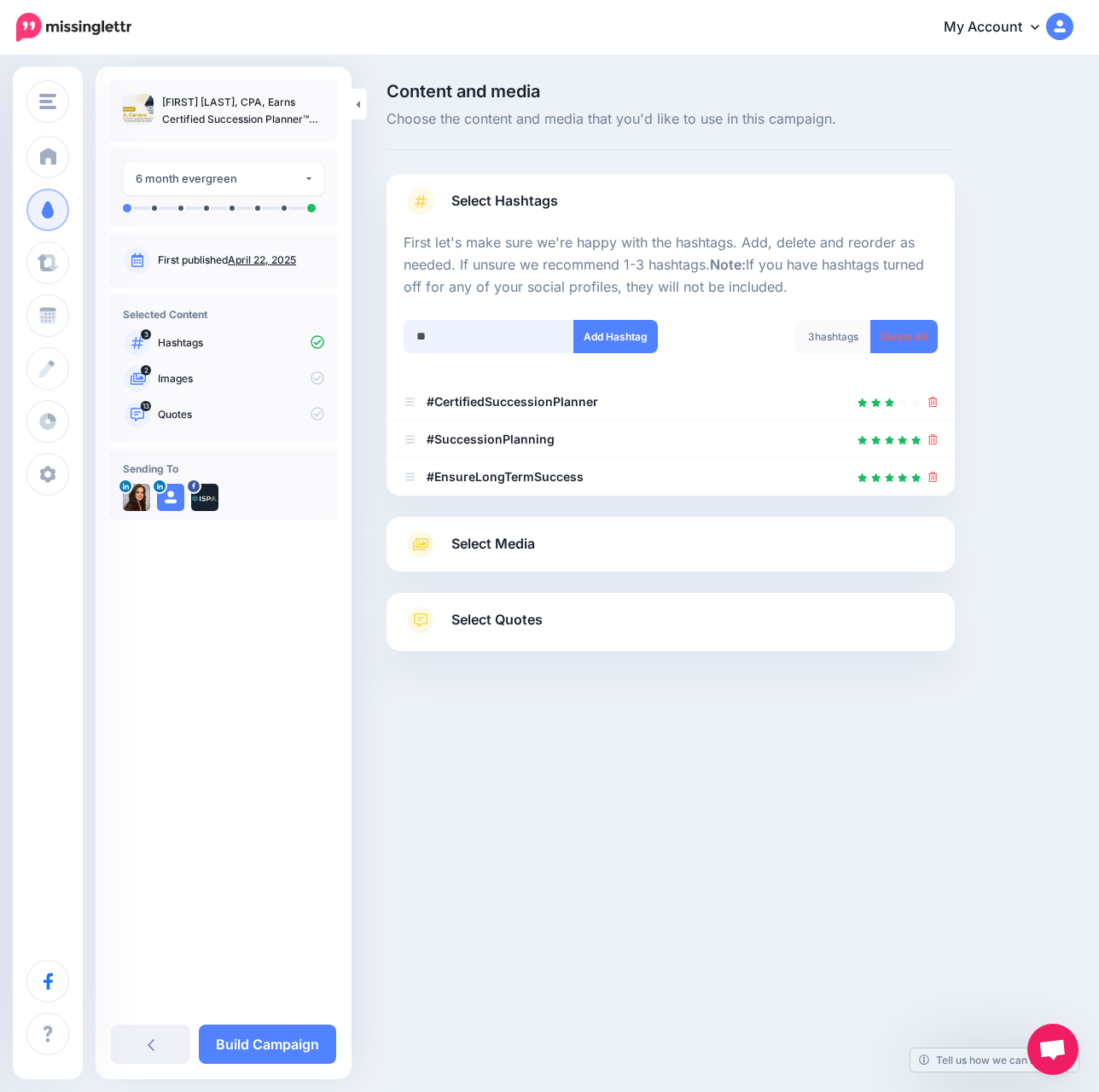 type on "***" 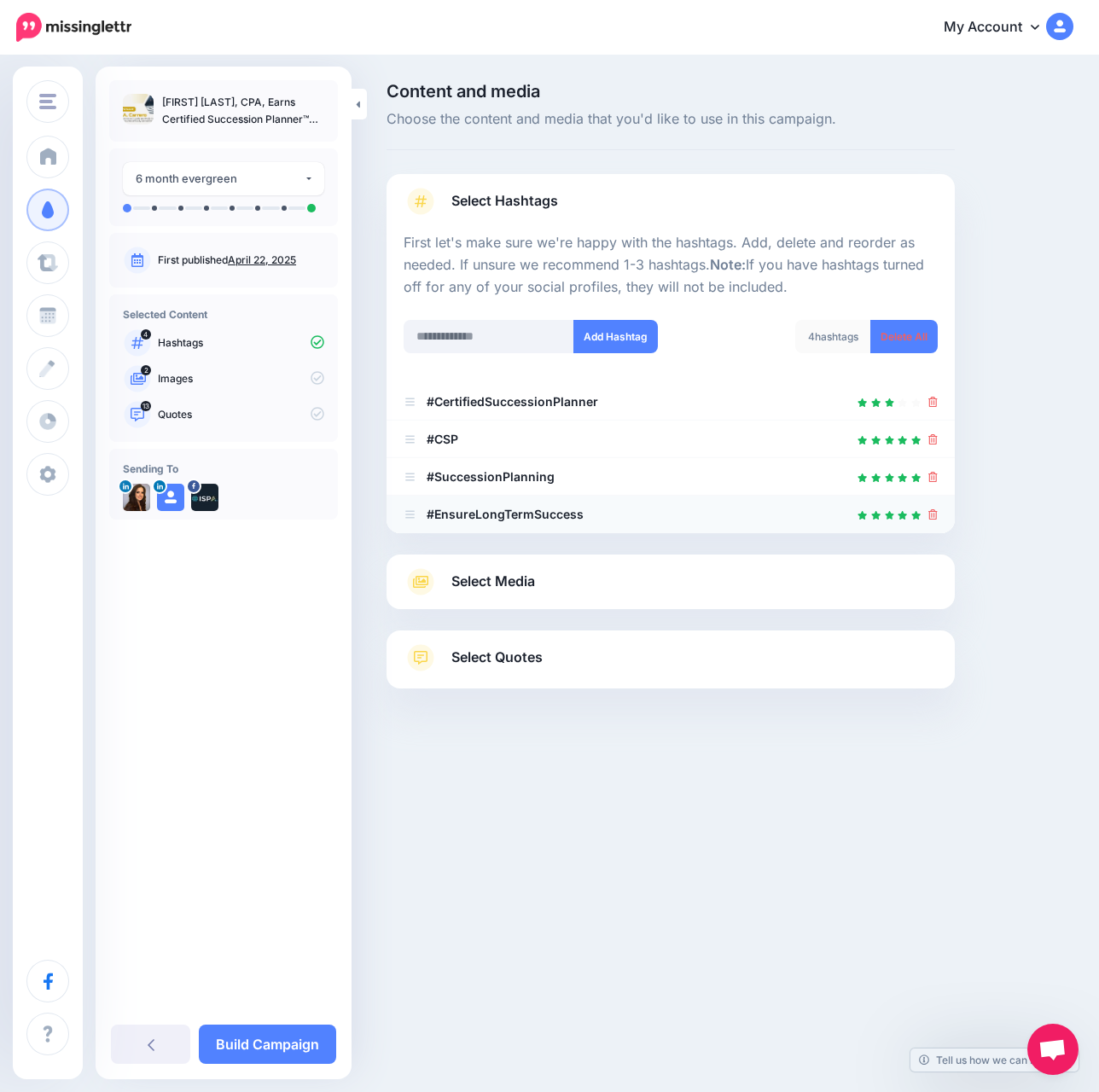 click on "#EnsureLongTermSuccess" at bounding box center (671, 514) 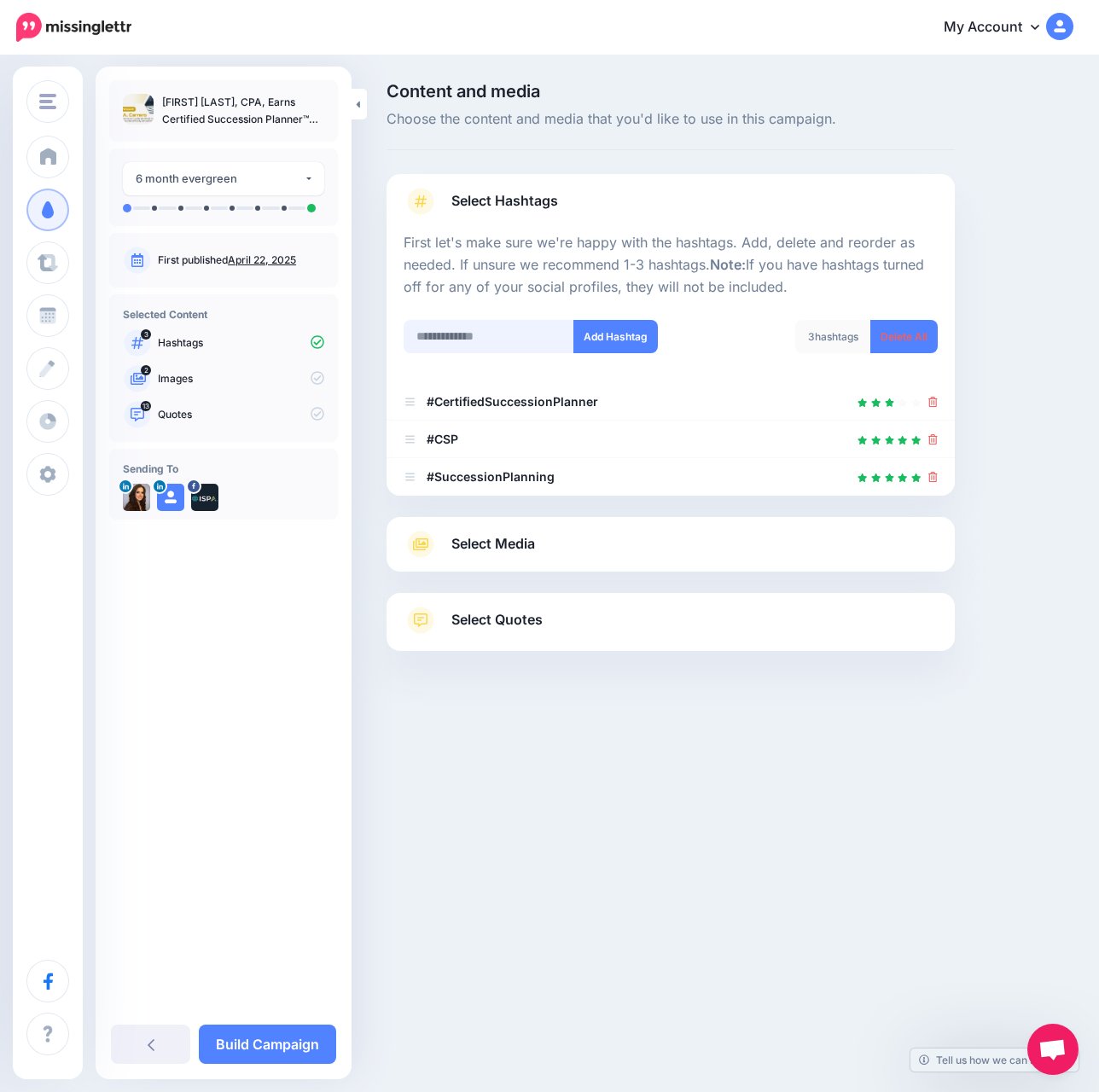 click at bounding box center [489, 336] 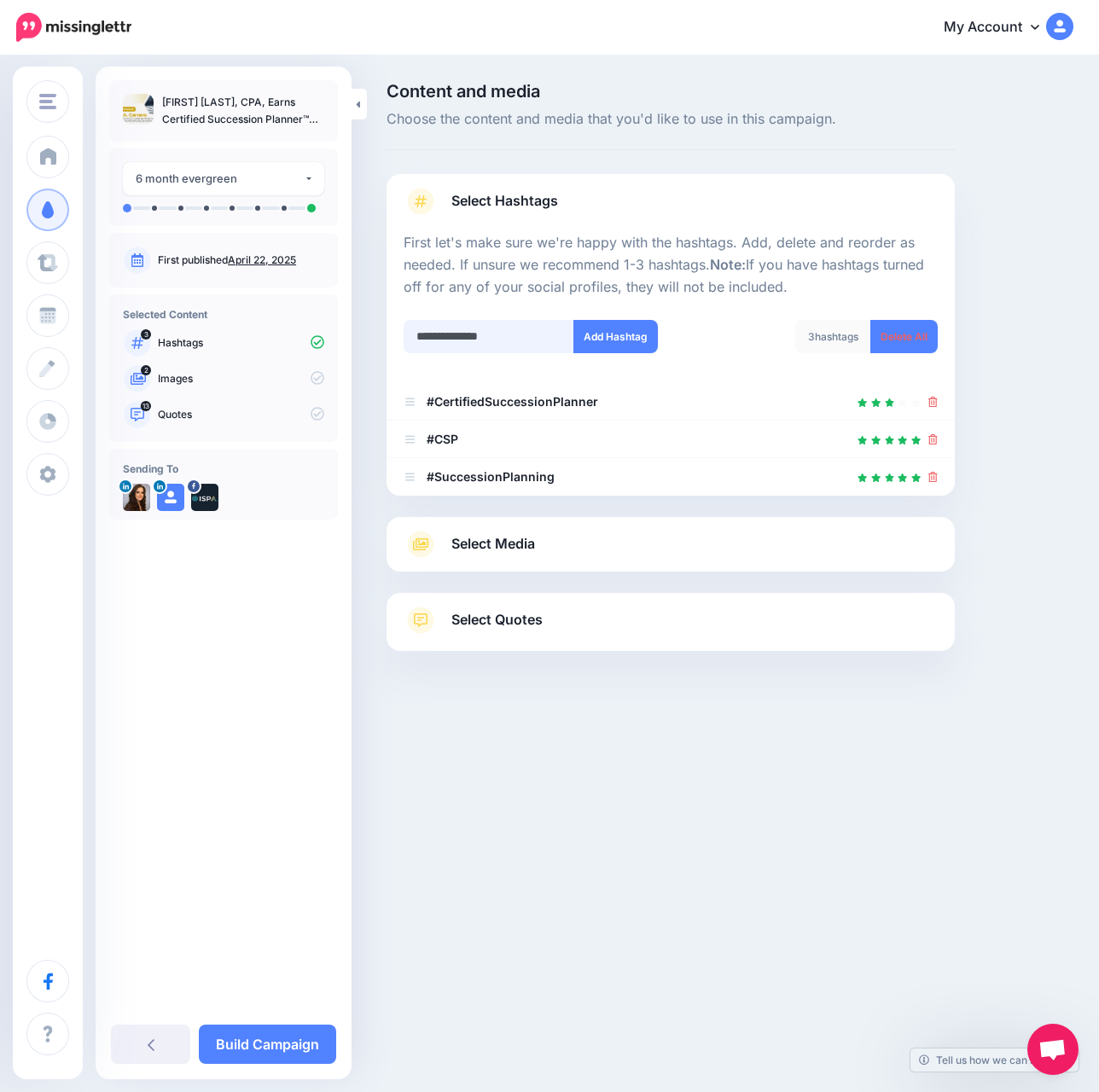 type on "**********" 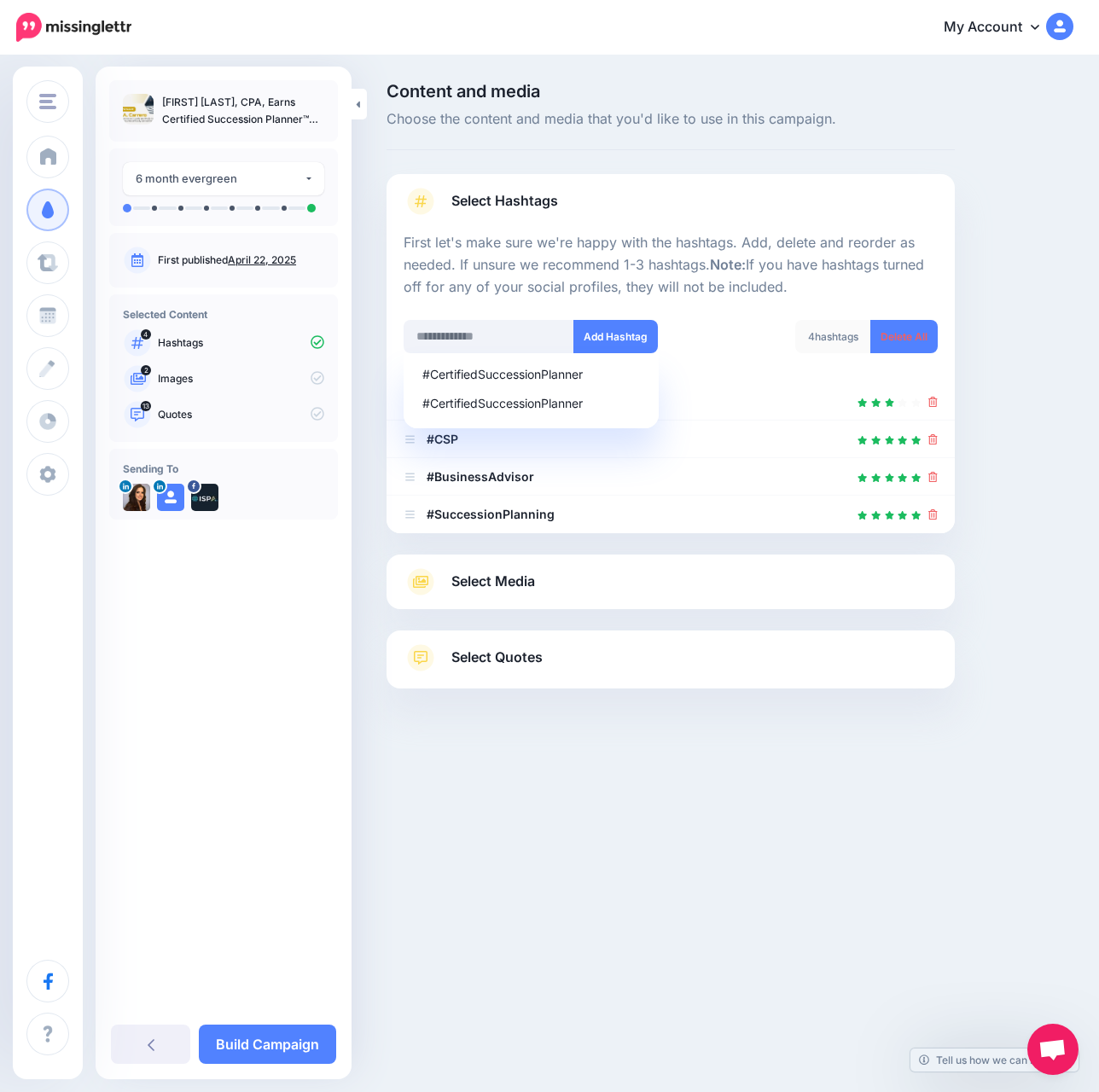 click on "Content and media
Choose the content and media that you'd like to use in this campaign.
Select Hashtags
First let's make sure we're happy with the hashtags. Add, delete and reorder as needed. If unsure we recommend 1-3 hashtags.  Note:  If you have hashtags turned off for any of your social profiles, they will not be included.
#CertifiedSuccessionPlanner #CertifiedSuccessionPlanner" at bounding box center (730, 428) 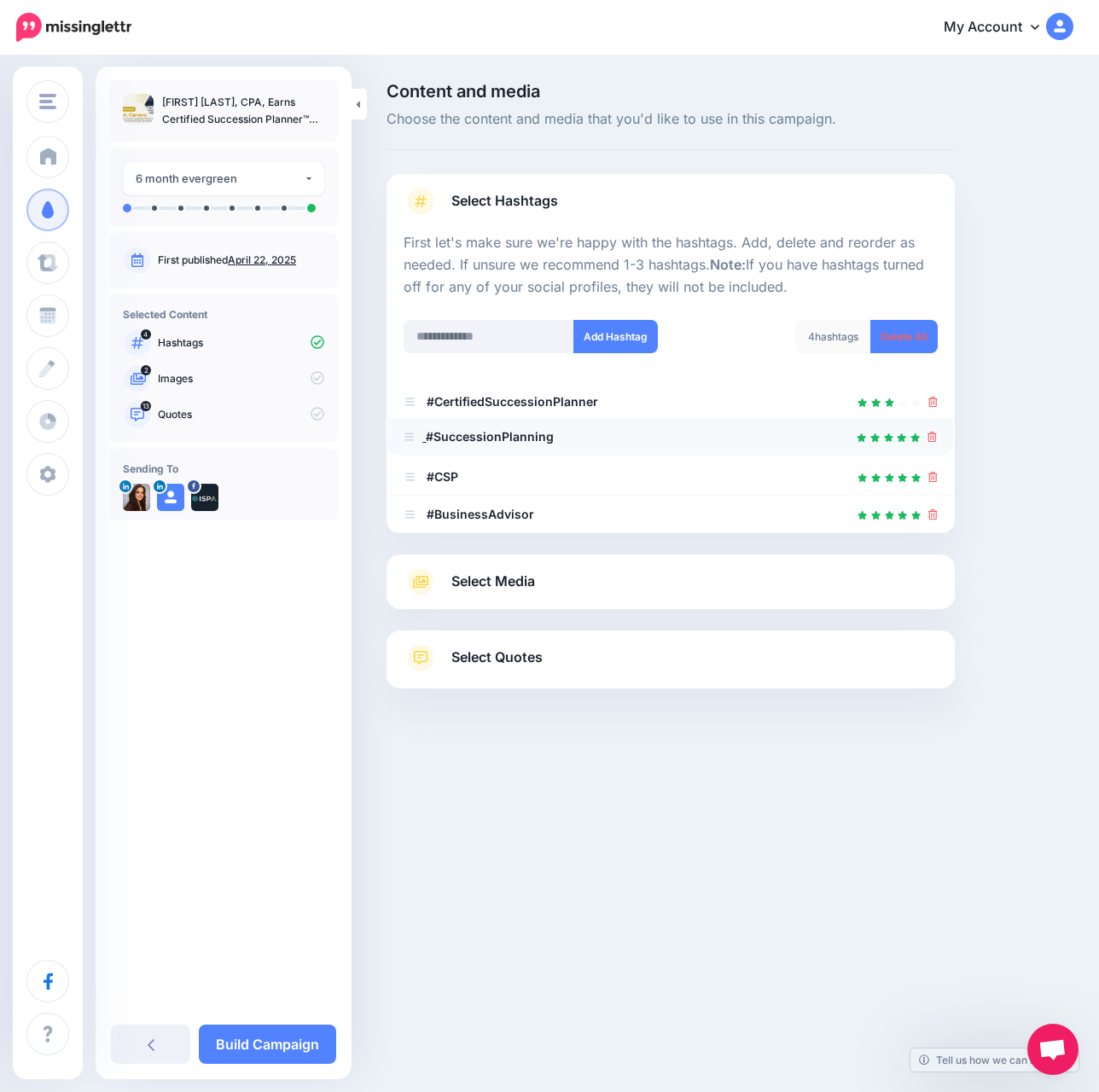 drag, startPoint x: 420, startPoint y: 516, endPoint x: 419, endPoint y: 439, distance: 77.00649 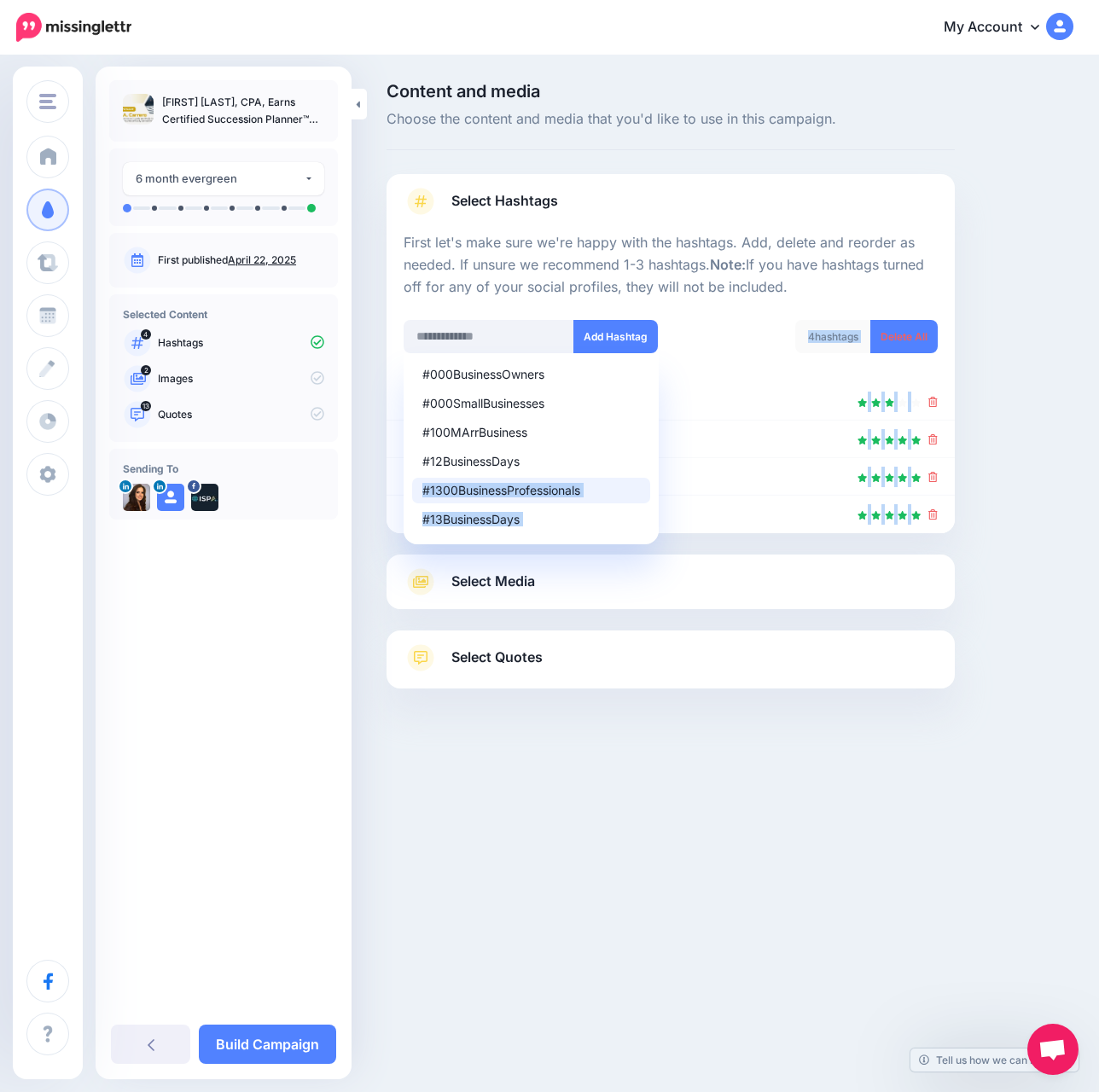 drag, startPoint x: 417, startPoint y: 521, endPoint x: 416, endPoint y: 485, distance: 36.013886 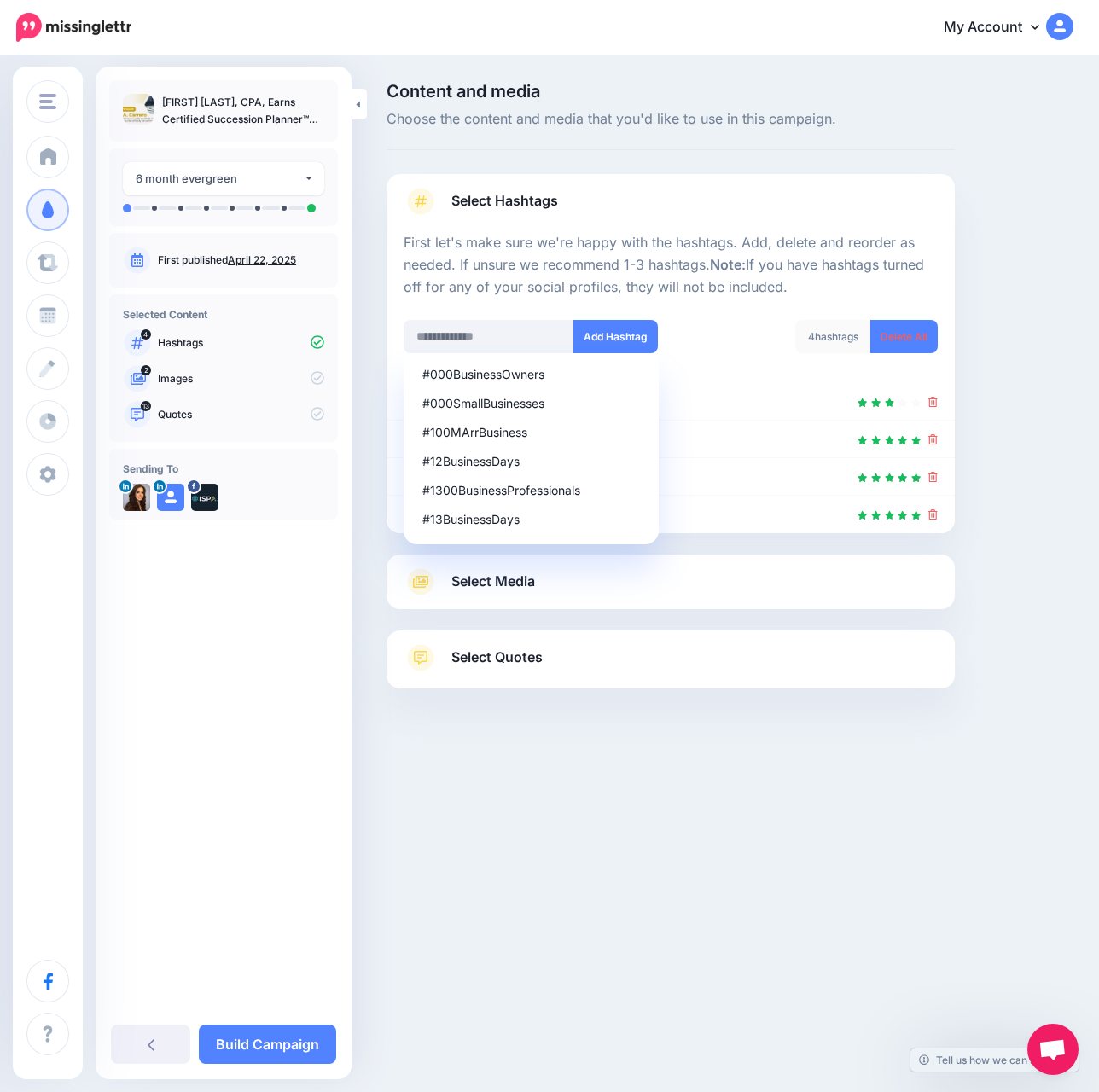 click on "Content and media
Choose the content and media that you'd like to use in this campaign.
Select Hashtags
First let's make sure we're happy with the hashtags. Add, delete and reorder as needed. If unsure we recommend 1-3 hashtags.  Note:  If you have hashtags turned off for any of your social profiles, they will not be included.
#000BusinessOwners #000SmallBusinesses #100MArrBusiness #12BusinessDays #1300BusinessProfessionals #13BusinessDays Add Hashtag 4" at bounding box center (671, 428) 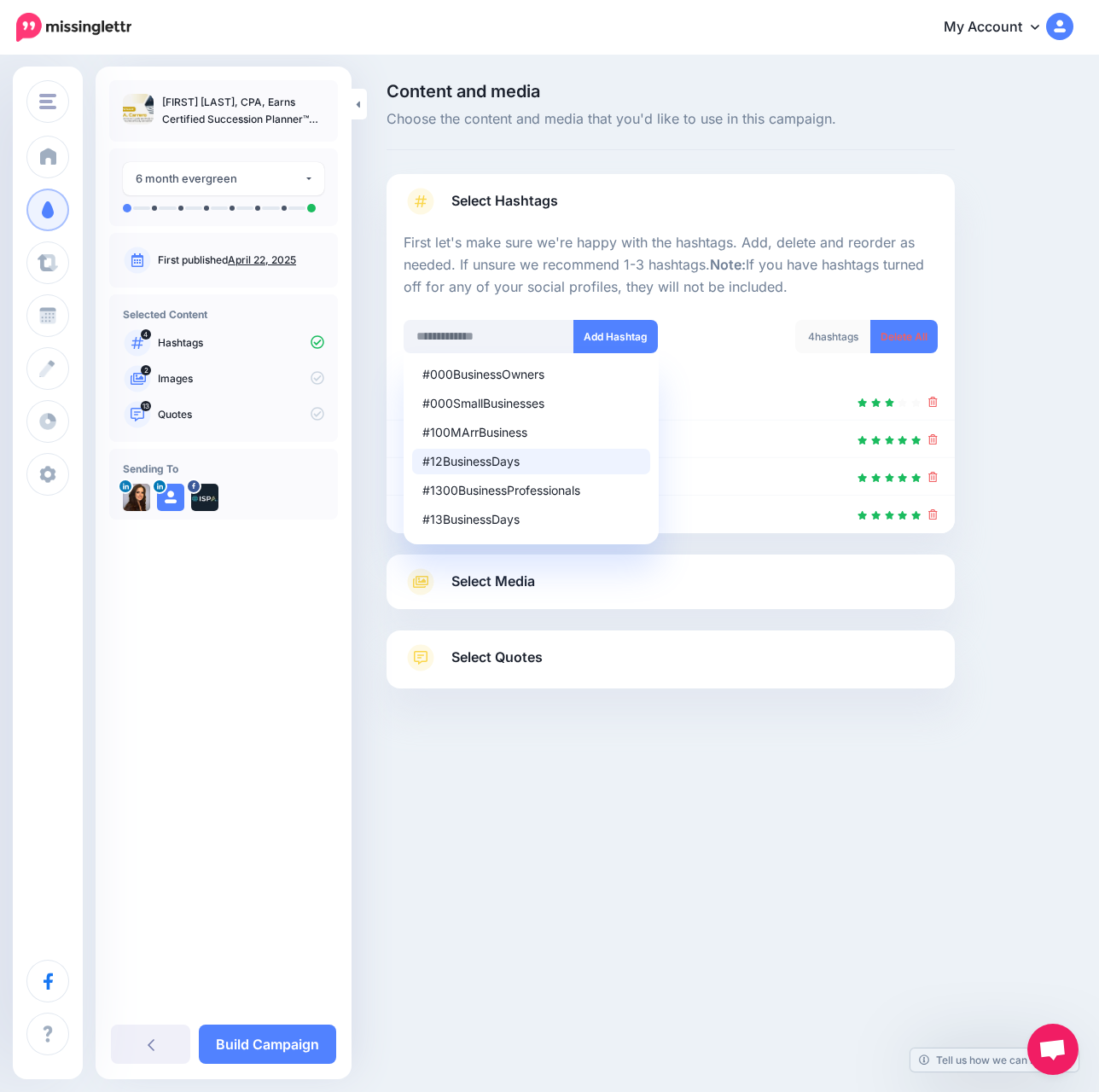 click on "Content and media
Choose the content and media that you'd like to use in this campaign.
Select Hashtags
First let's make sure we're happy with the hashtags. Add, delete and reorder as needed. If unsure we recommend 1-3 hashtags.  Note:  If you have hashtags turned off for any of your social profiles, they will not be included.
#000BusinessOwners #000SmallBusinesses #100MArrBusiness #12BusinessDays #1300BusinessProfessionals Add Hashtag 4" at bounding box center [730, 428] 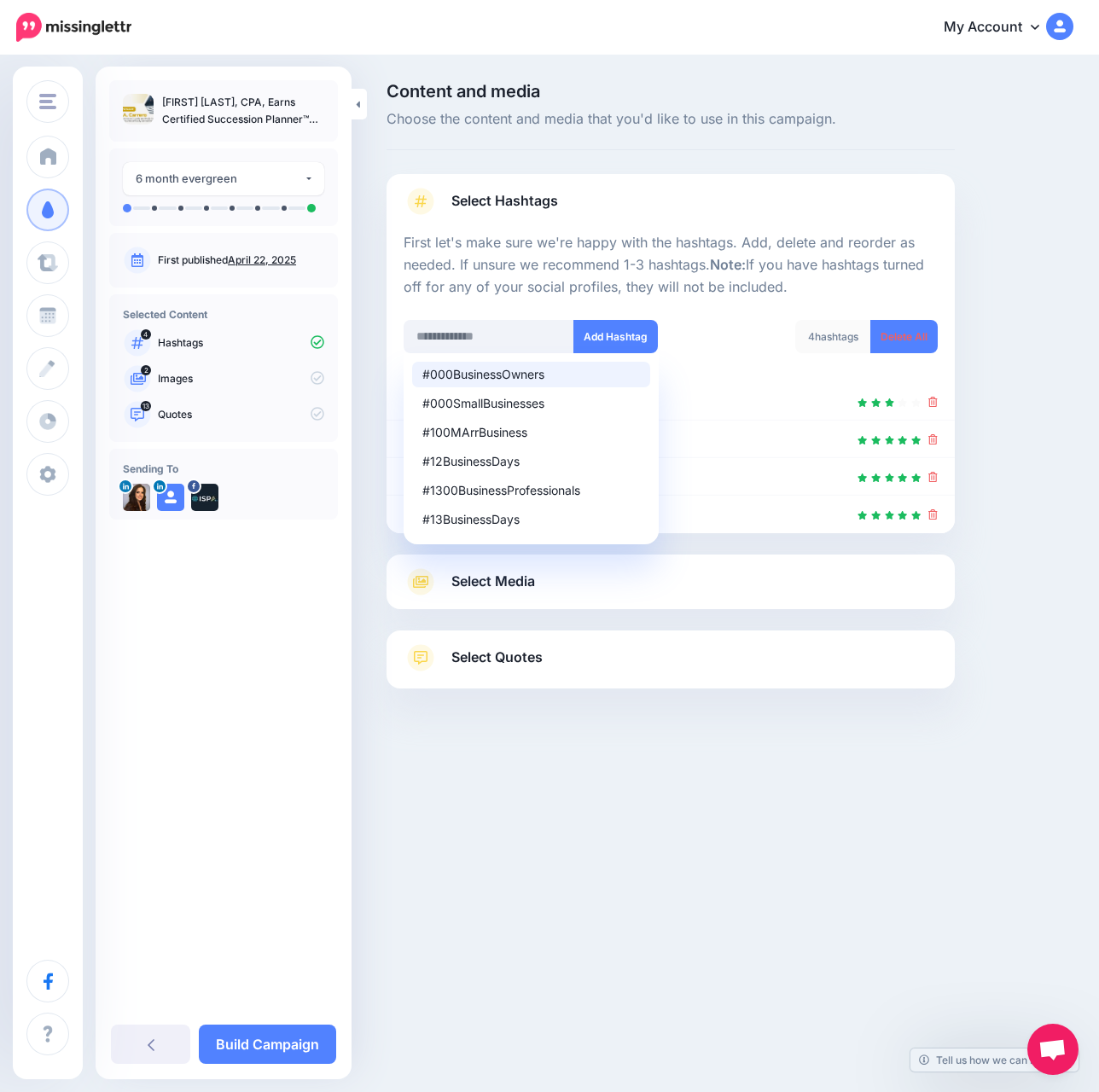 click at bounding box center (671, 309) 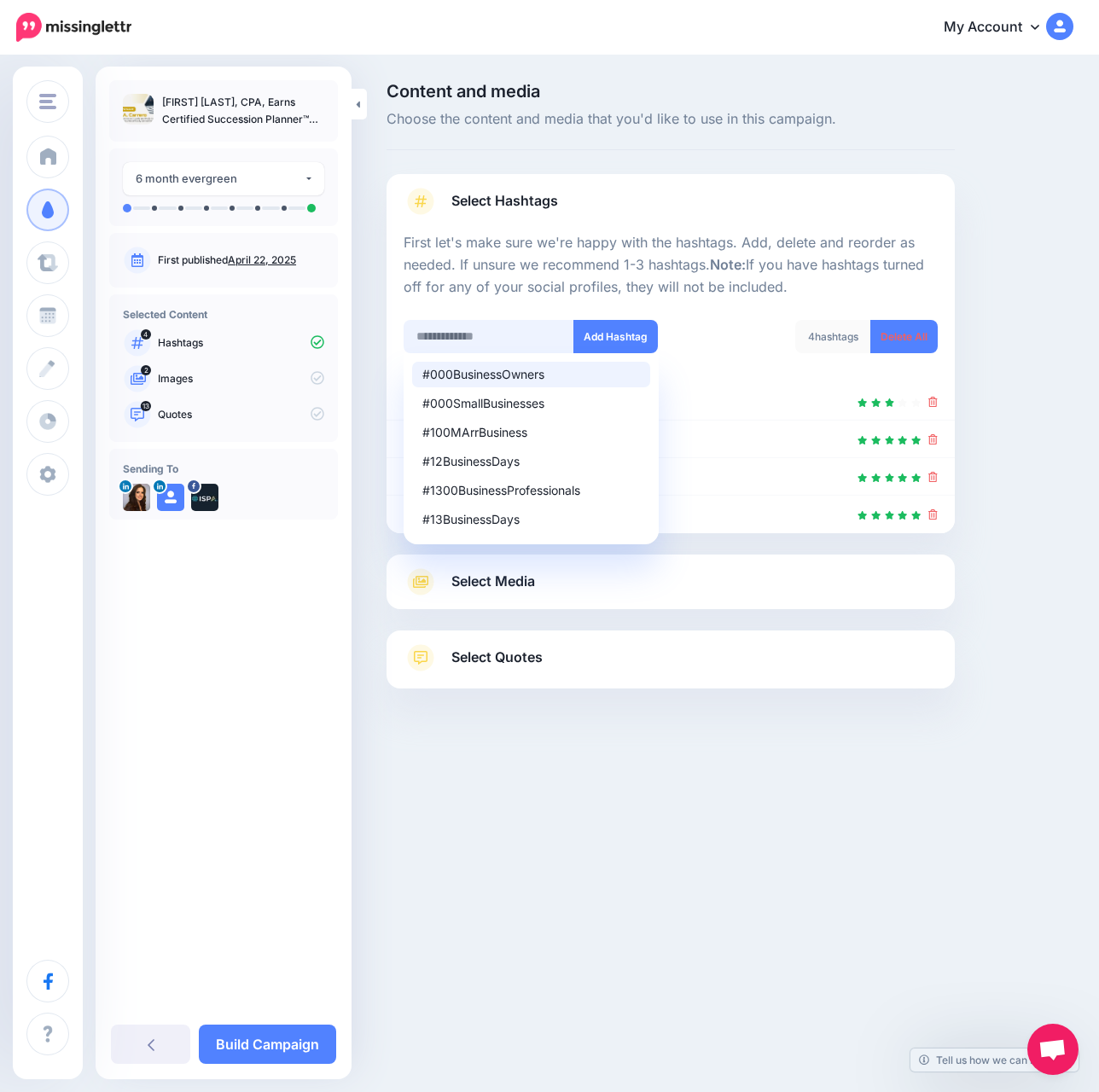 click at bounding box center (489, 336) 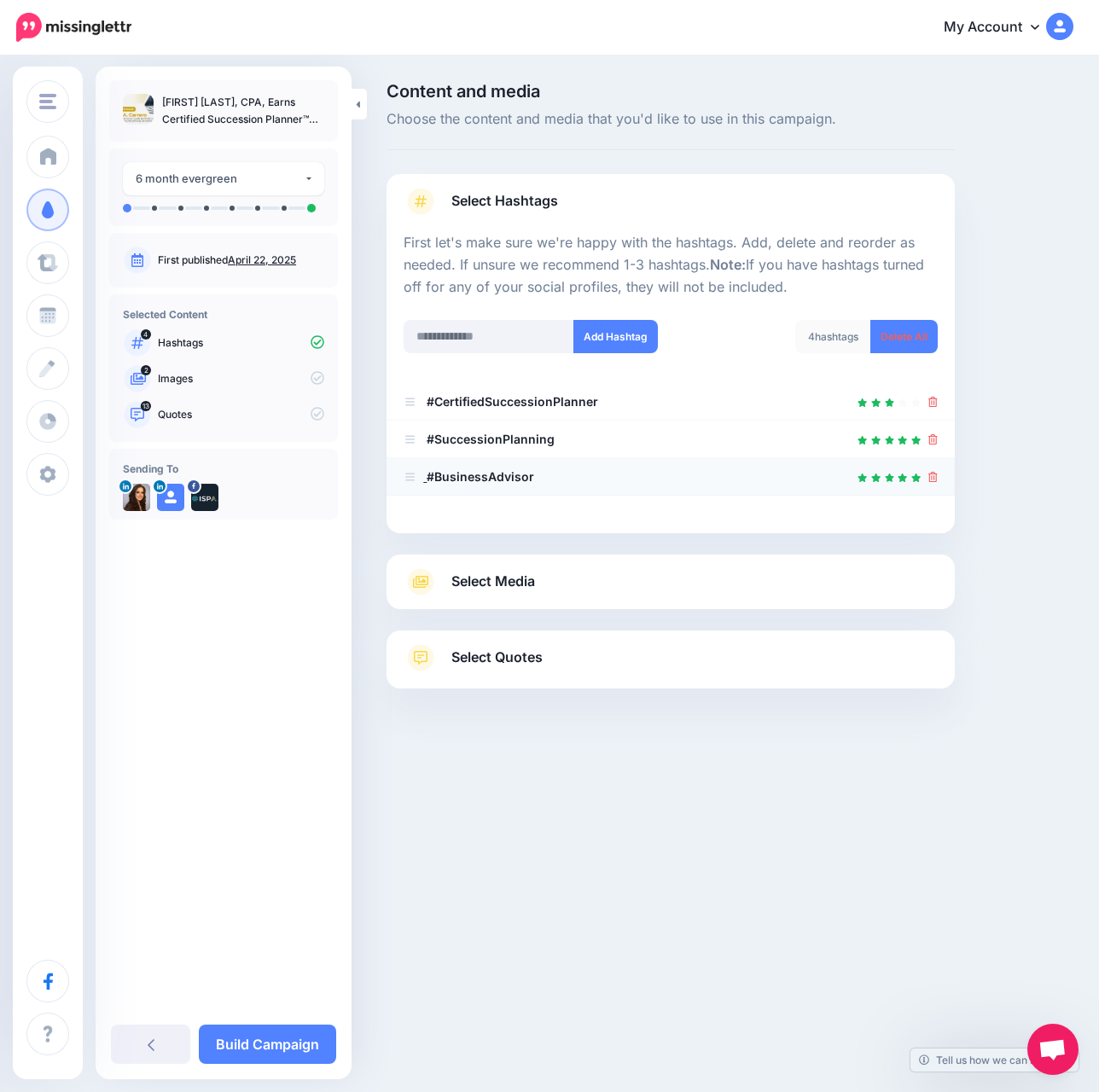 drag, startPoint x: 412, startPoint y: 516, endPoint x: 412, endPoint y: 479, distance: 37 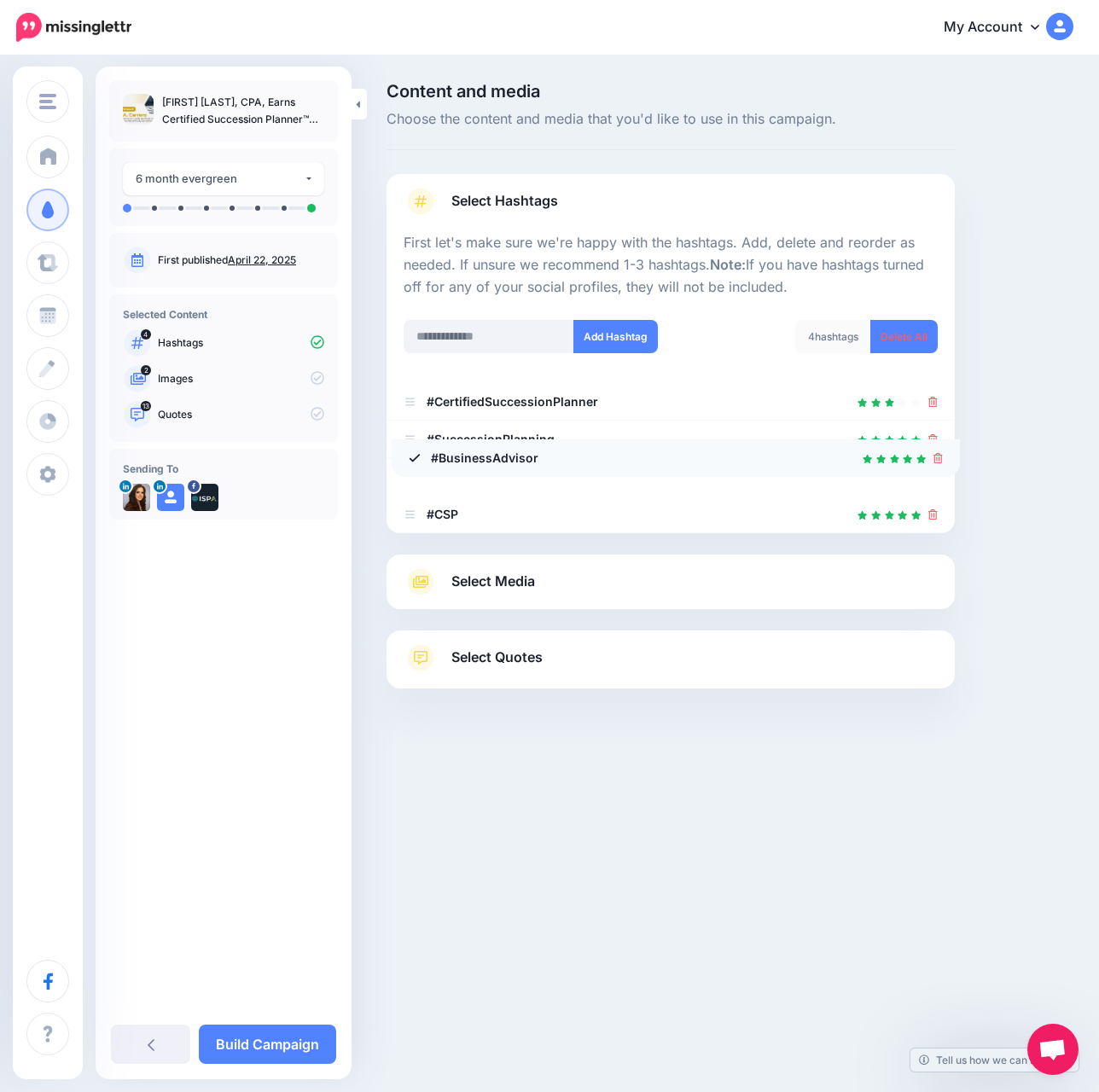 drag, startPoint x: 408, startPoint y: 516, endPoint x: 413, endPoint y: 460, distance: 56.22277 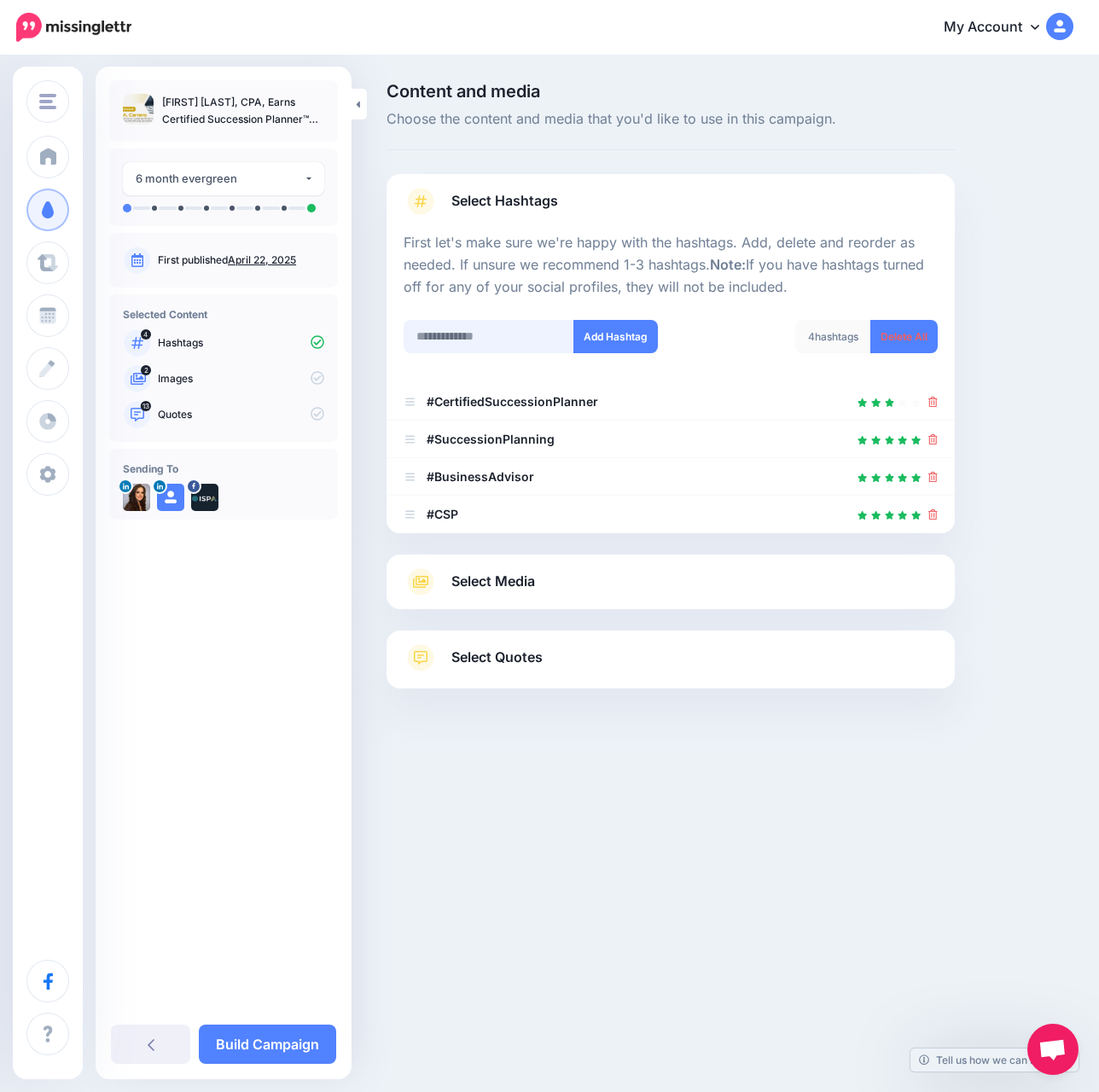 click at bounding box center [489, 336] 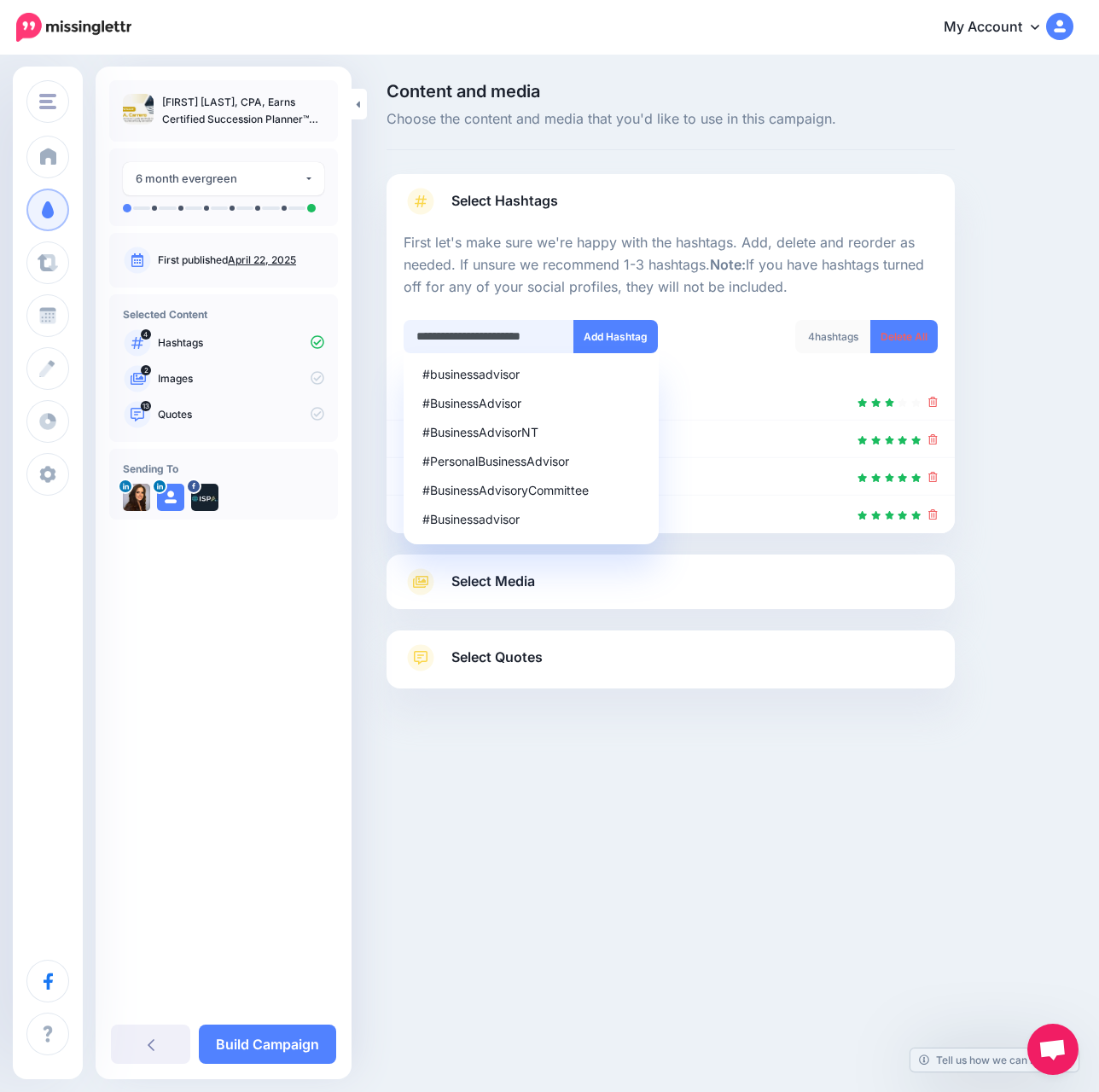 type on "**********" 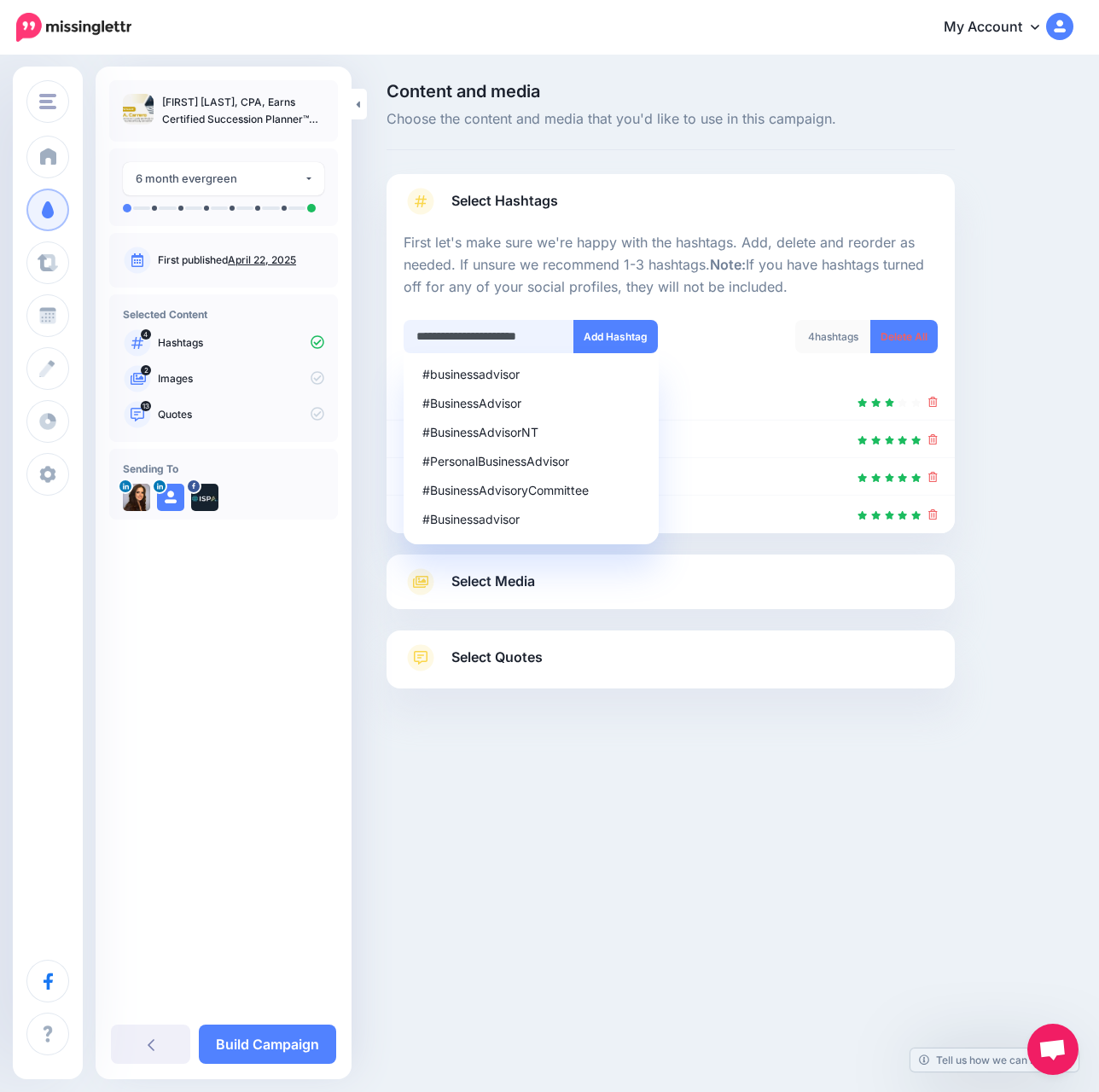 scroll, scrollTop: 0, scrollLeft: 1, axis: horizontal 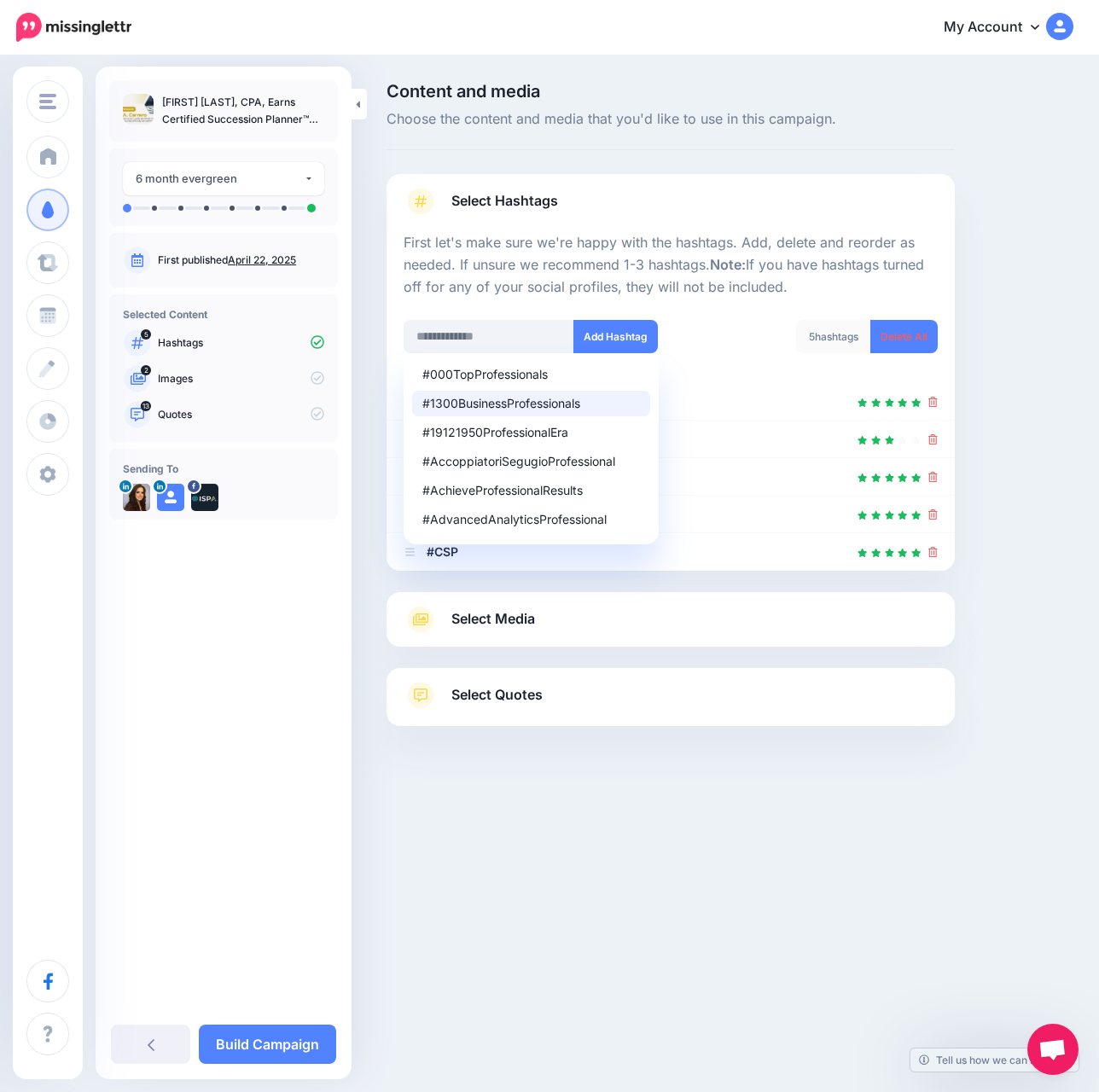 click on "Content and media
Choose the content and media that you'd like to use in this campaign.
Select Hashtags
First let's make sure we're happy with the hashtags. Add, delete and reorder as needed. If unsure we recommend 1-3 hashtags.  Note:  If you have hashtags turned off for any of your social profiles, they will not be included.
#000TopProfessionals #1300BusinessProfessionals #19121950ProfessionalEra #AccoppiatoriSegugioProfessional 5 #CSP" at bounding box center [730, 447] 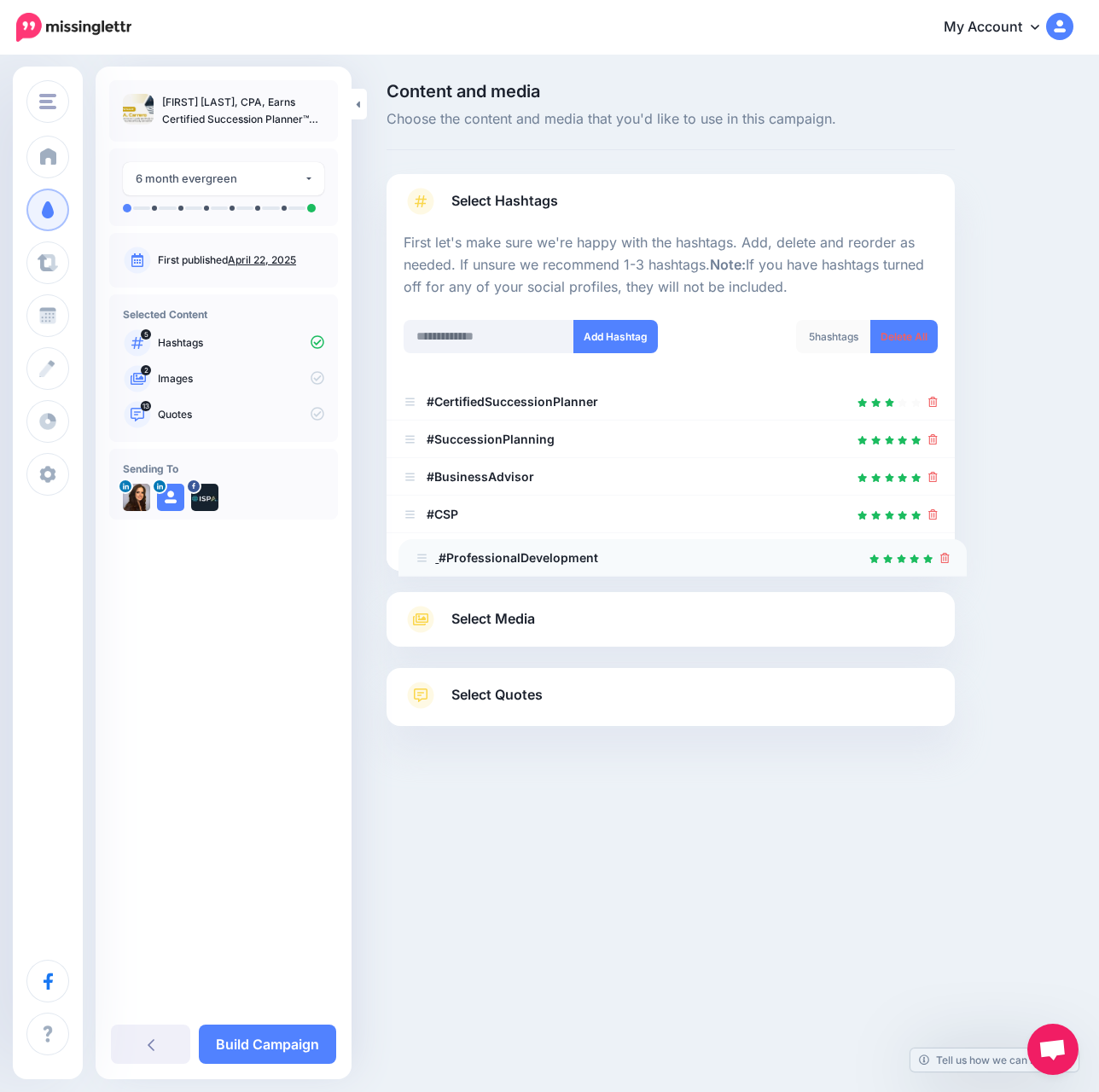 drag, startPoint x: 410, startPoint y: 422, endPoint x: 422, endPoint y: 559, distance: 137.52454 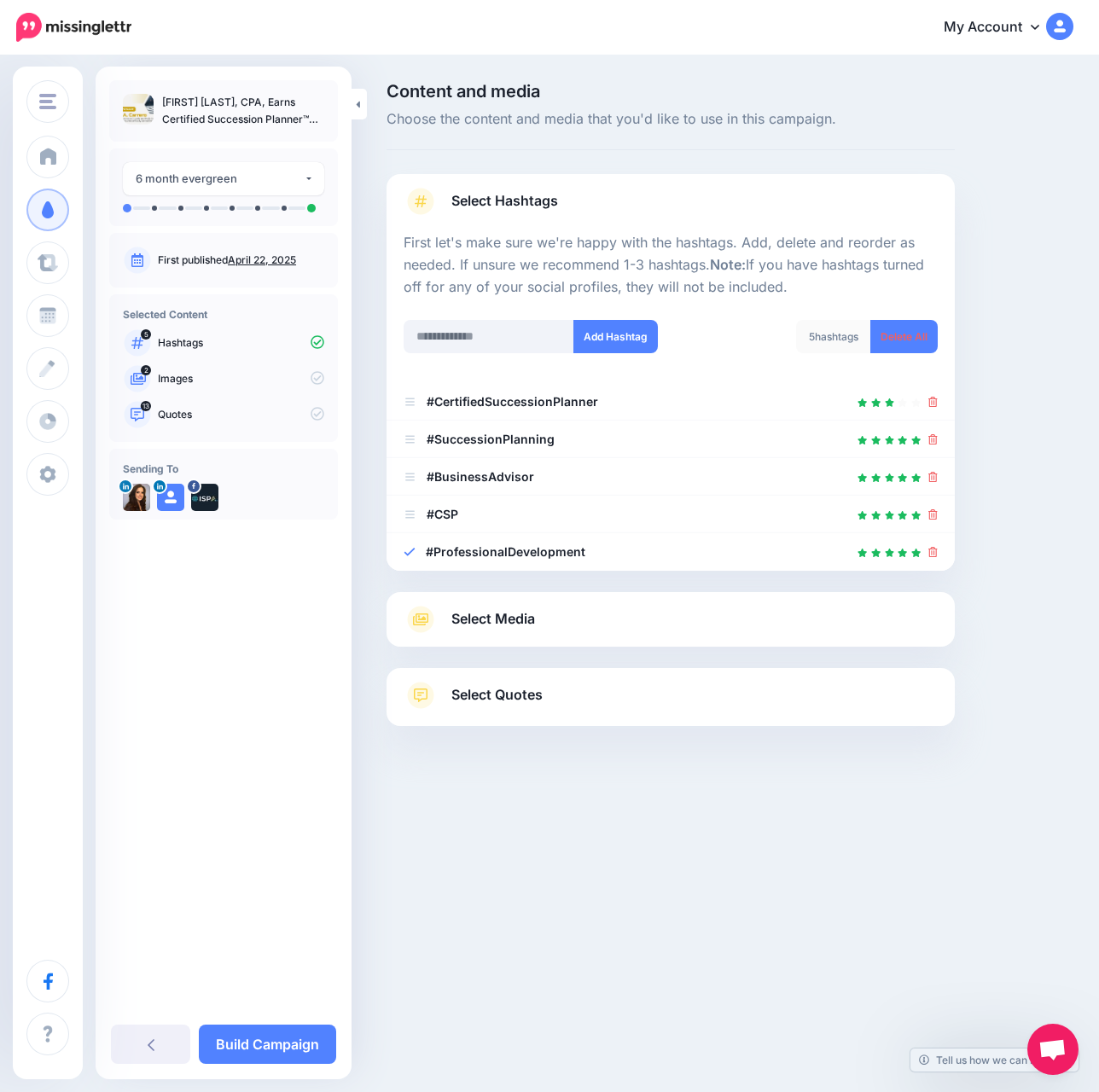 click on "Select Media" at bounding box center [493, 619] 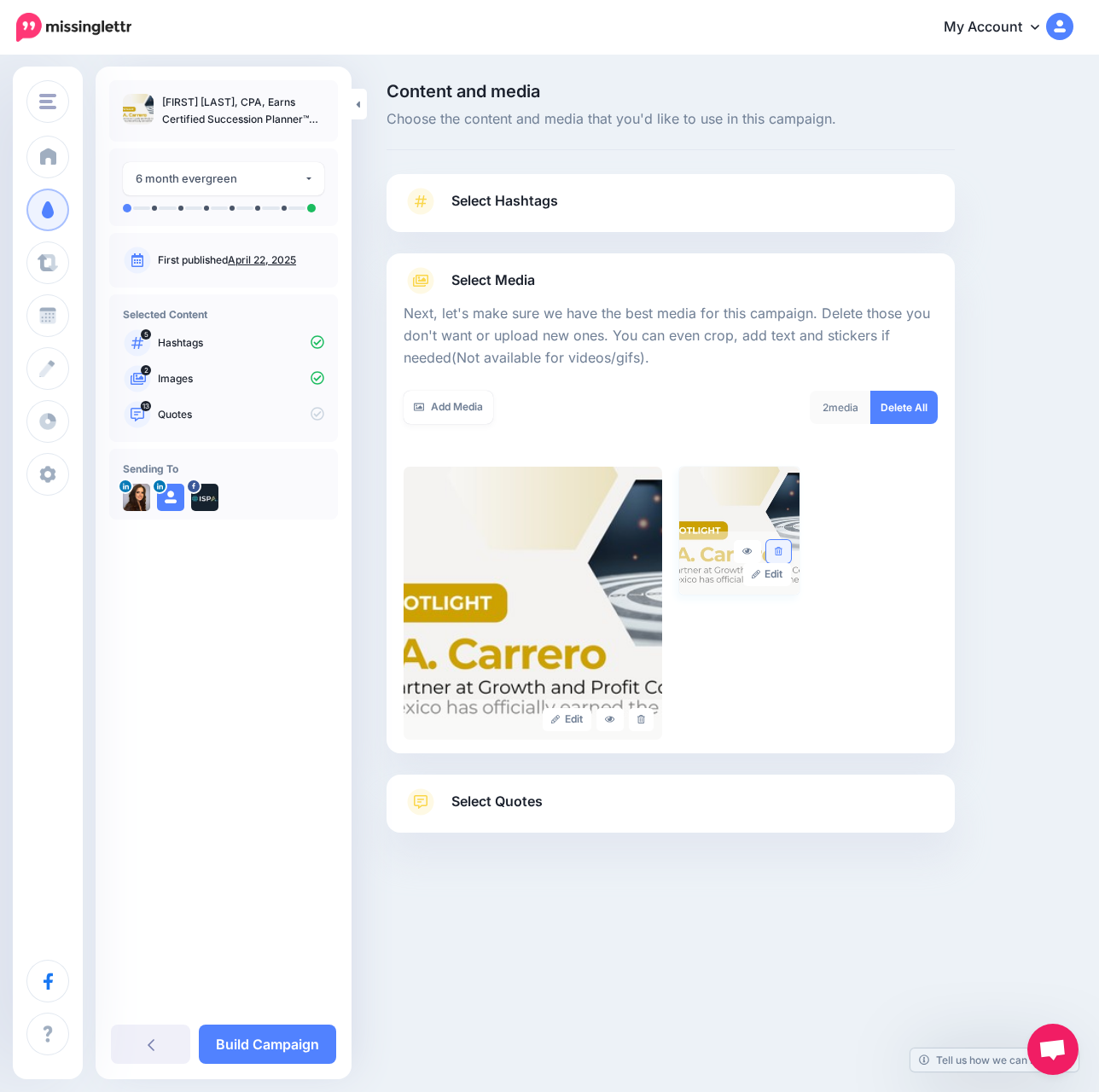 click at bounding box center [778, 551] 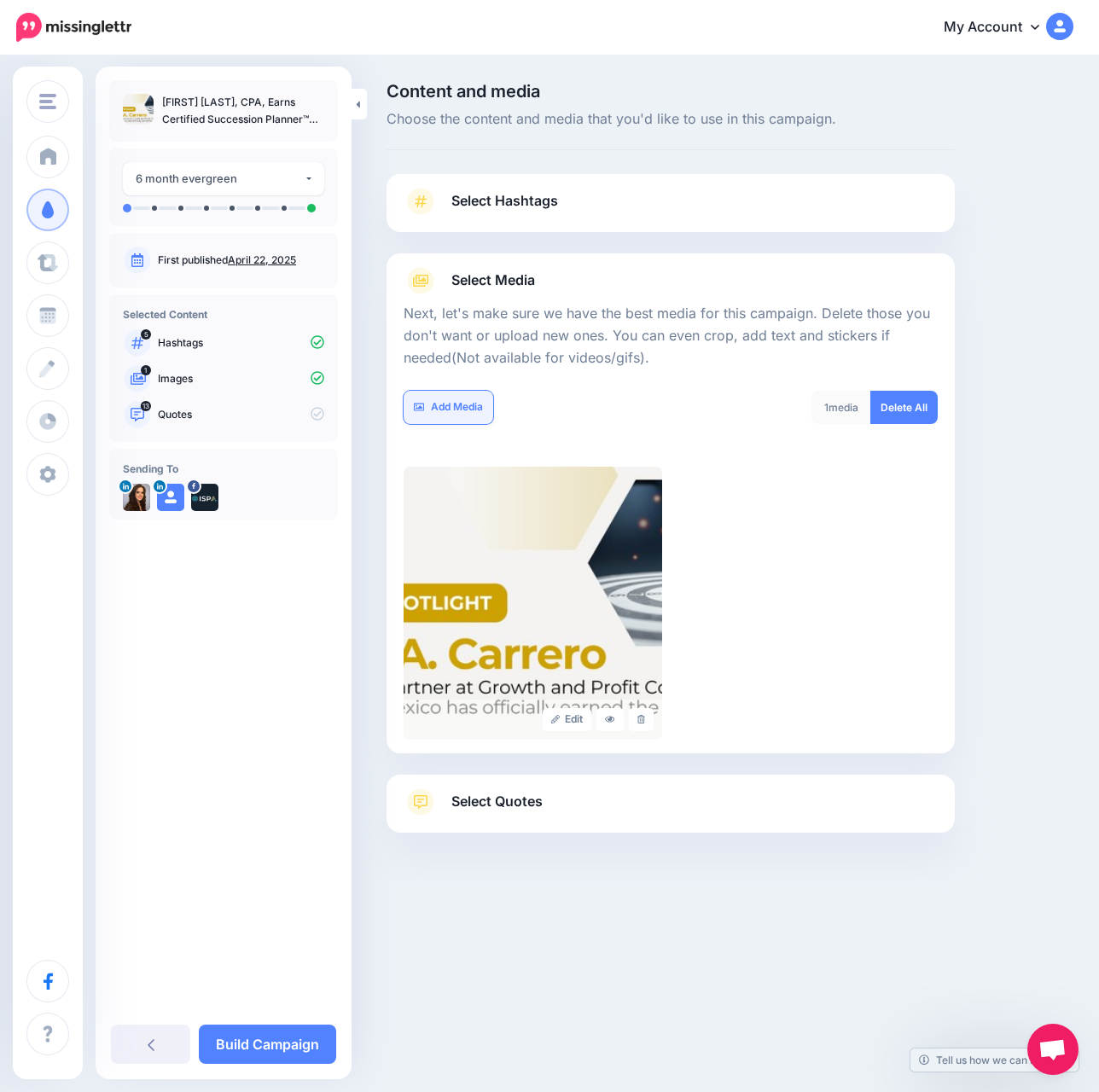 click on "Add Media" at bounding box center [448, 407] 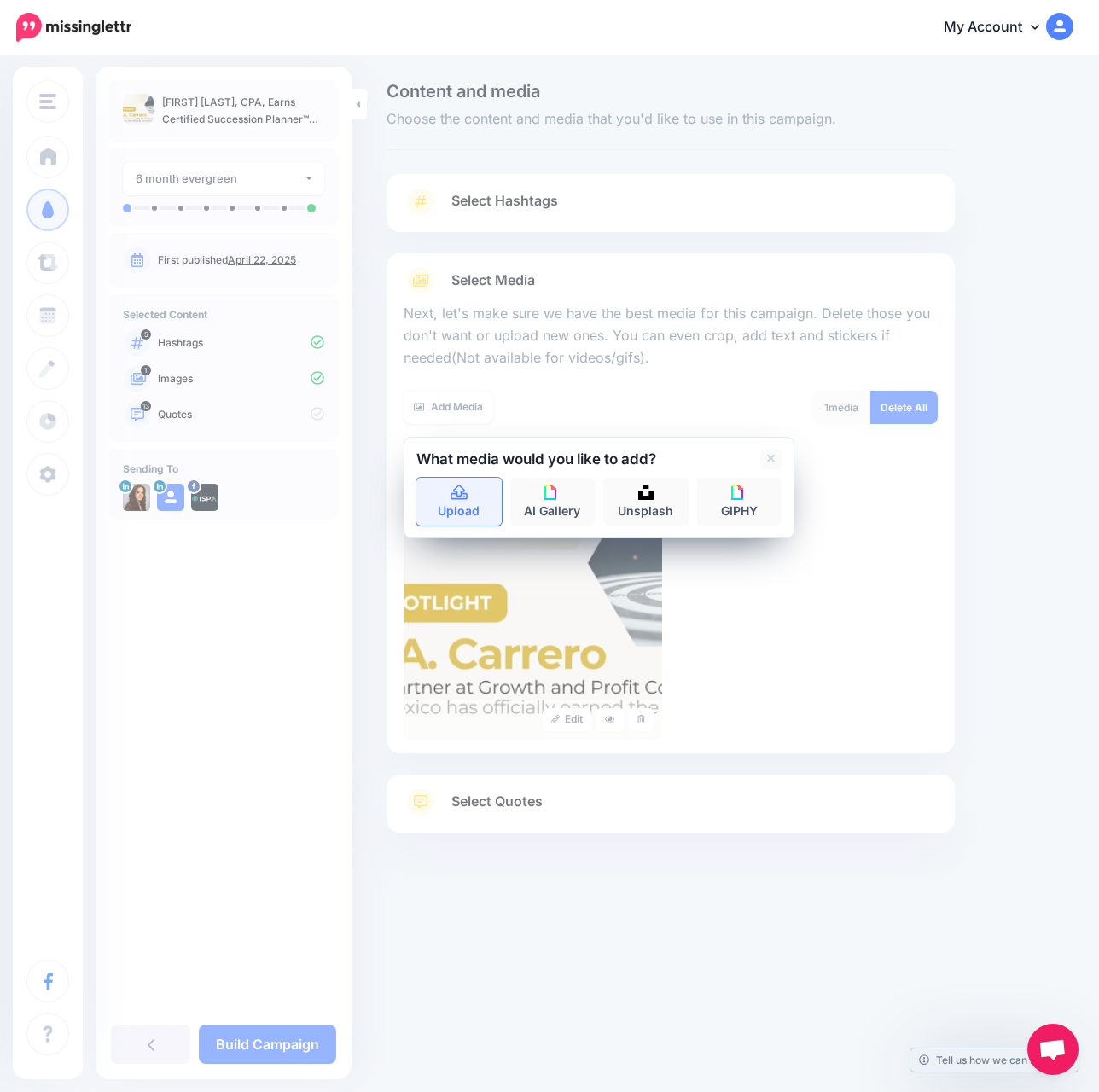 click 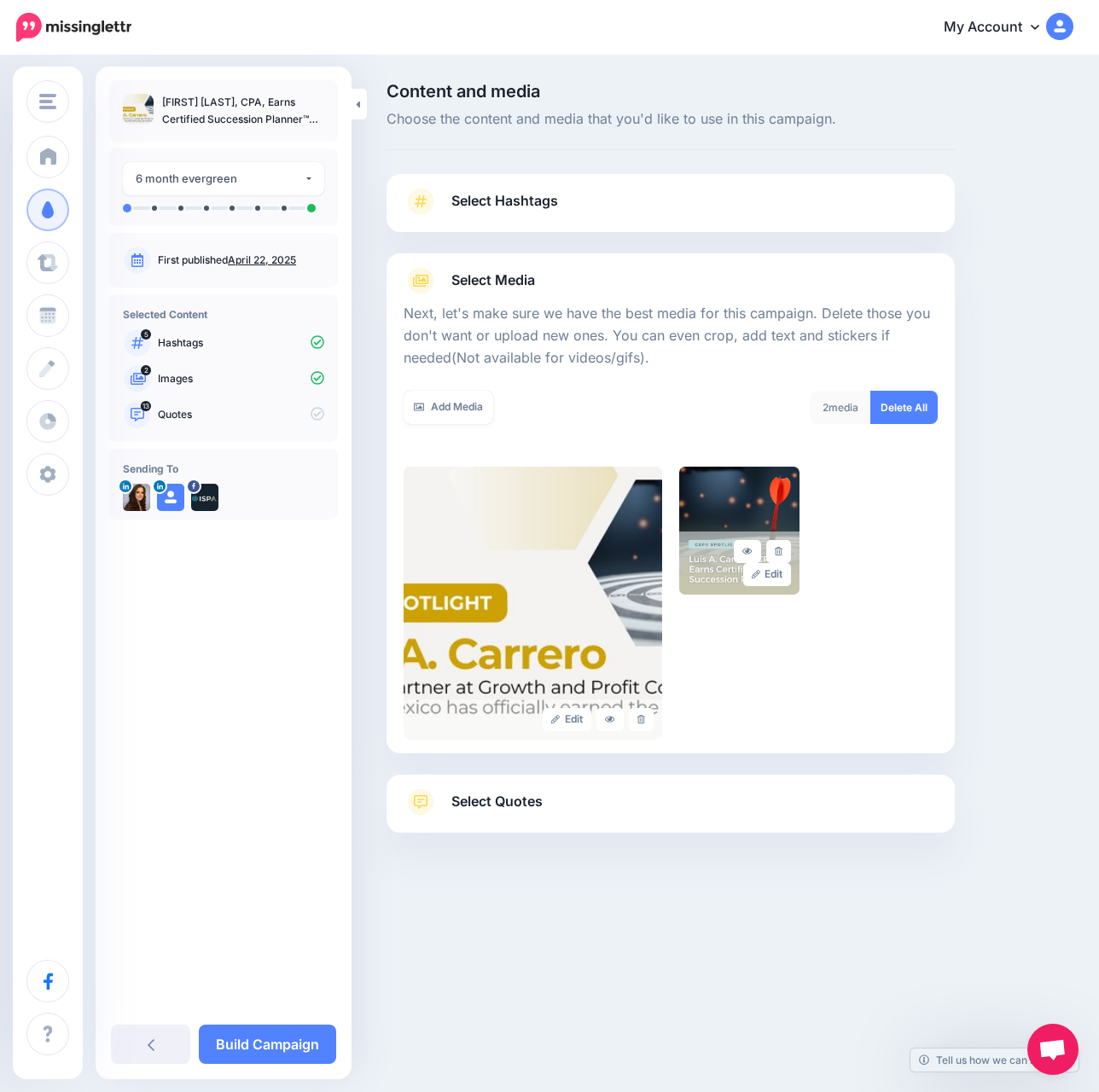 click on "Select Quotes" at bounding box center (497, 801) 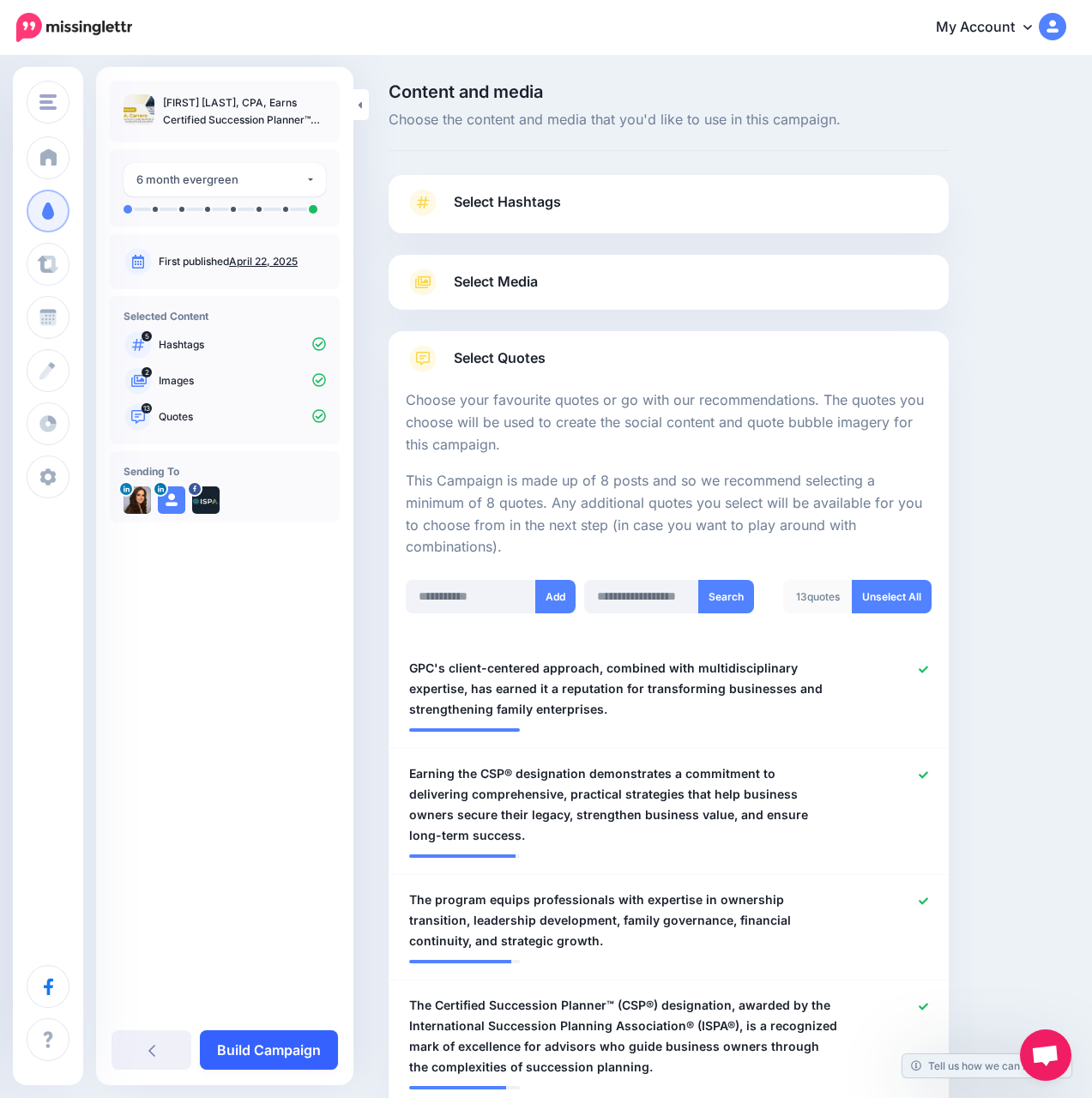 click on "Build Campaign" at bounding box center [268, 1050] 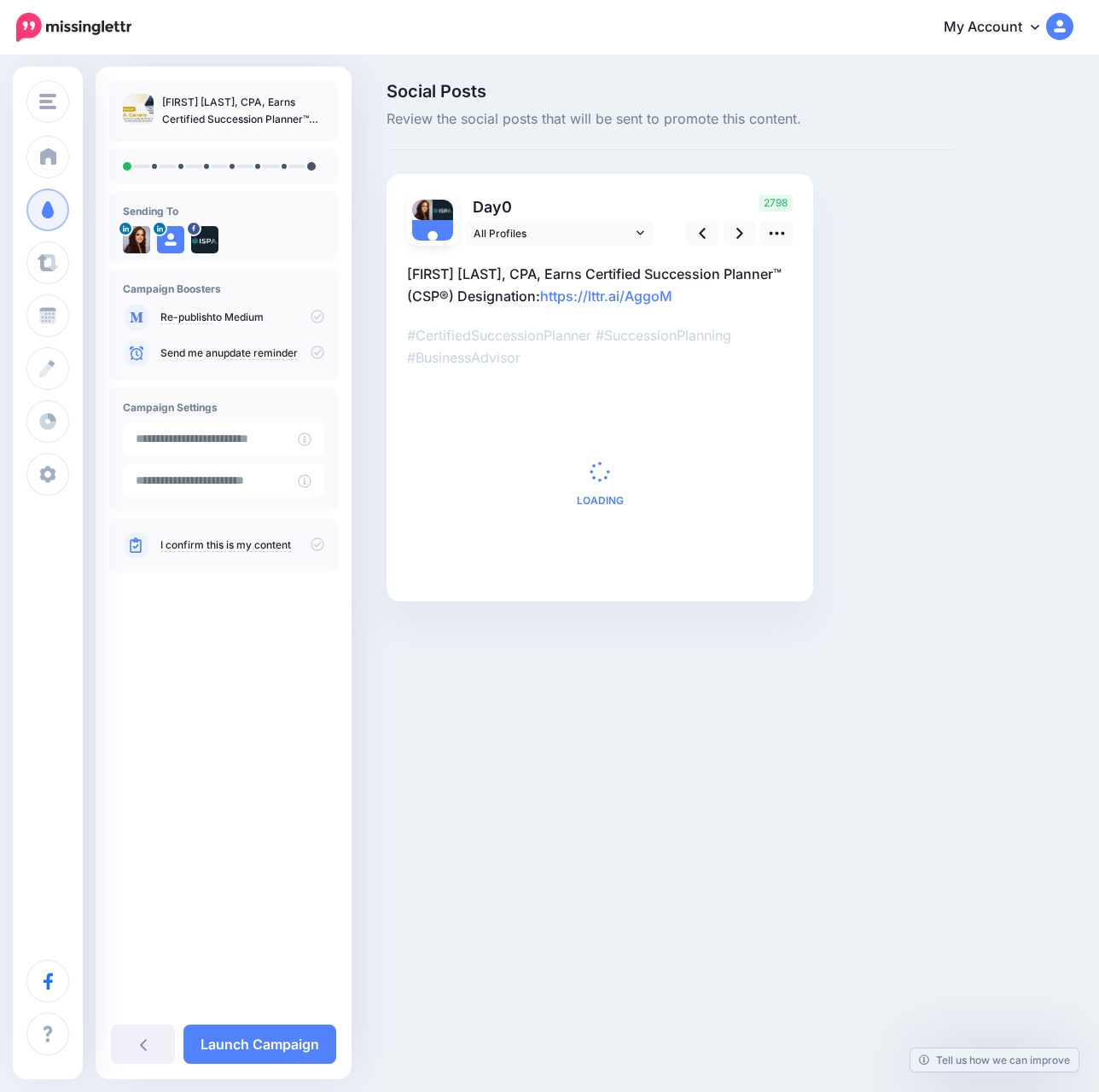 scroll, scrollTop: 0, scrollLeft: 0, axis: both 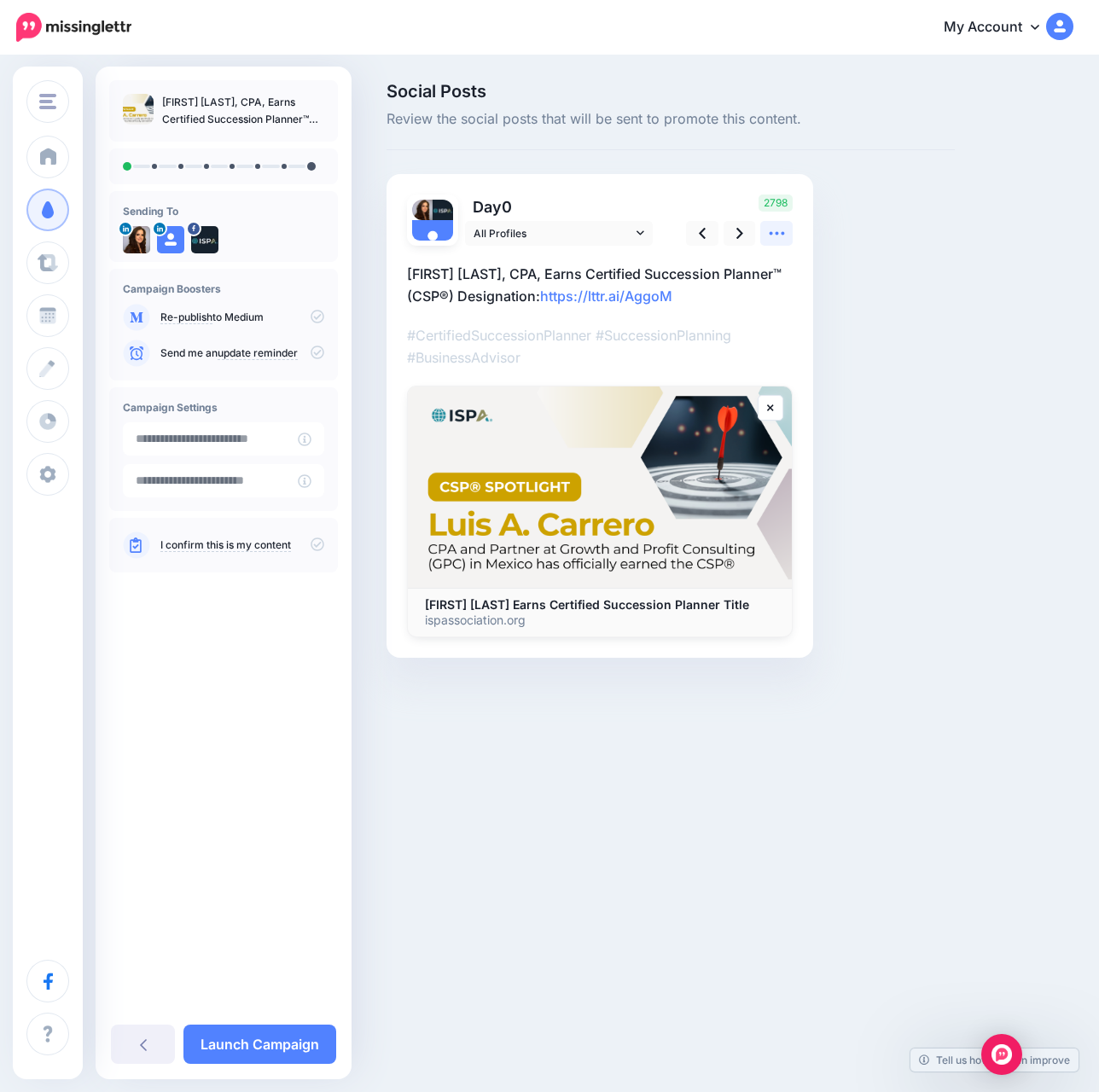 click 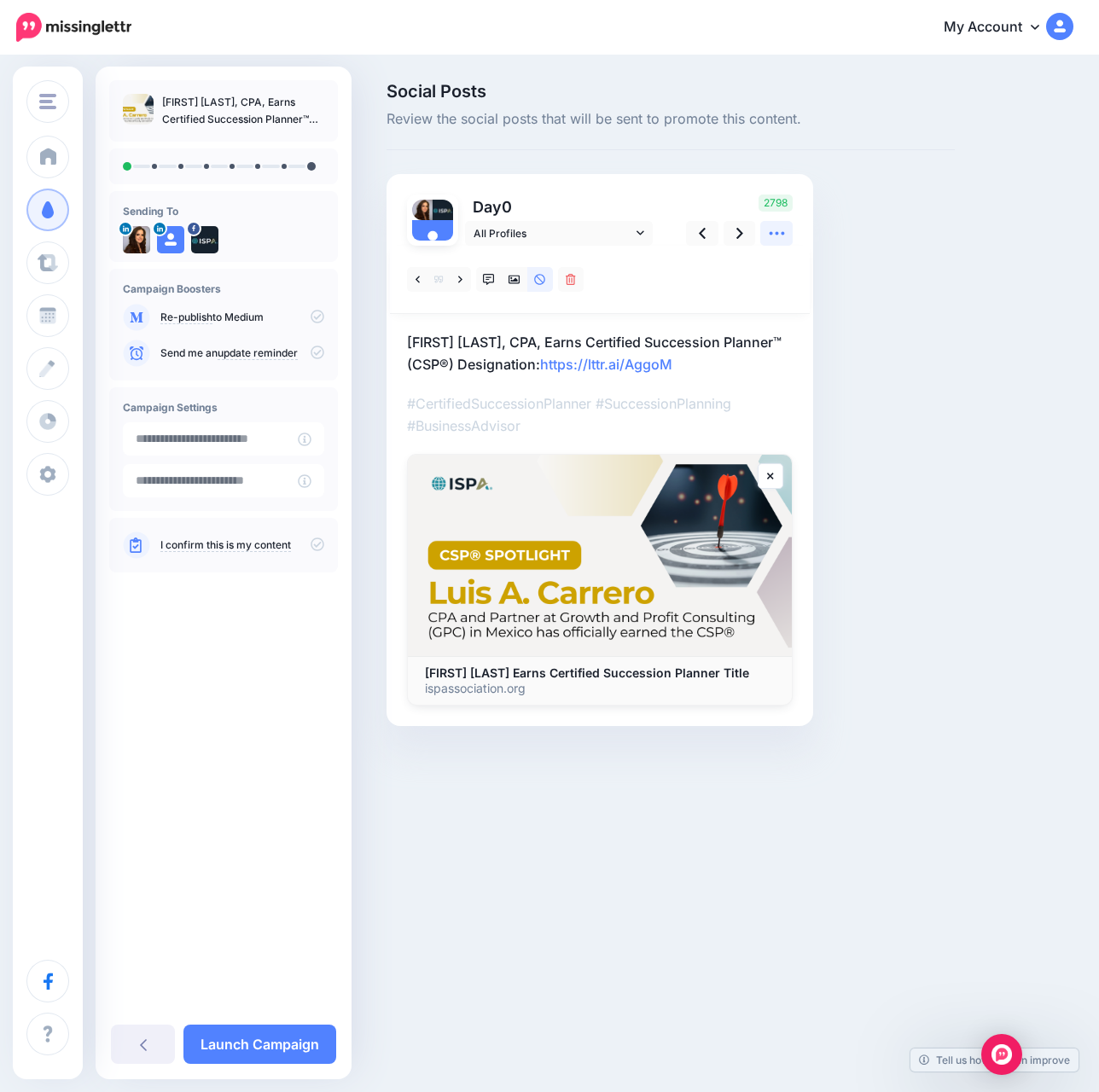 click 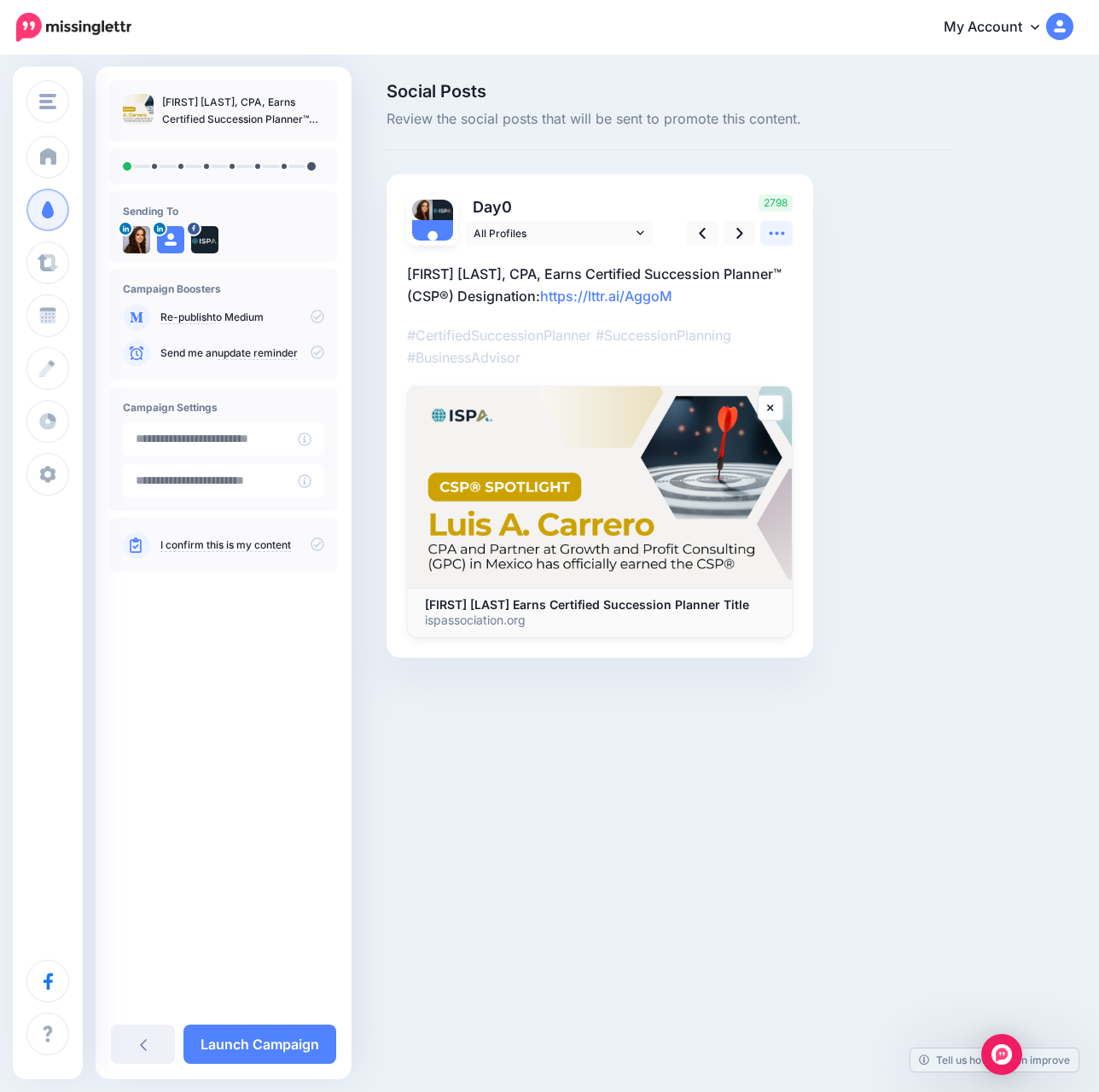 click 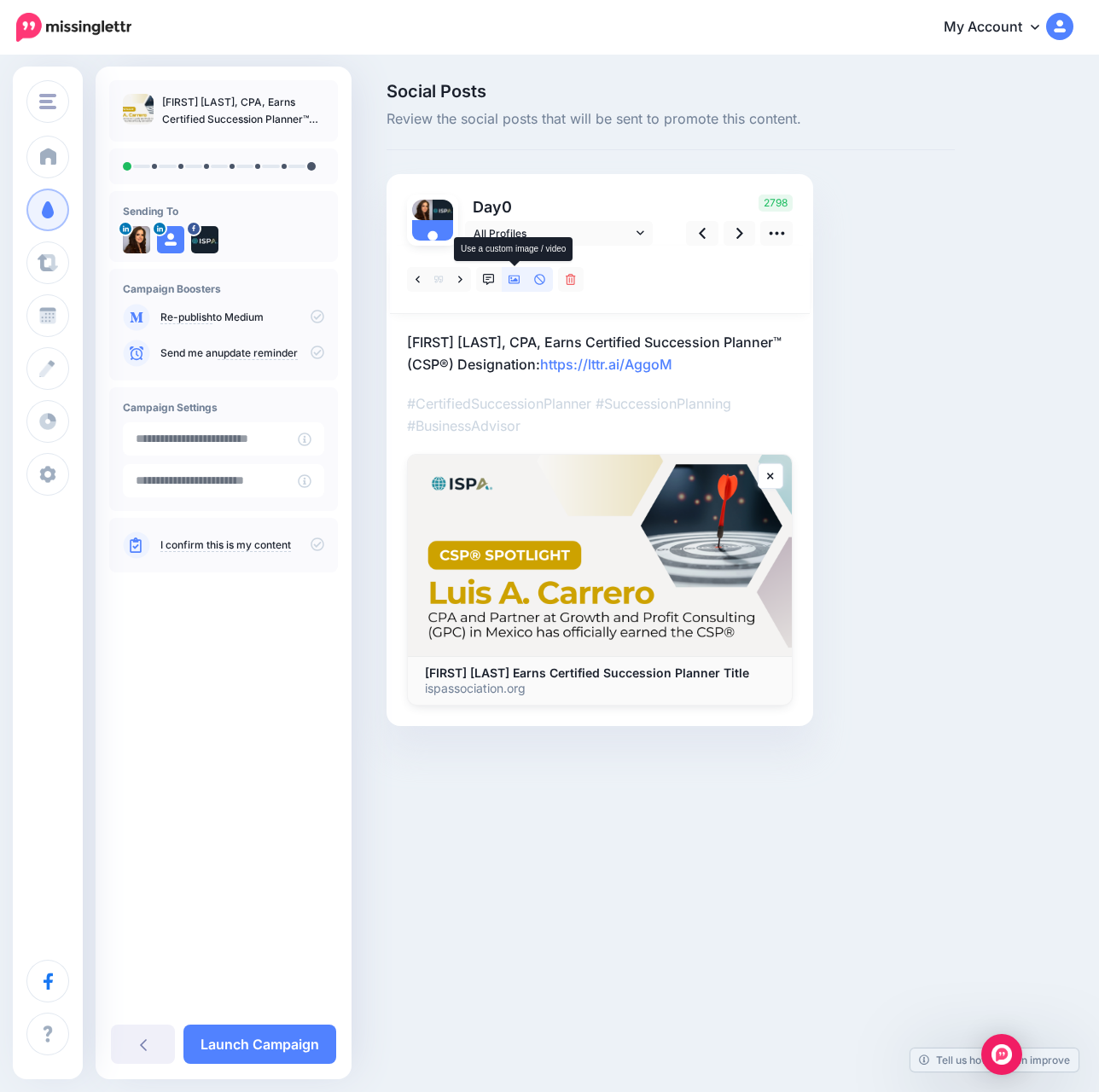 click 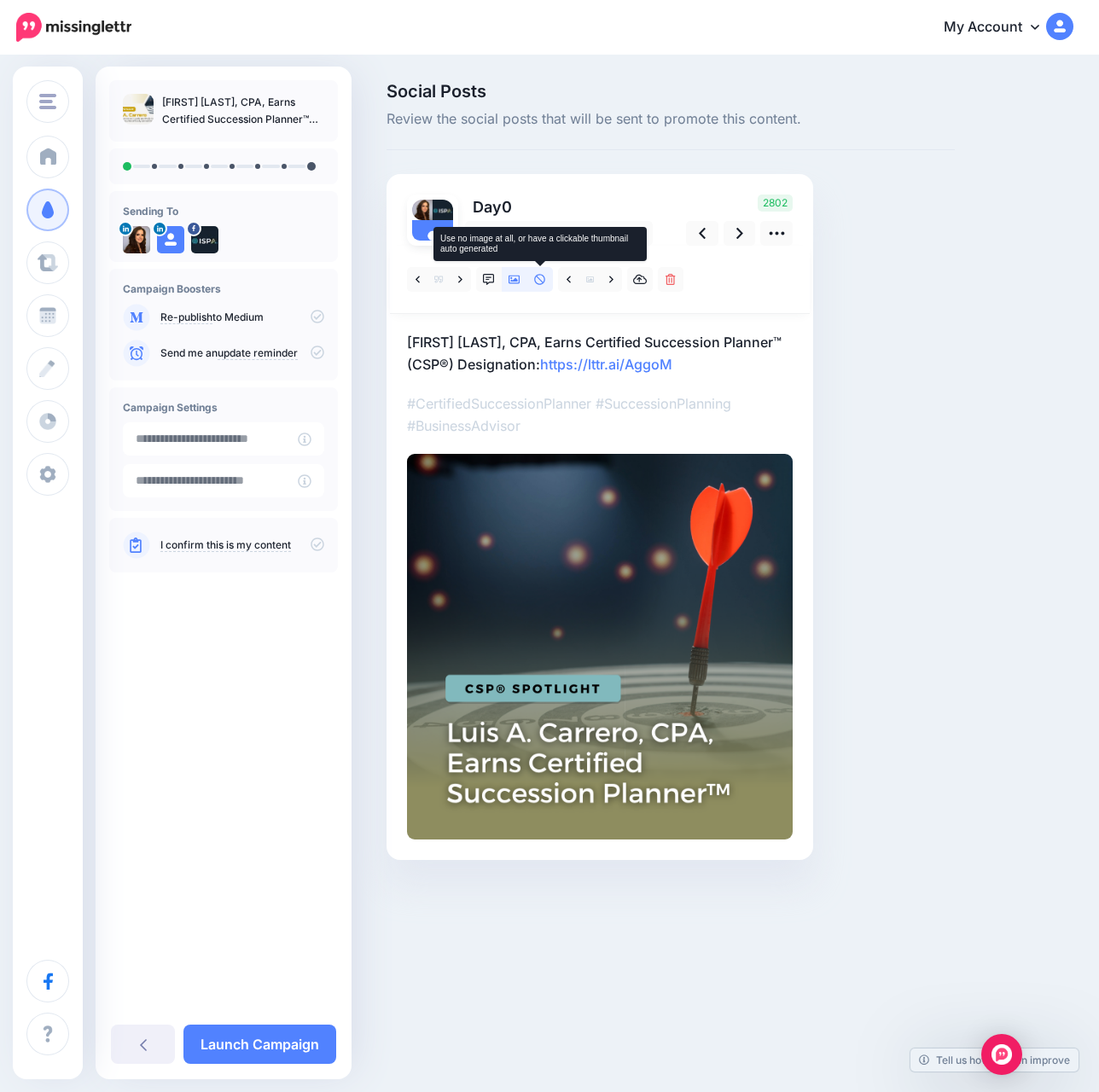 click 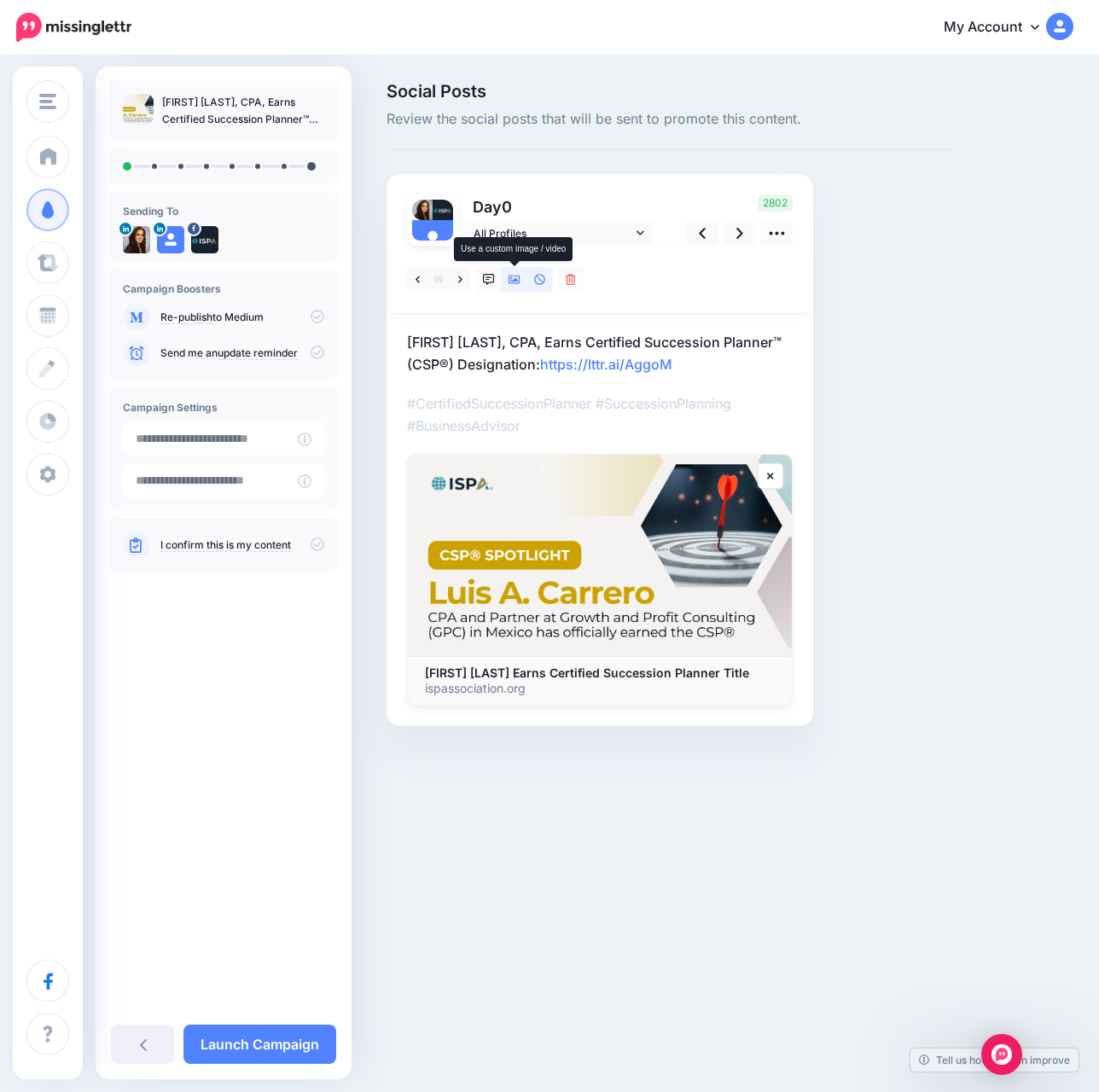 click 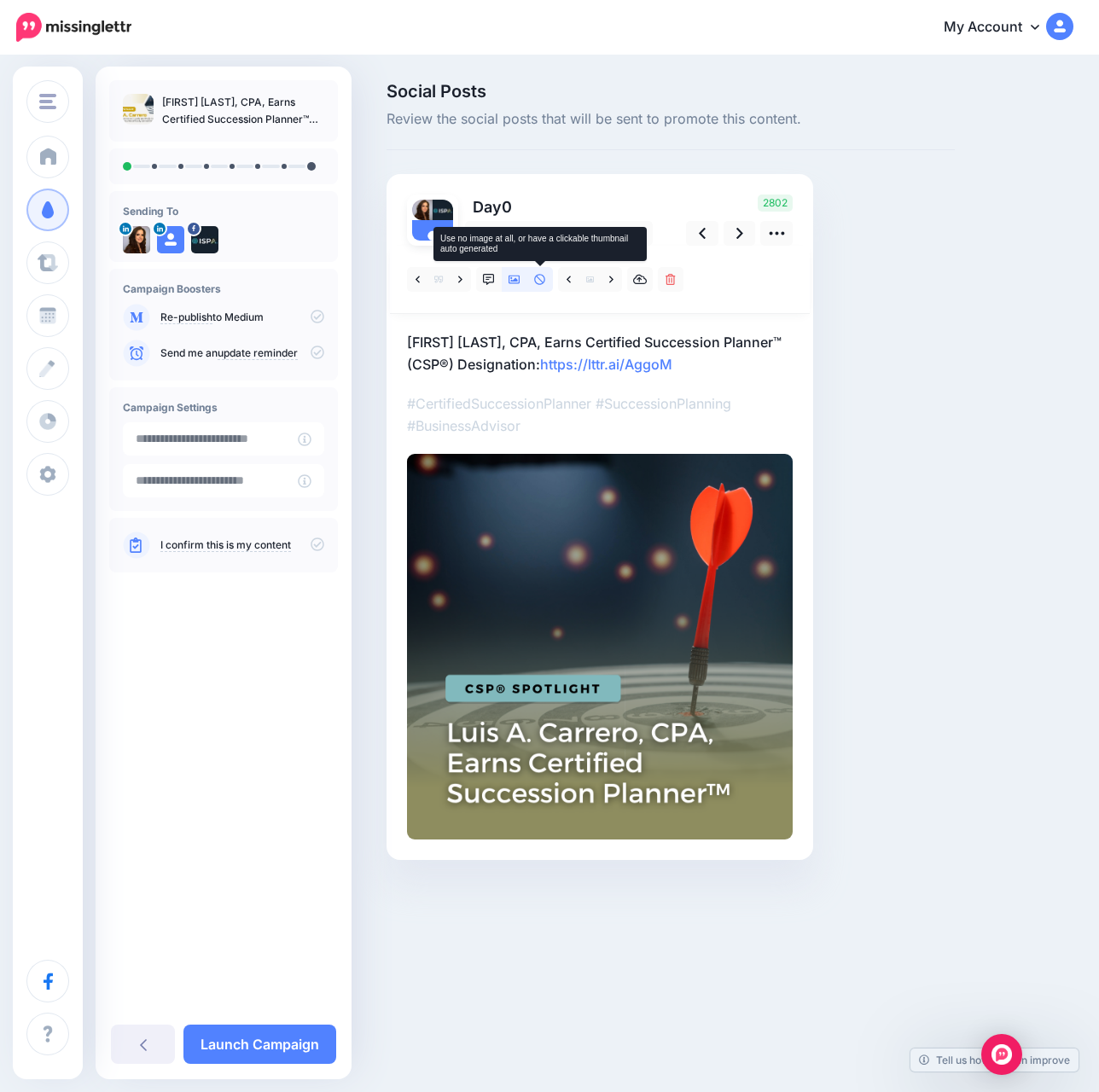 click 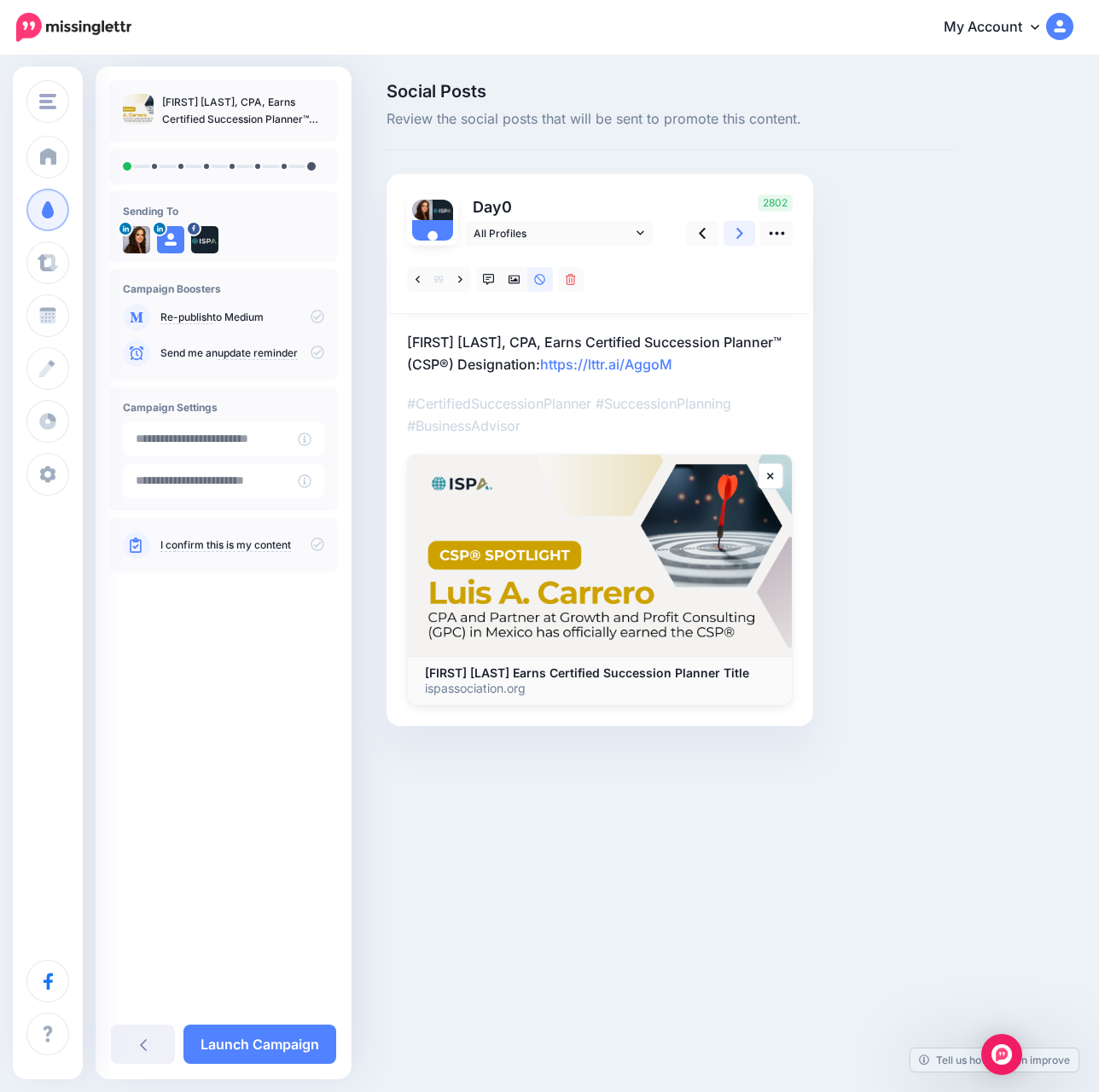 click at bounding box center (740, 233) 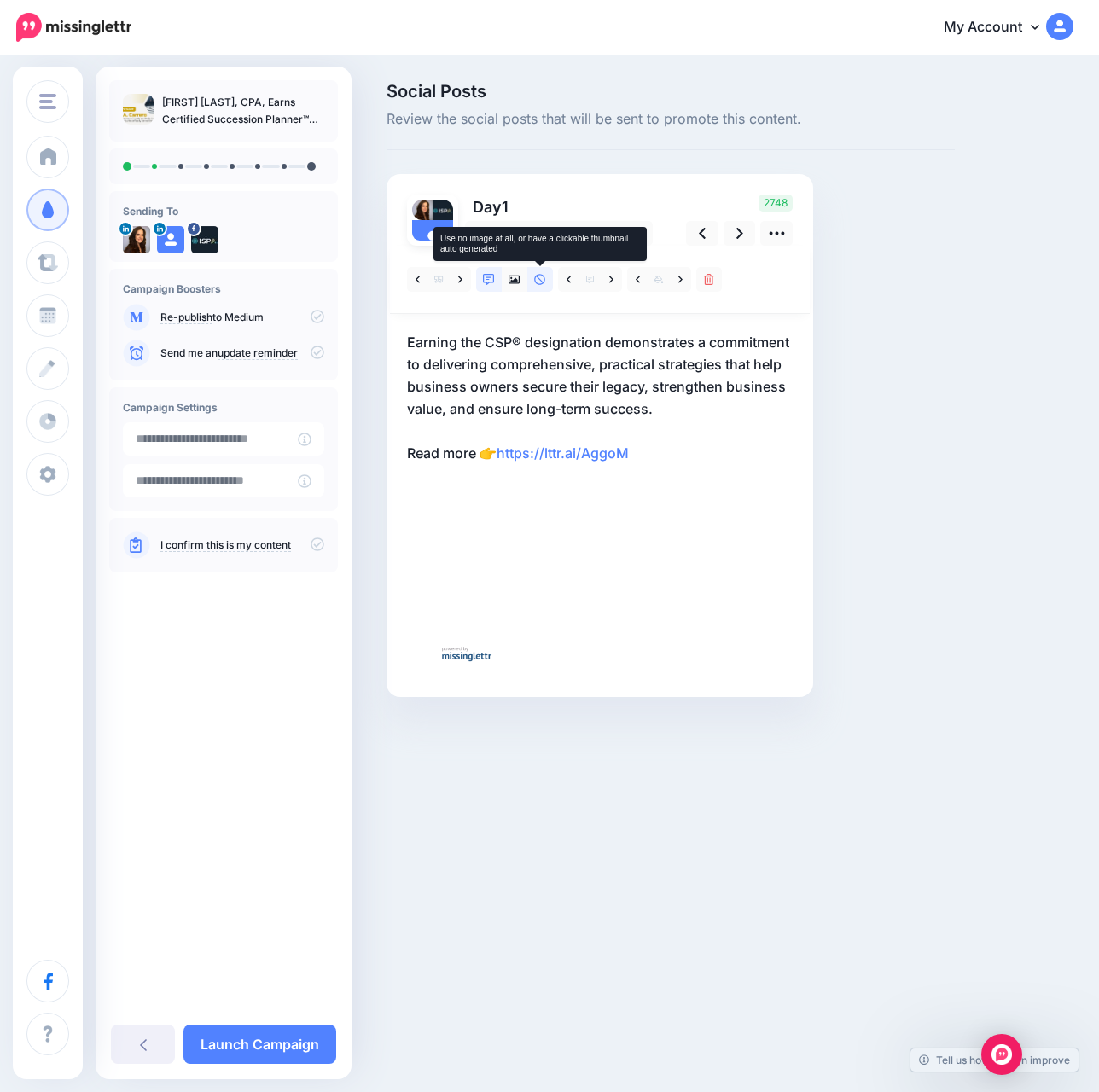 click at bounding box center [540, 279] 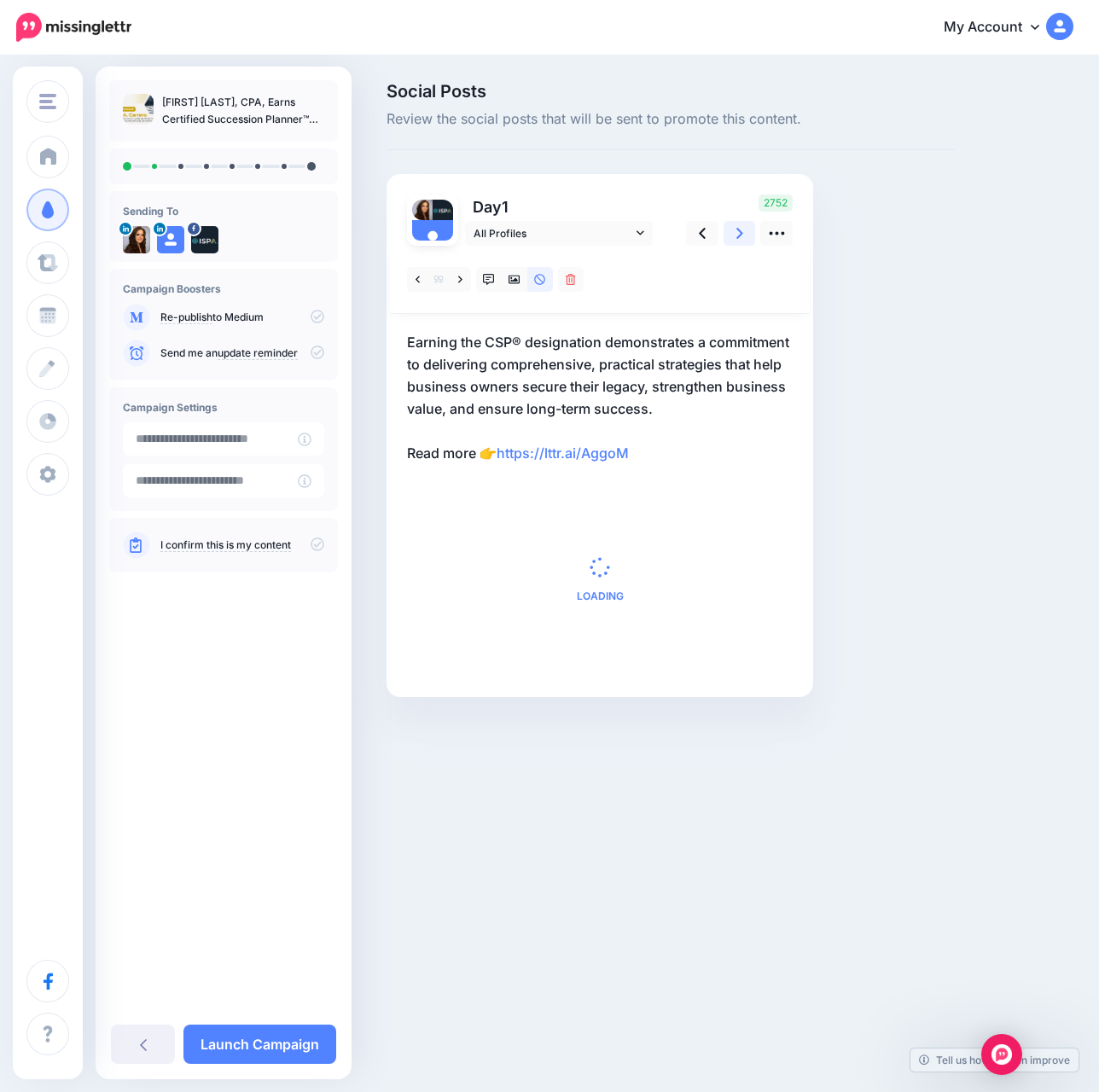 click 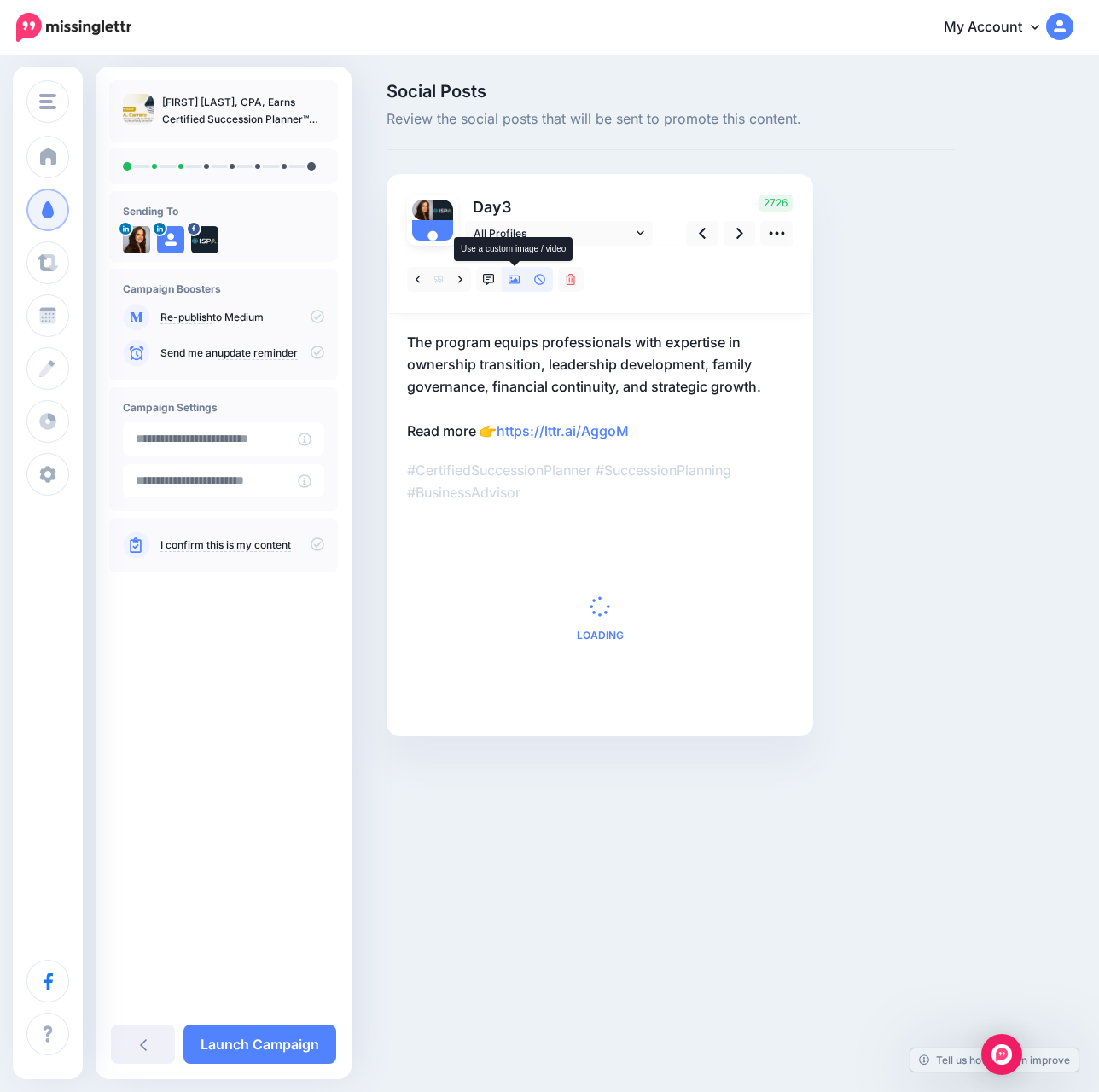 click 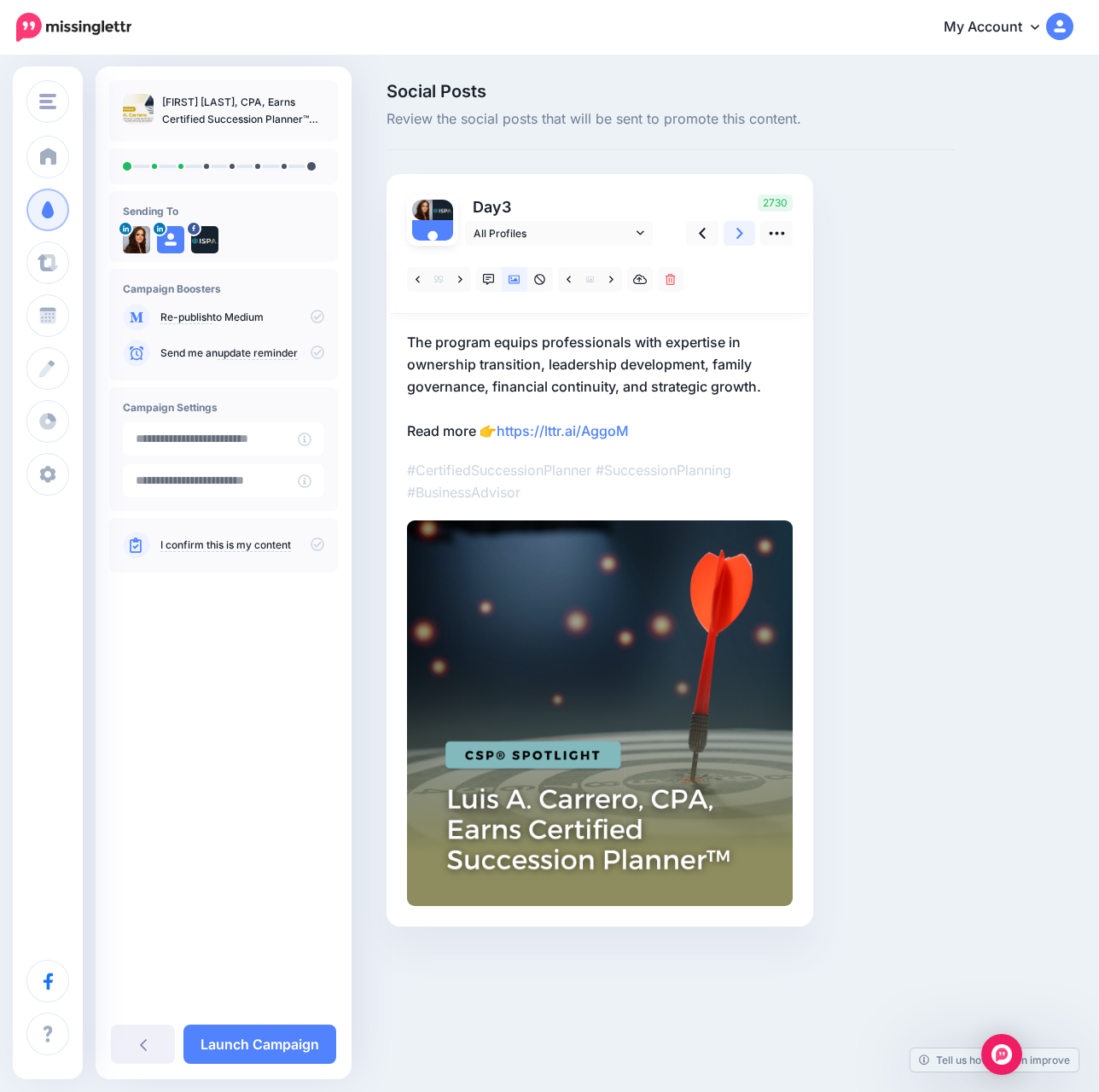 click at bounding box center (740, 233) 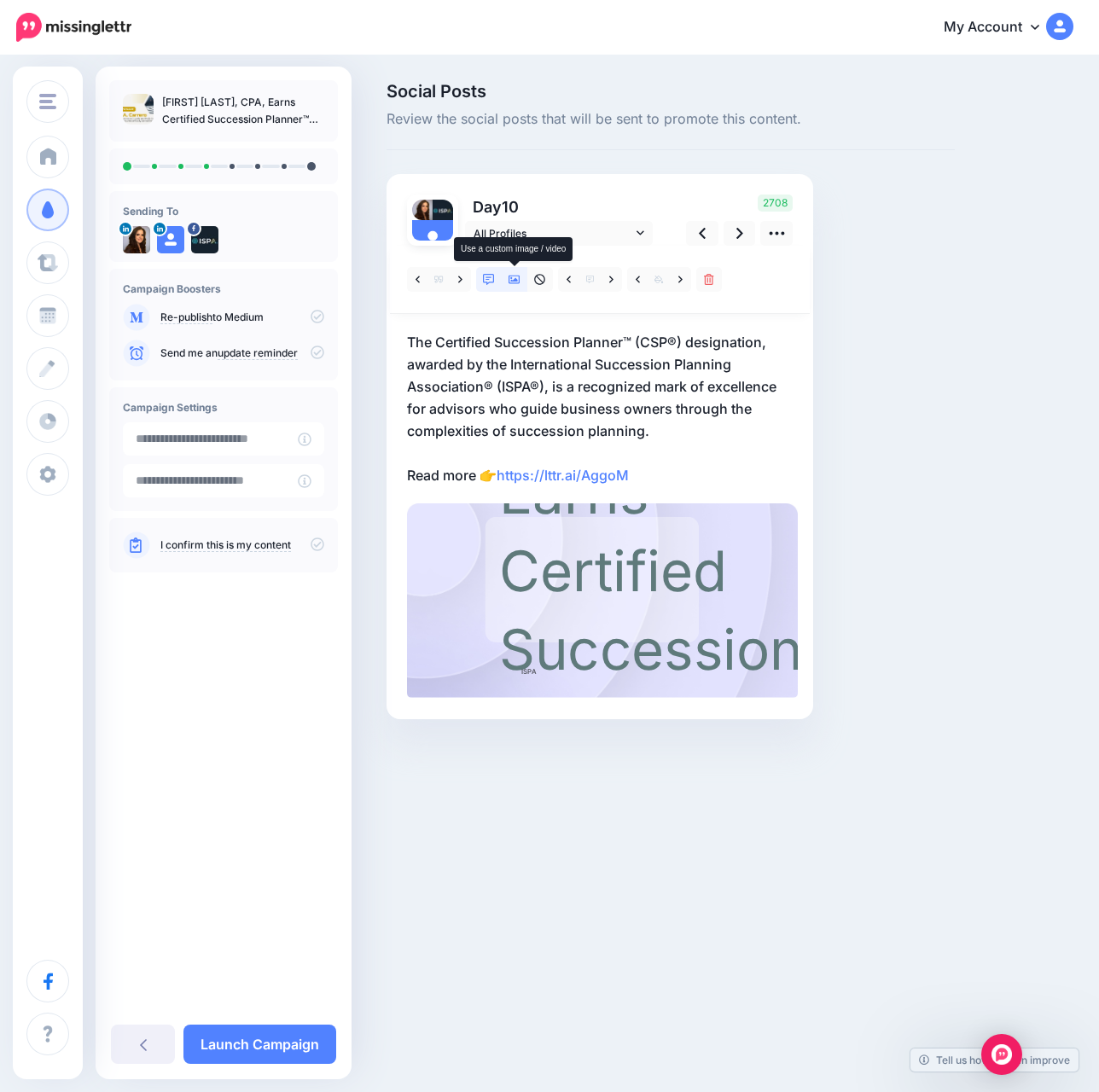 click 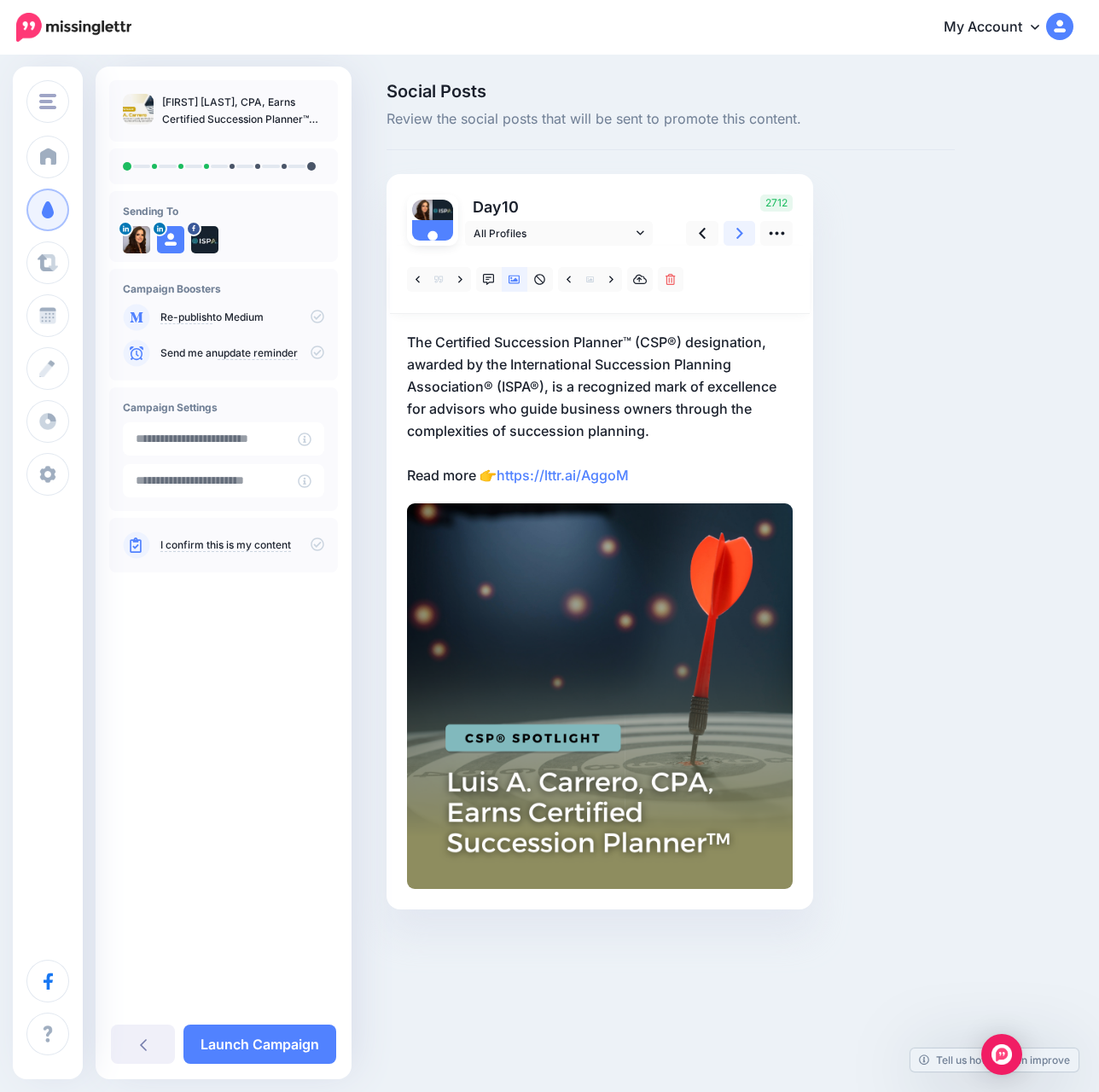 click at bounding box center [740, 233] 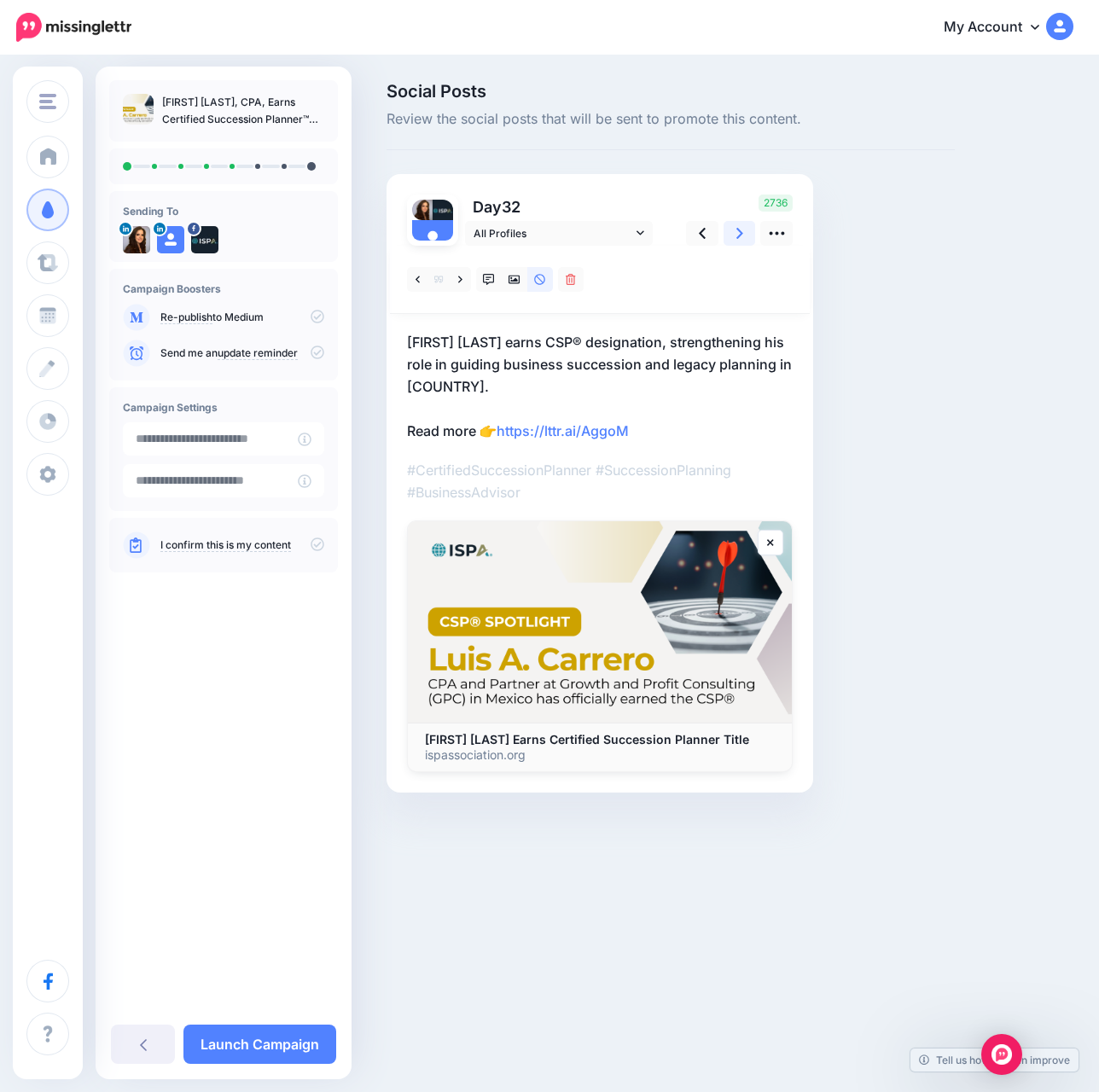 click 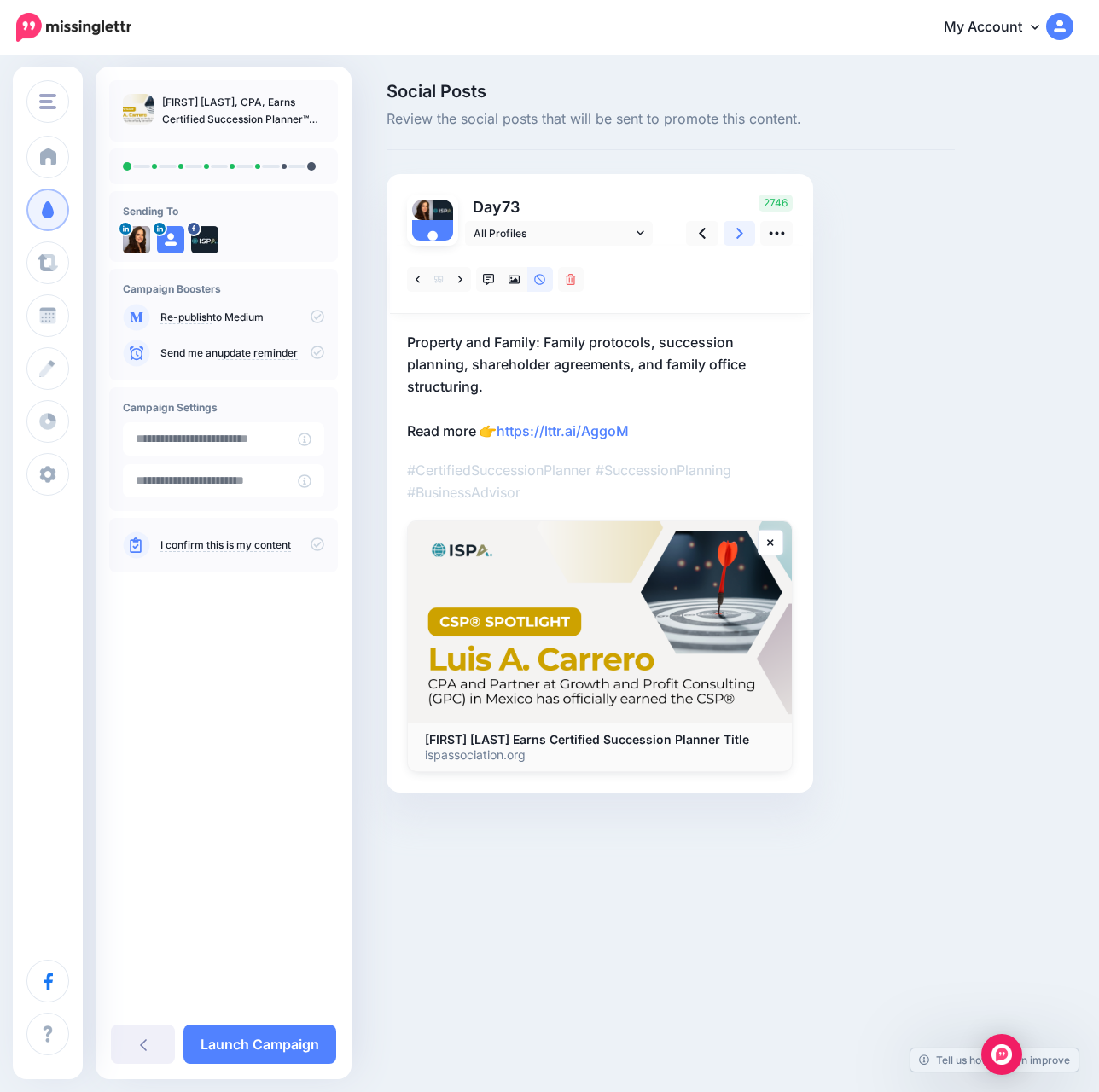click 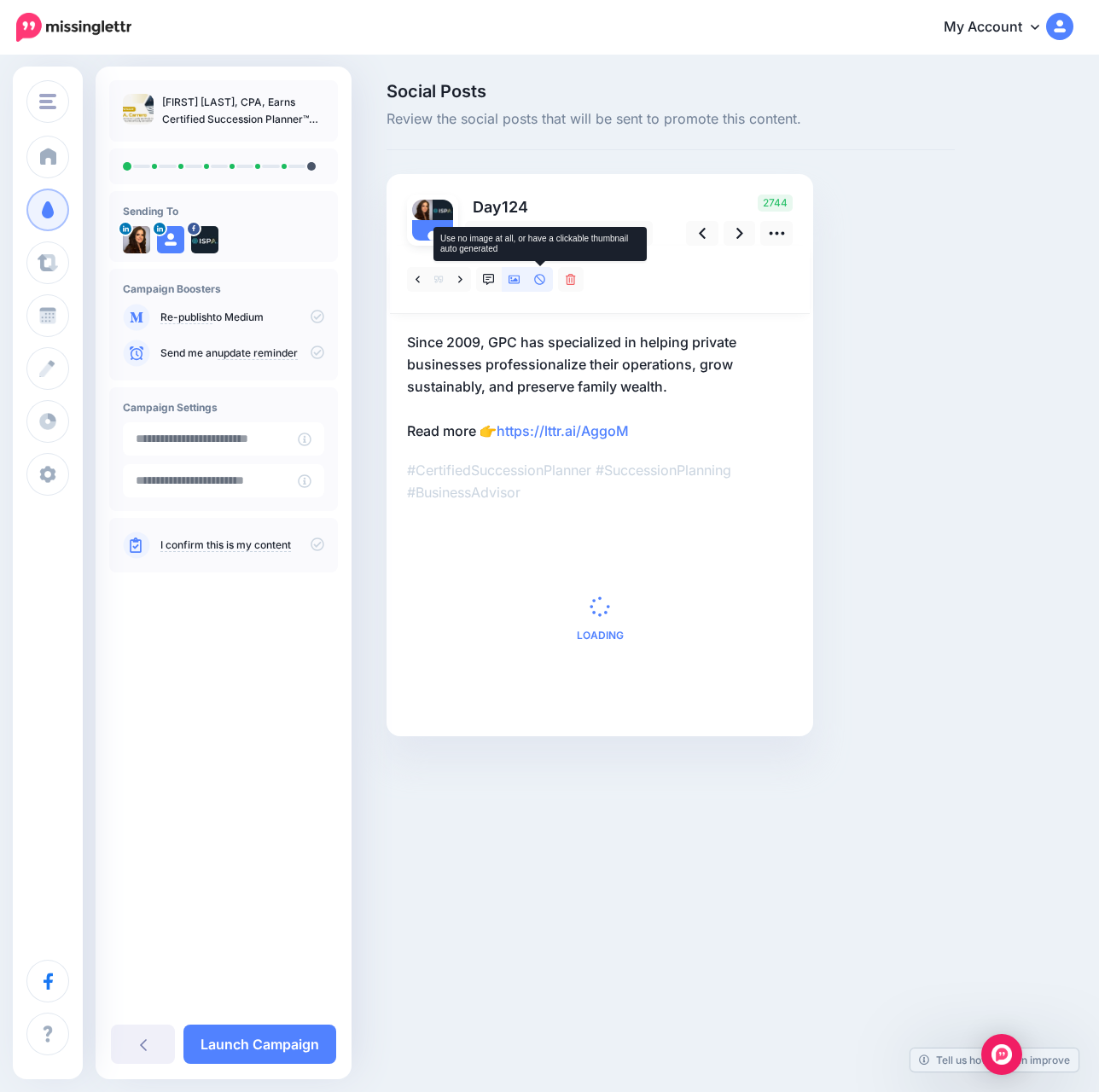click 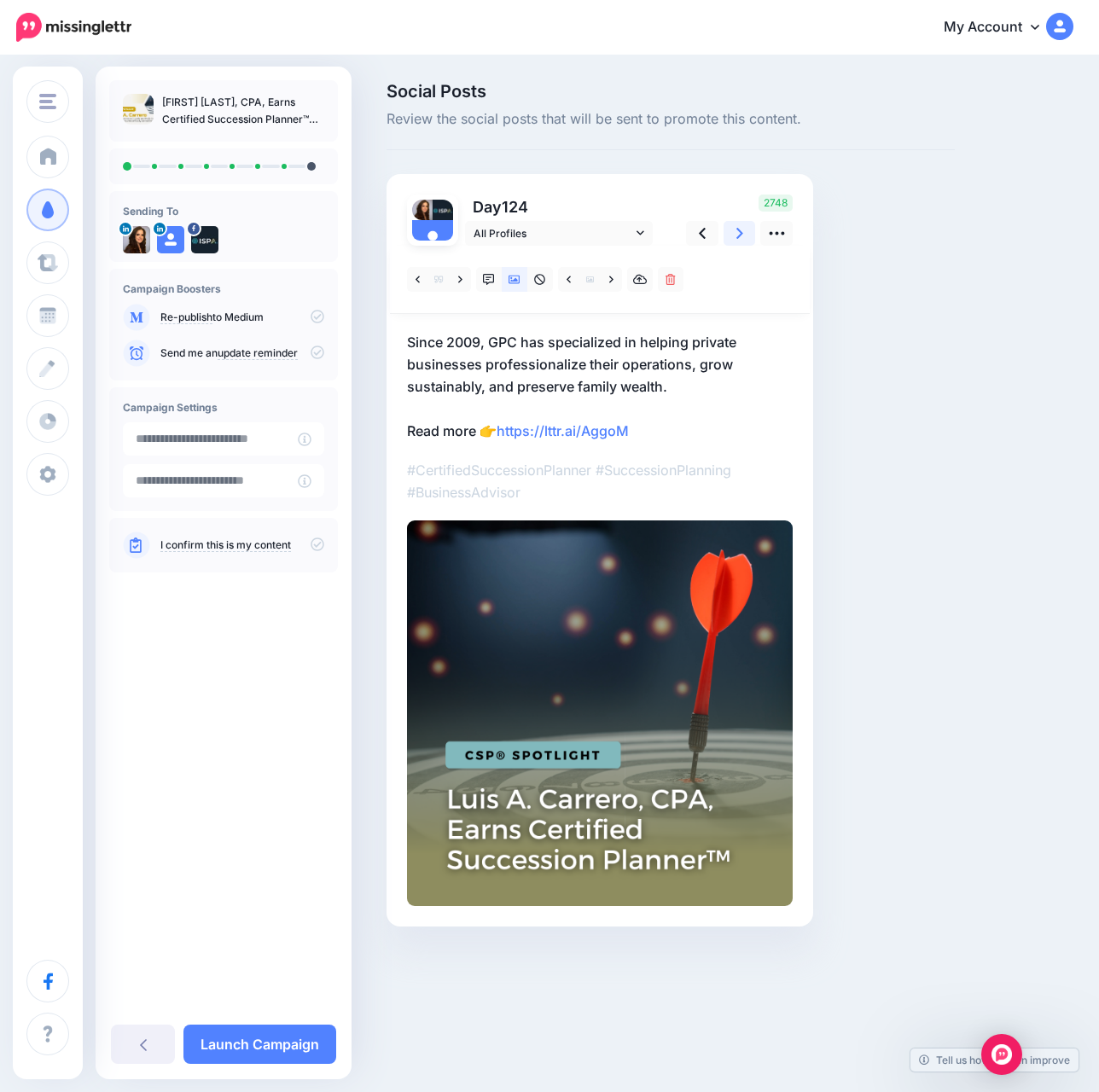 click at bounding box center [740, 233] 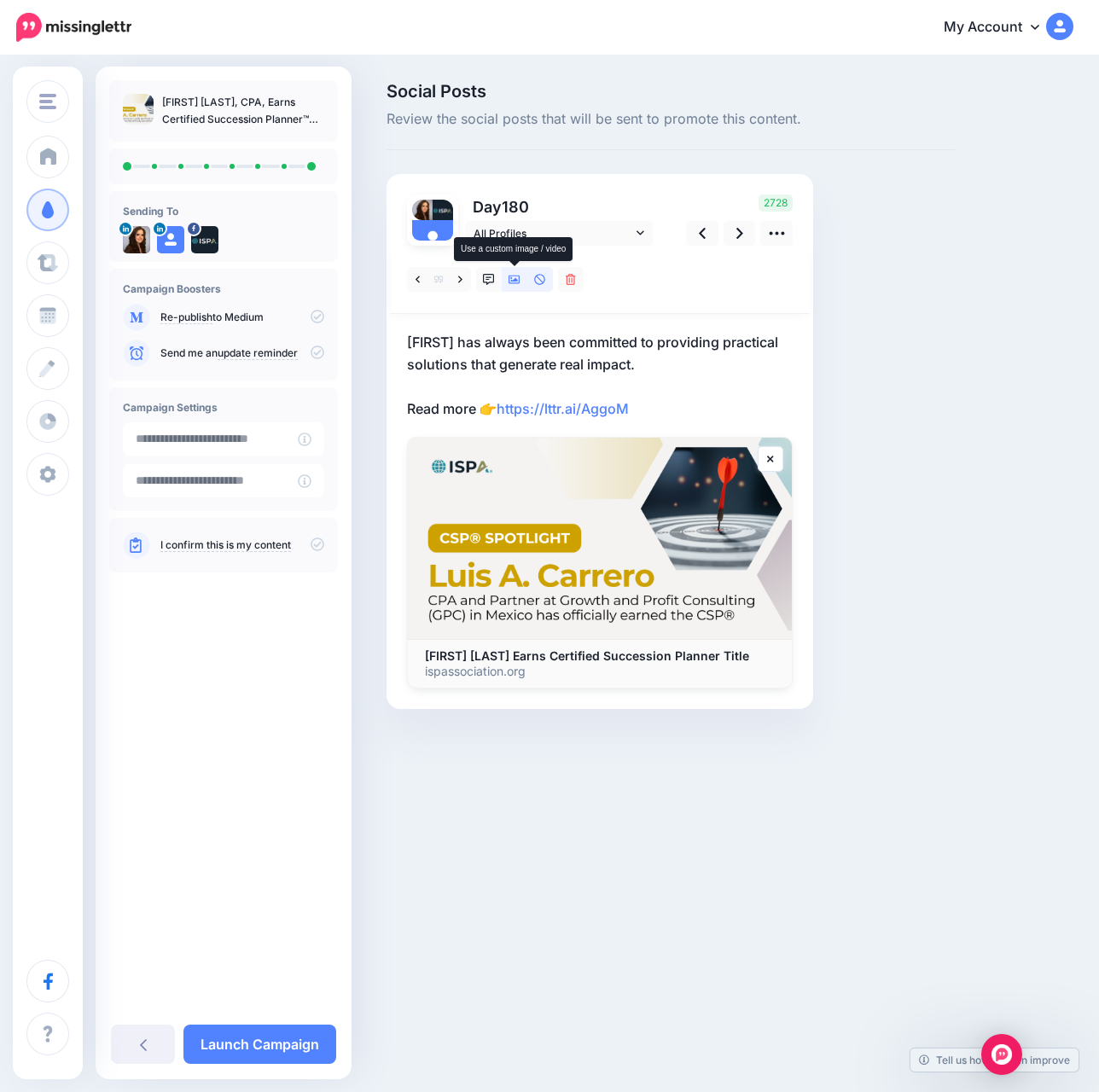 click at bounding box center [515, 279] 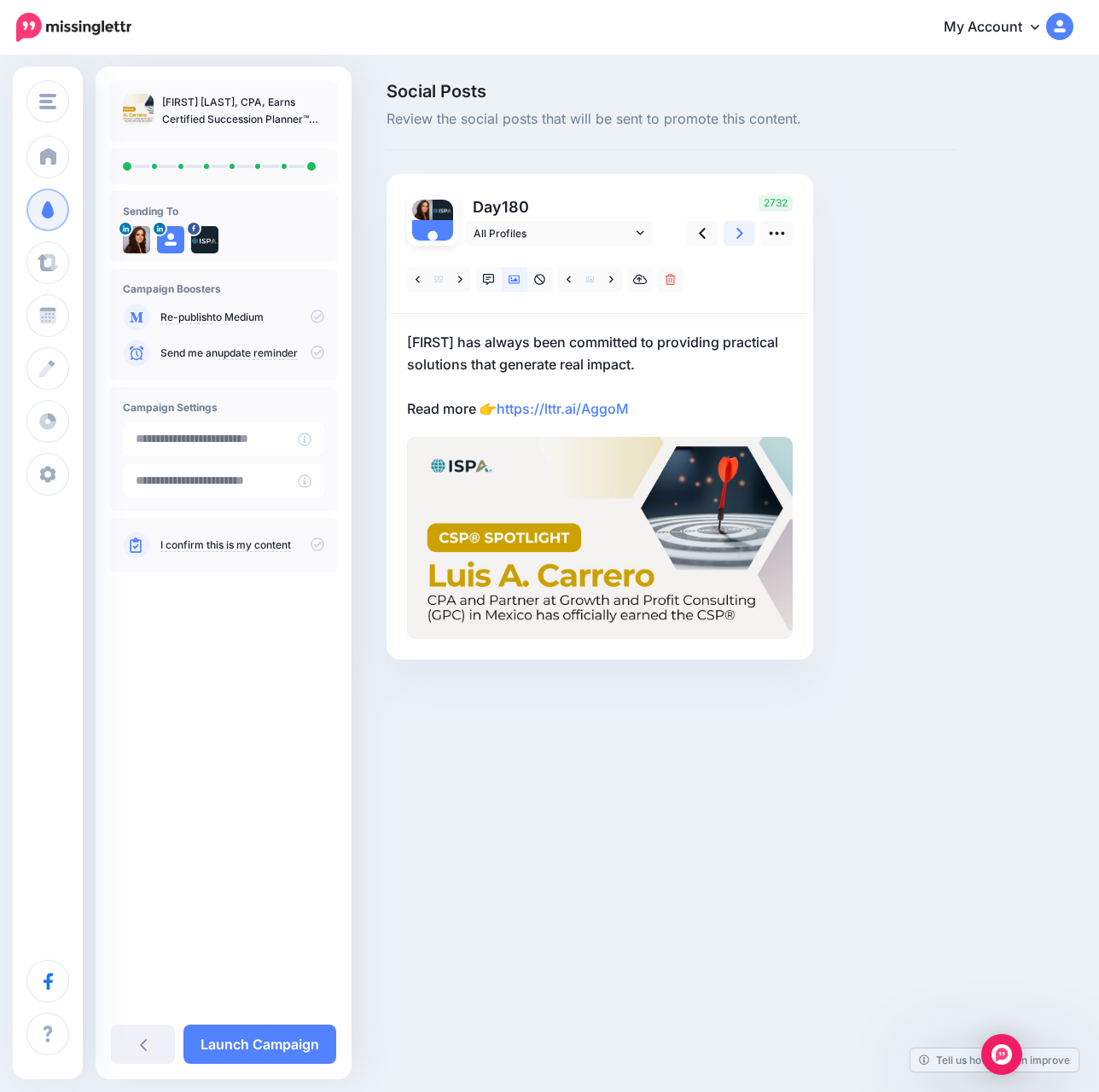 click 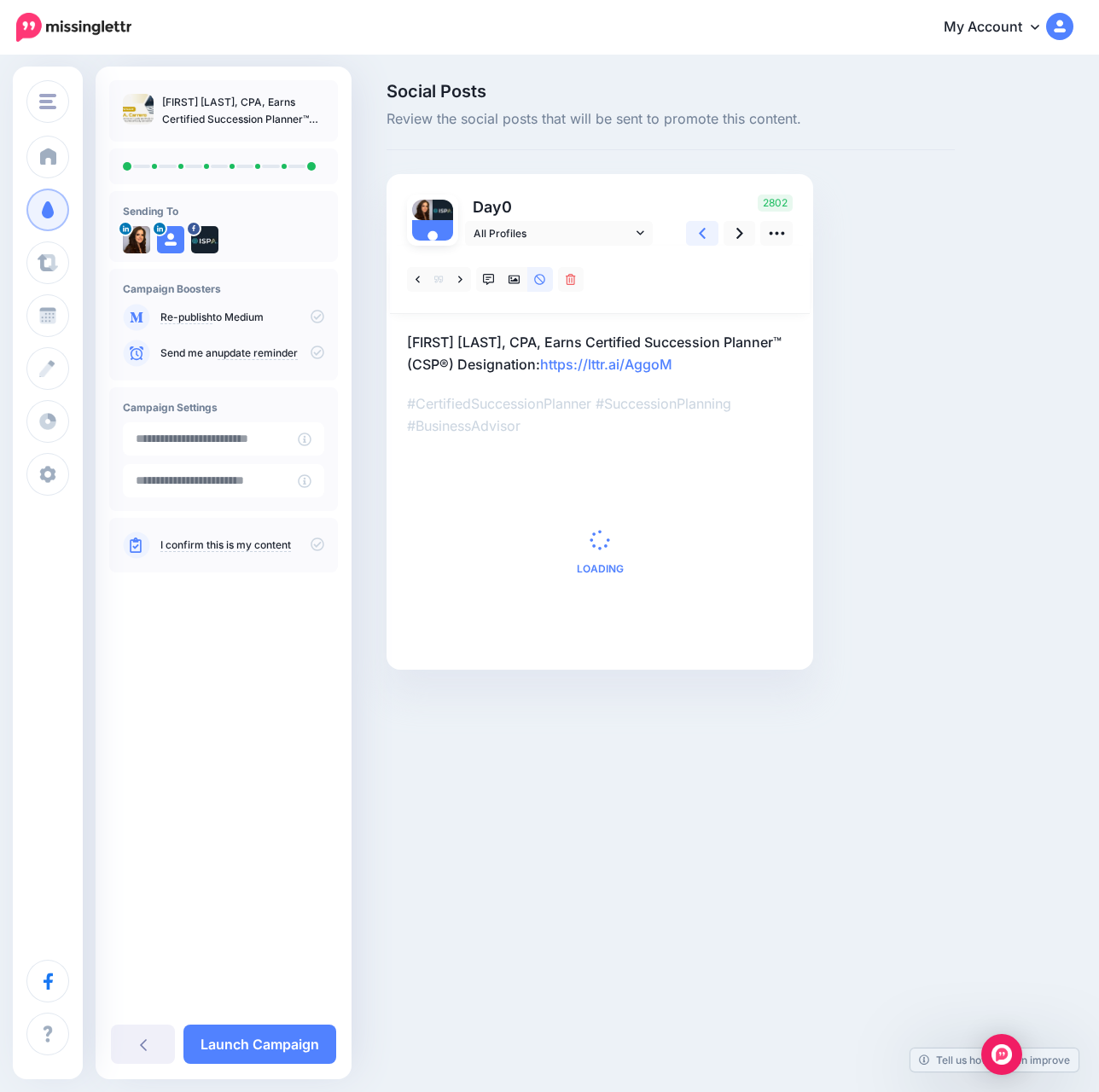 click at bounding box center (702, 233) 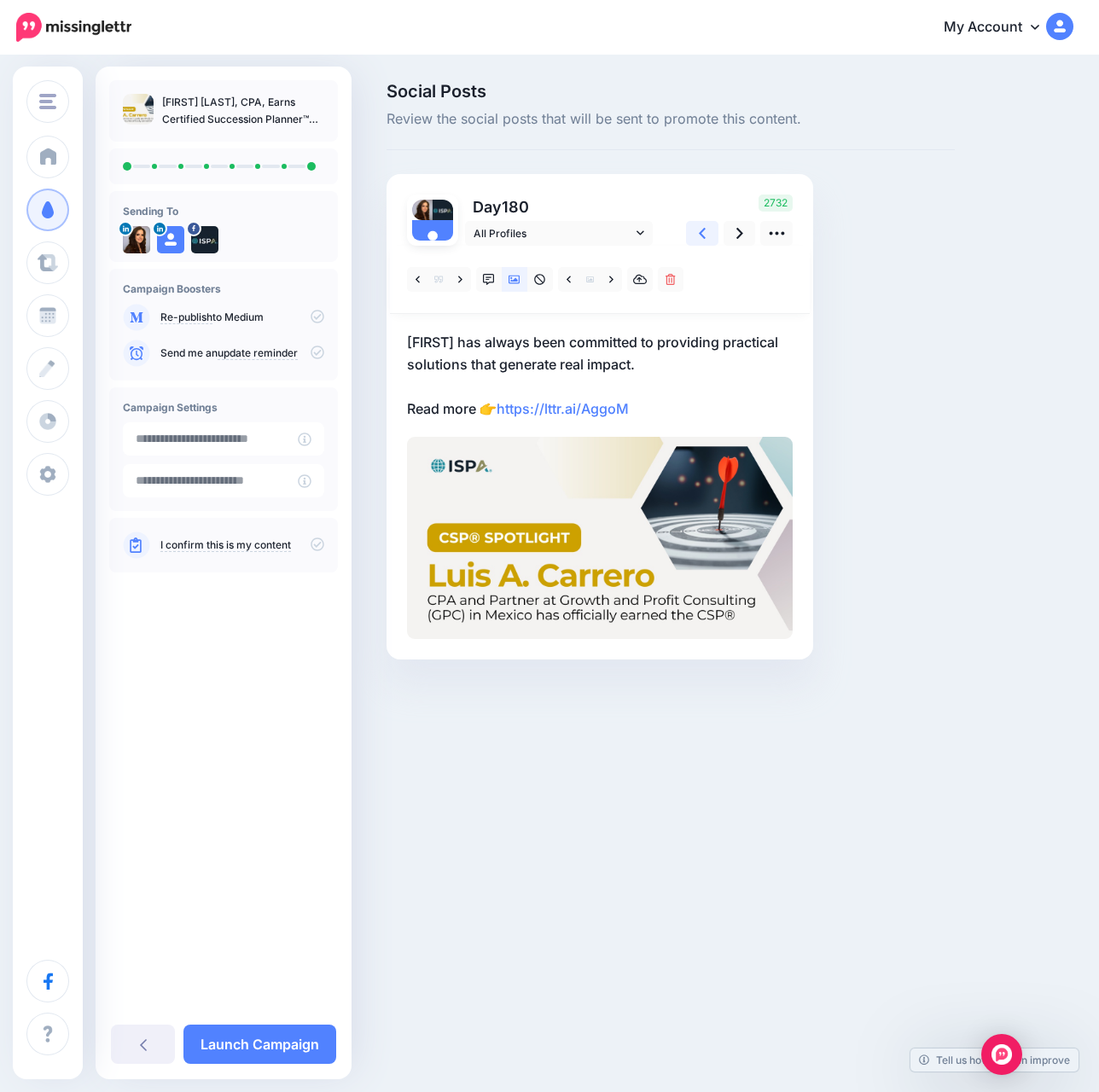 click at bounding box center [702, 233] 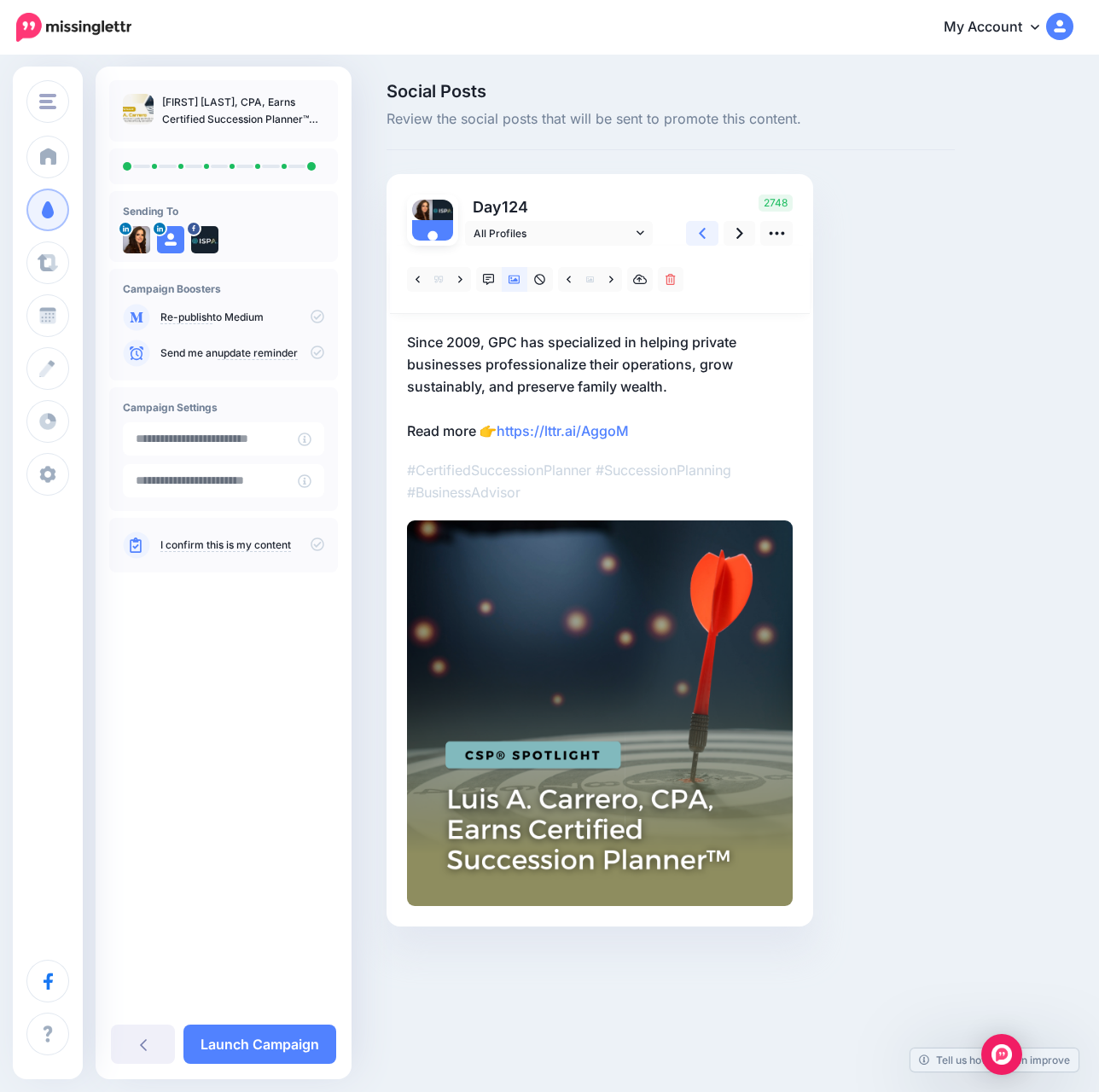 click at bounding box center [702, 233] 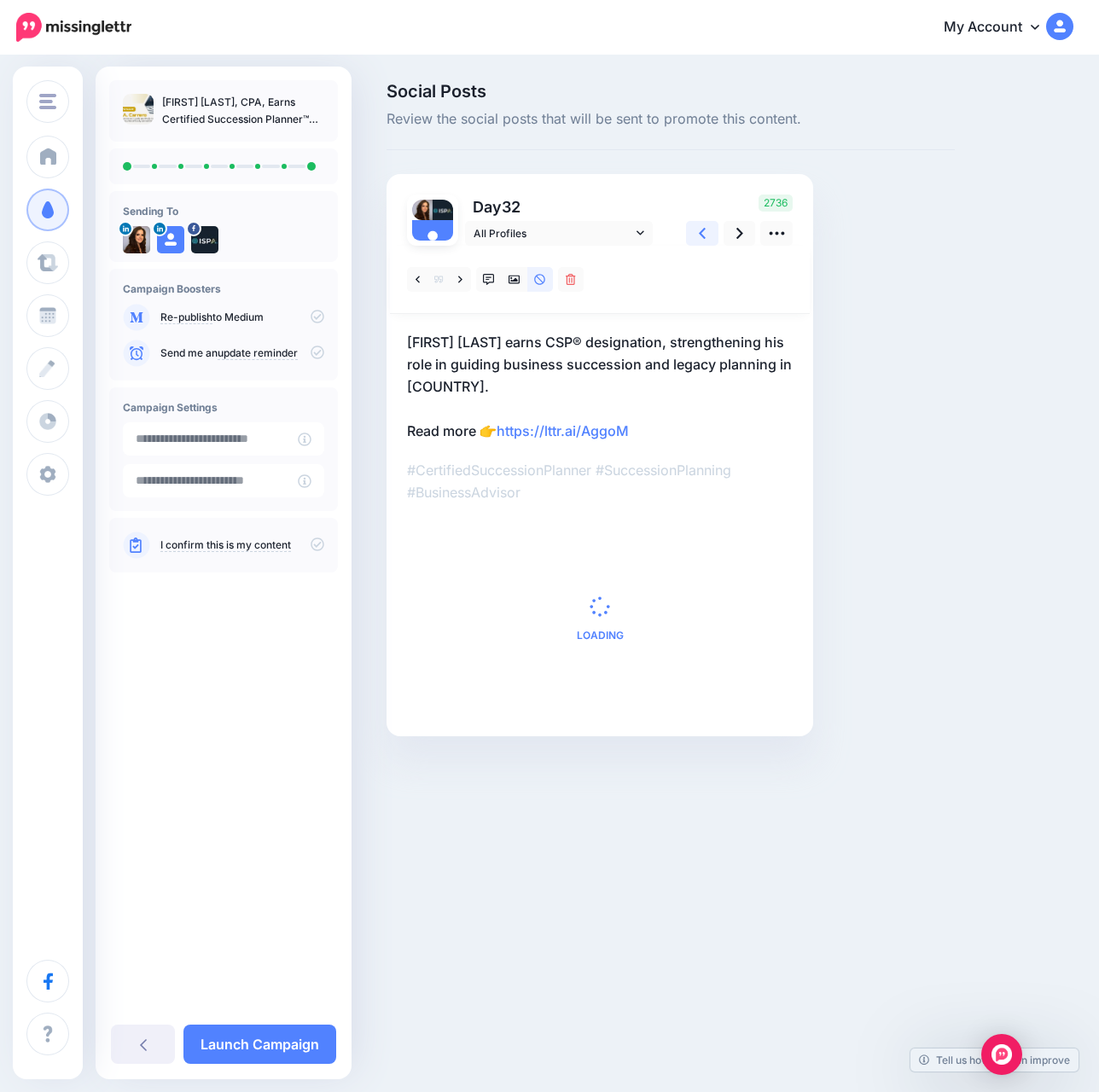 click at bounding box center (702, 233) 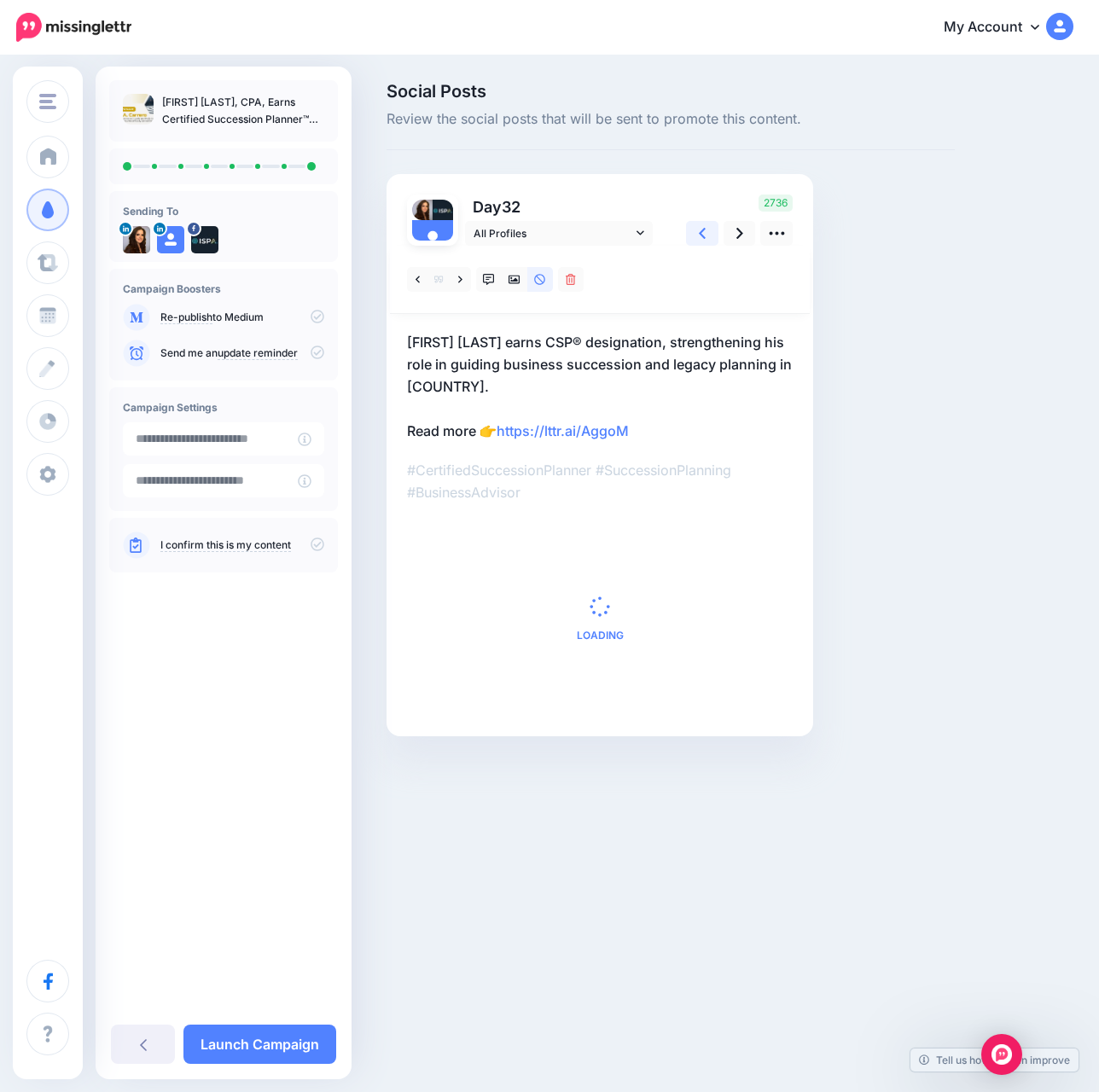 click at bounding box center [702, 233] 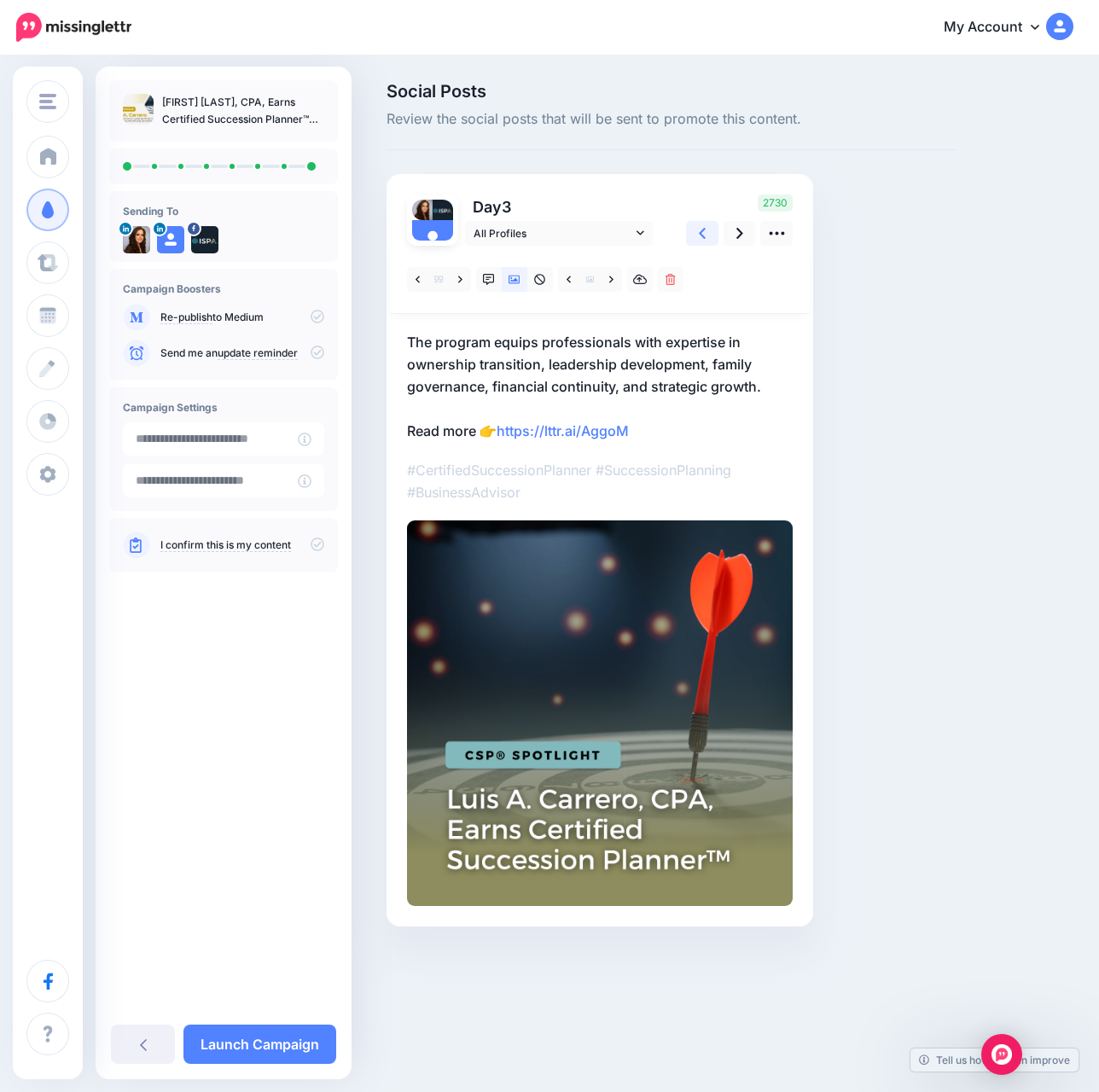 click at bounding box center [702, 233] 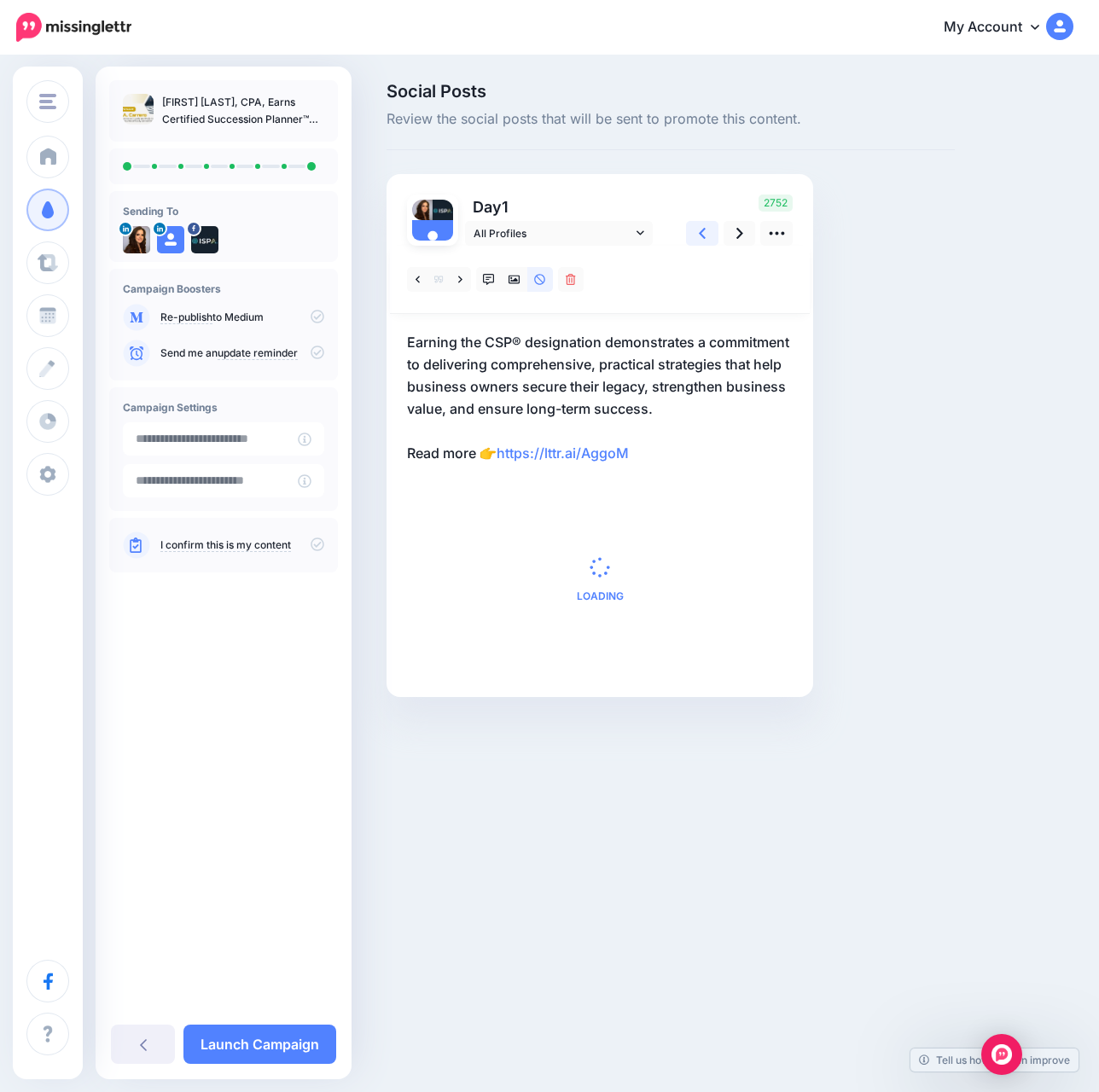 click at bounding box center [702, 233] 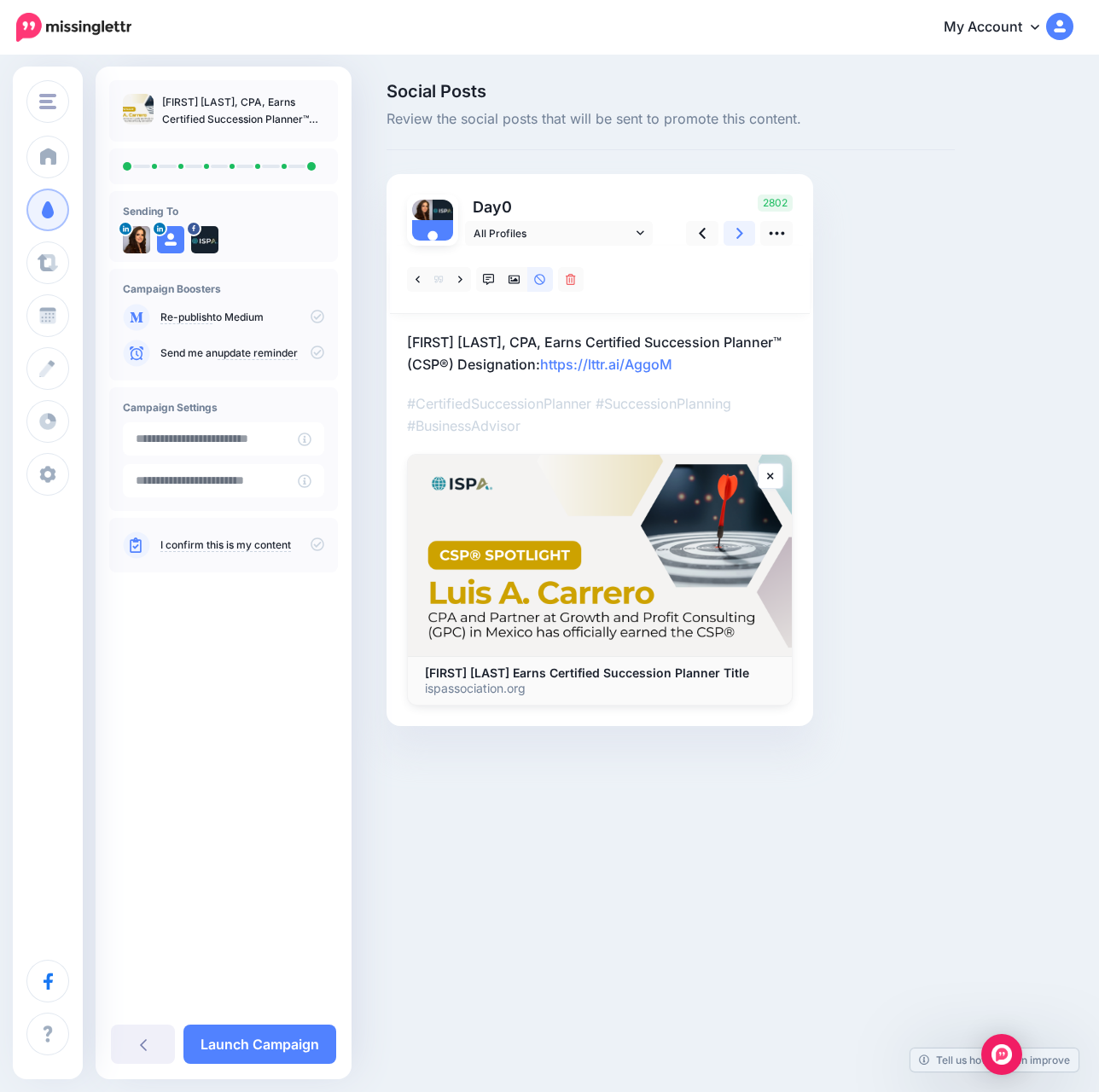 click 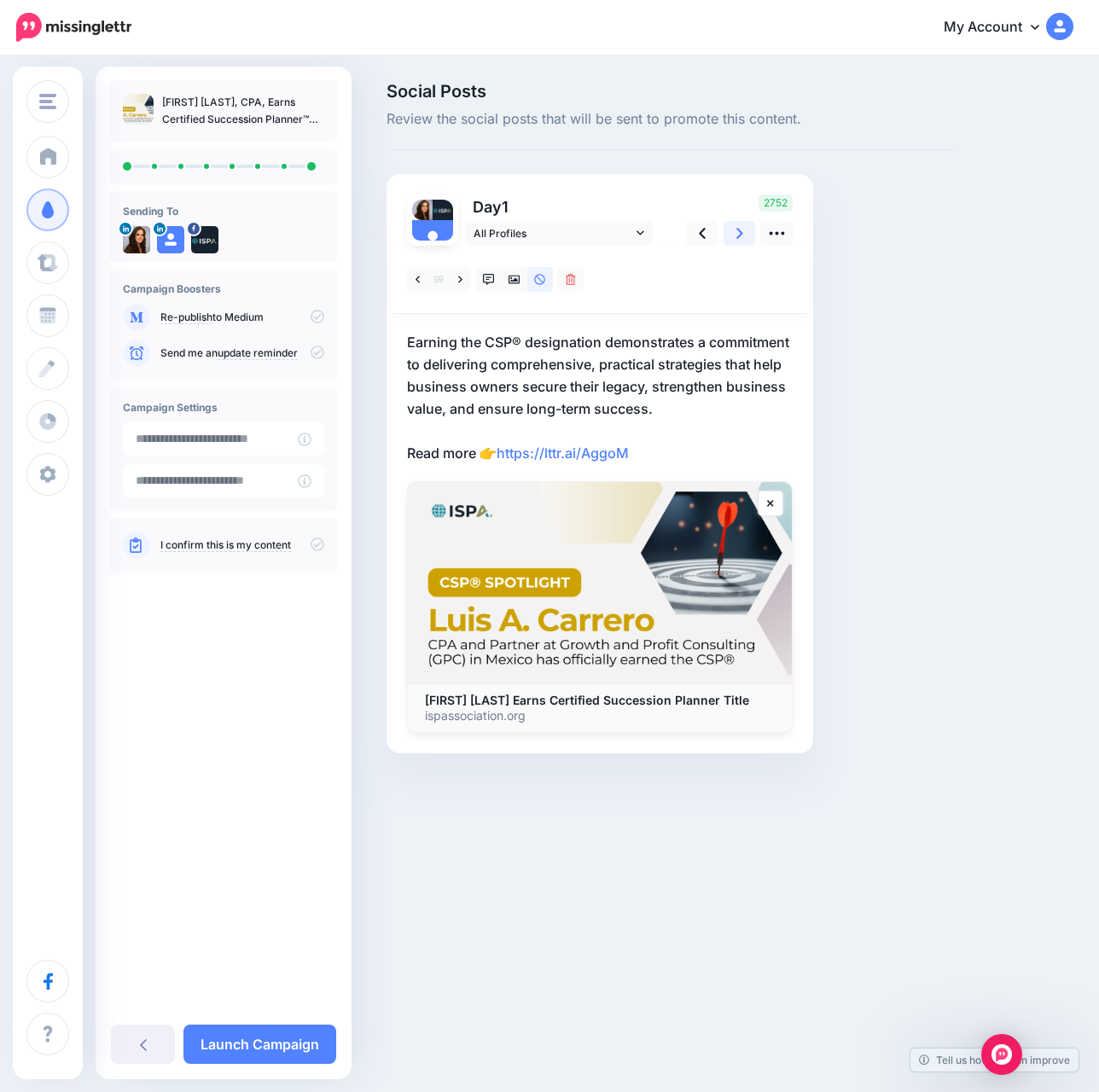 click 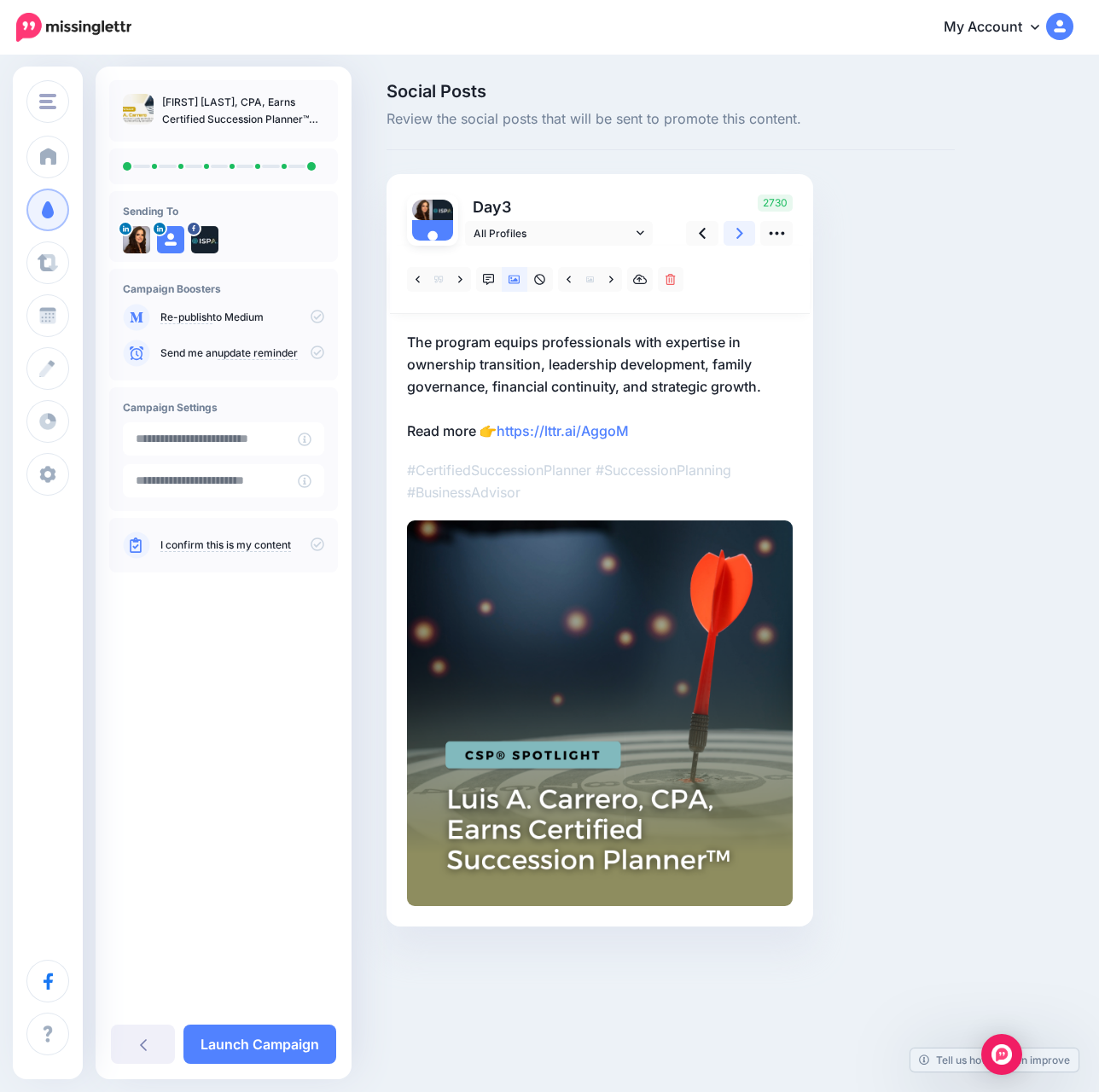 click at bounding box center (740, 233) 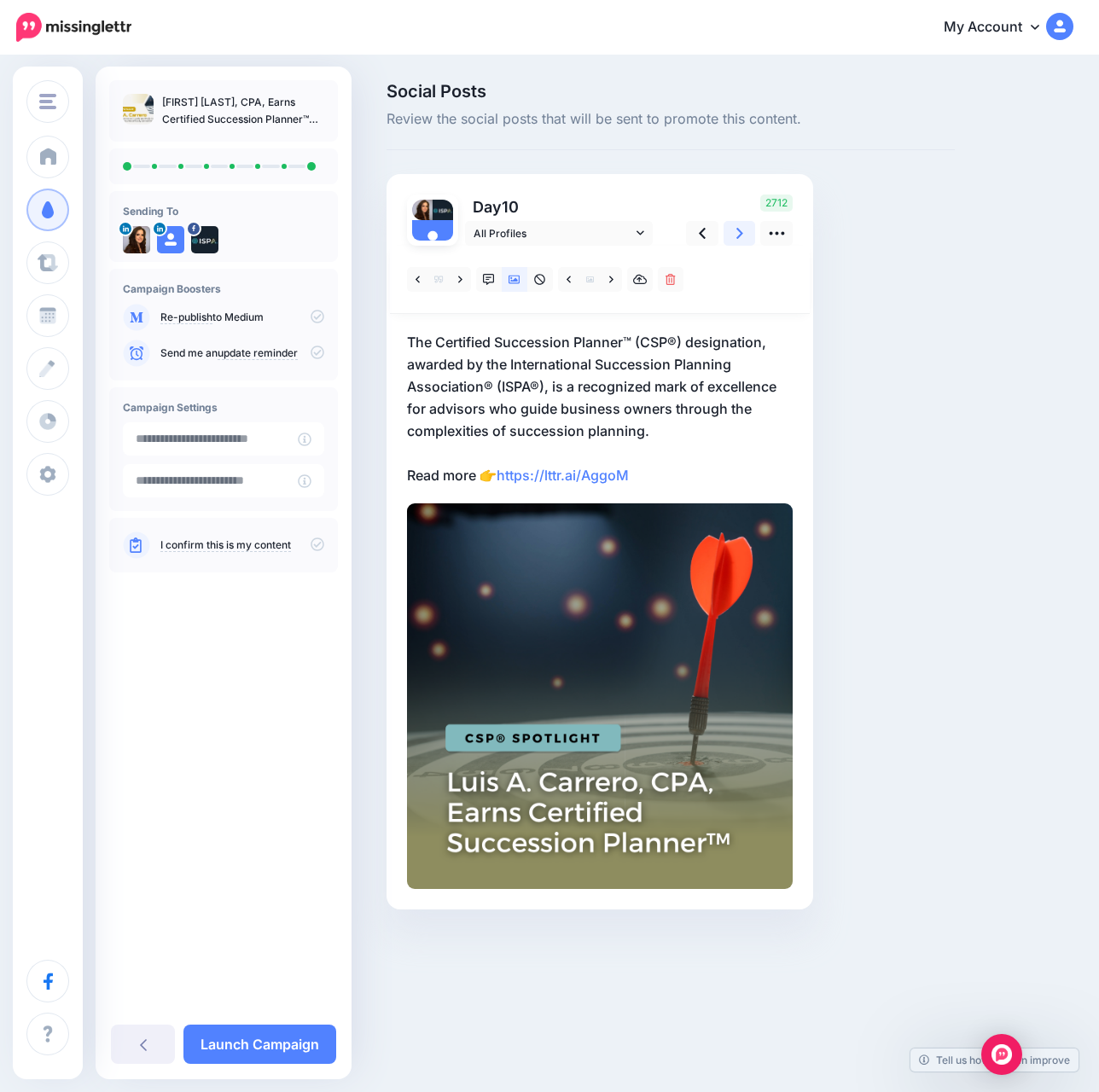 click 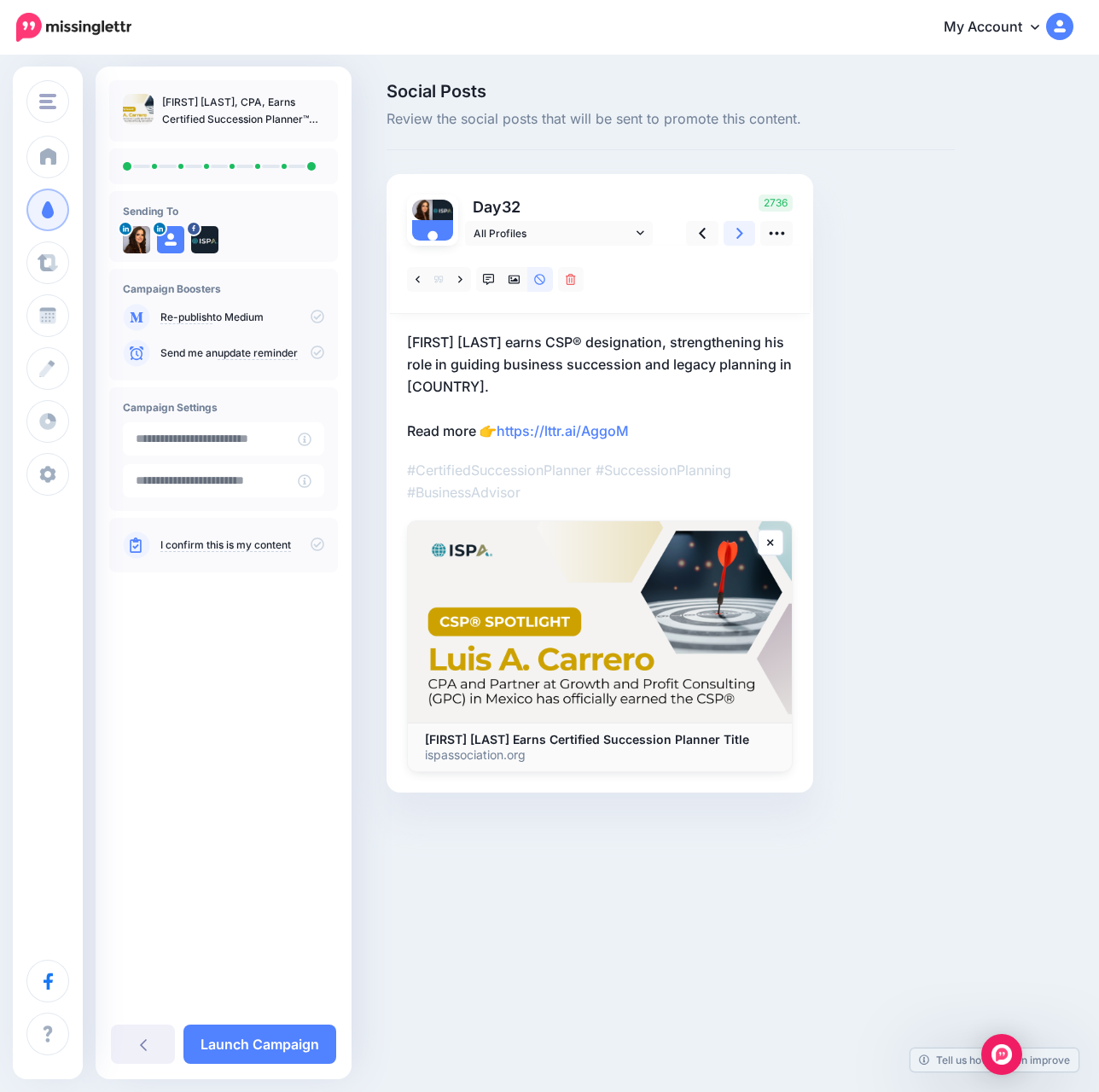 click 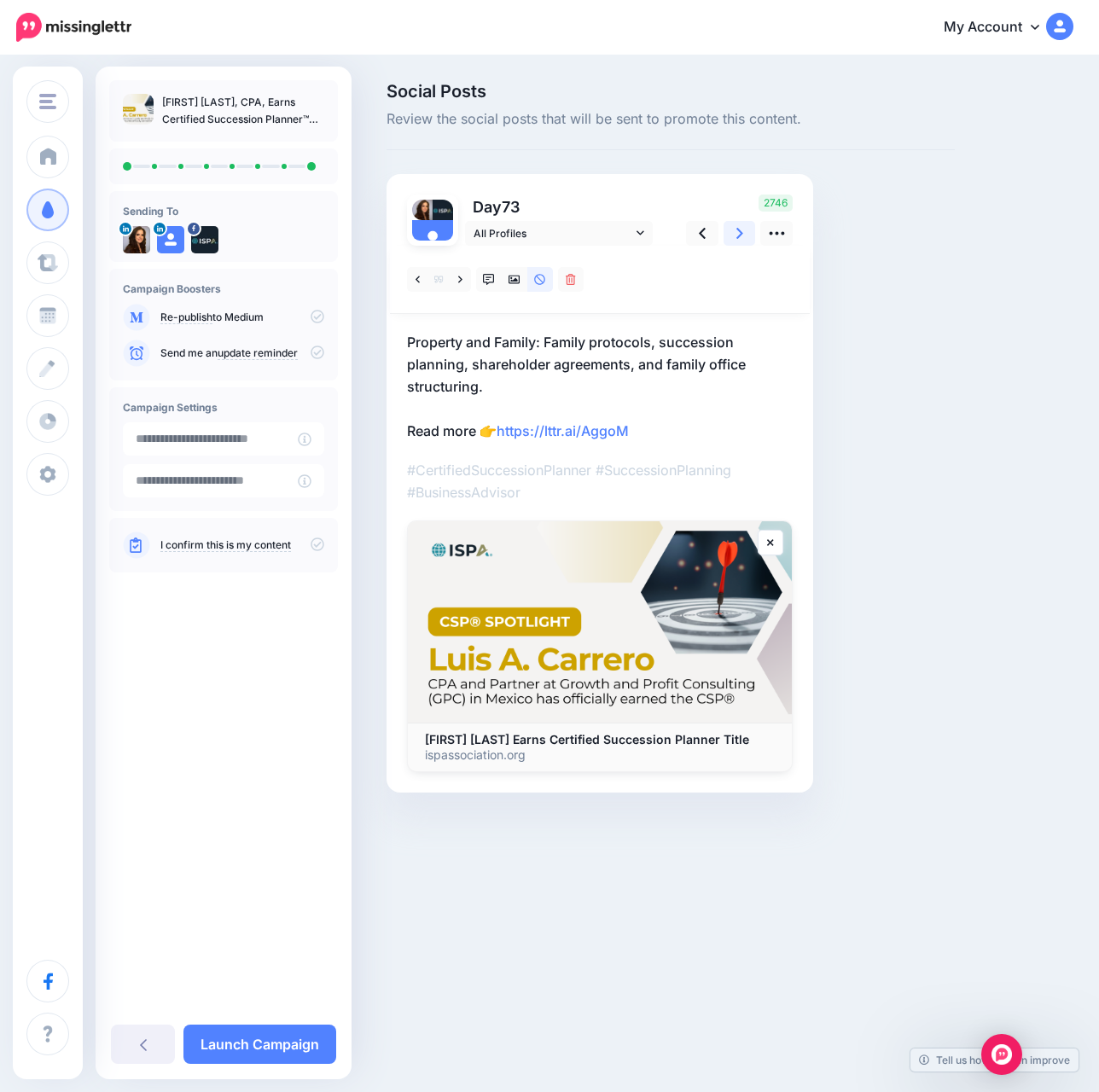 click 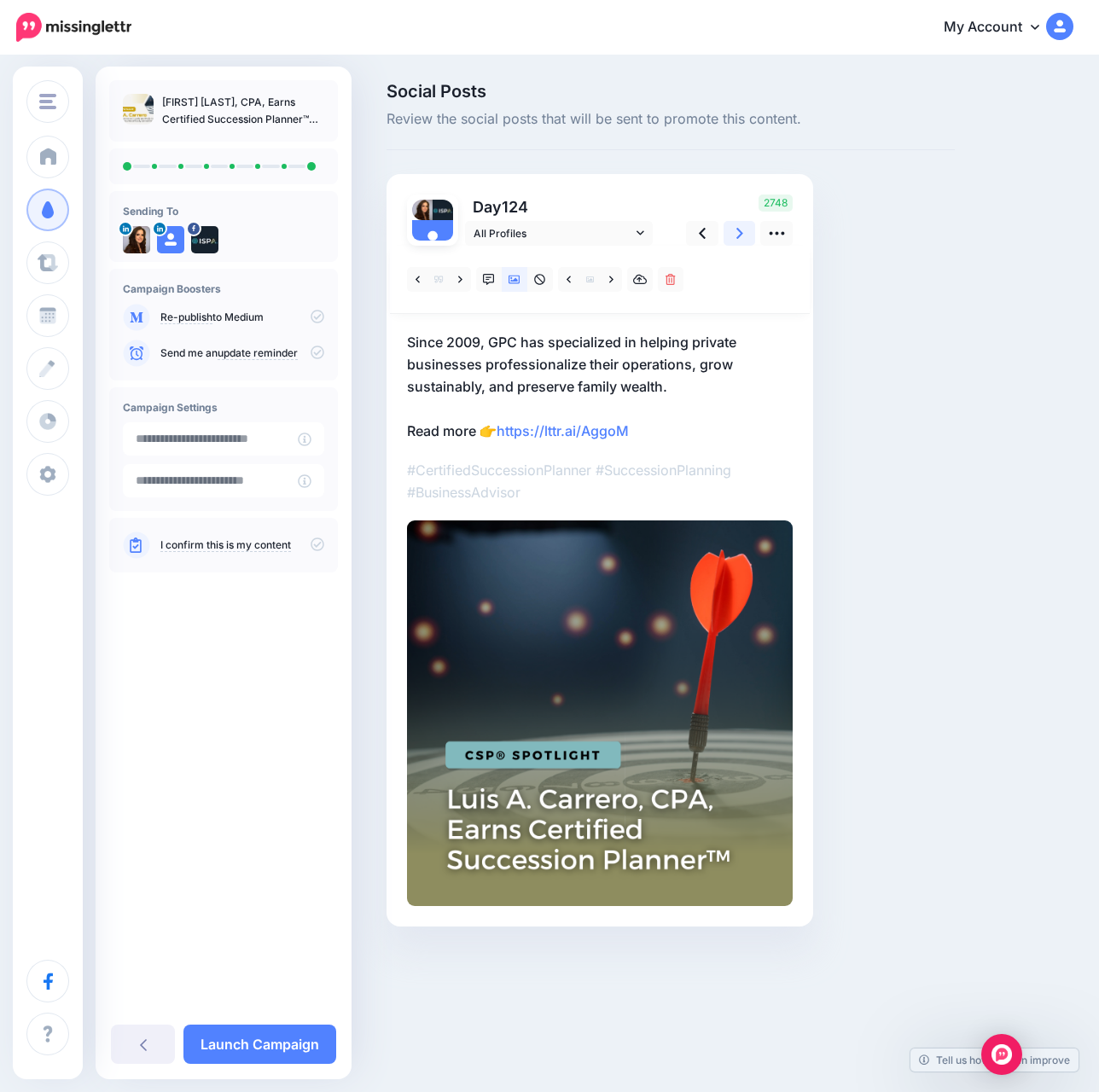 click 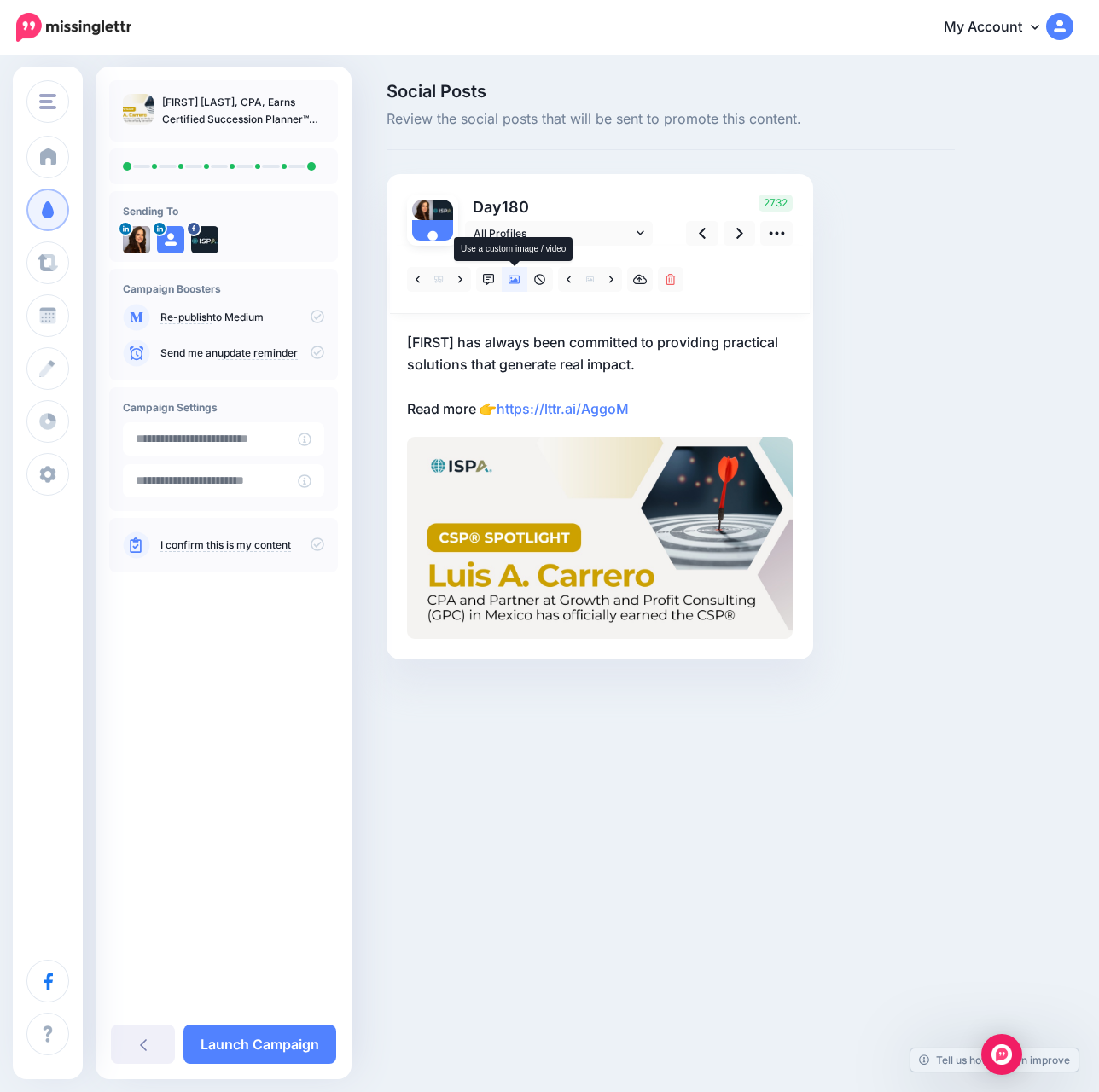 click 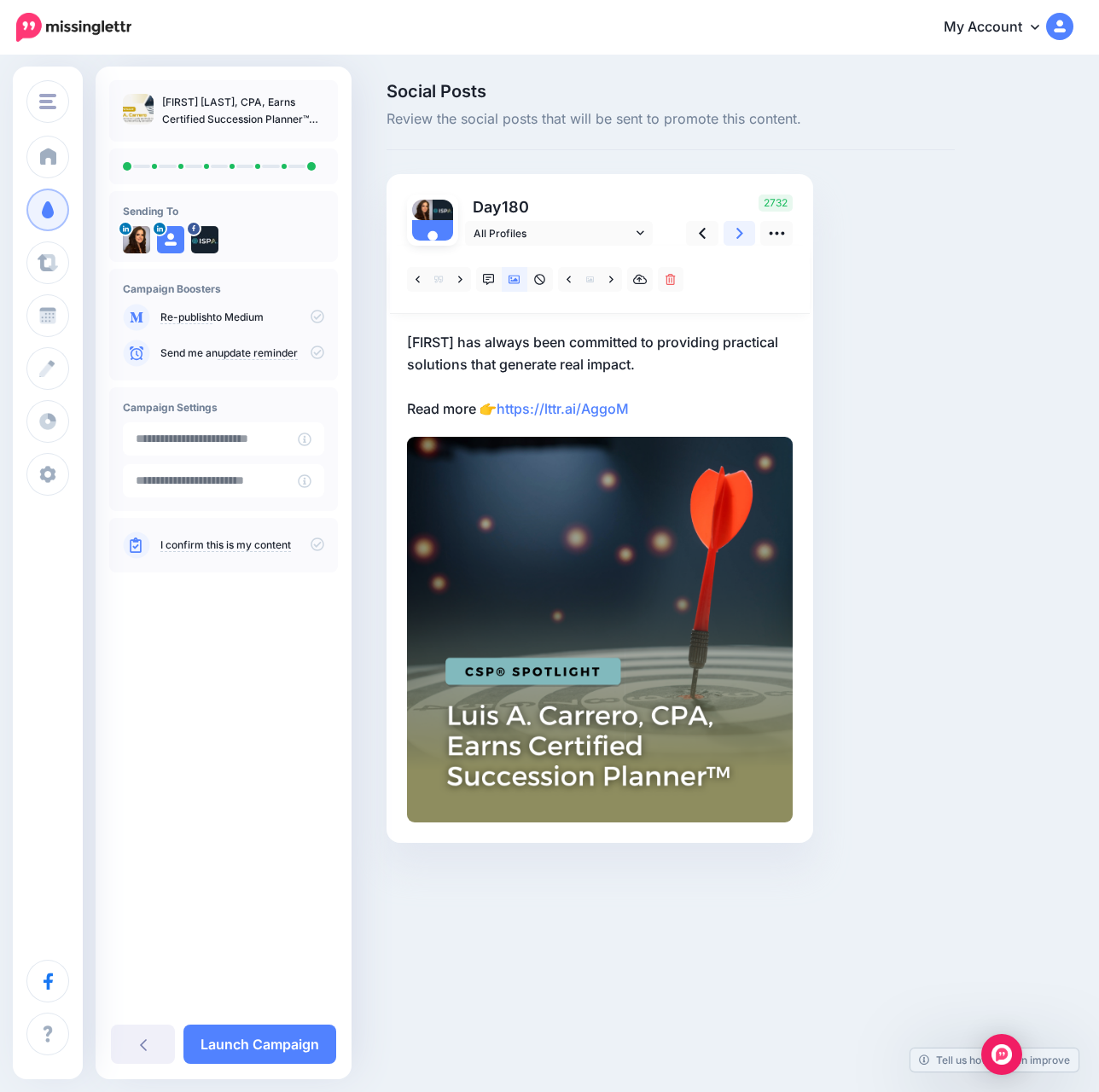 click 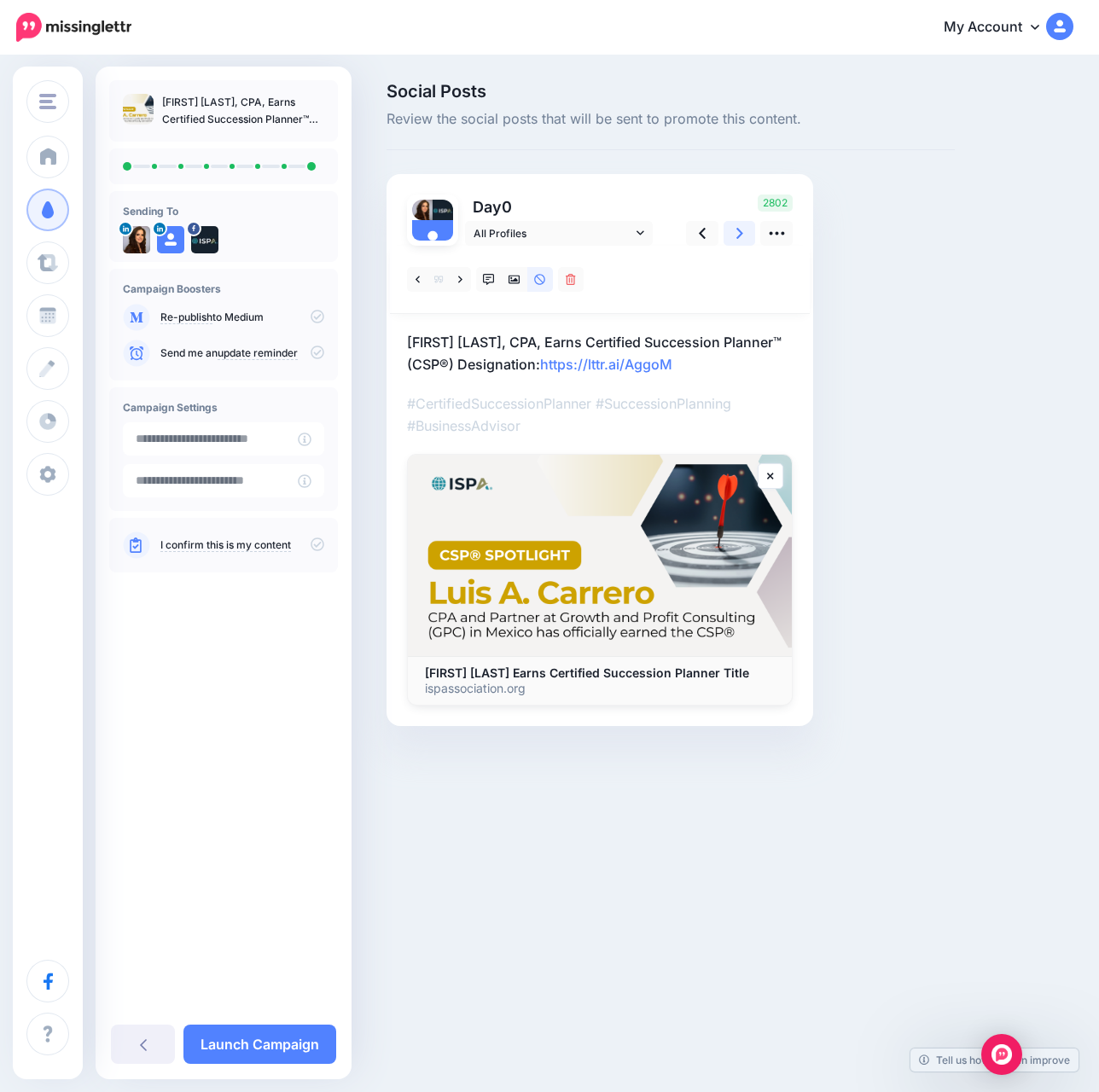 click 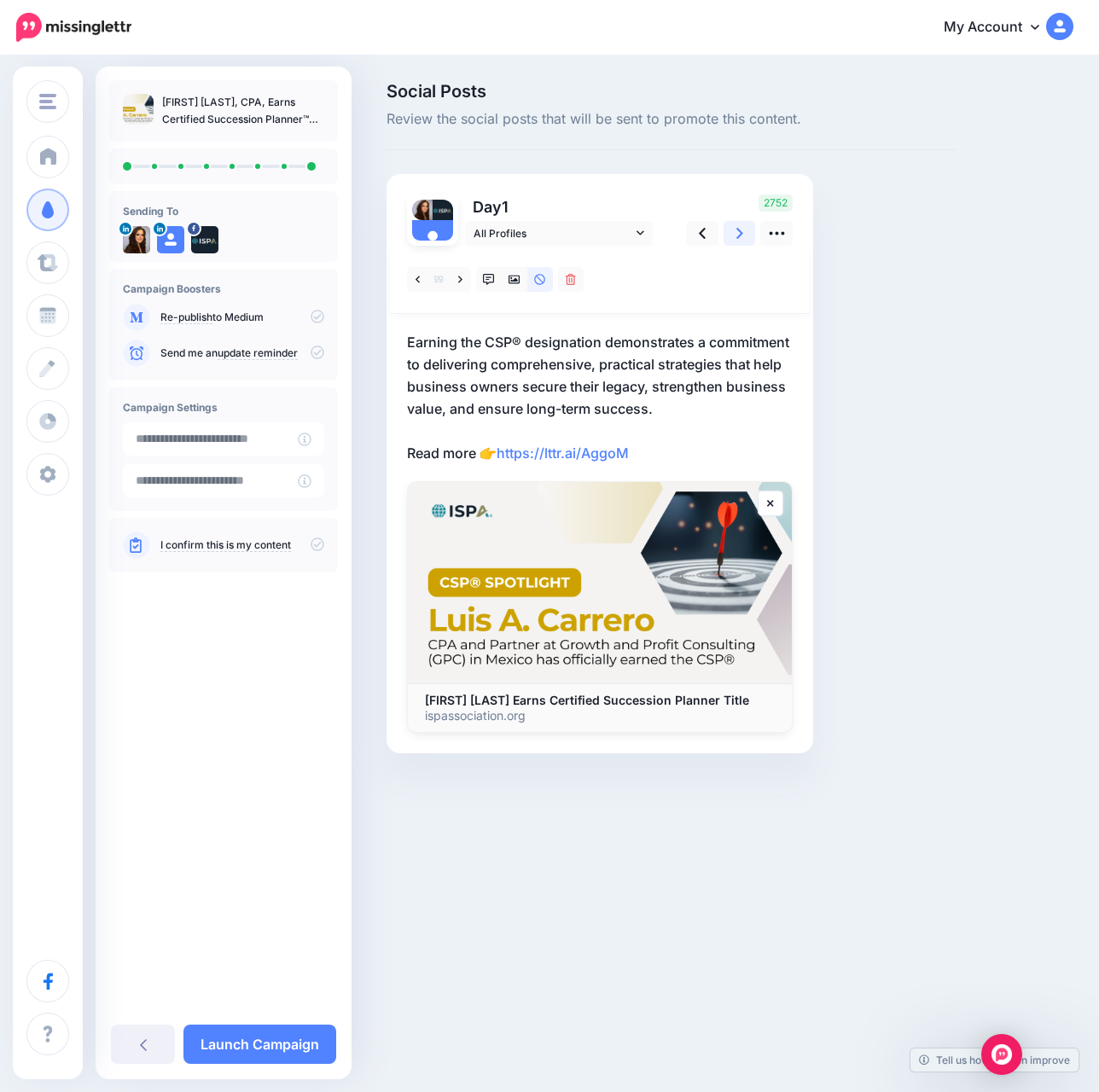 click 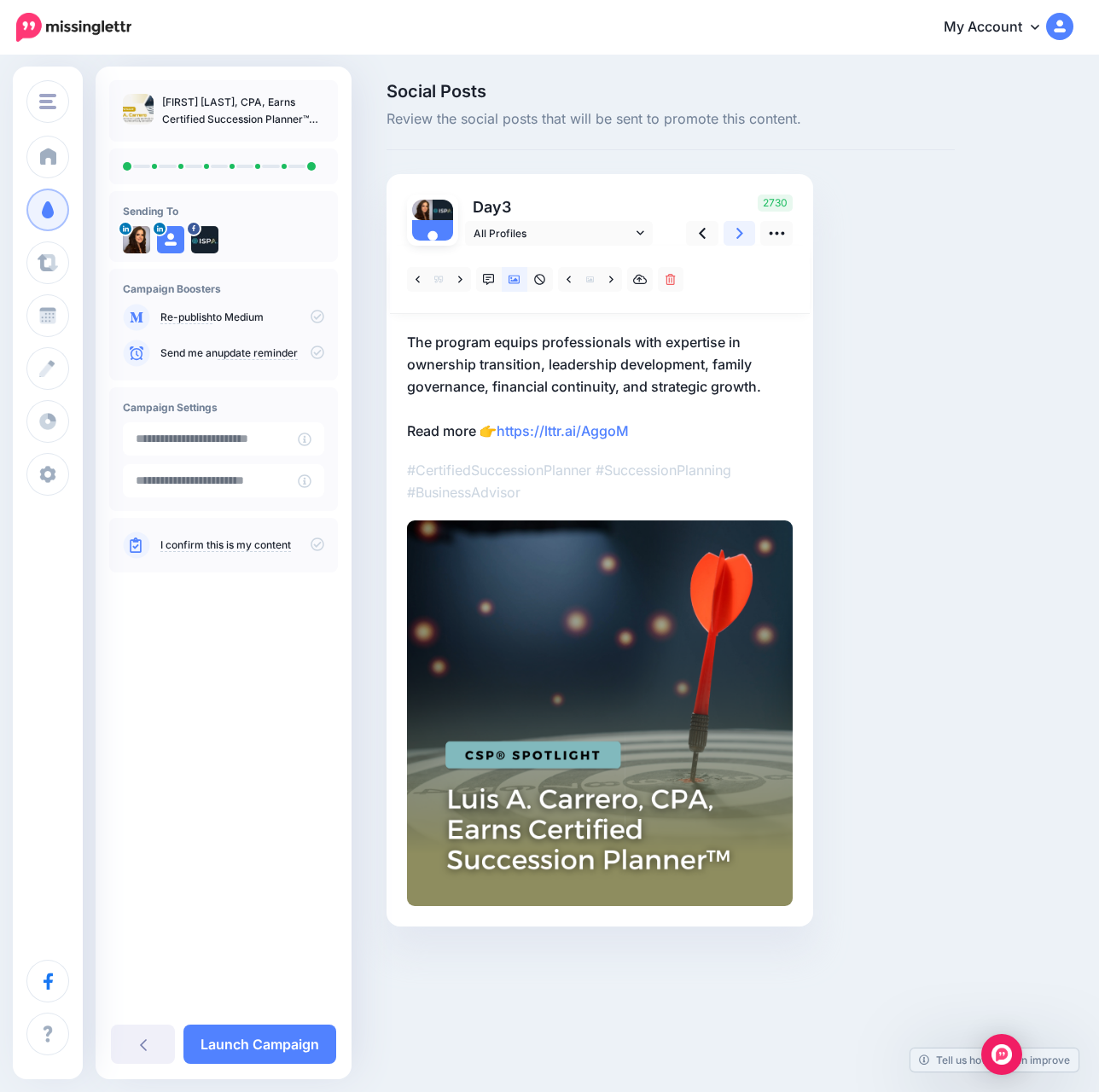 click 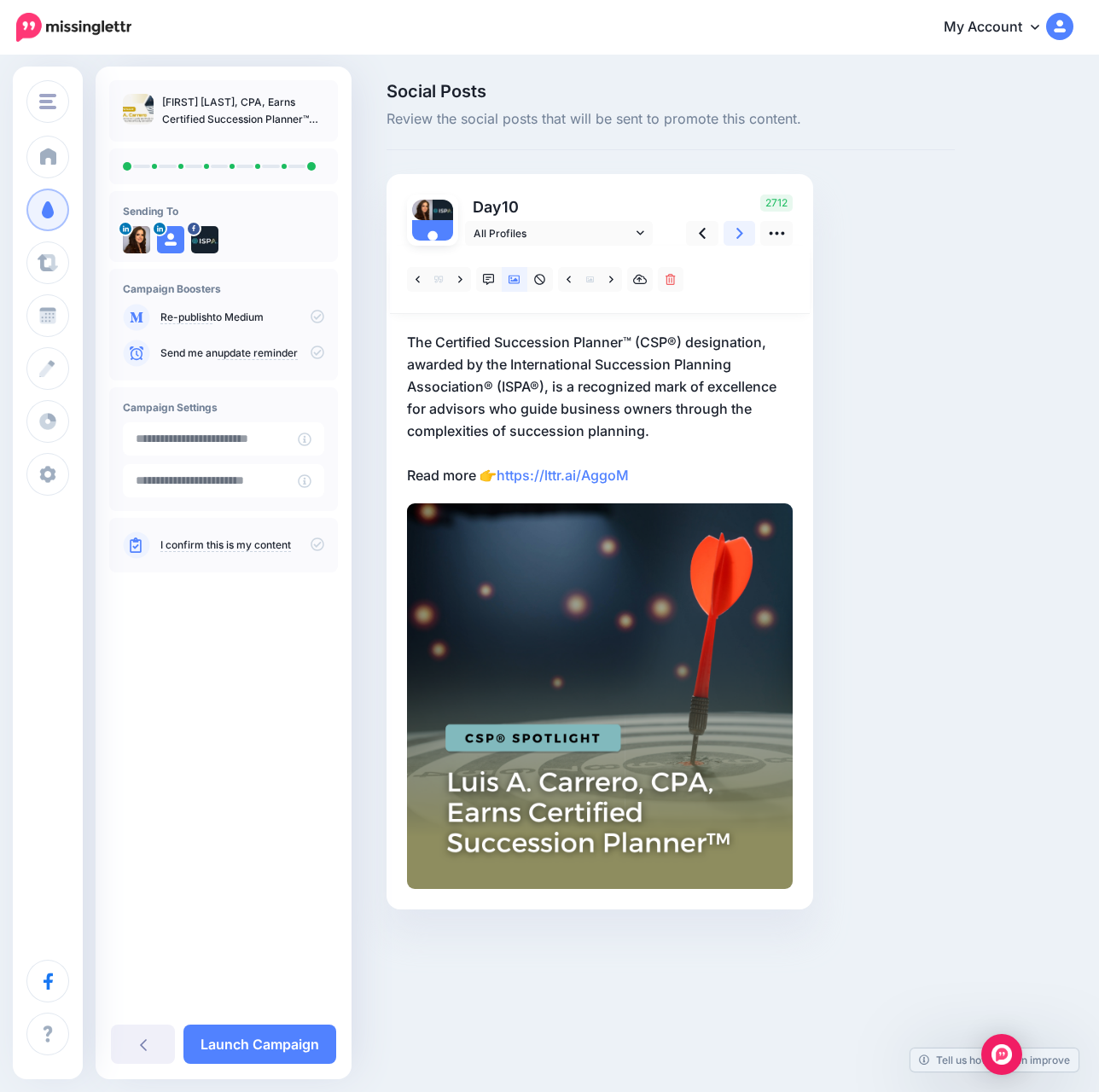 click 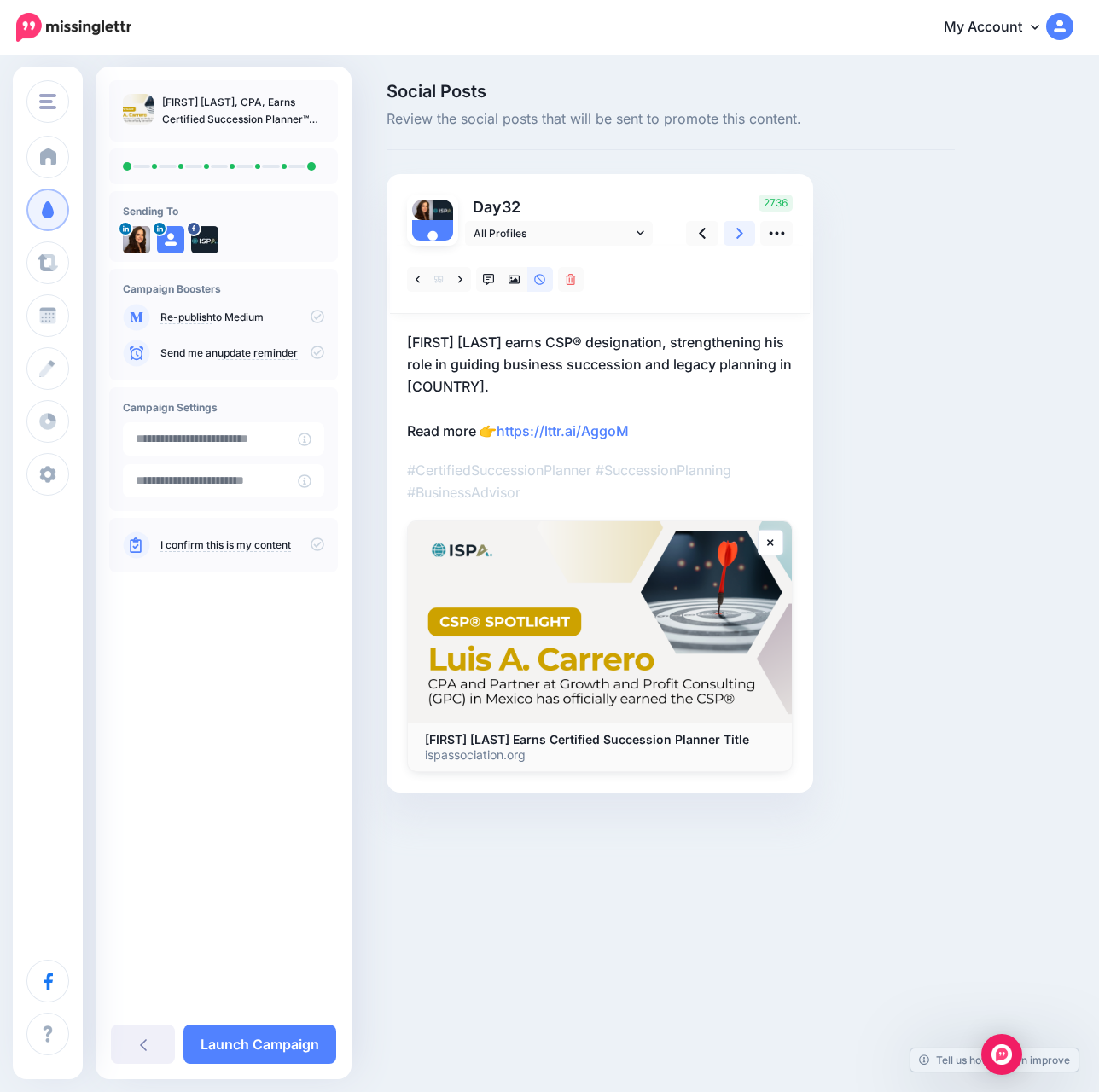 click 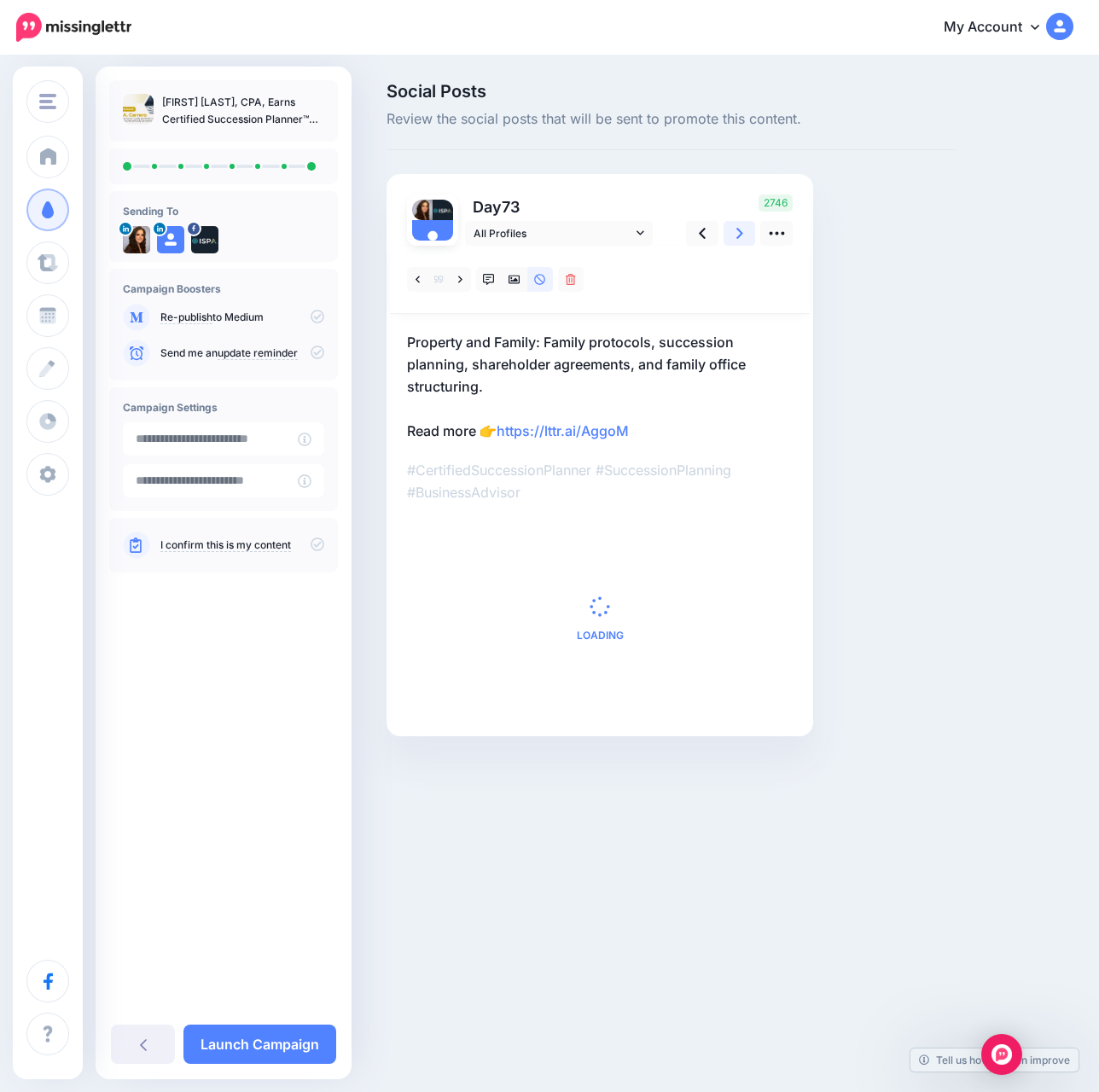 click 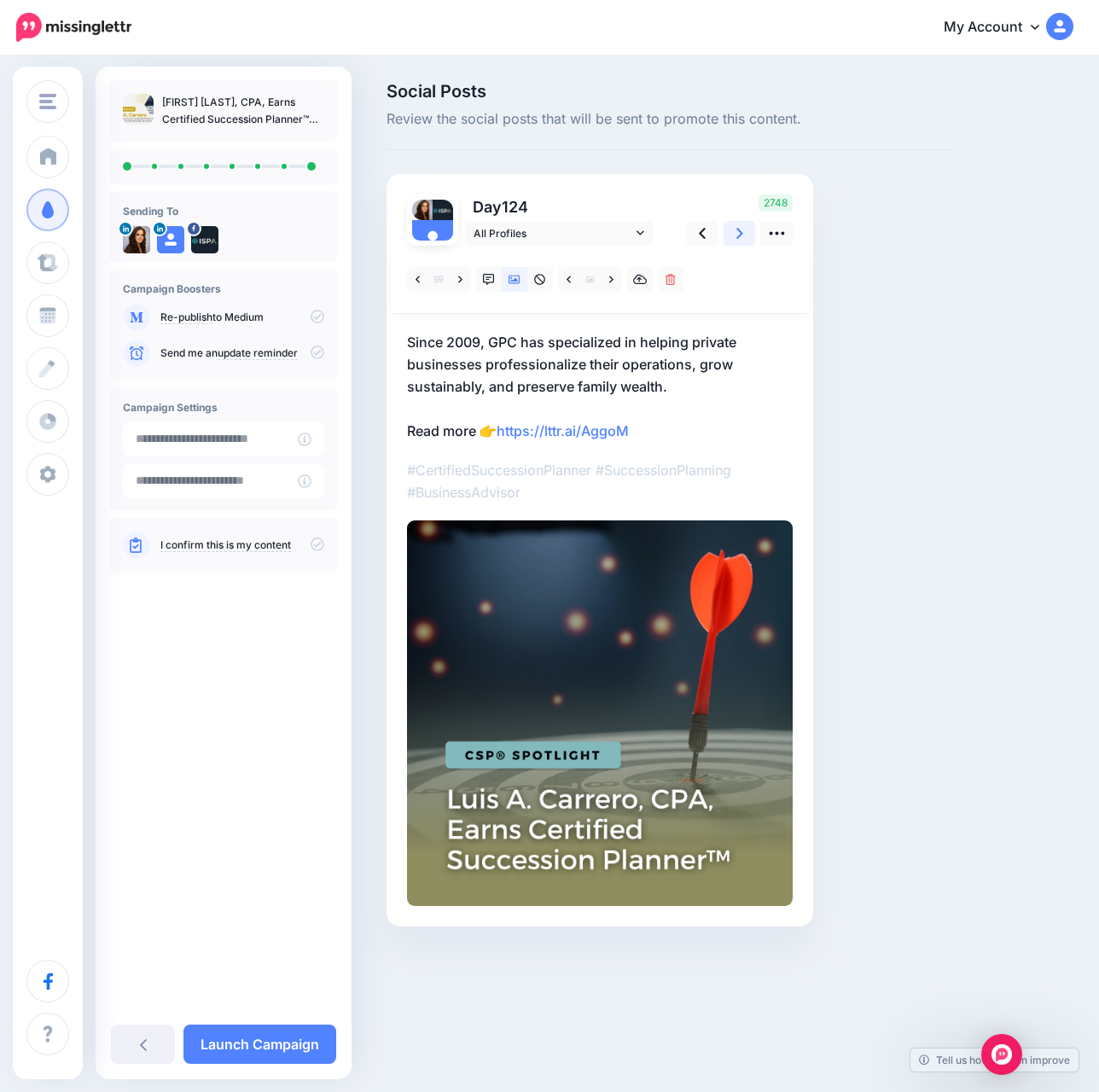 click 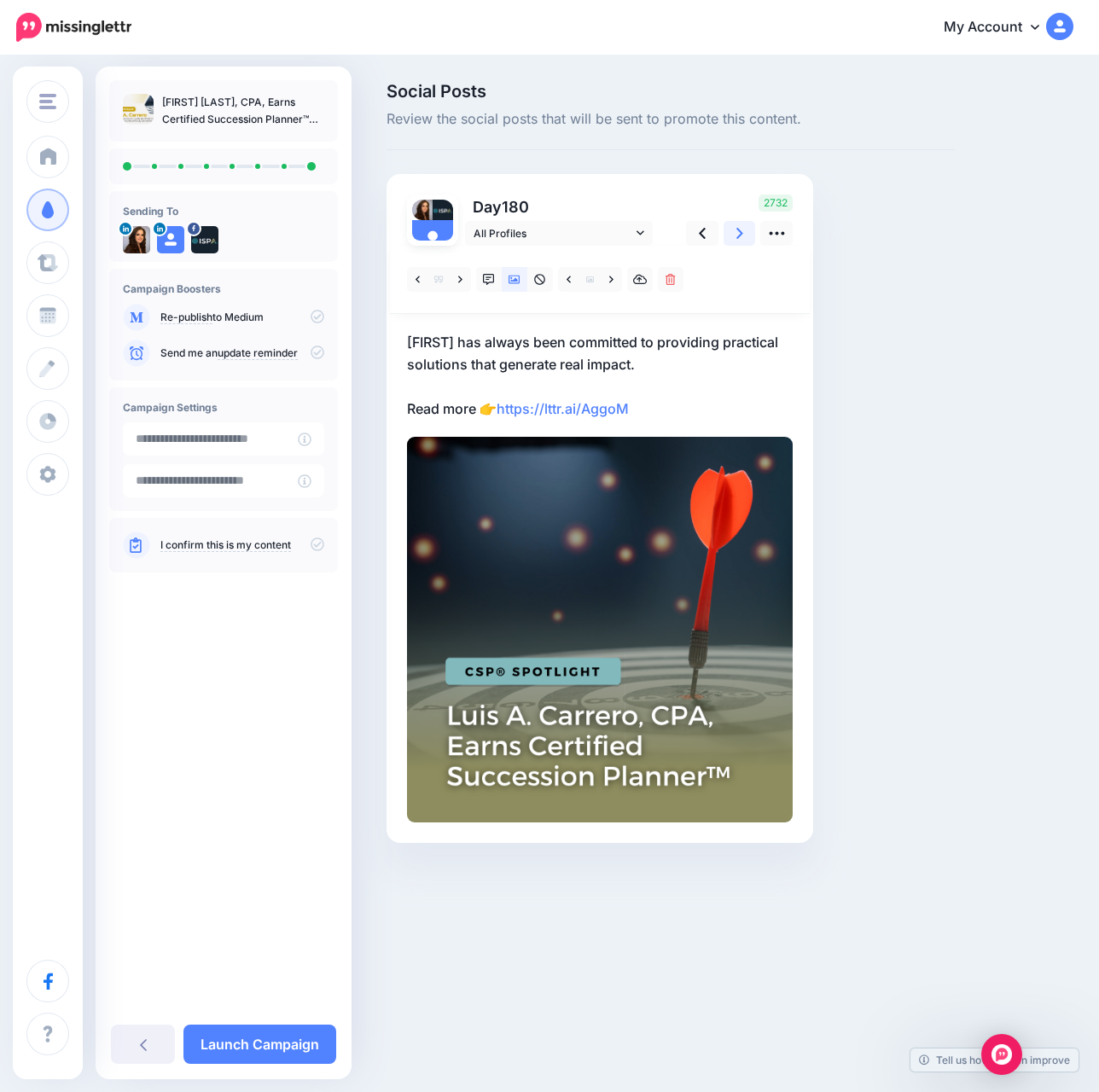 click 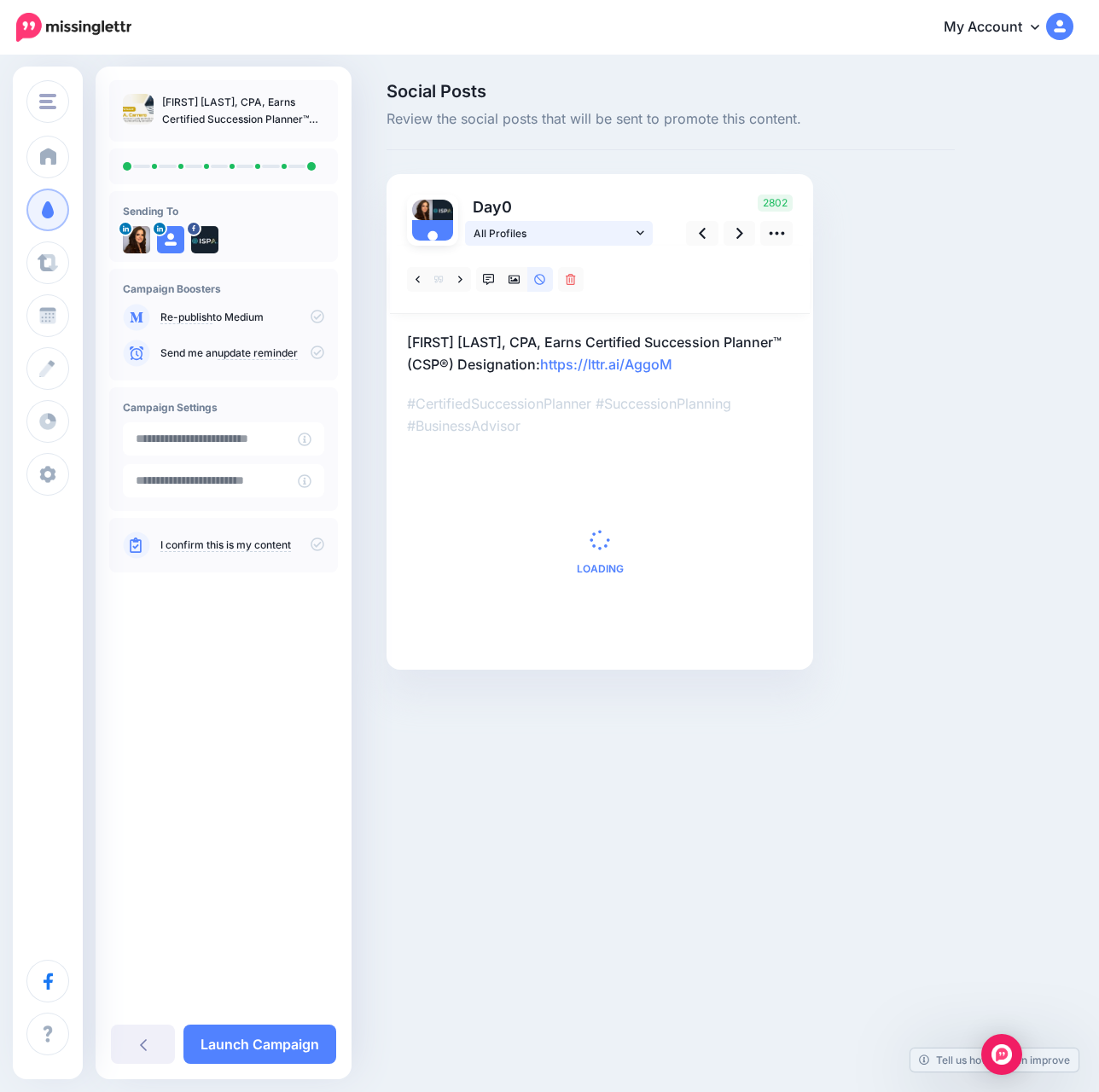 click on "All
Profiles" at bounding box center [553, 233] 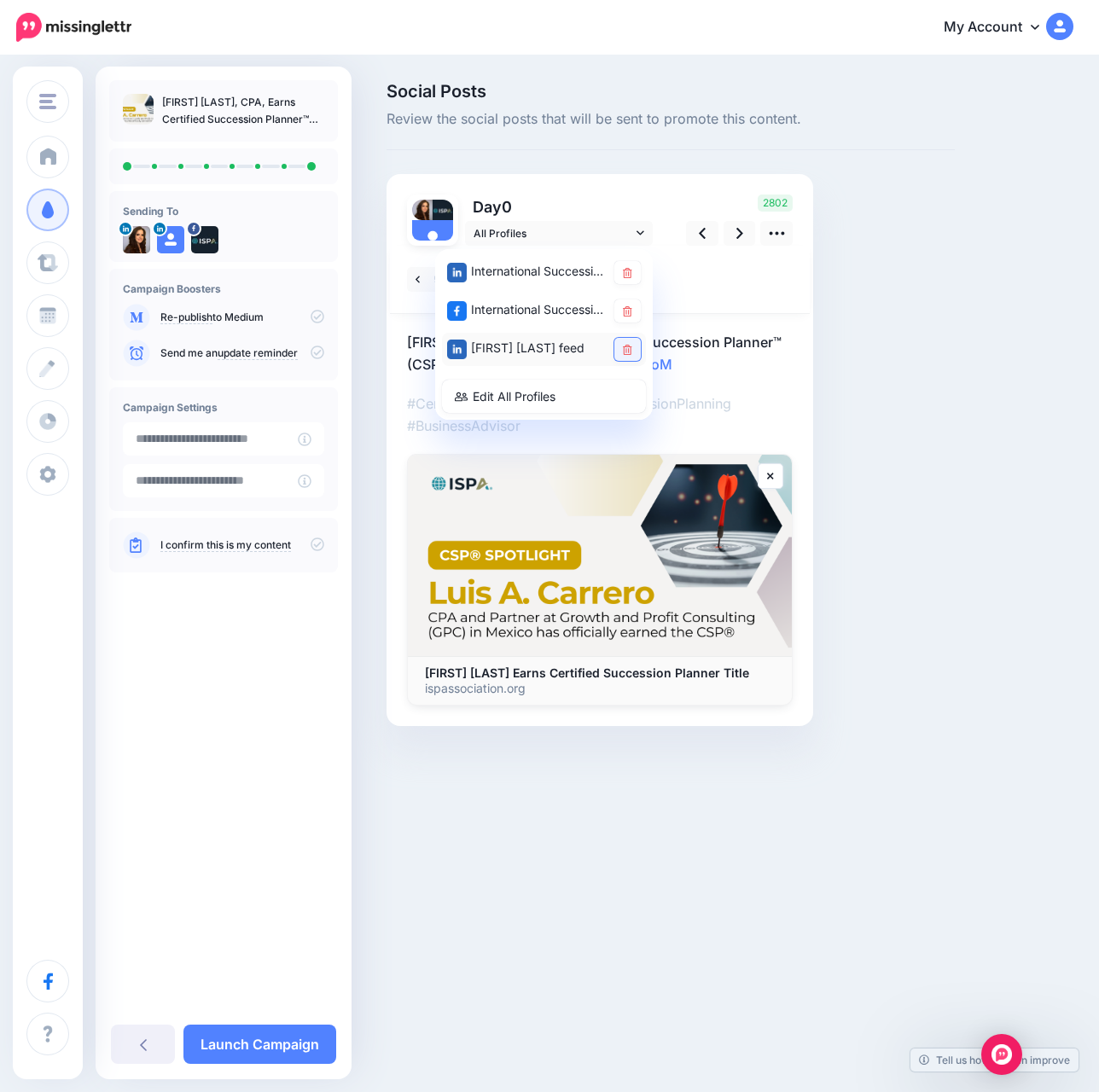 click 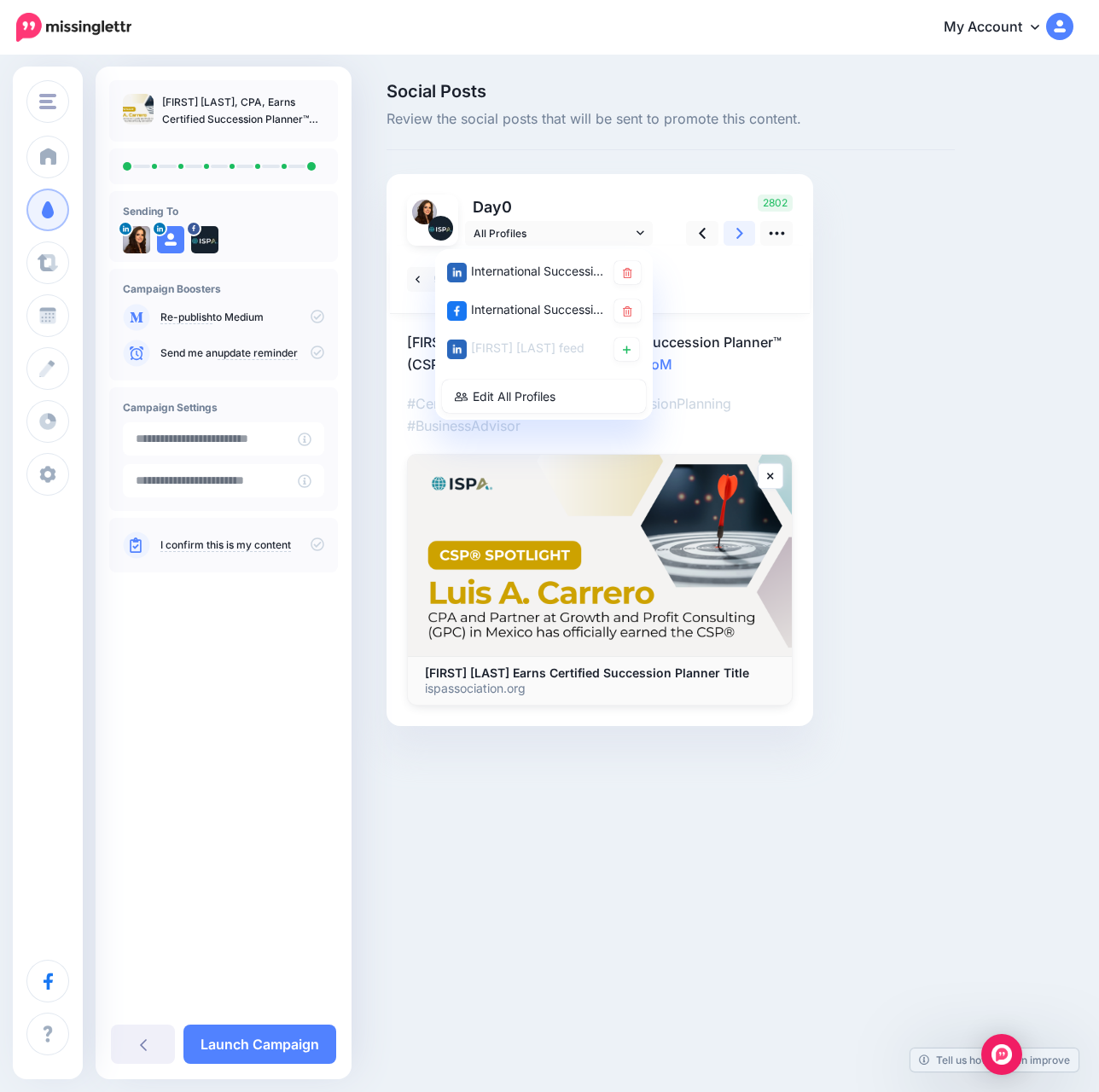 click at bounding box center (740, 233) 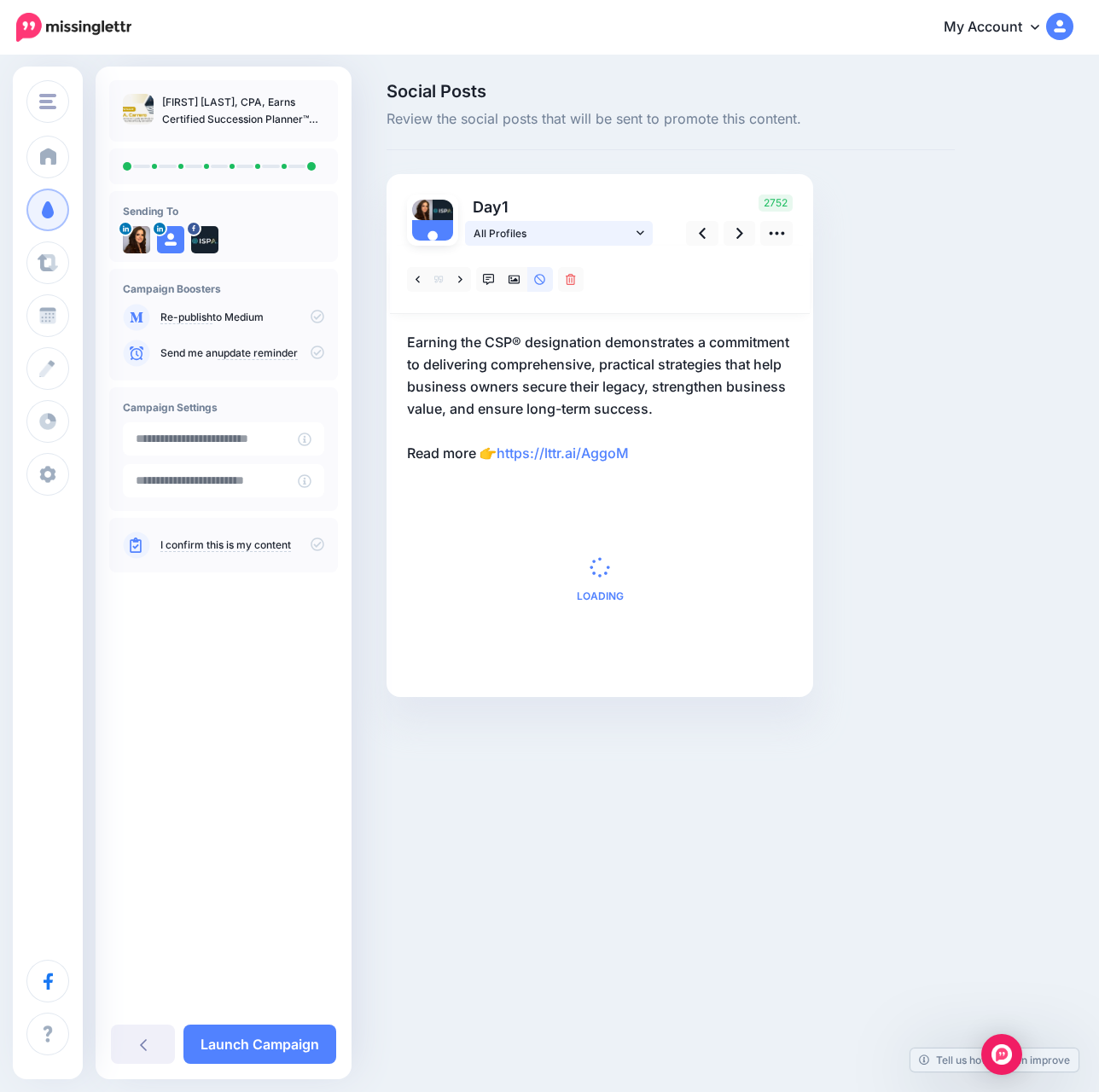 click on "All
Profiles" at bounding box center (553, 233) 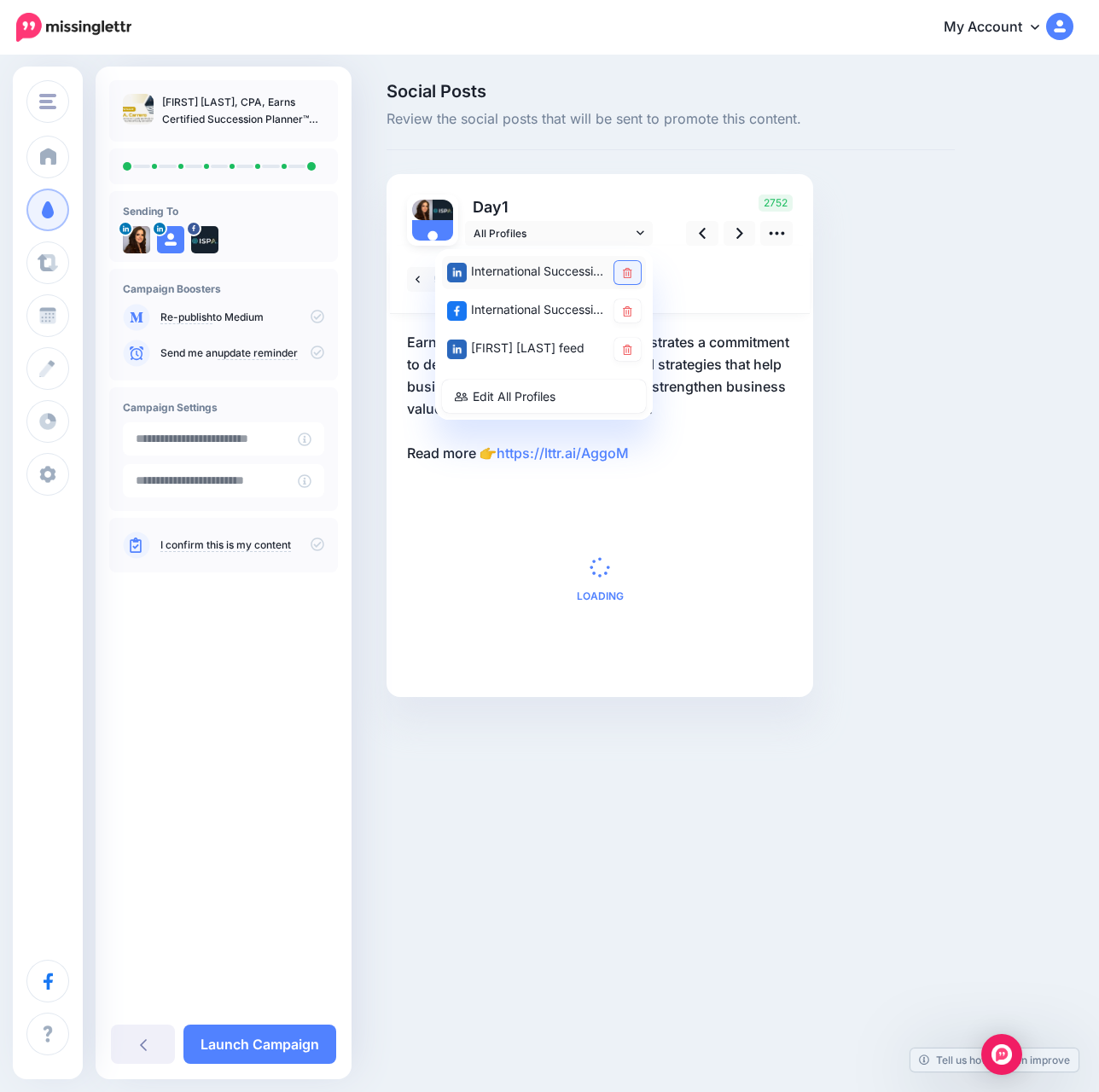 click 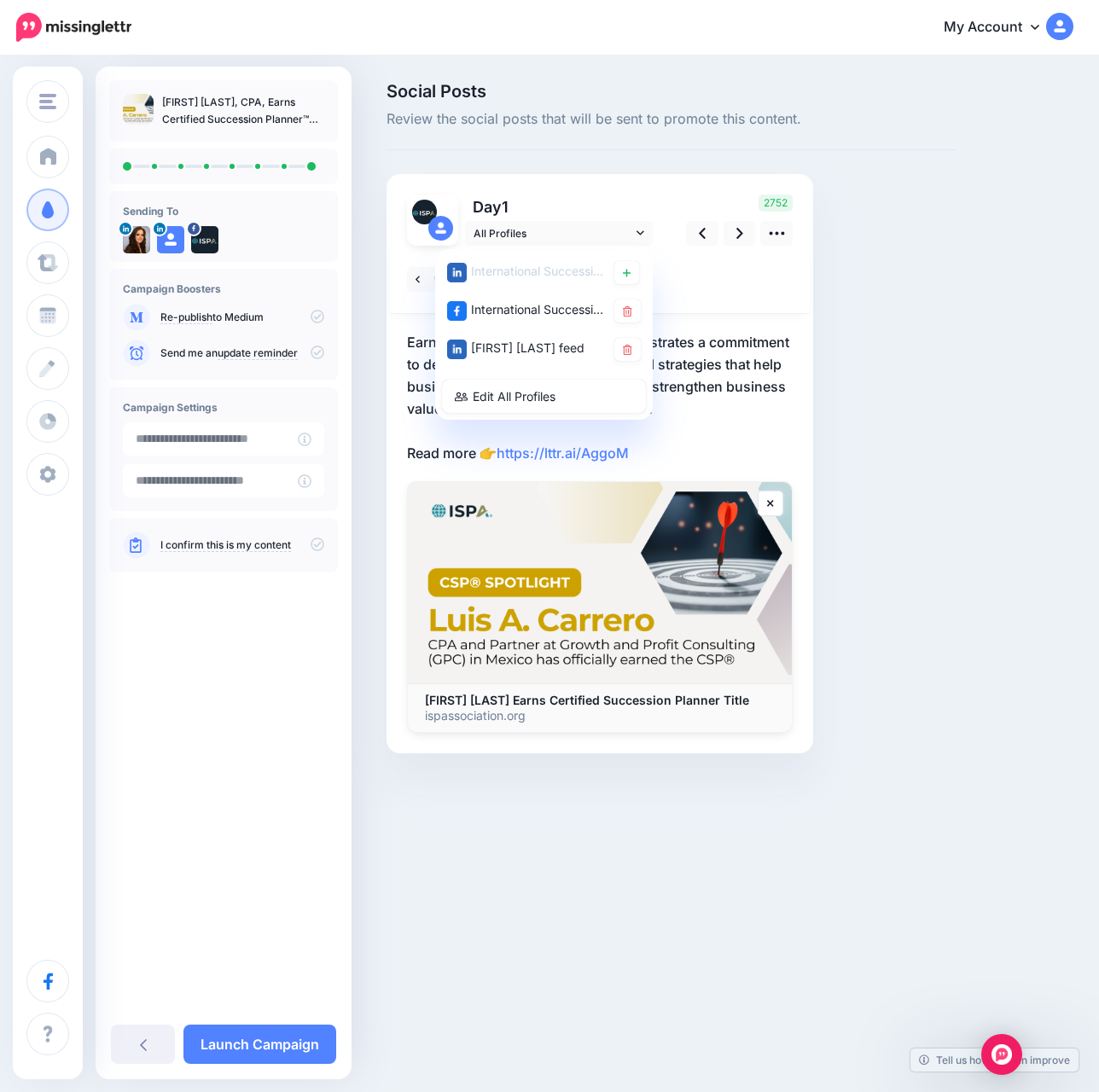 click 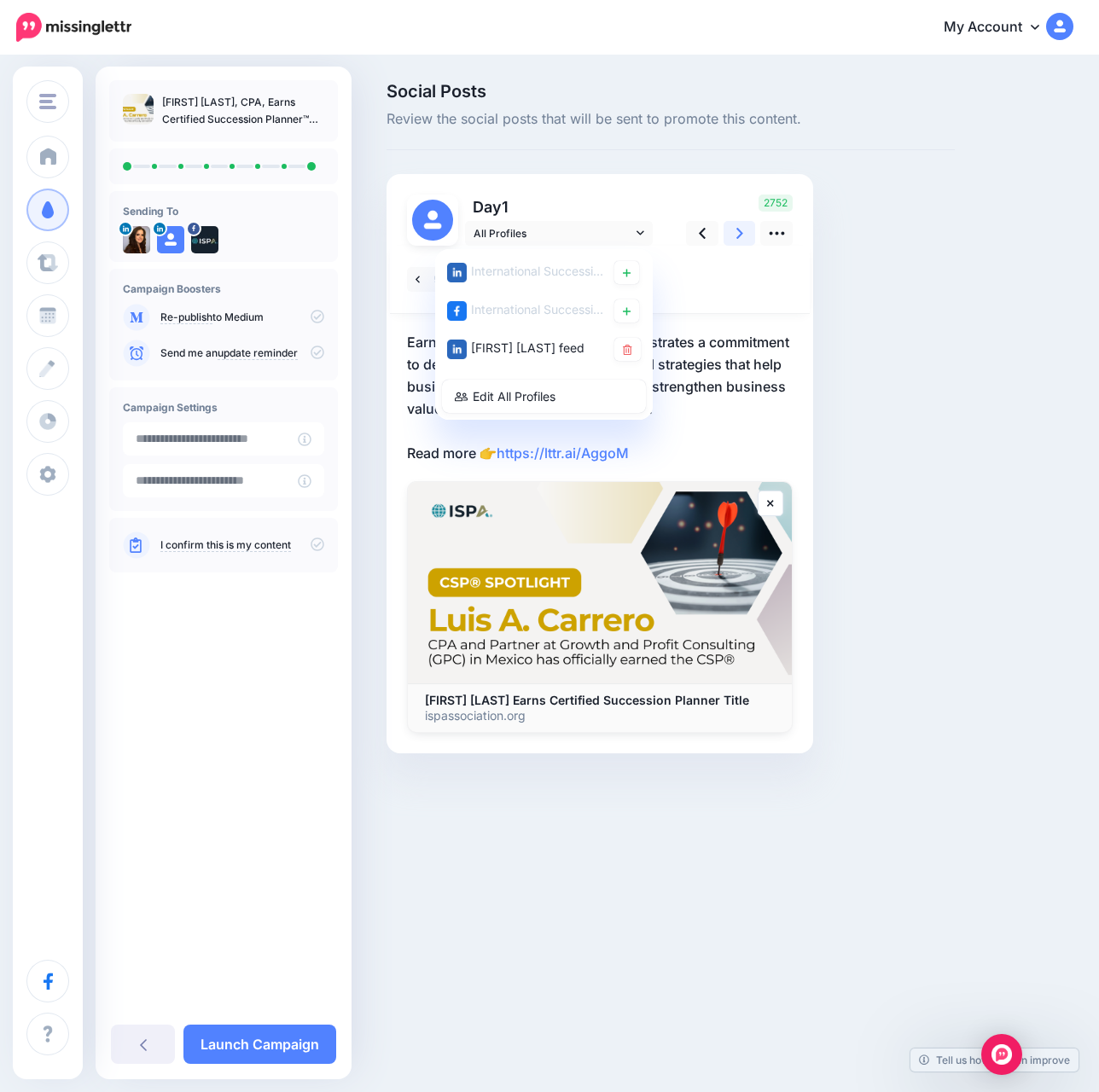 click at bounding box center (740, 233) 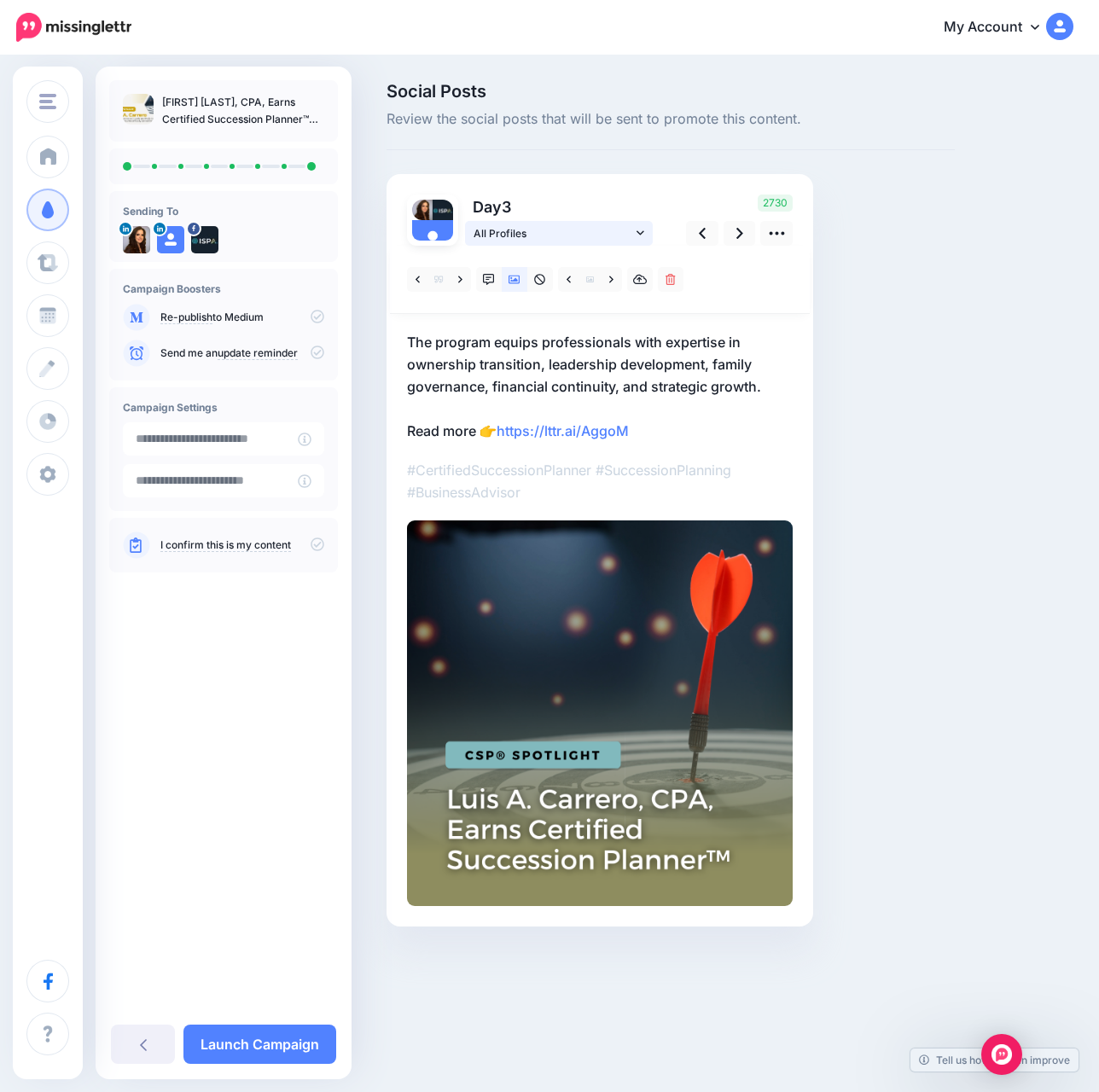 click on "All
Profiles" at bounding box center (553, 233) 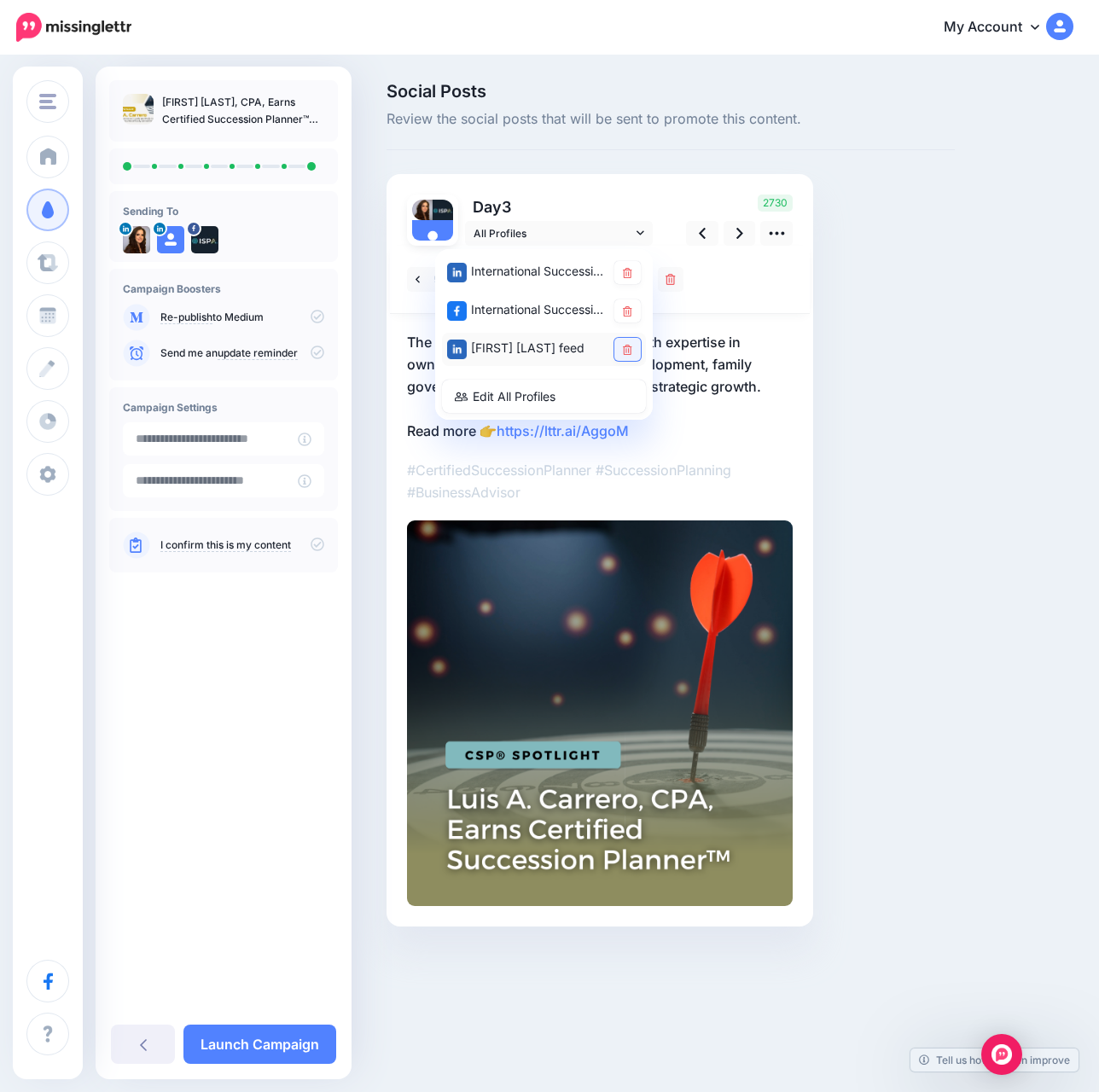 click 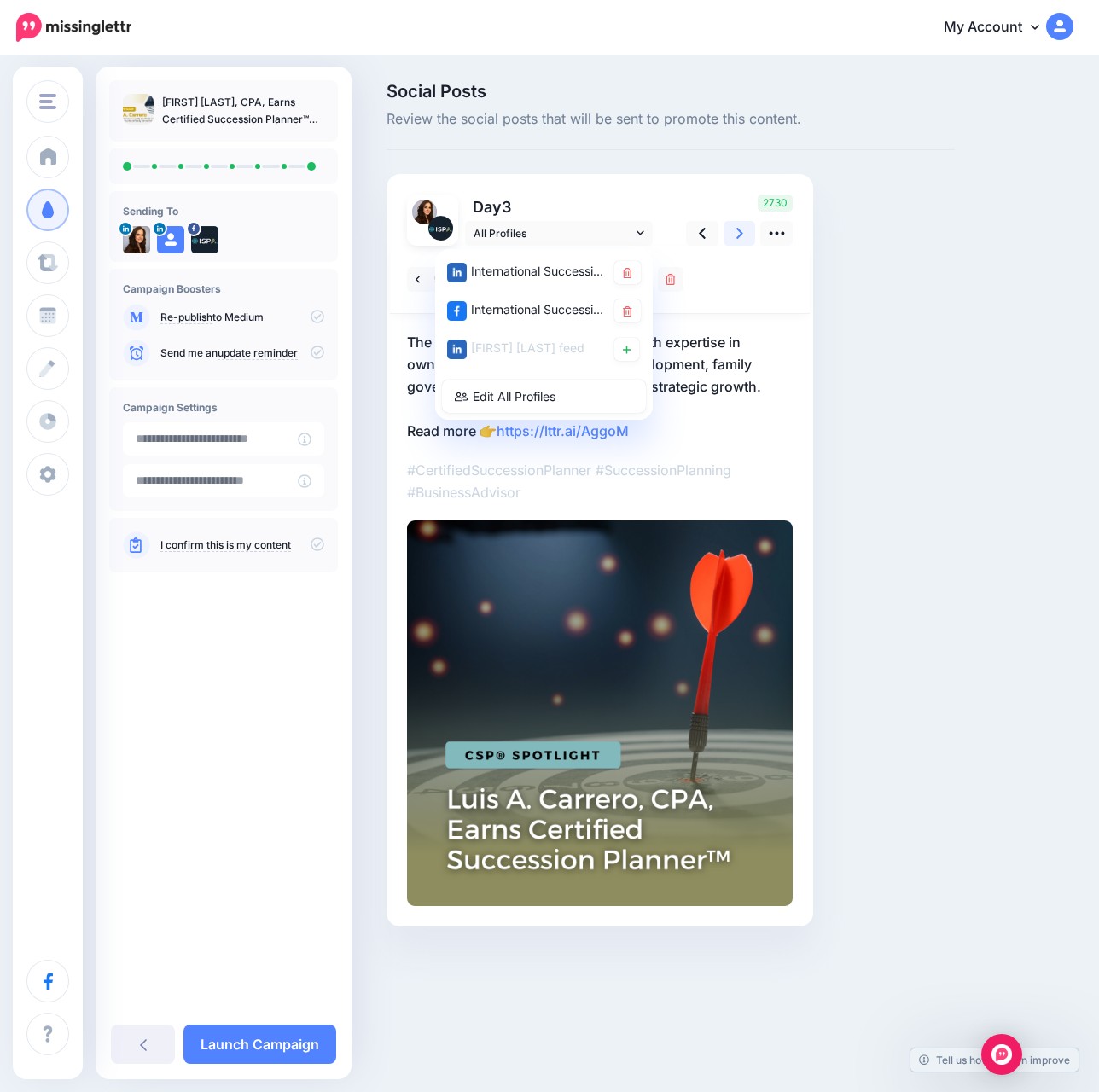 click at bounding box center [740, 233] 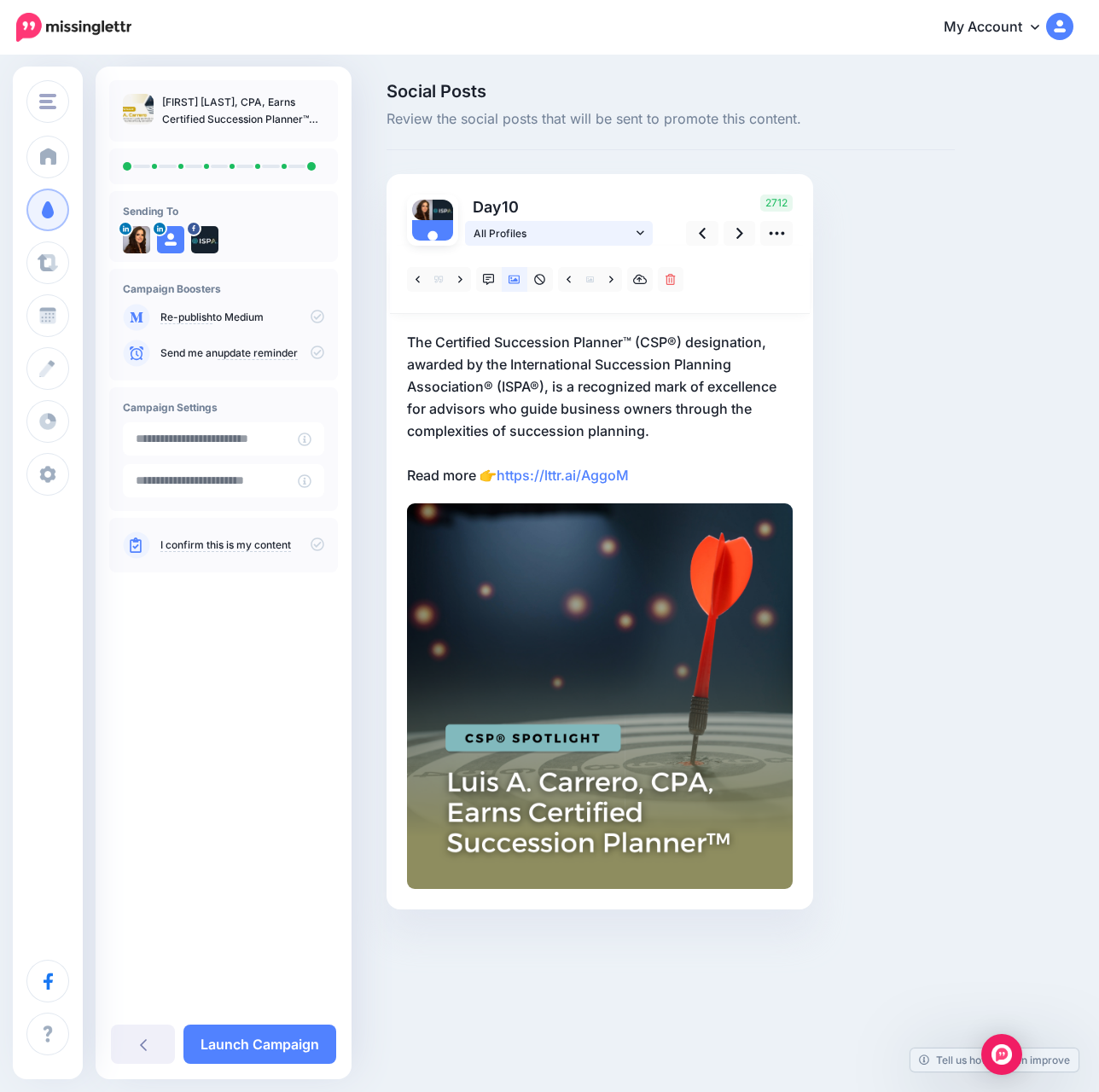 click on "All
Profiles" at bounding box center (553, 233) 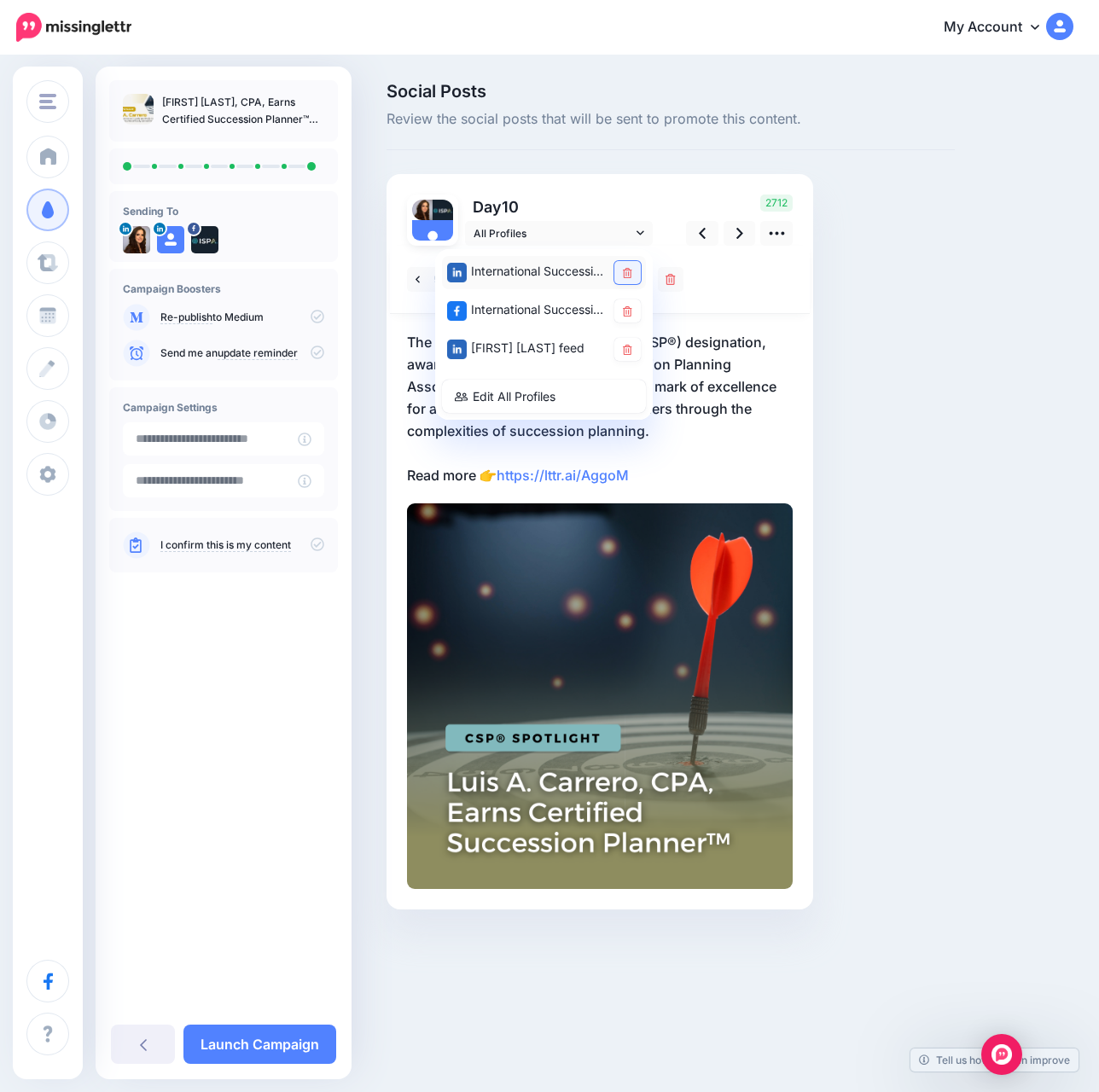 click 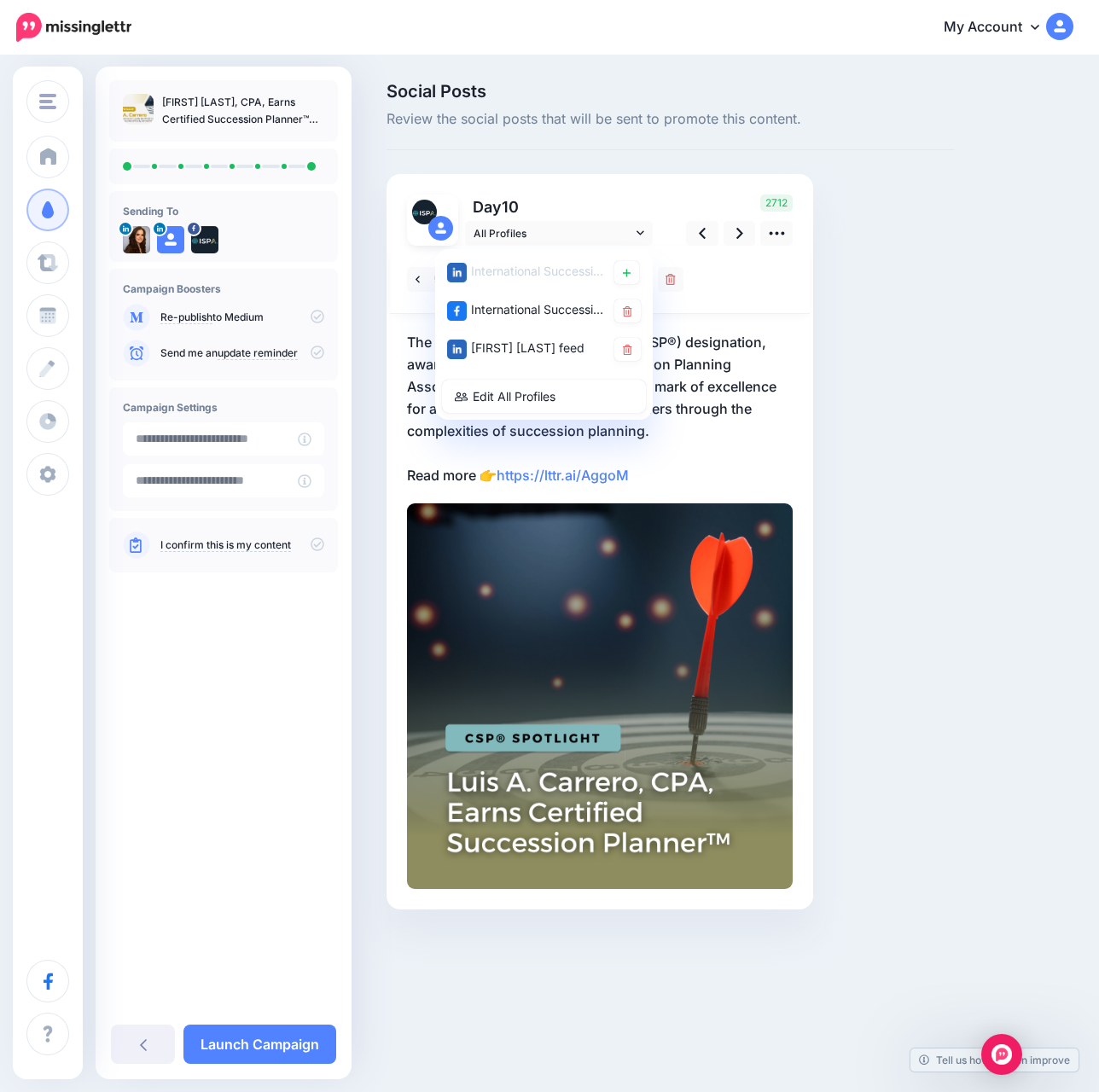 click 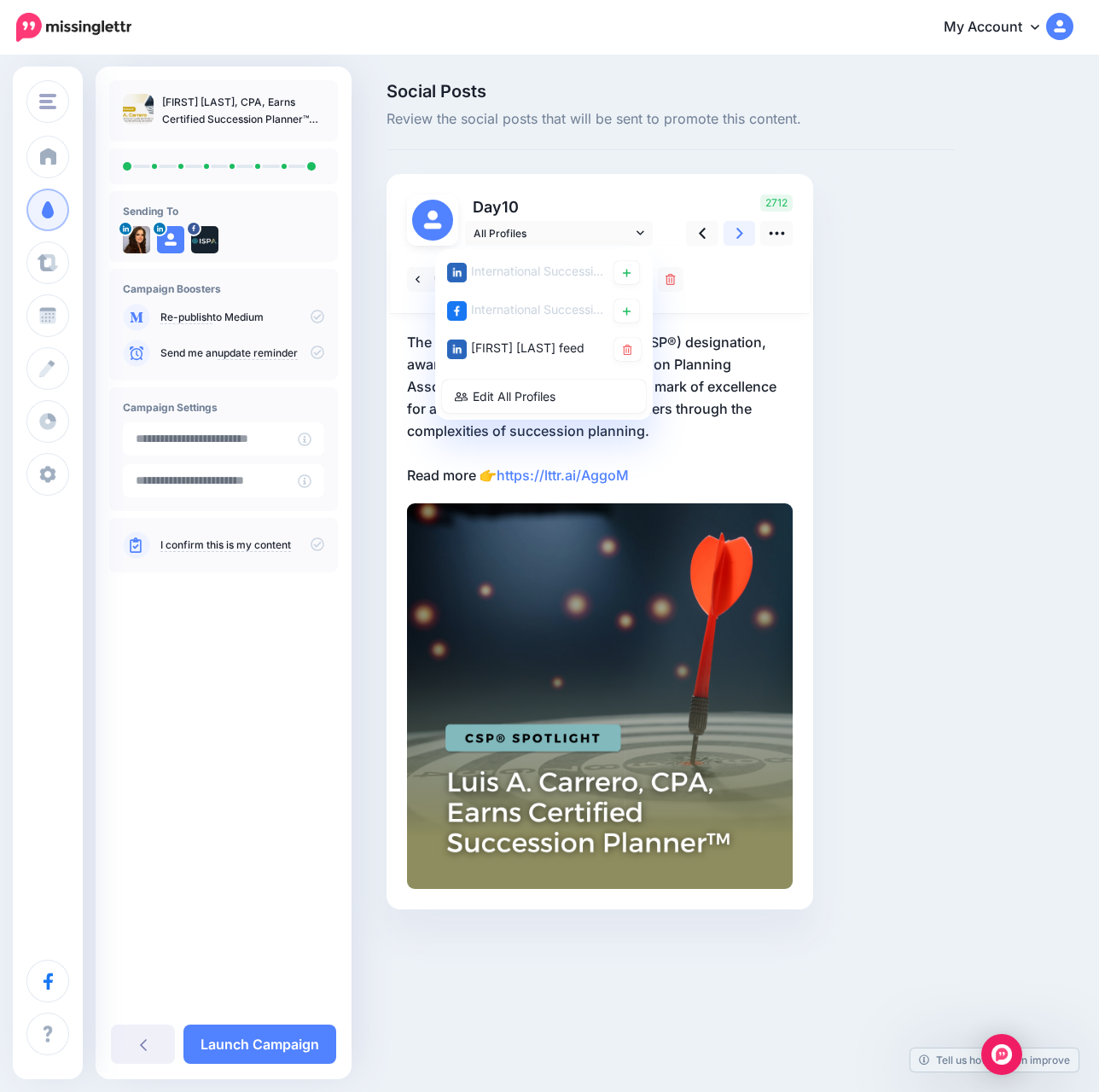 click at bounding box center [740, 233] 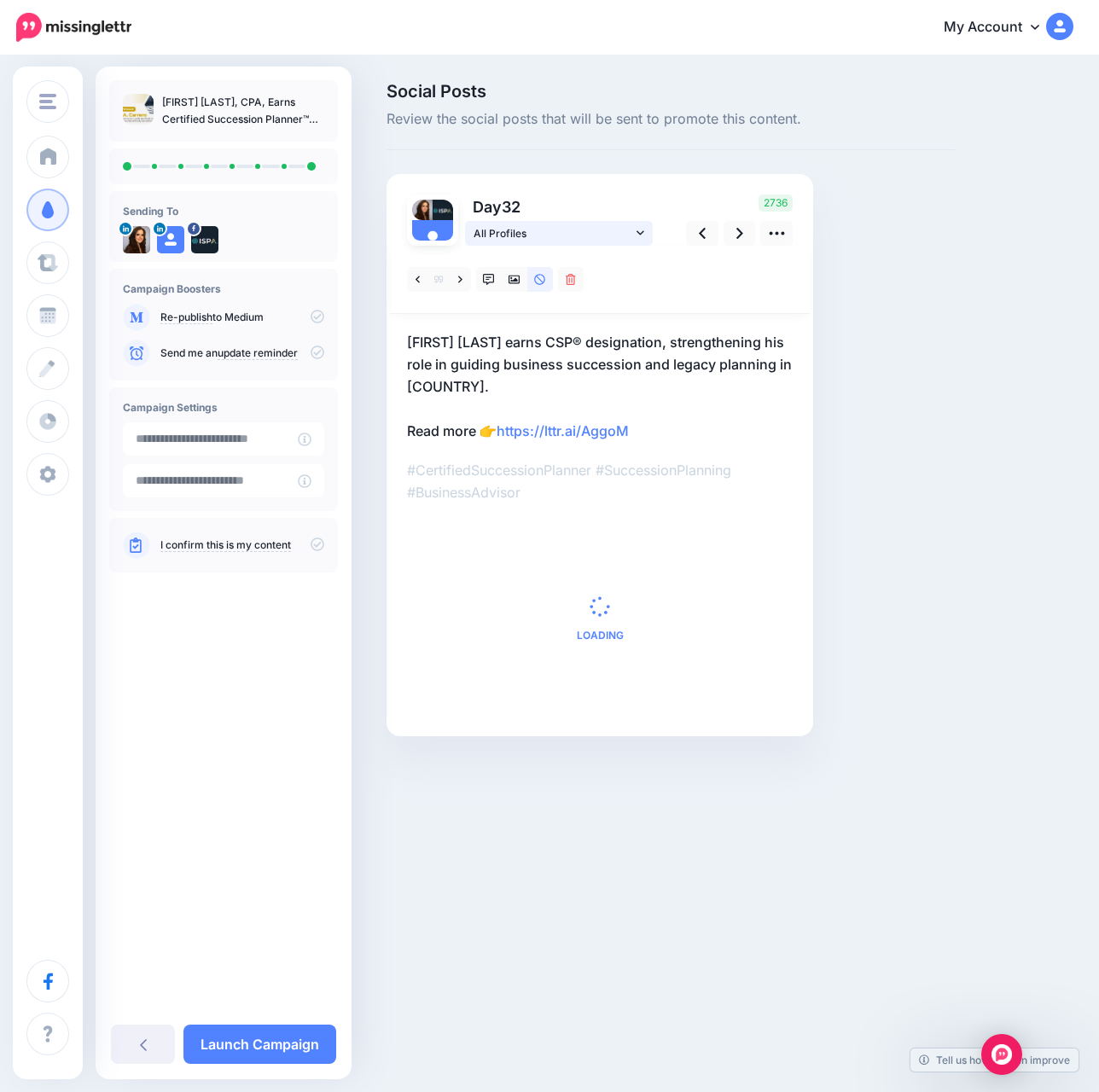 click on "All
Profiles" at bounding box center (553, 233) 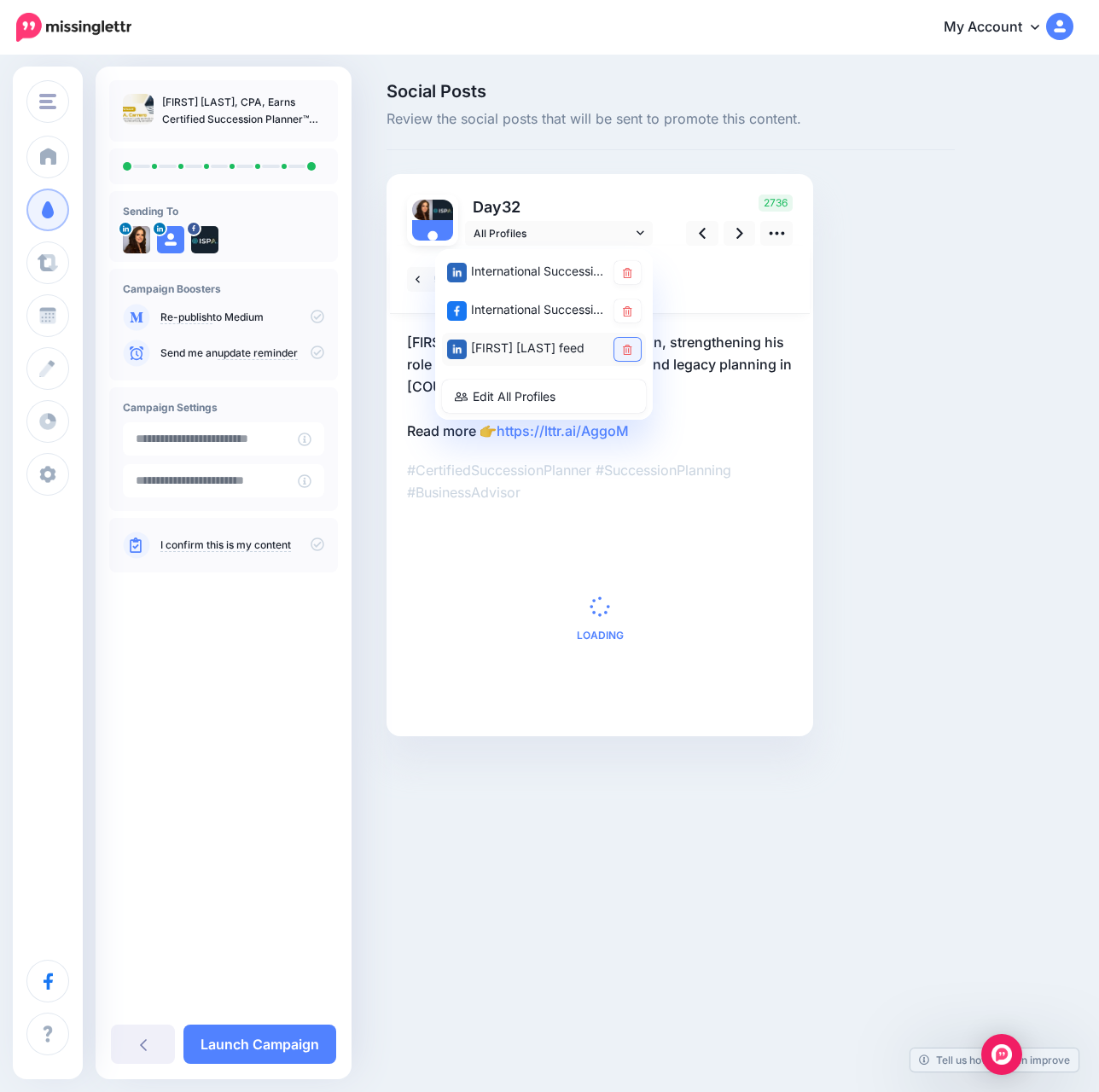 click 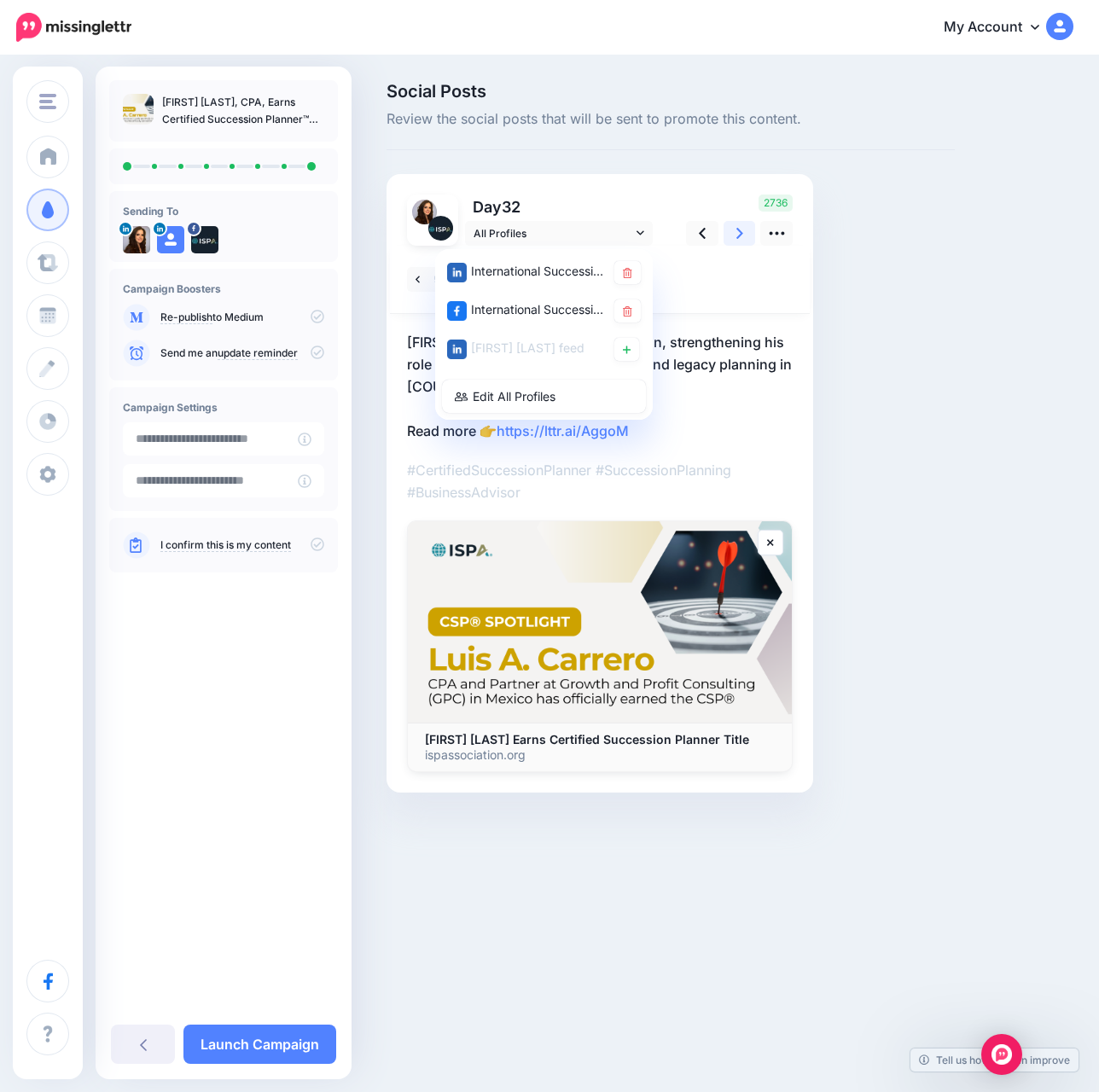 click at bounding box center [740, 233] 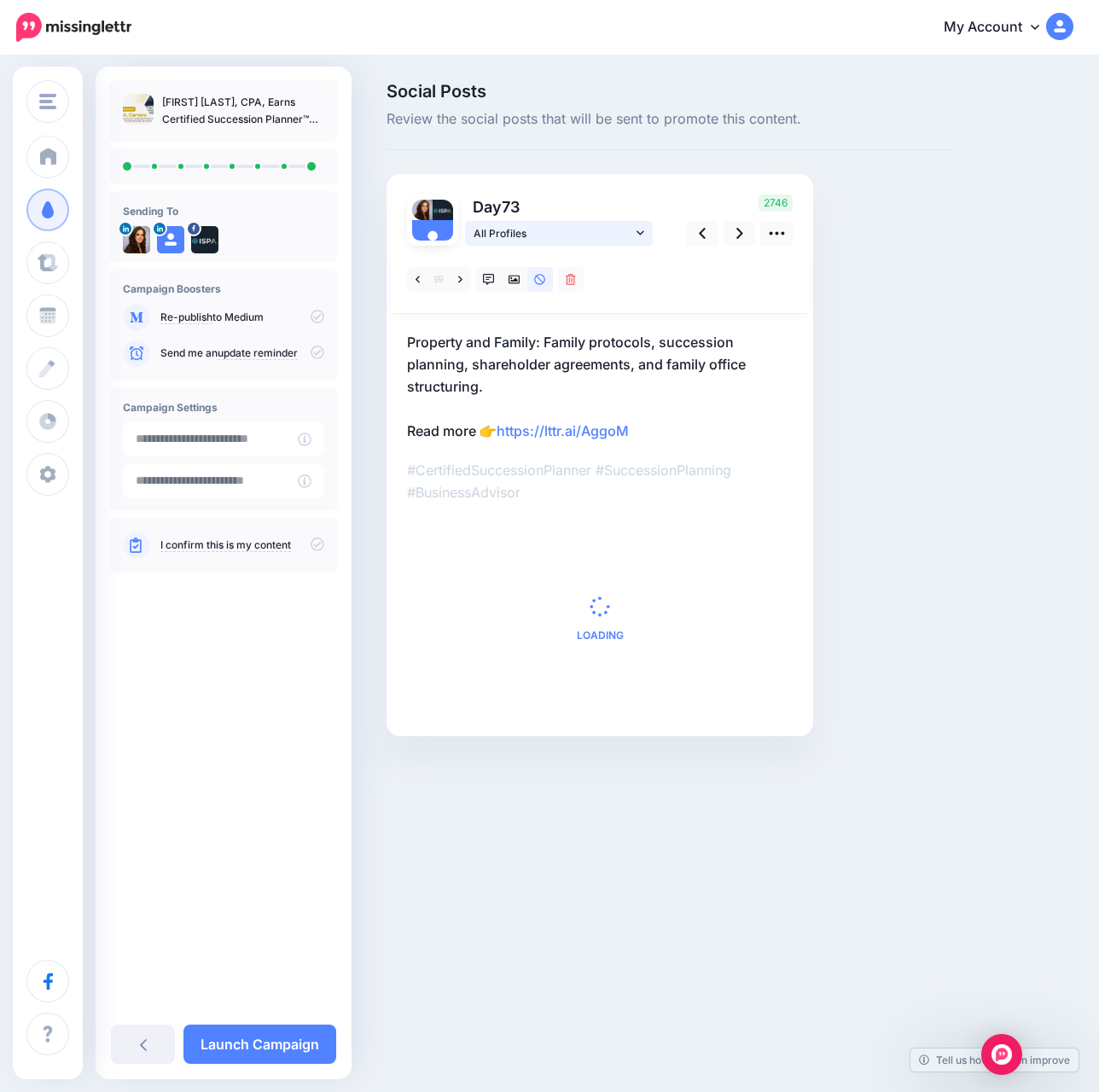 click on "All
Profiles" at bounding box center [559, 233] 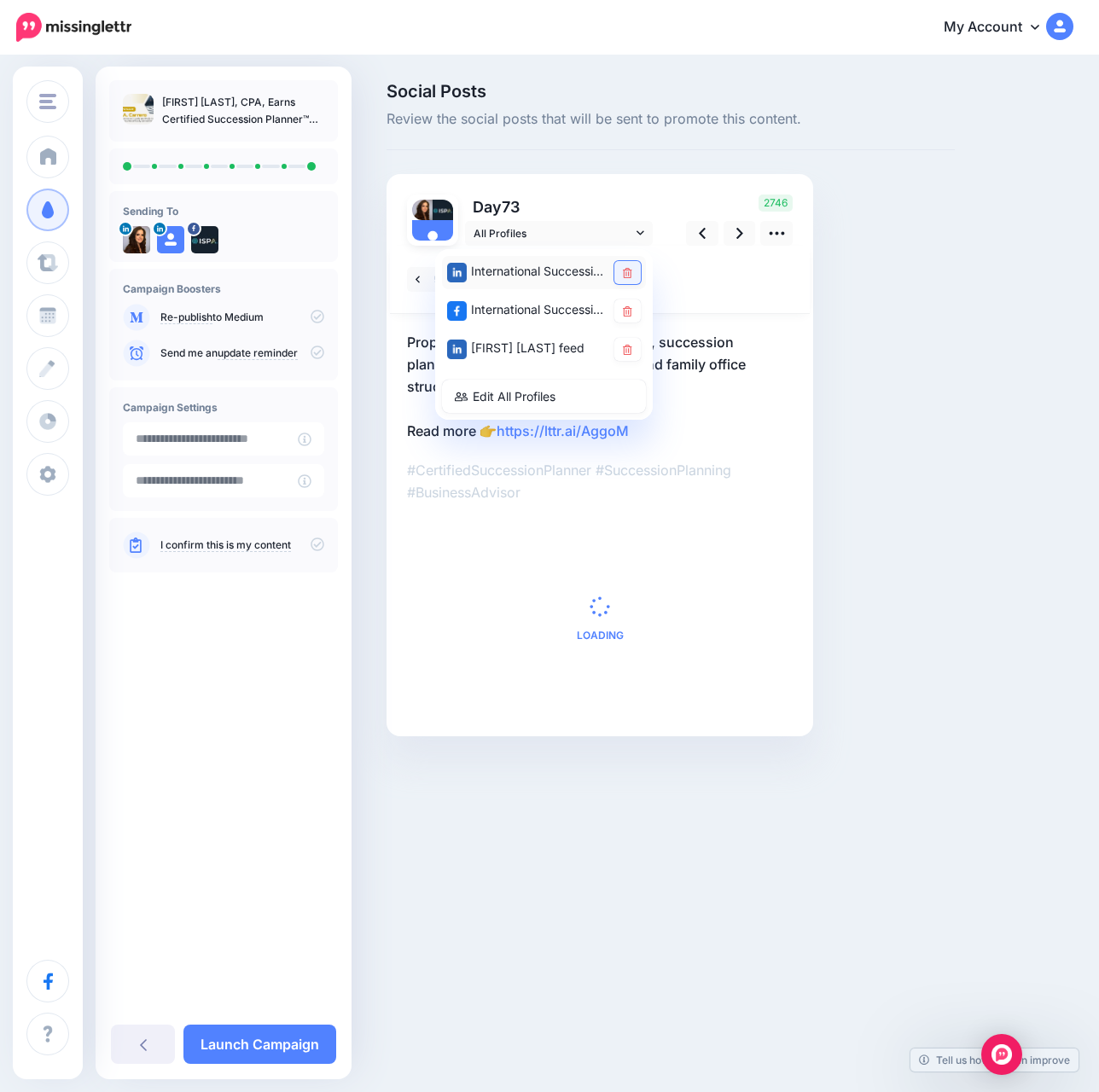 click 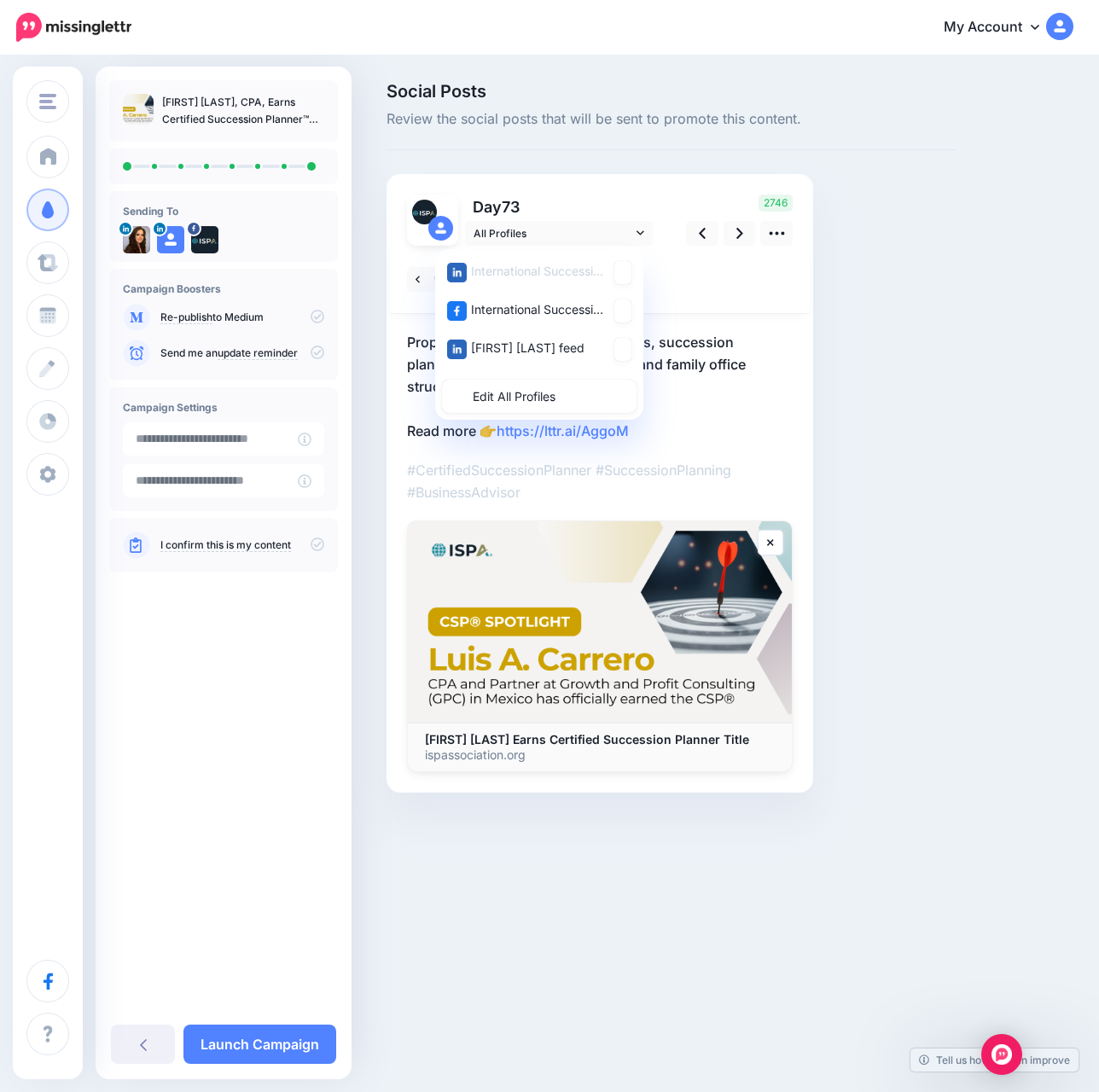 click at bounding box center (623, 311) 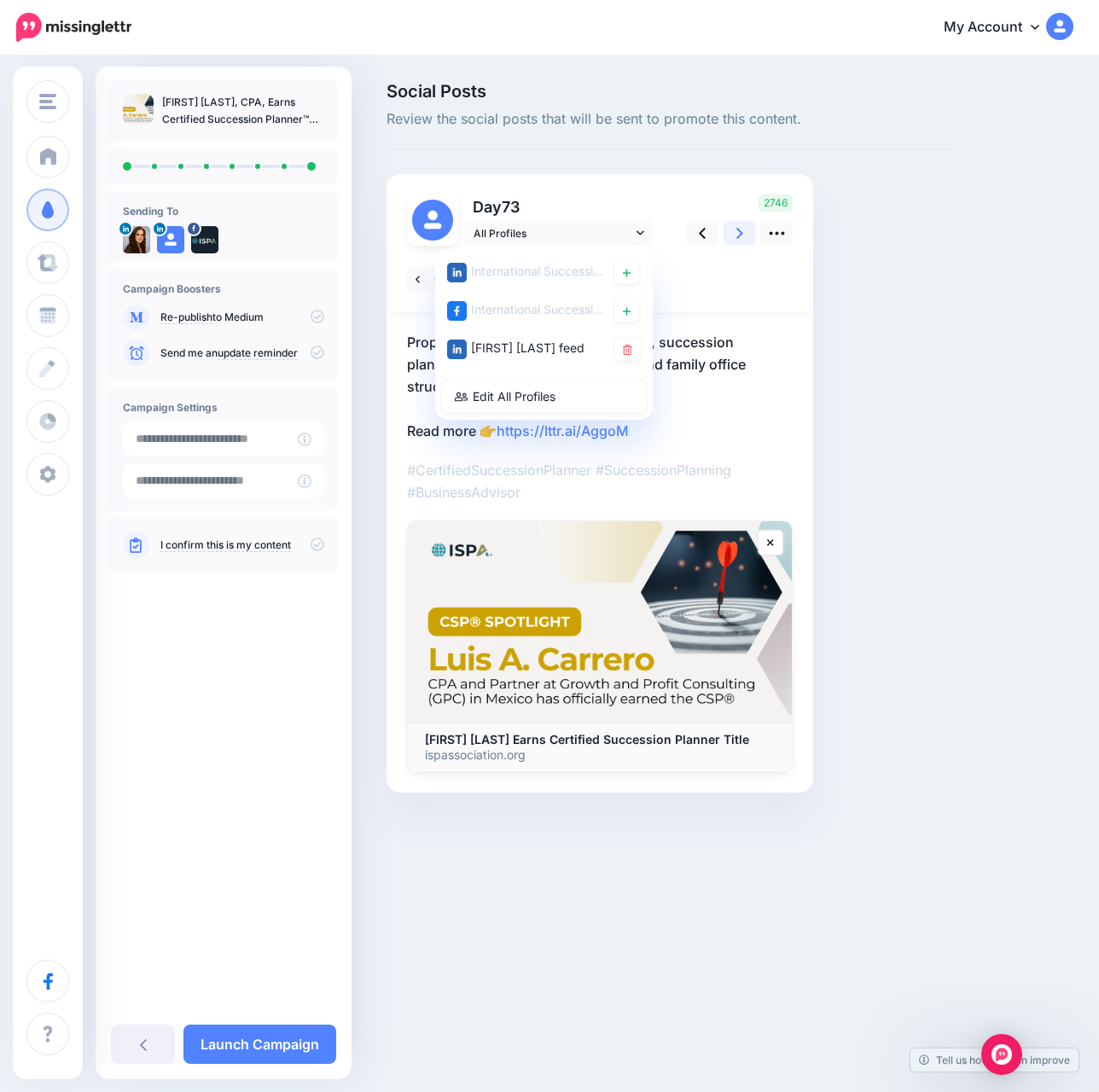click 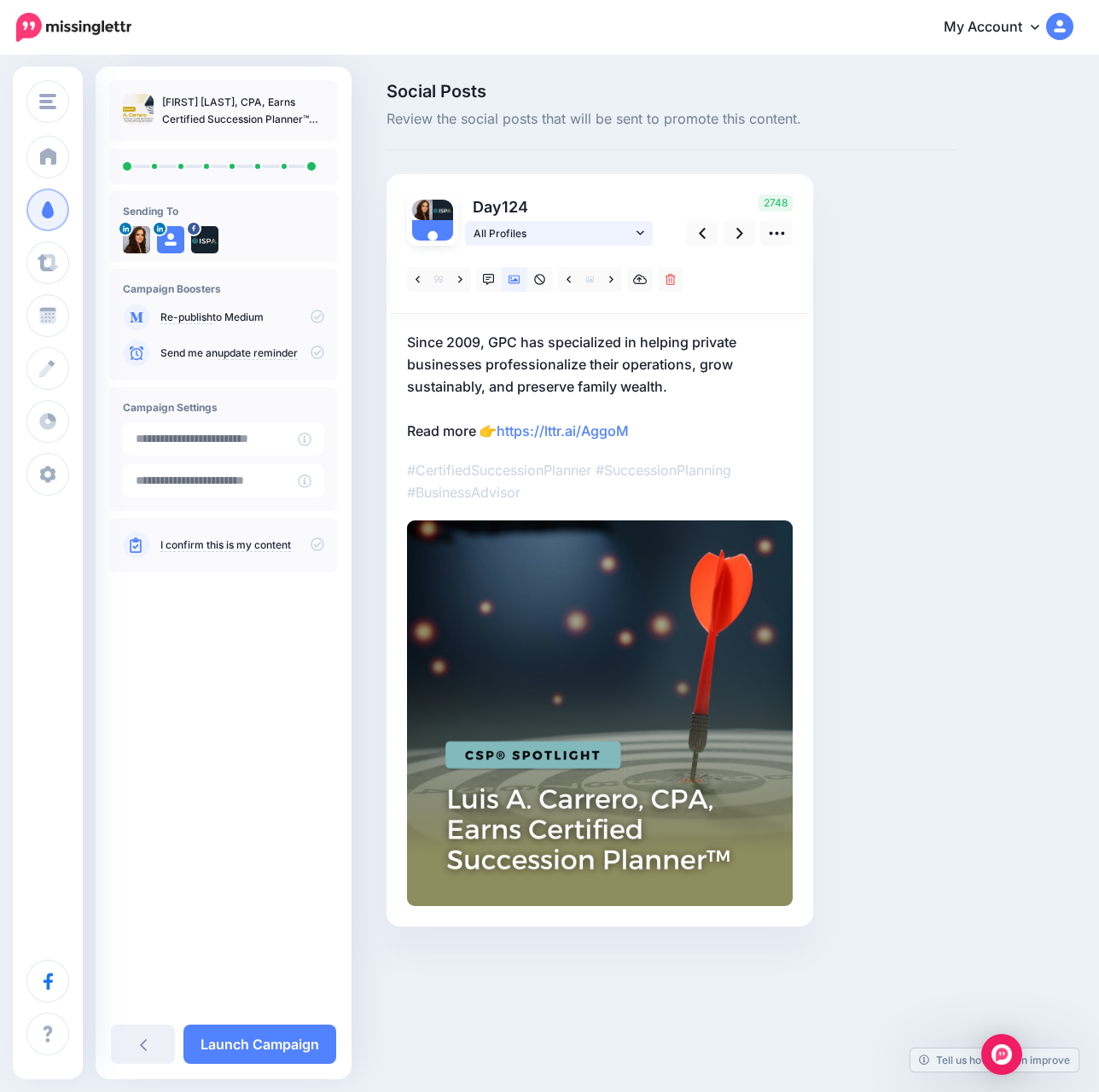 click on "All
Profiles" at bounding box center [559, 233] 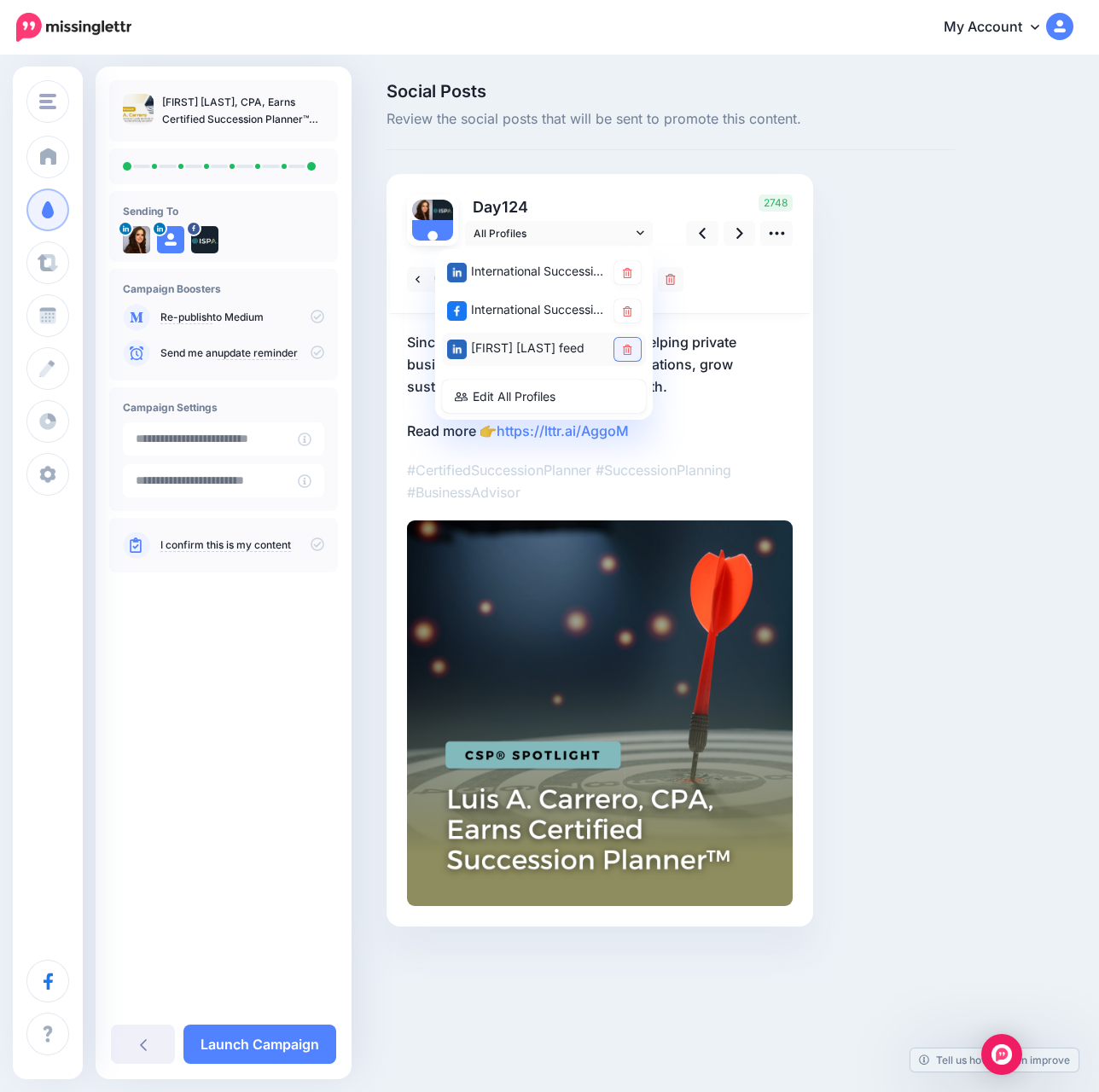 click at bounding box center [627, 349] 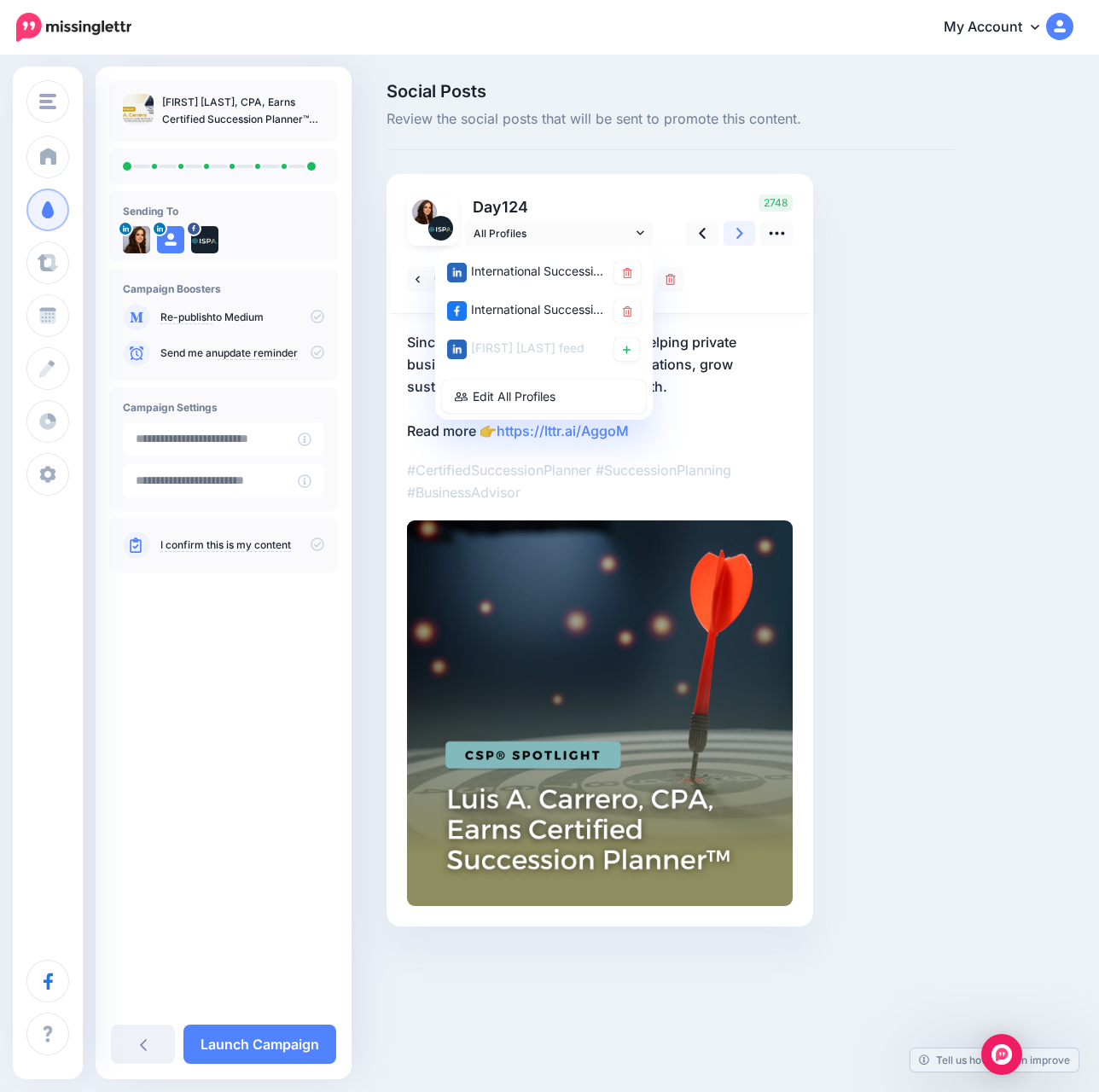 click at bounding box center [740, 233] 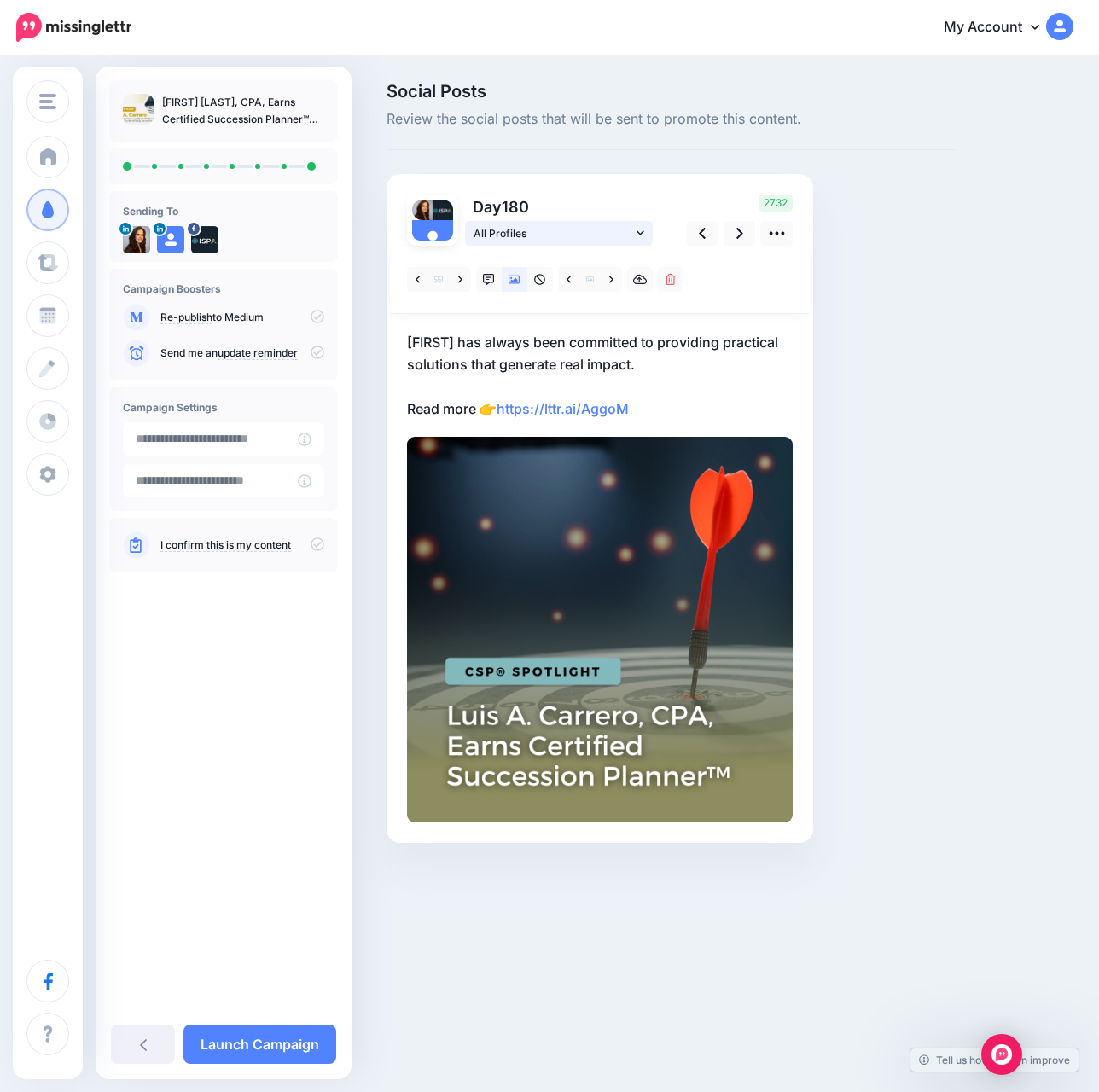 click 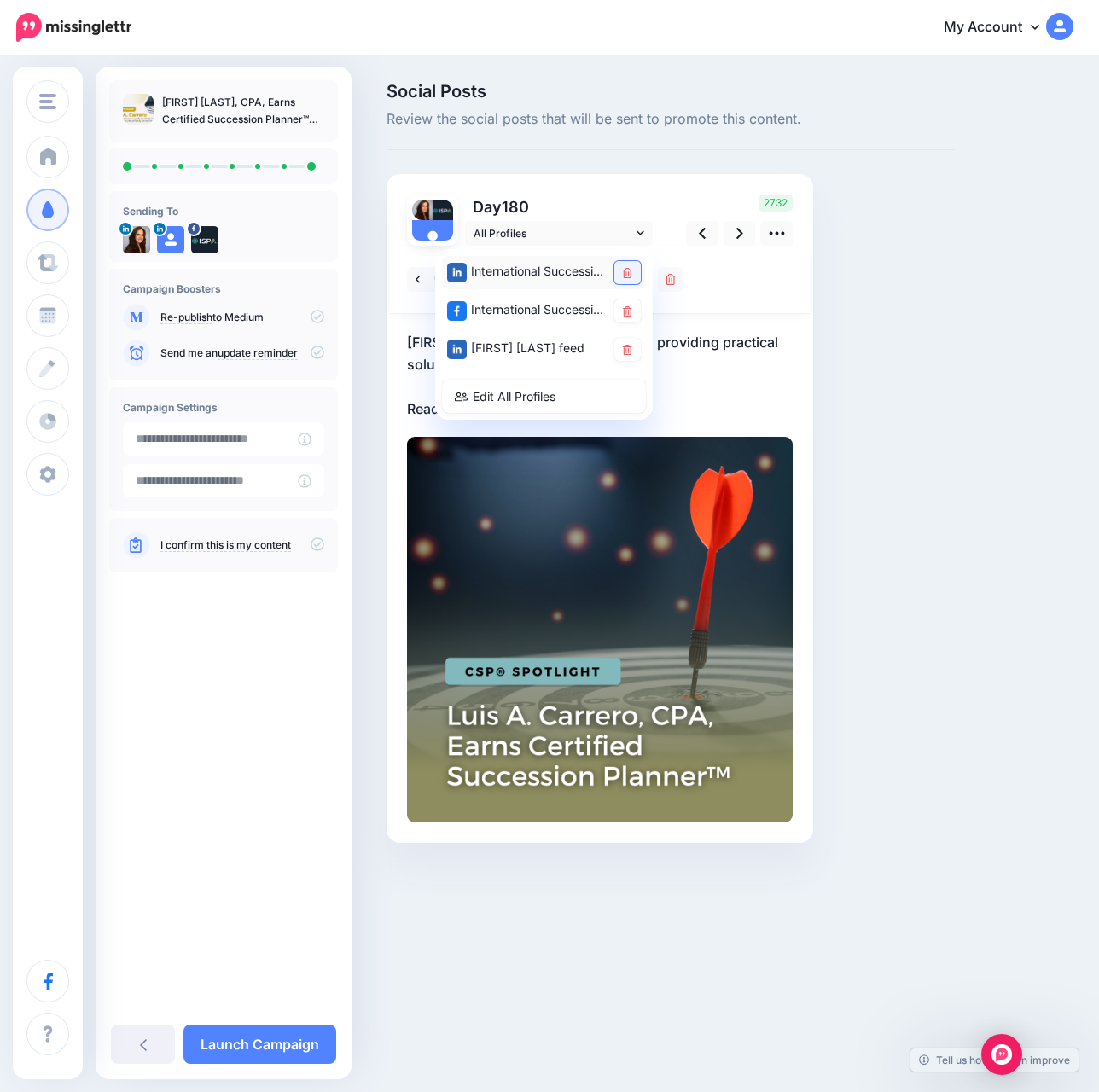 click 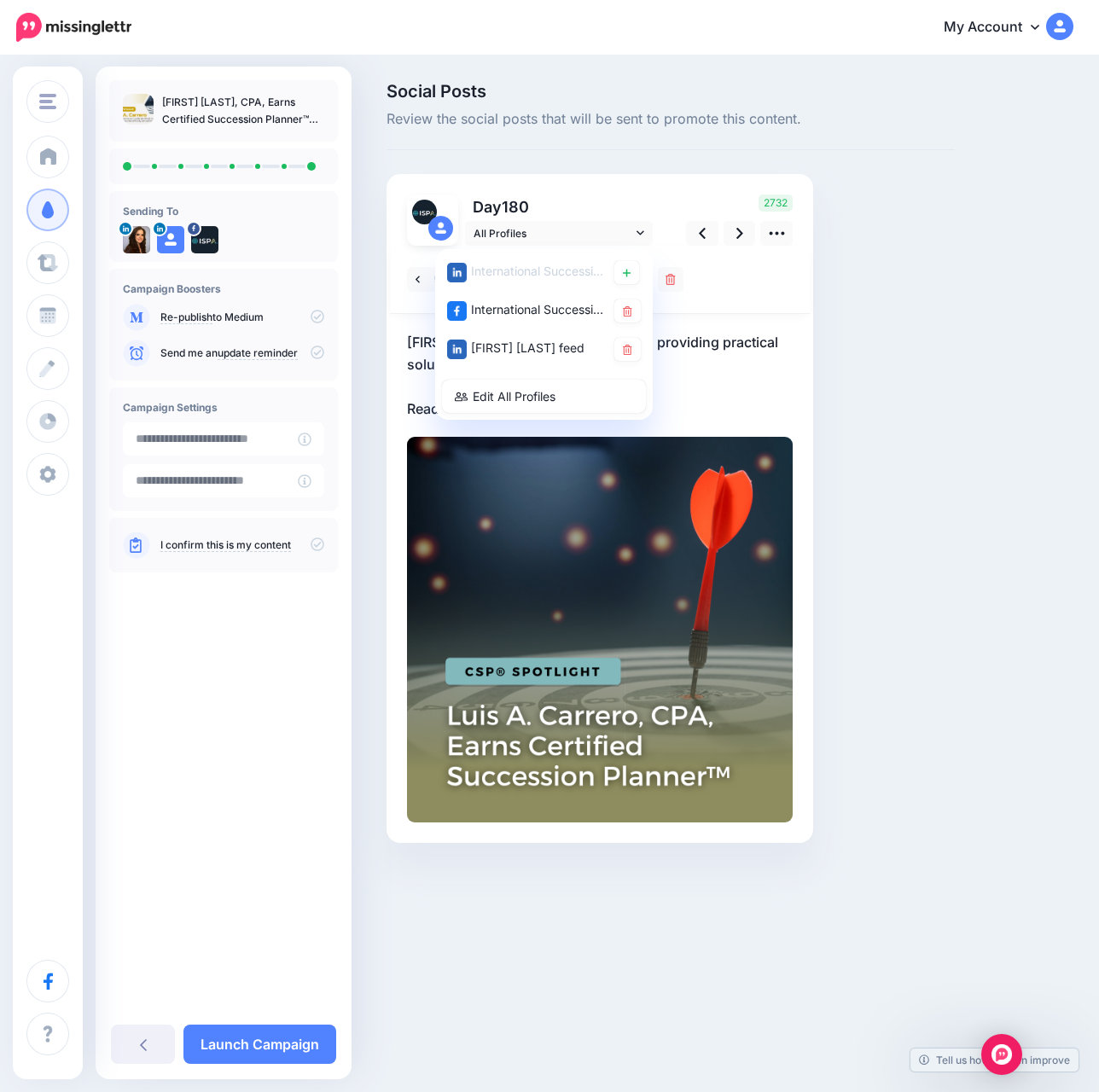 click 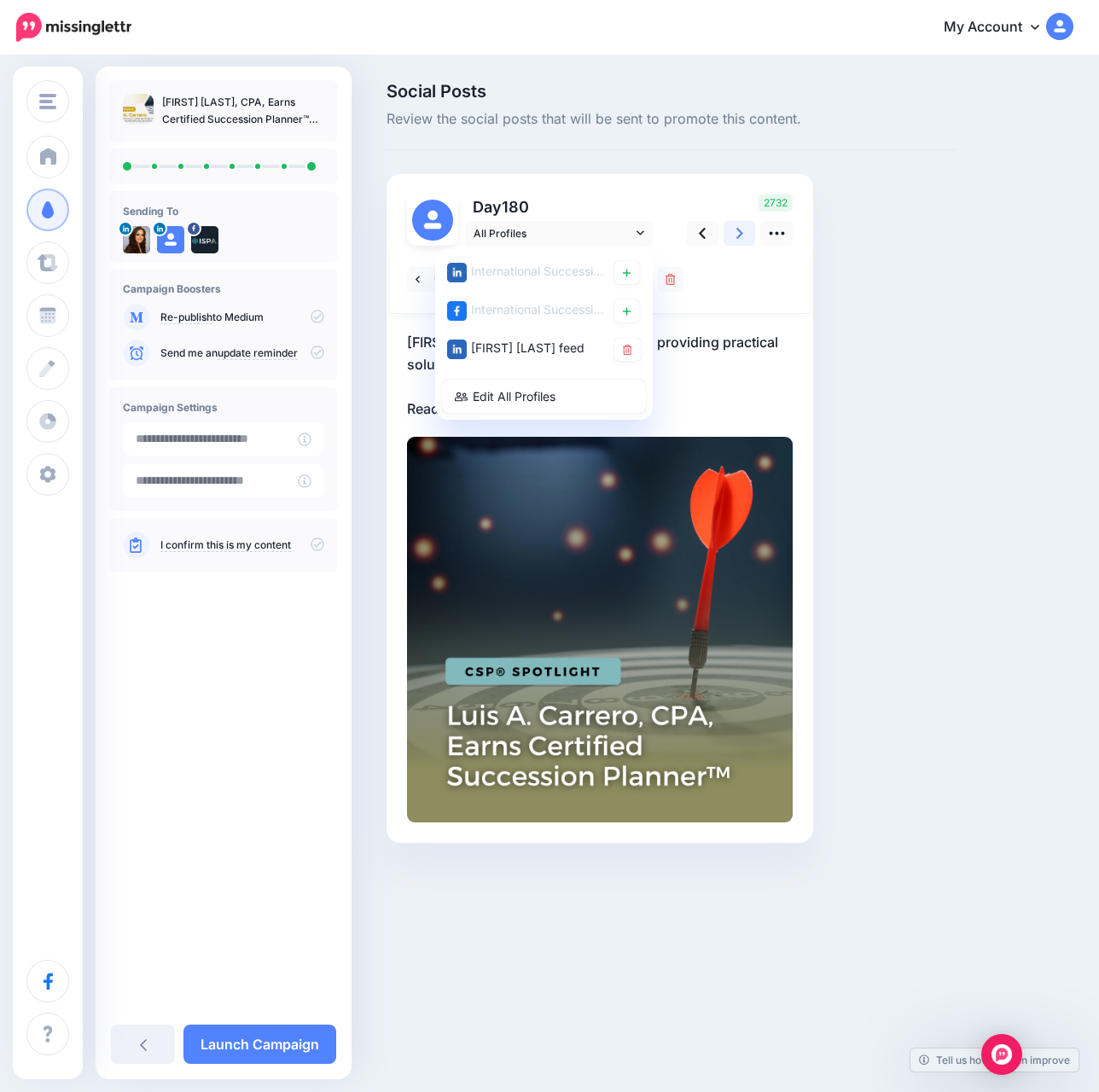 click at bounding box center (740, 233) 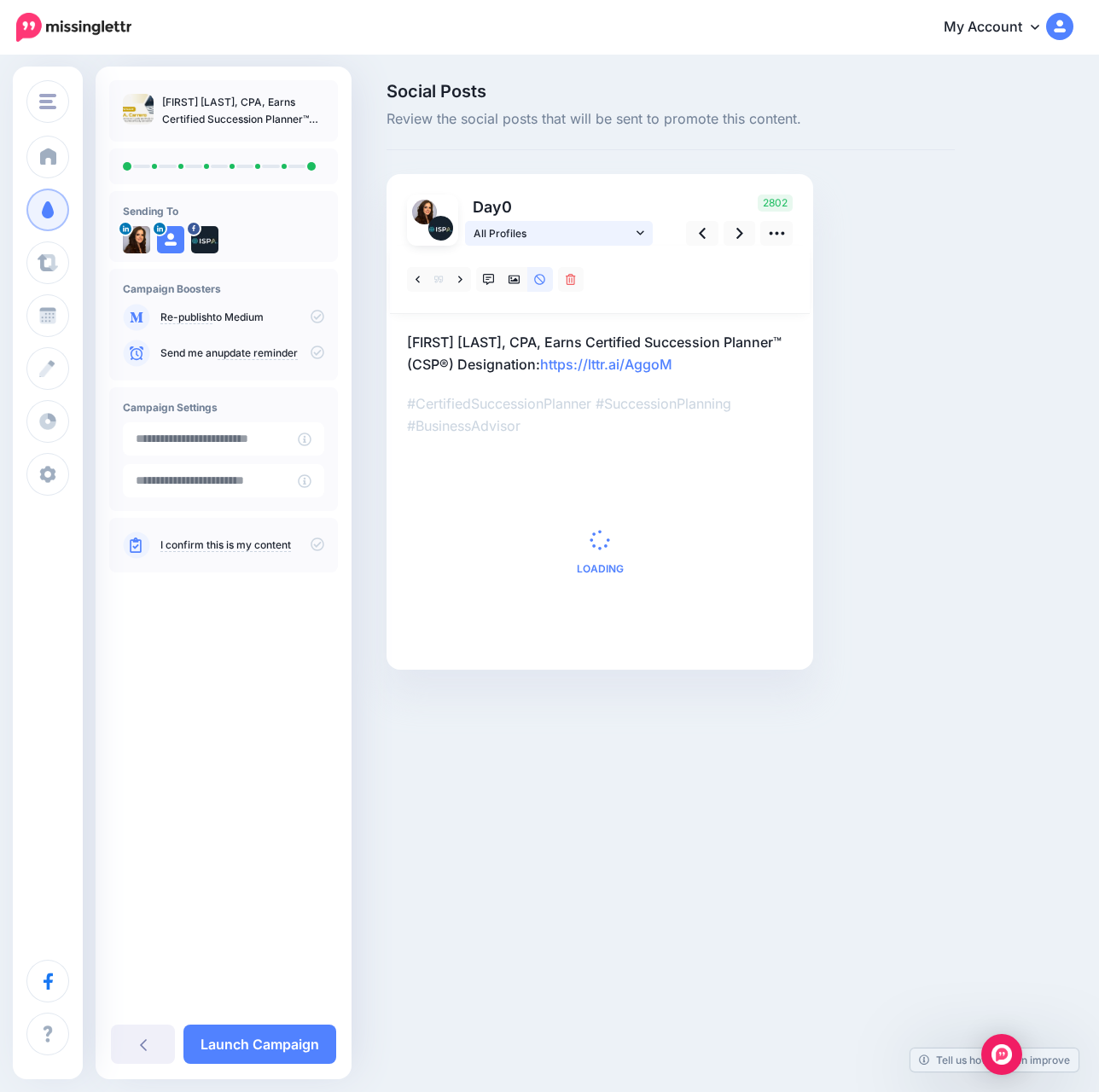 click on "All
Profiles" at bounding box center (559, 233) 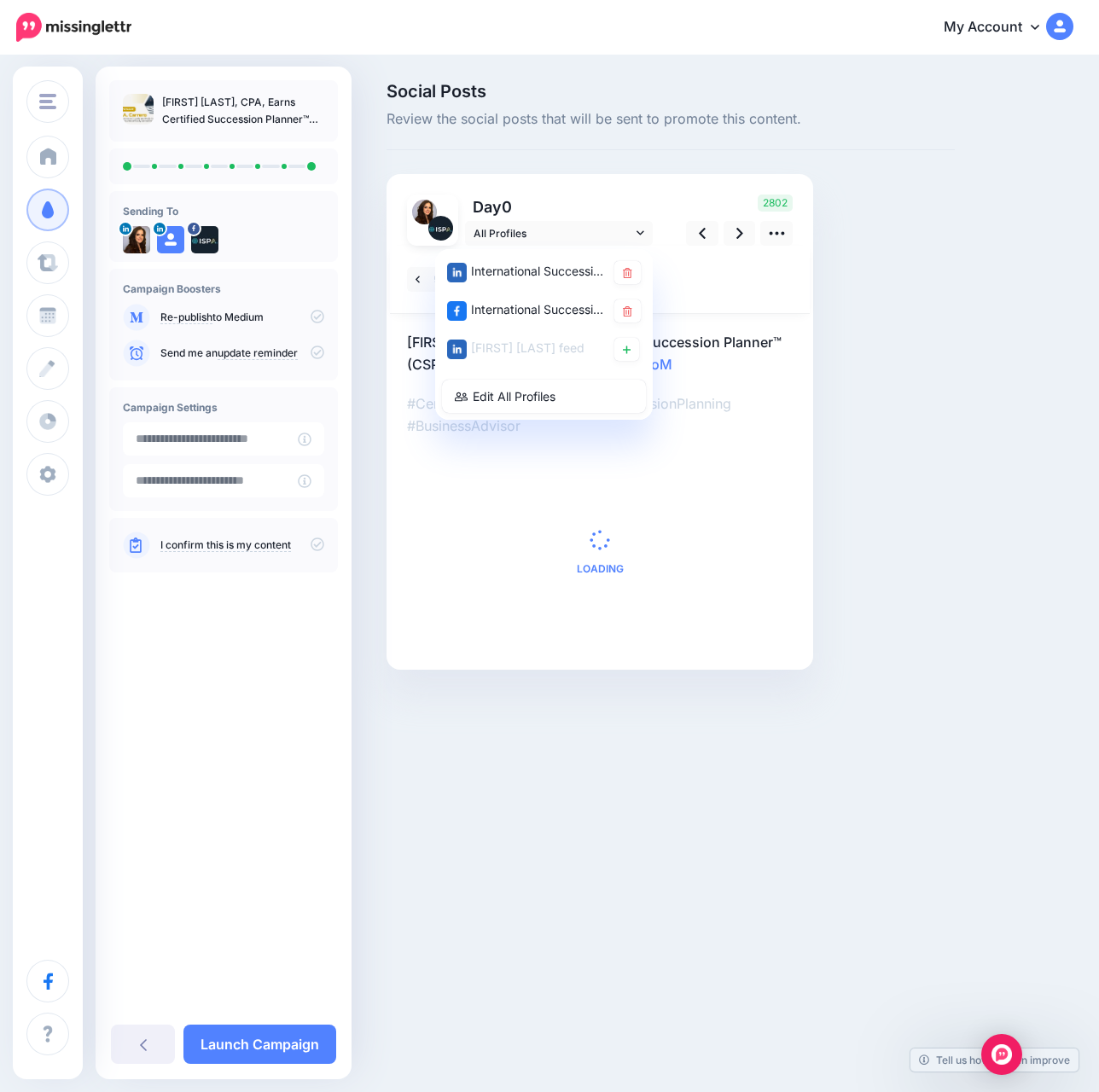 click on "2802" at bounding box center [736, 220] 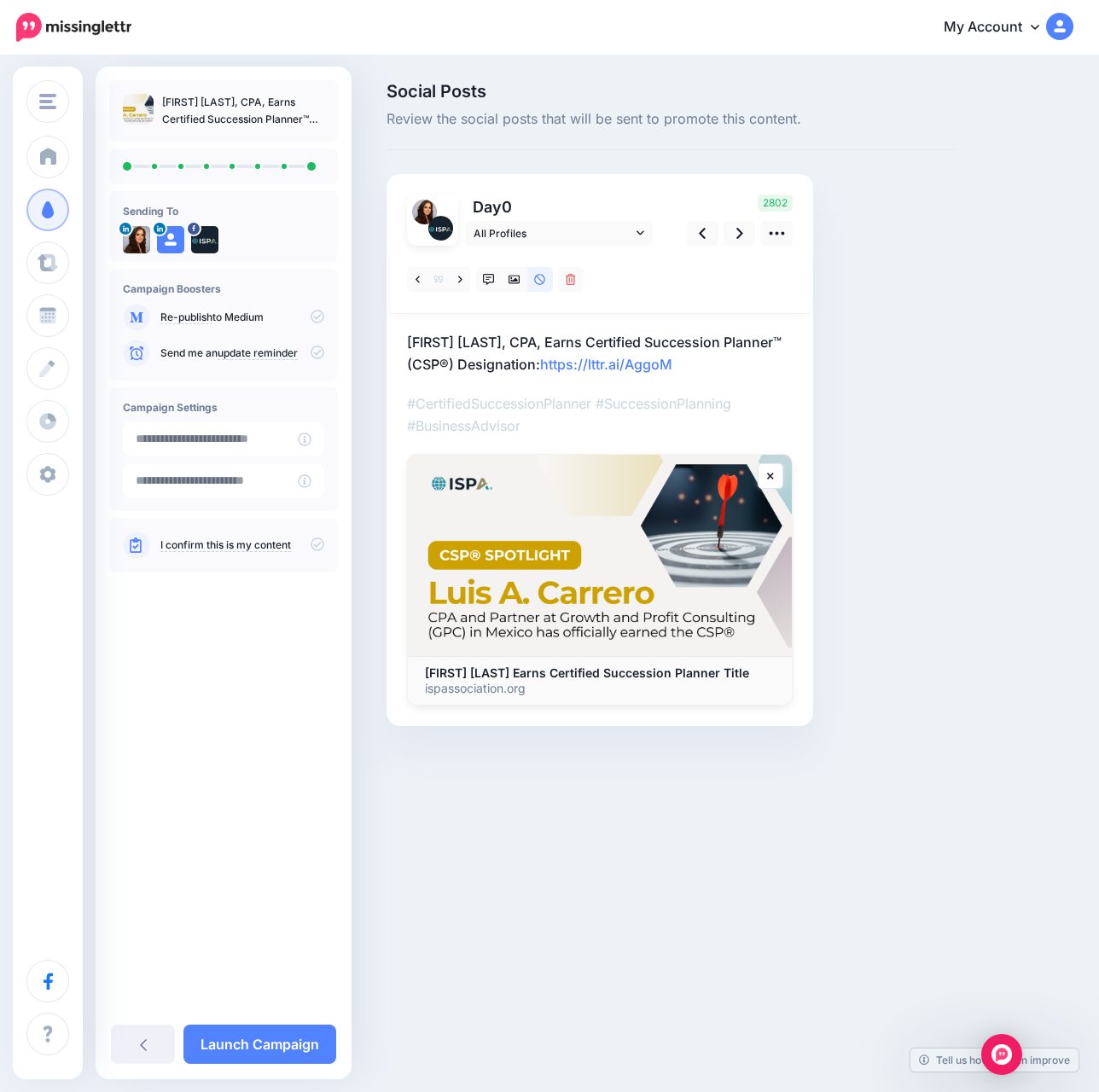 click on "Luis A. Carrero, CPA, Earns Certified Succession Planner™ (CSP®) Designation:  https://lttr.ai/AggoM" at bounding box center [600, 353] 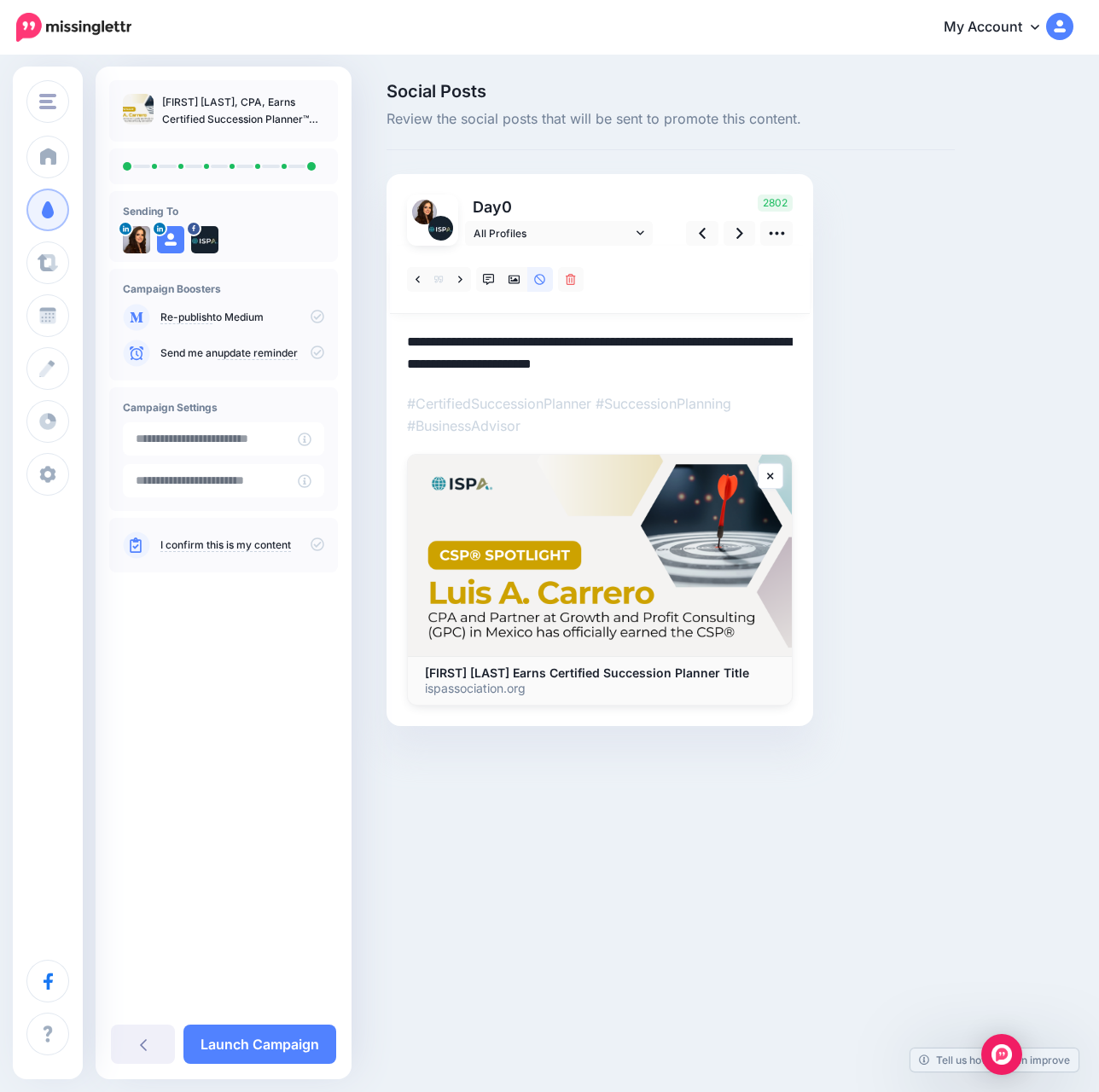 drag, startPoint x: 405, startPoint y: 341, endPoint x: 521, endPoint y: 355, distance: 116.84177 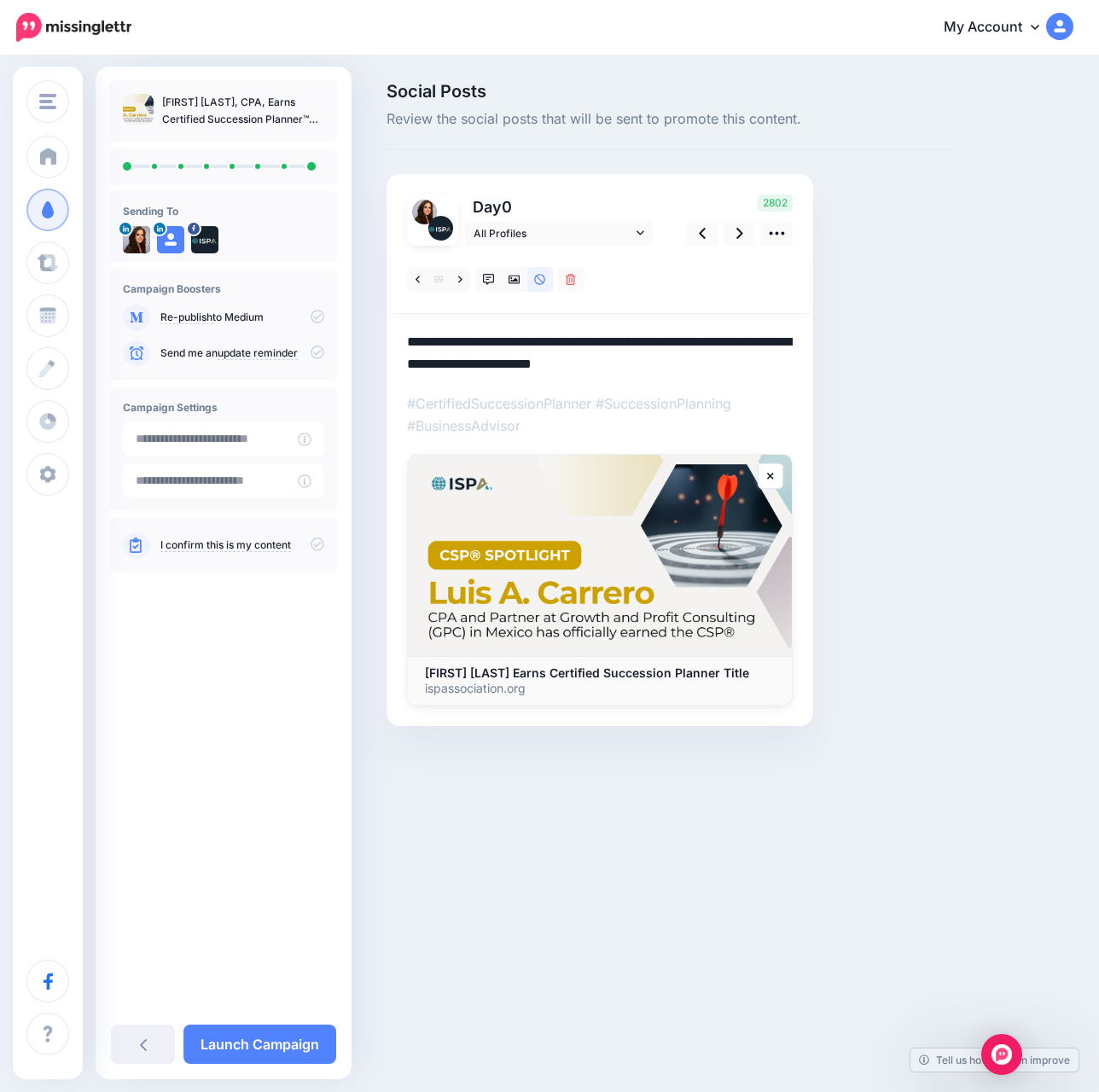 click on "Day  0
All
Profiles" at bounding box center (600, 450) 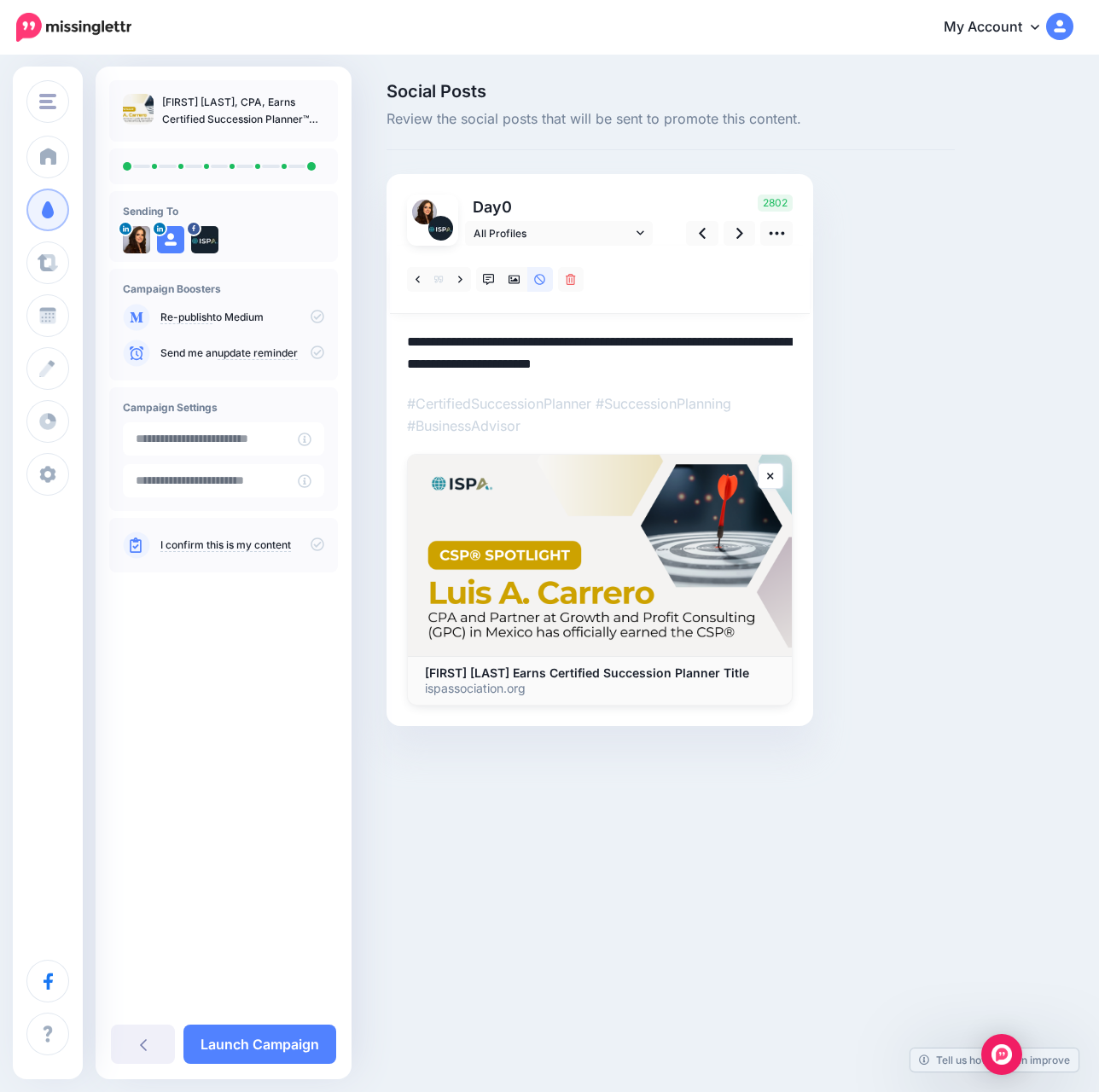 drag, startPoint x: 539, startPoint y: 363, endPoint x: 385, endPoint y: 340, distance: 155.70806 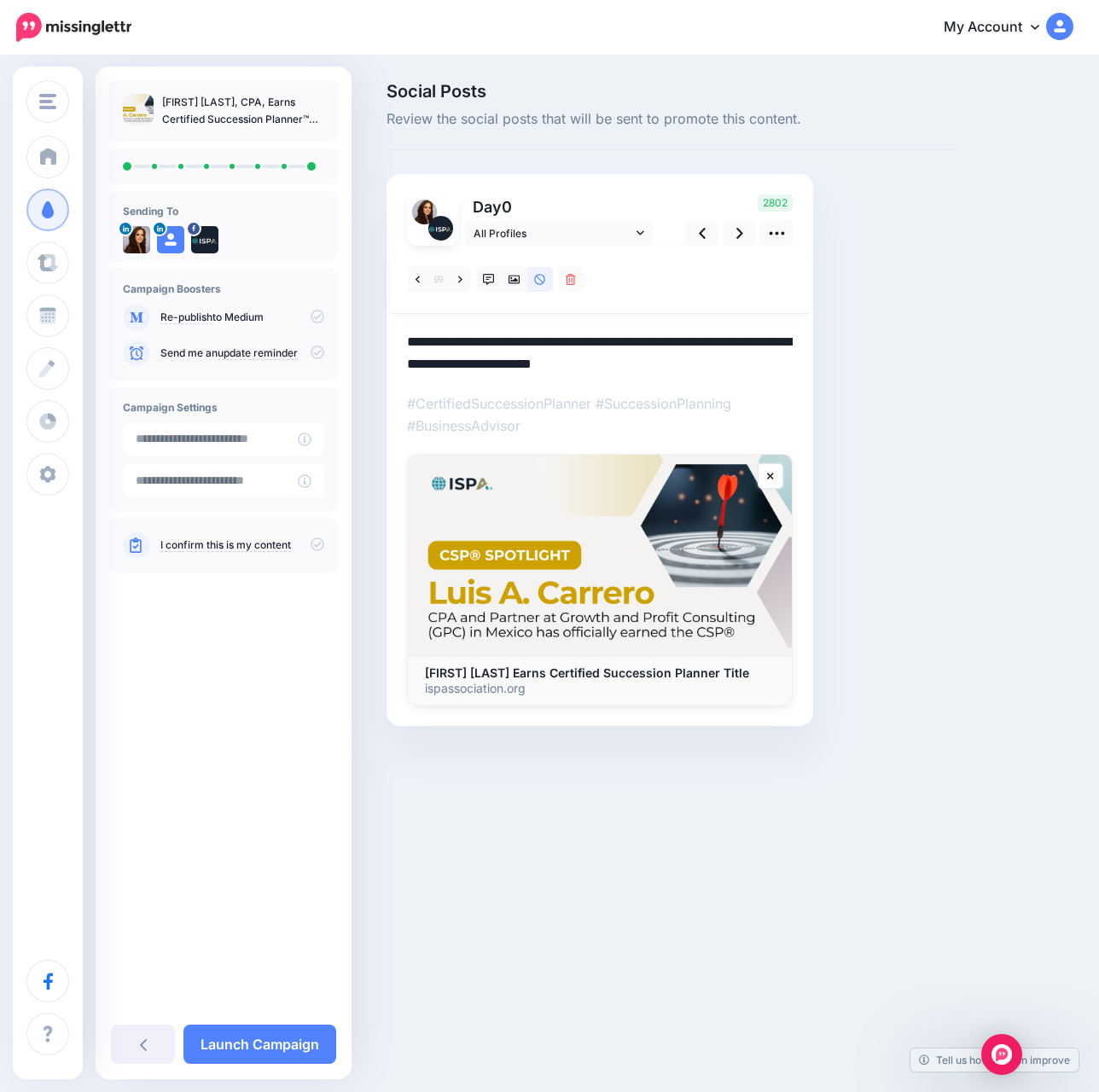 click on "Social Posts
Review the social posts that will be sent to promote this content.
Day  0" at bounding box center [671, 430] 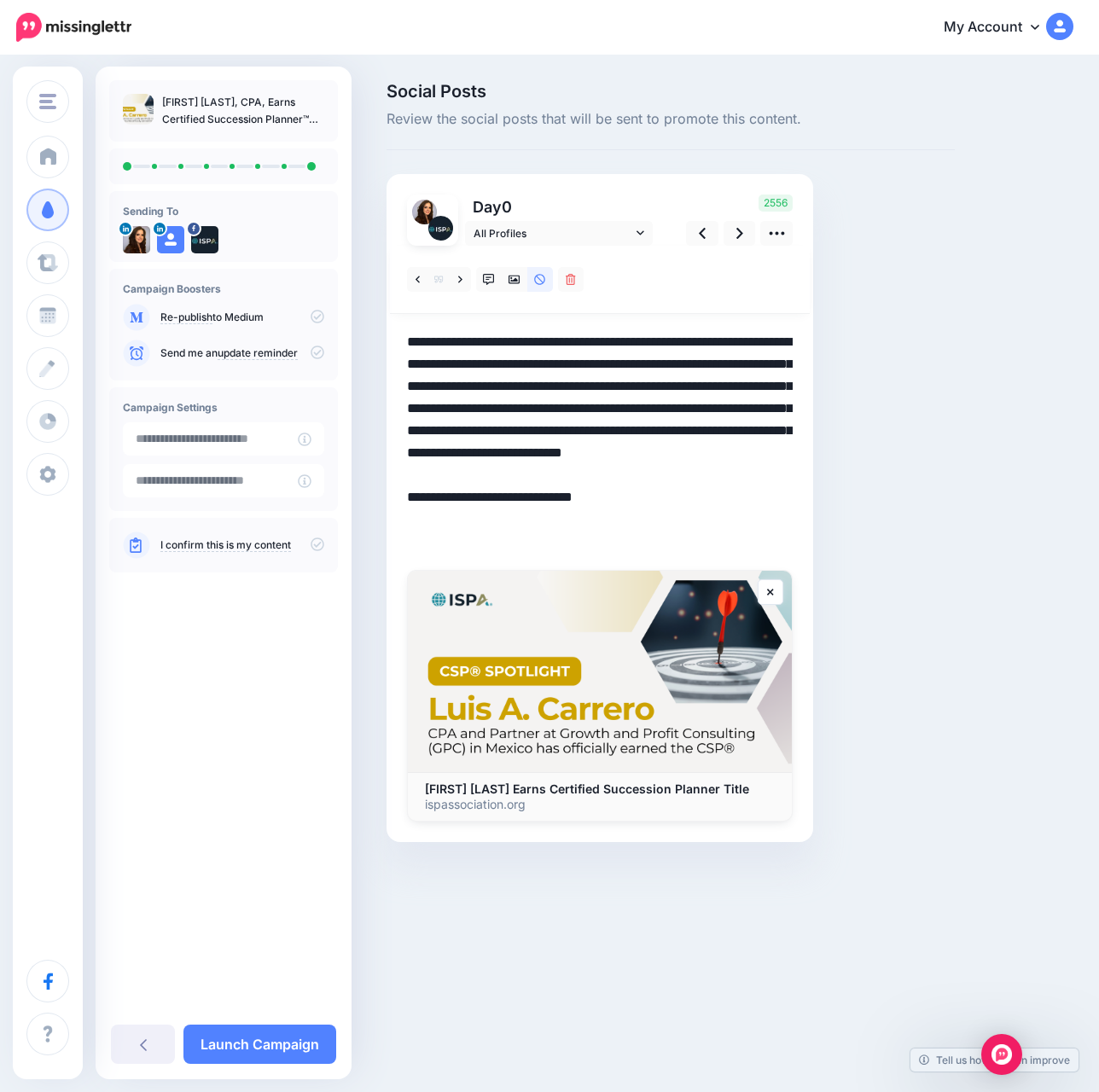 click on "**********" at bounding box center (600, 442) 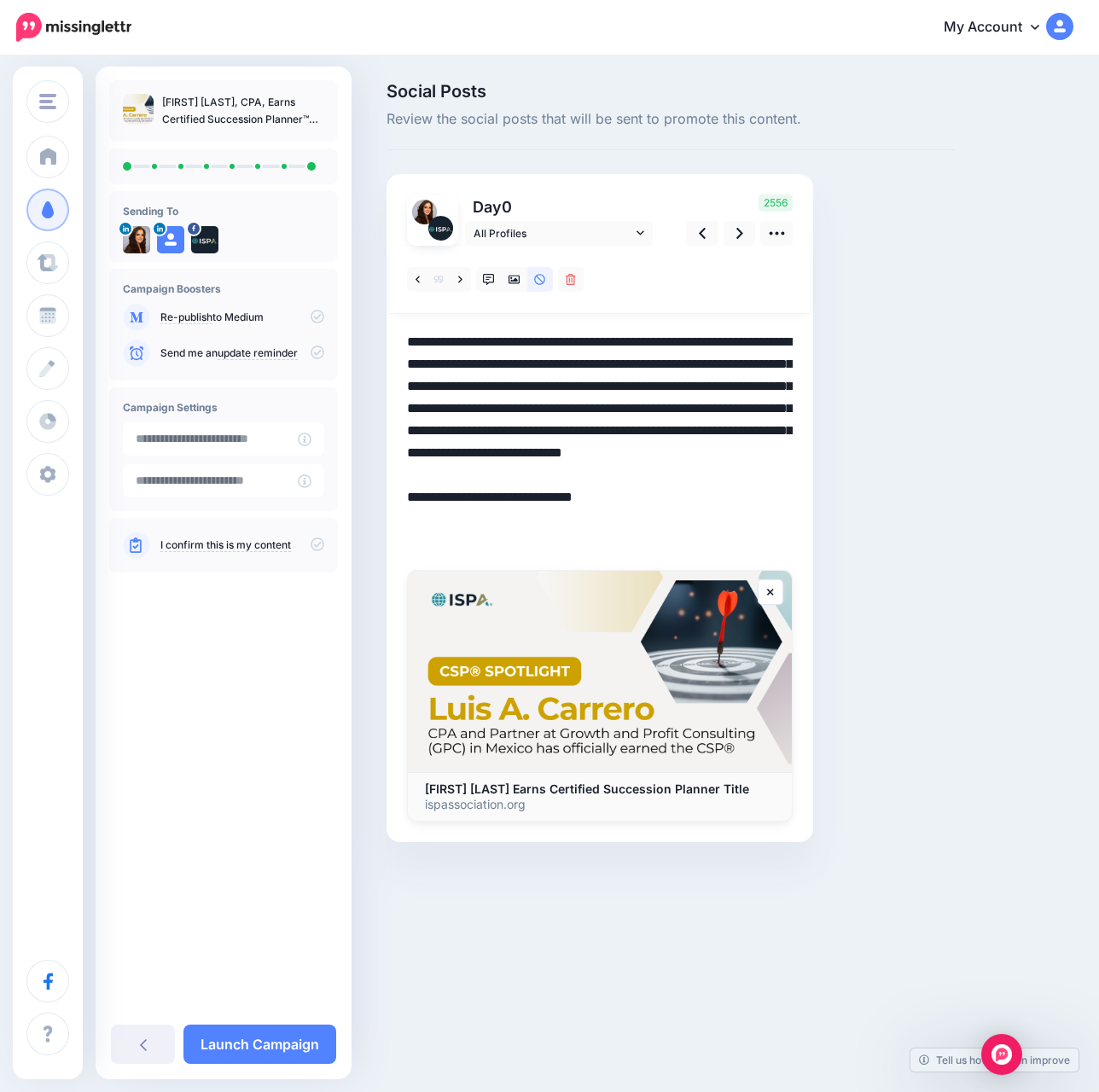click on "**********" at bounding box center [600, 442] 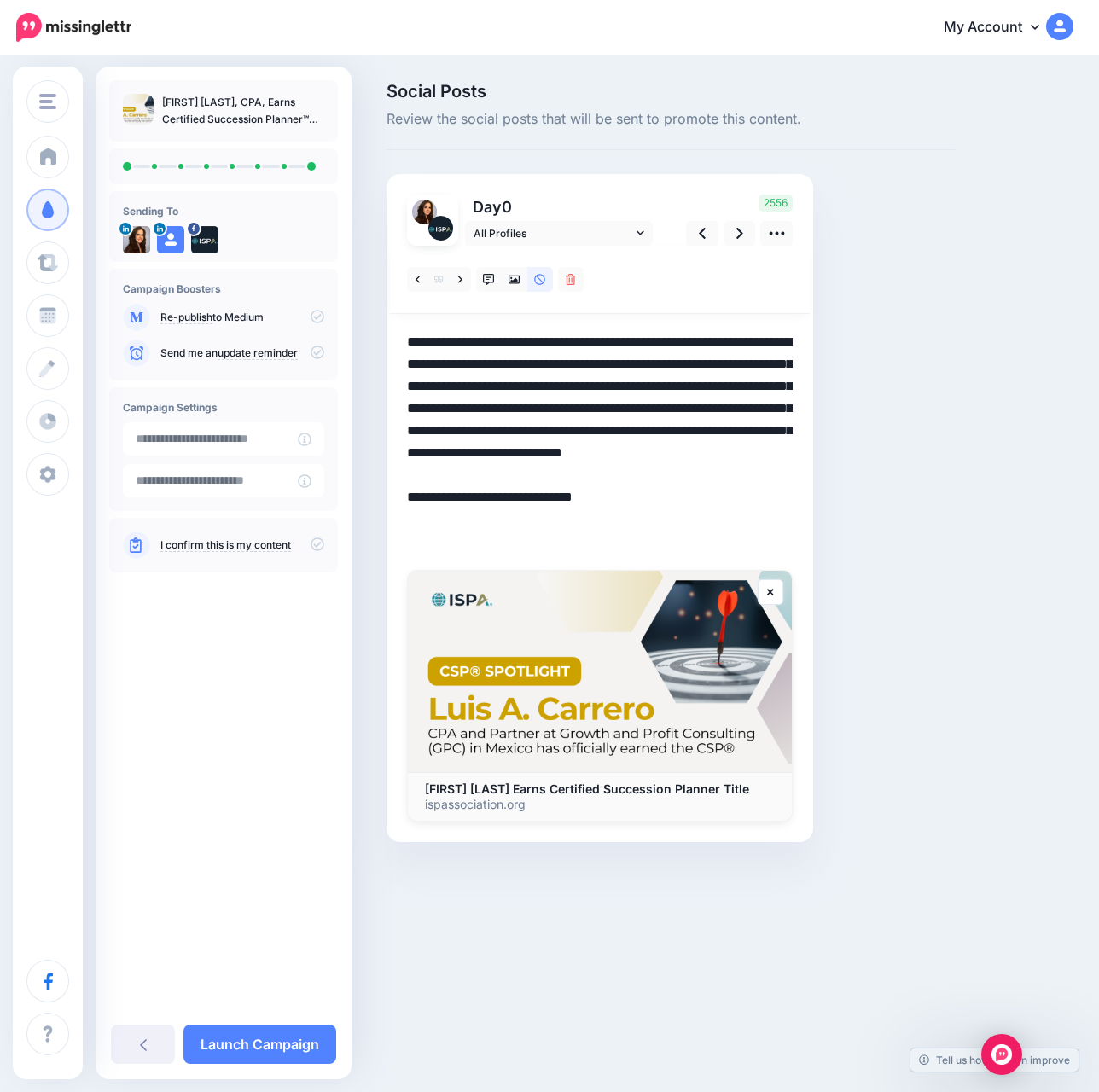 click on "**********" at bounding box center (600, 442) 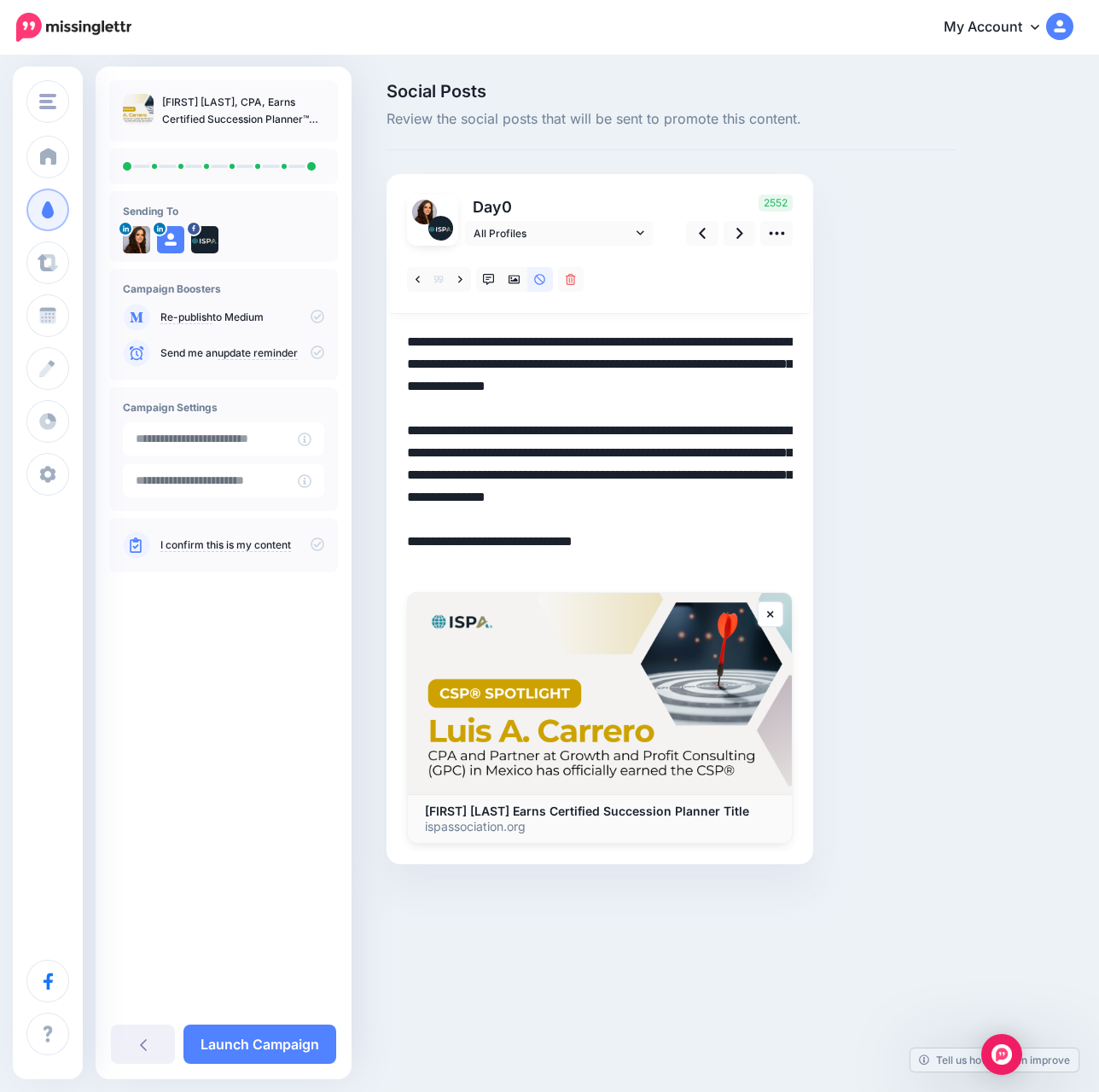 click on "**********" at bounding box center [600, 453] 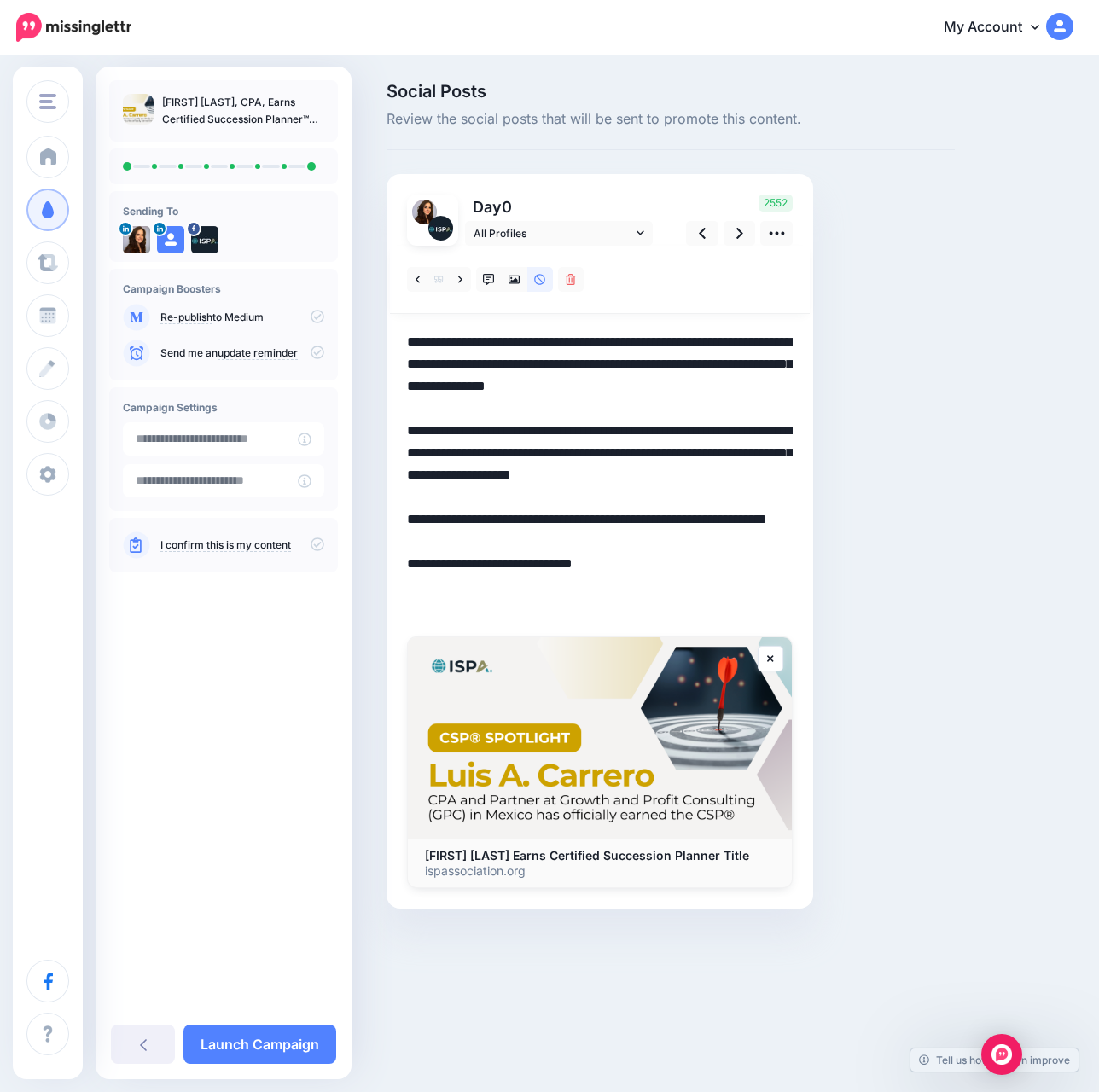 click on "**********" at bounding box center [600, 475] 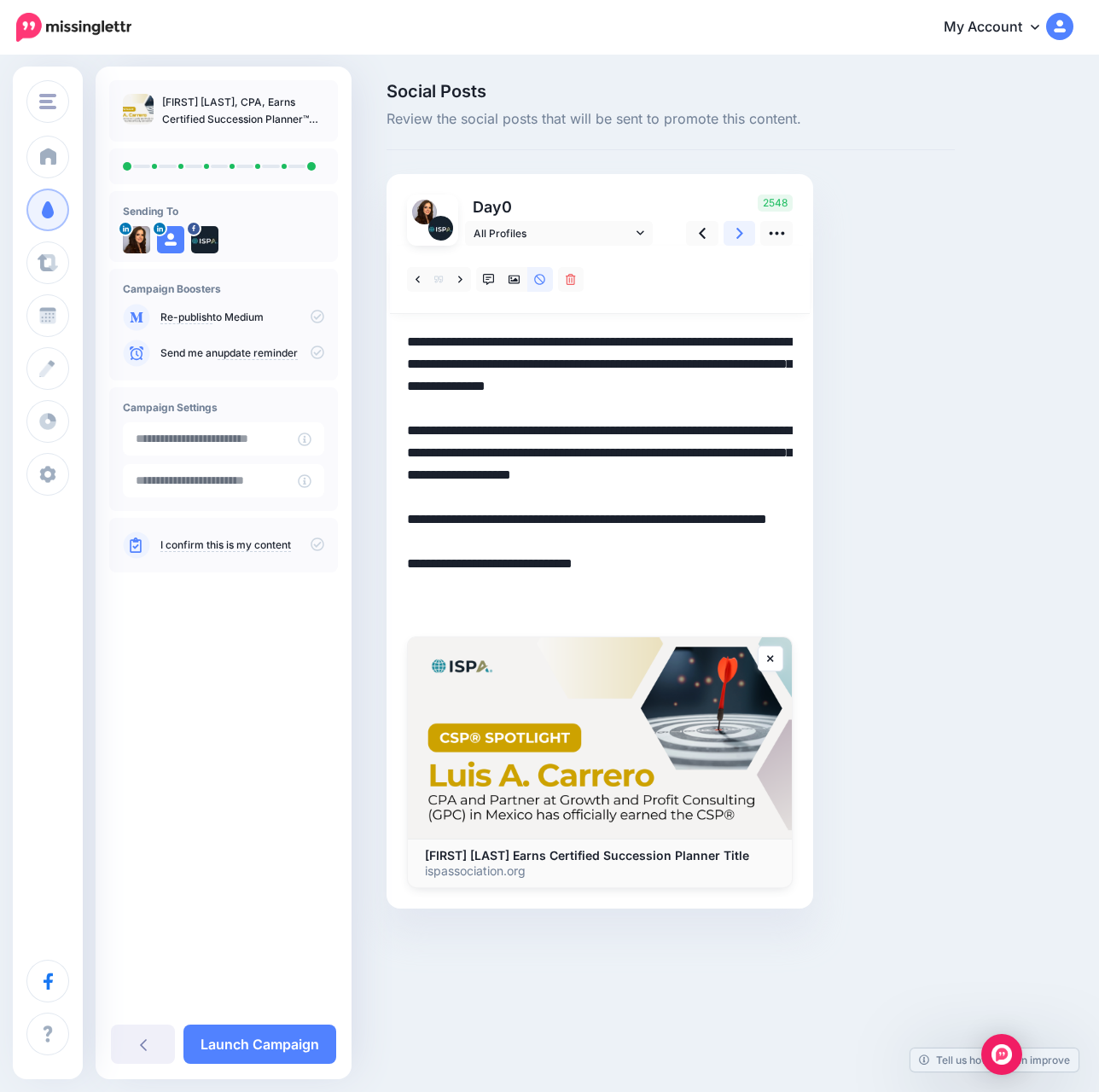 click at bounding box center (740, 233) 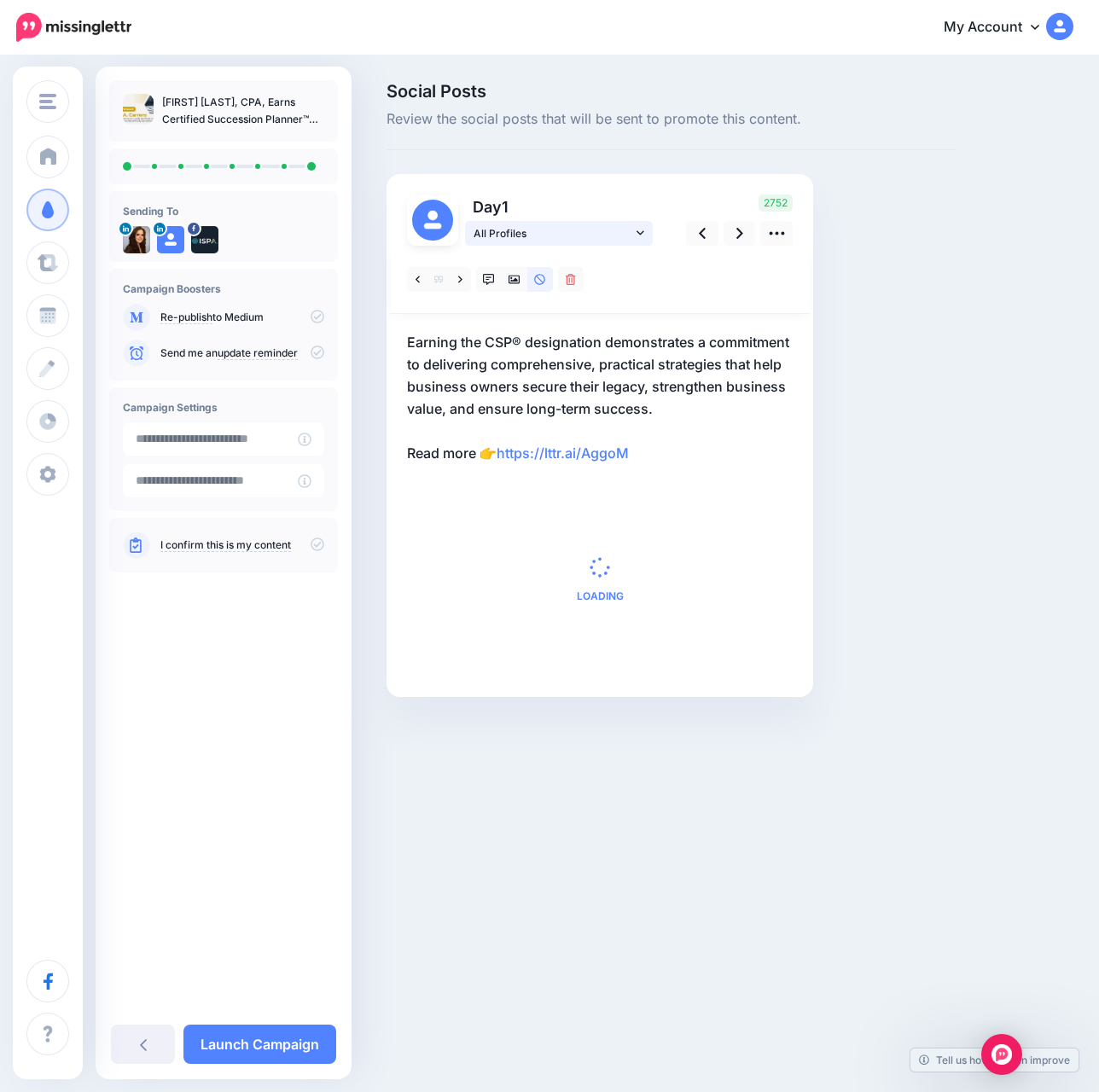 click on "All
Profiles" at bounding box center (553, 233) 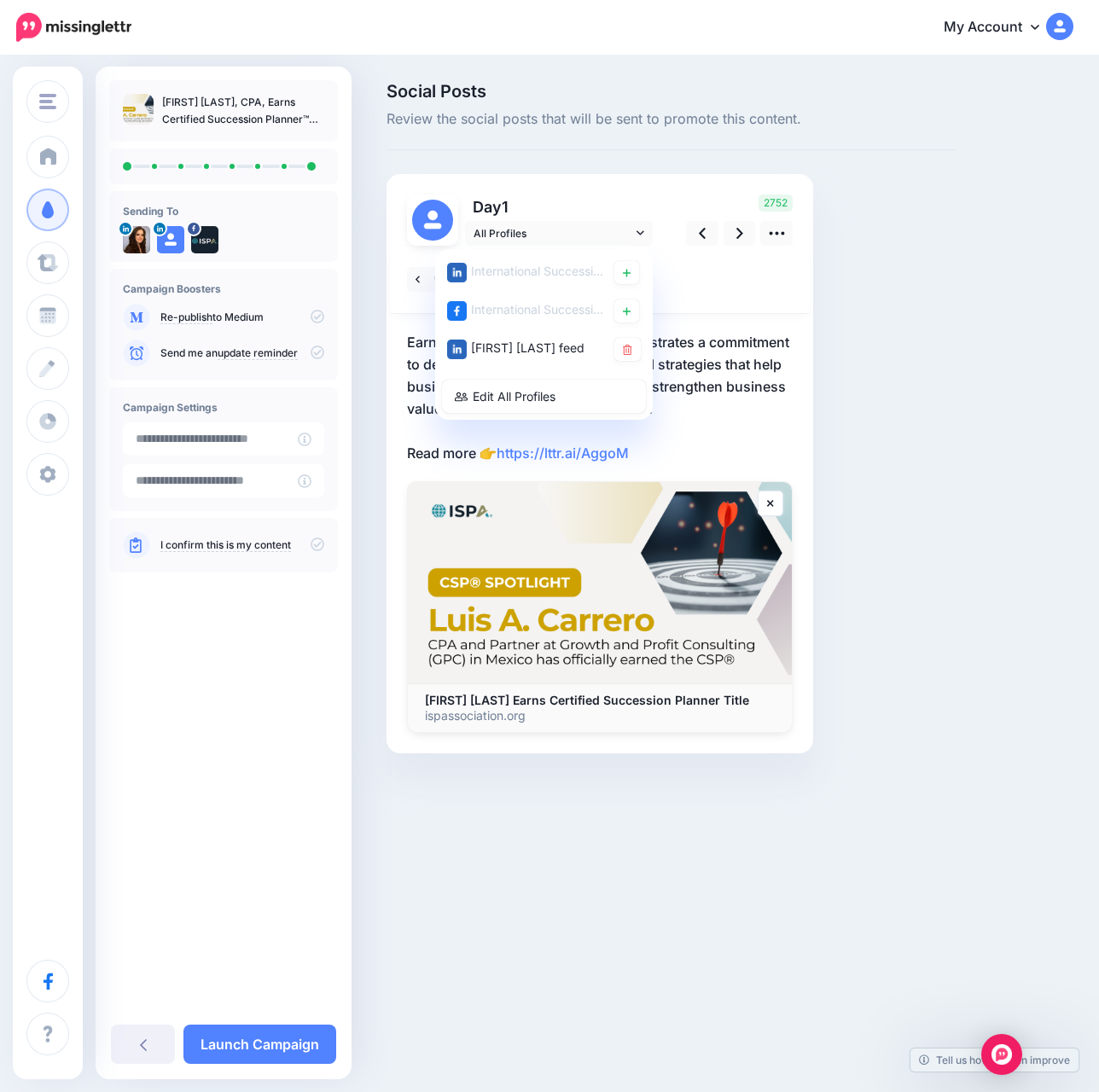 click on "Day  1
All
Profiles" at bounding box center [600, 463] 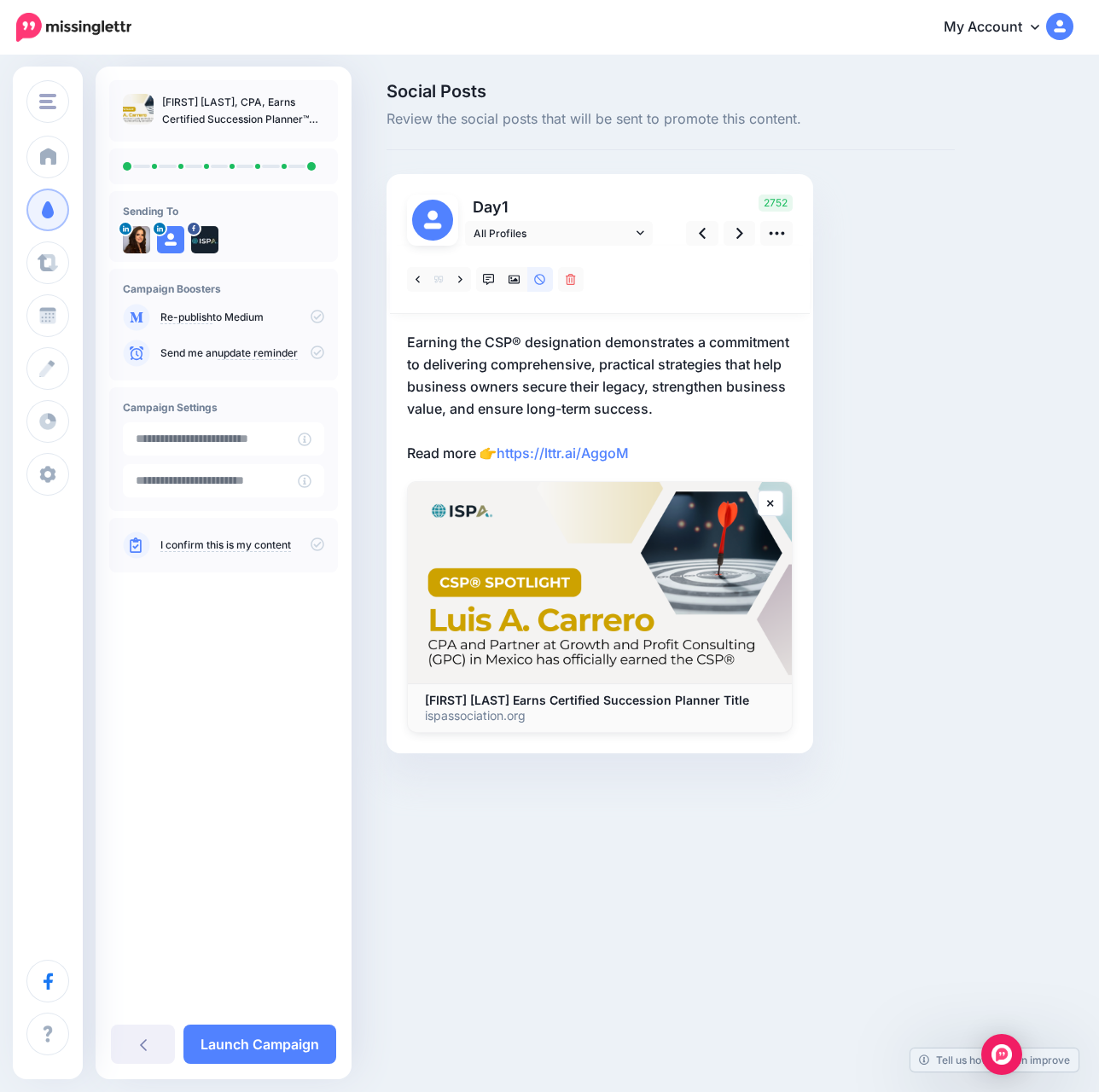 click on "Earning the CSP® designation demonstrates a commitment to delivering comprehensive, practical strategies that help business owners secure their legacy, strengthen business value, and ensure long-term success. Read more 👉  https://lttr.ai/AggoM" at bounding box center (600, 398) 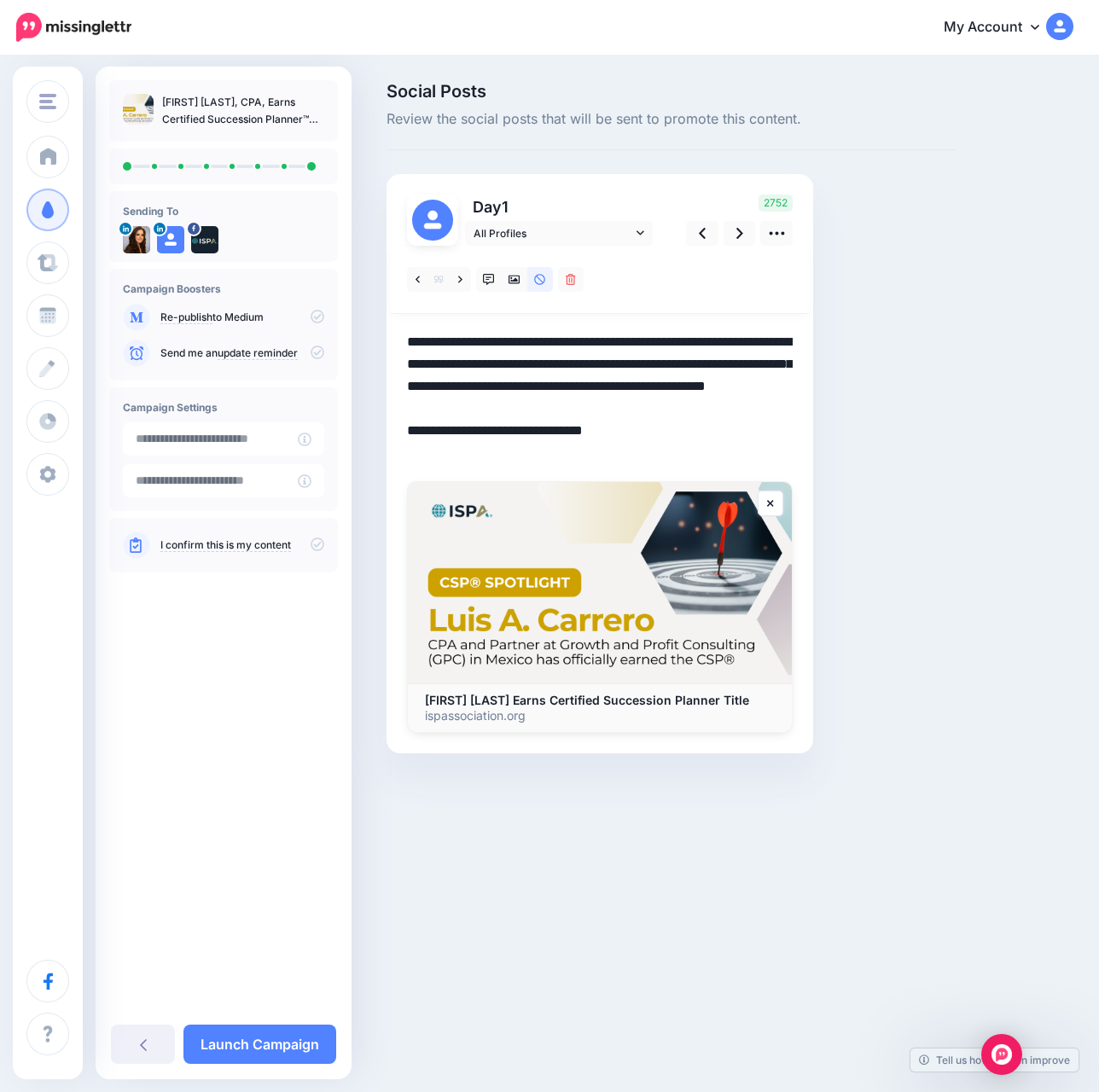 drag, startPoint x: 408, startPoint y: 339, endPoint x: 709, endPoint y: 416, distance: 310.6928 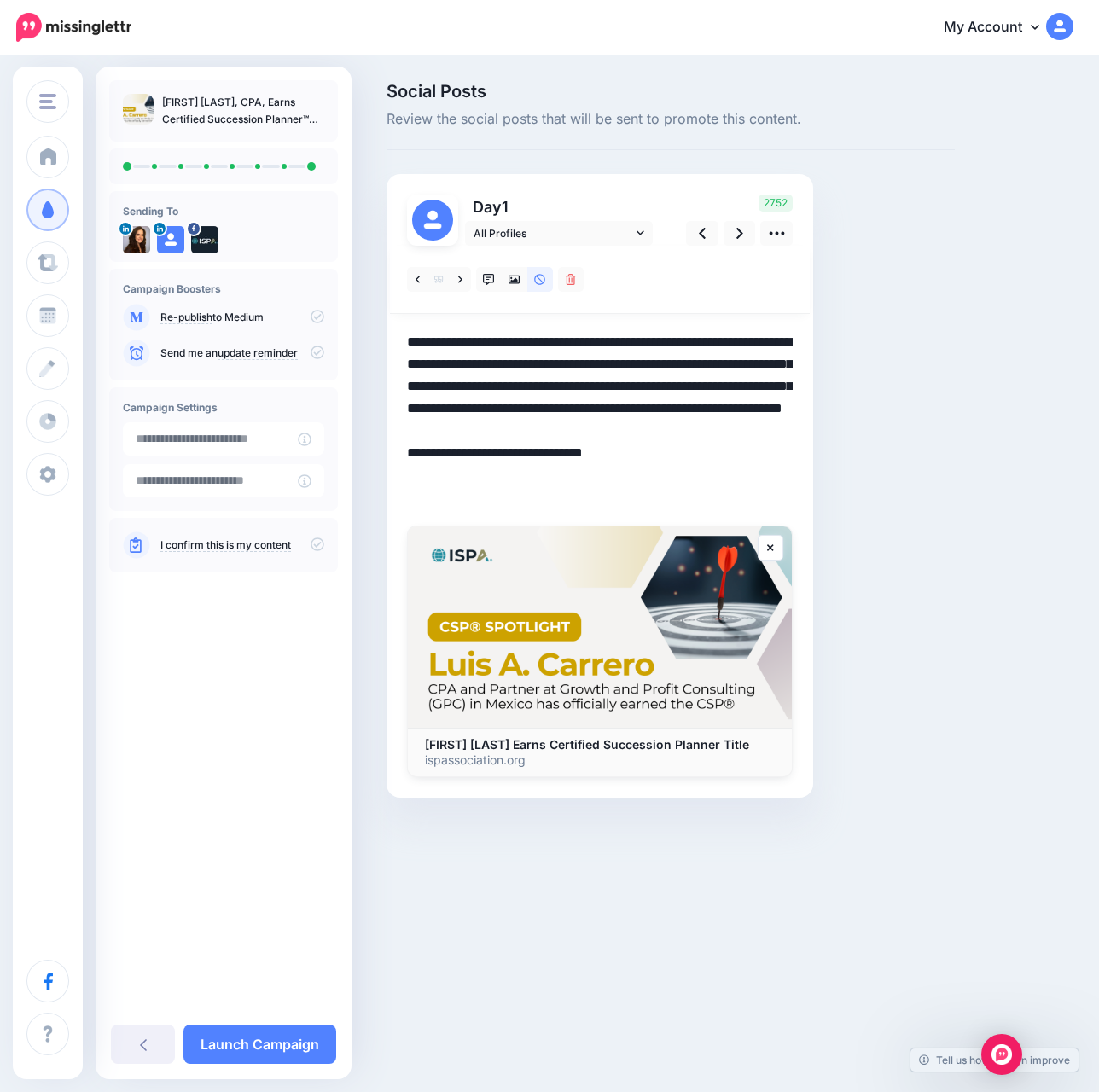 click on "**********" at bounding box center (600, 420) 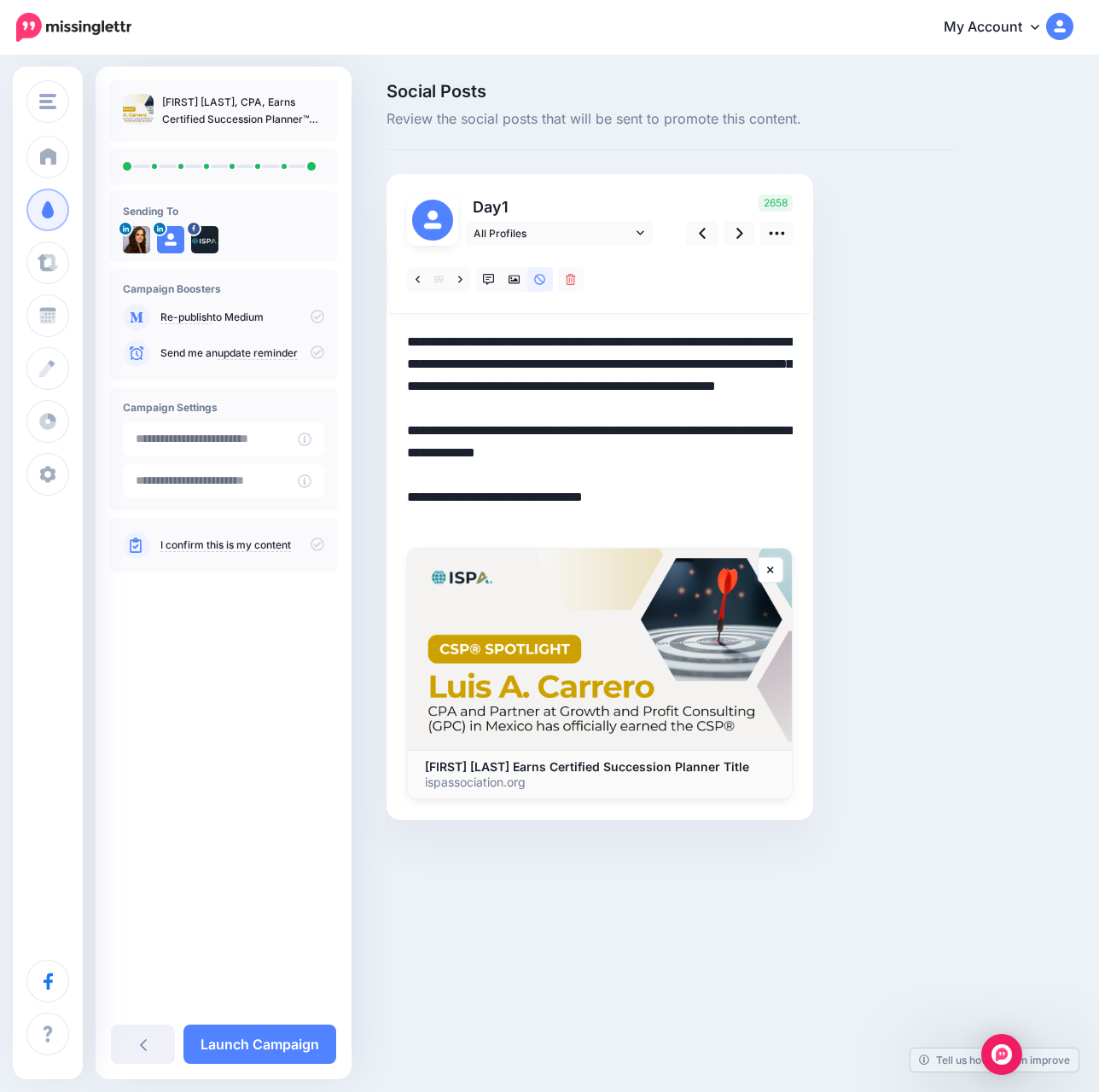 click on "**********" at bounding box center [600, 431] 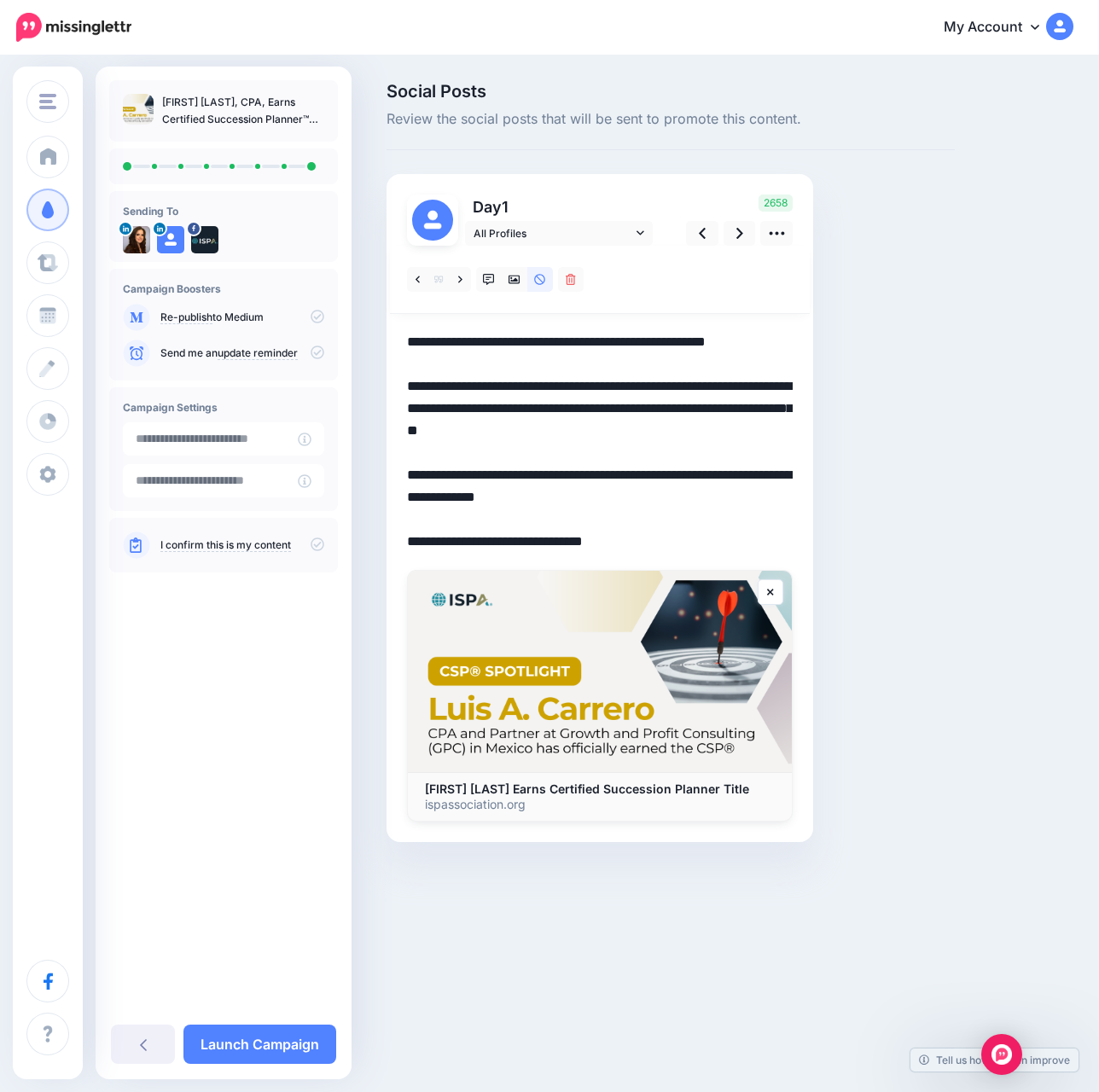 click on "**********" at bounding box center [600, 442] 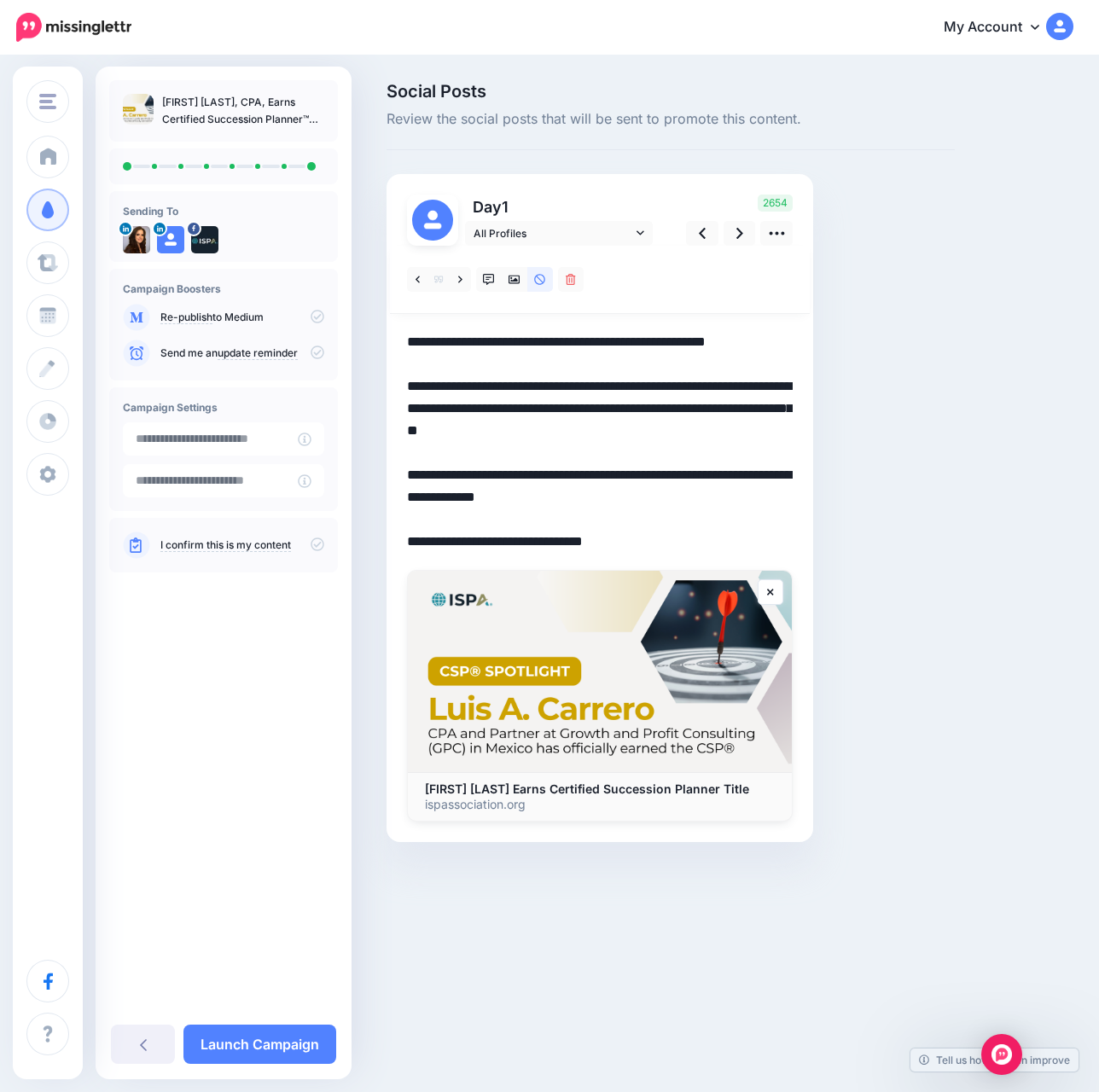click on "**********" at bounding box center [600, 442] 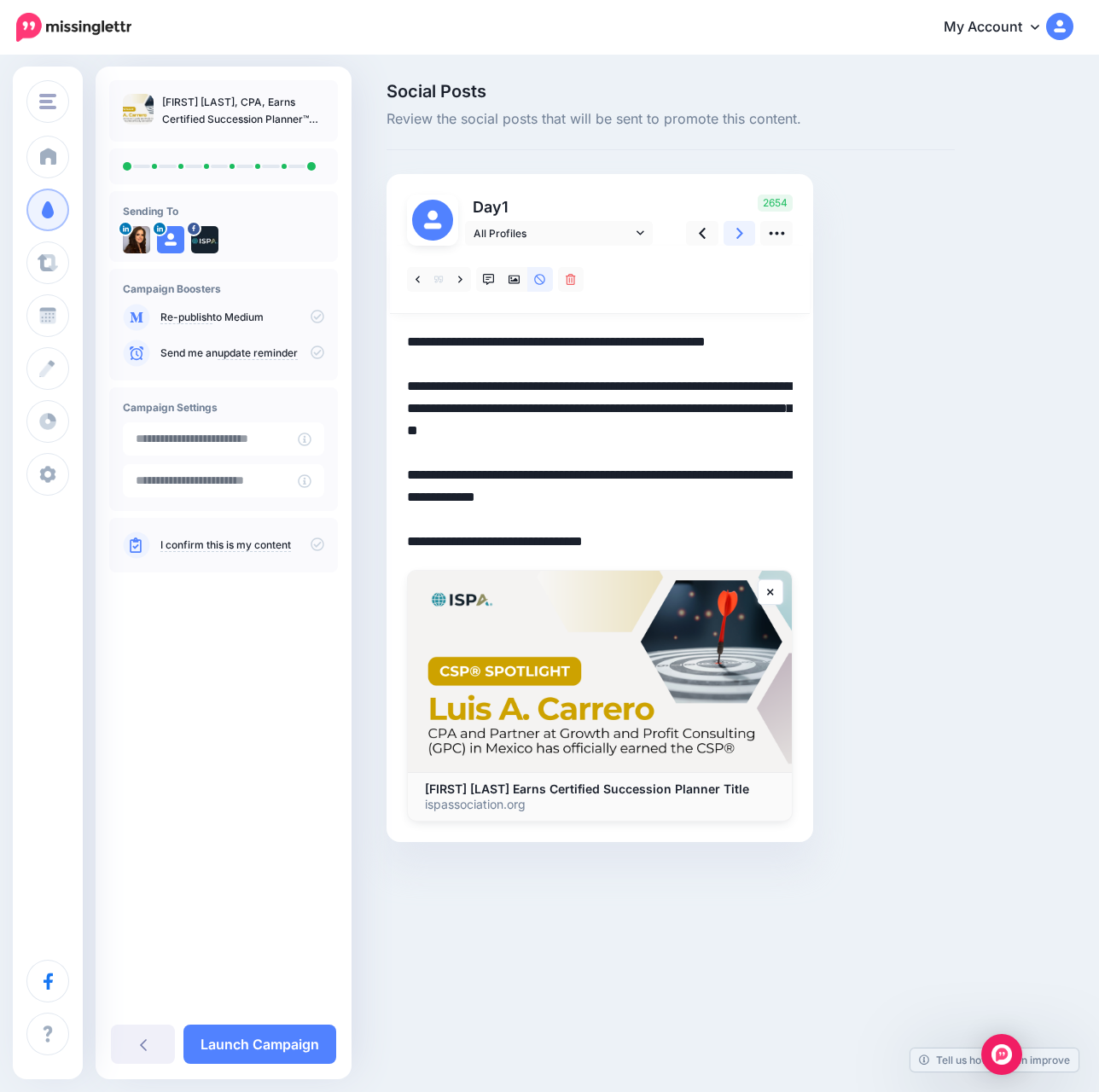 click 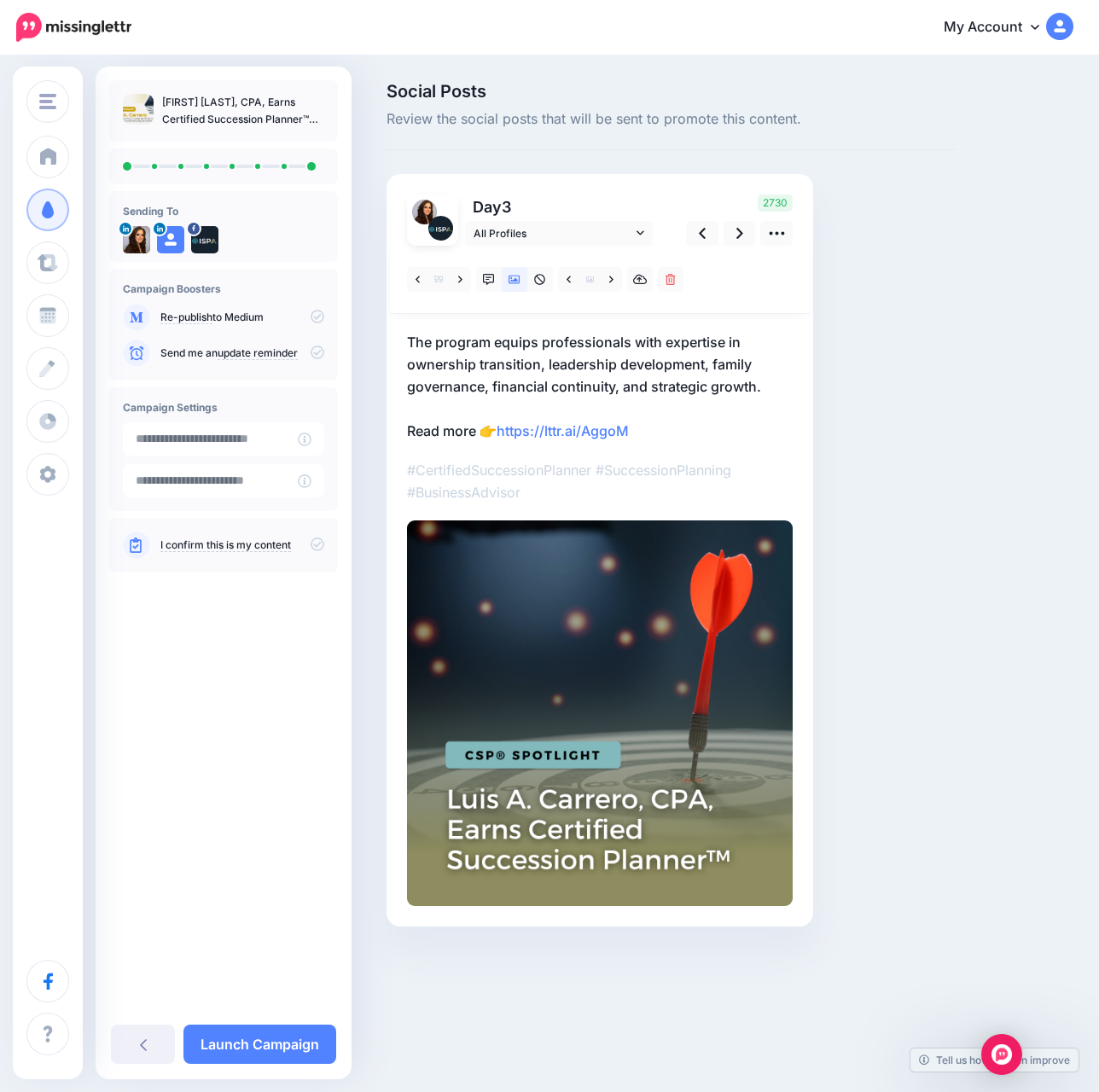 click on "Day  3
All
Profiles" at bounding box center (600, 550) 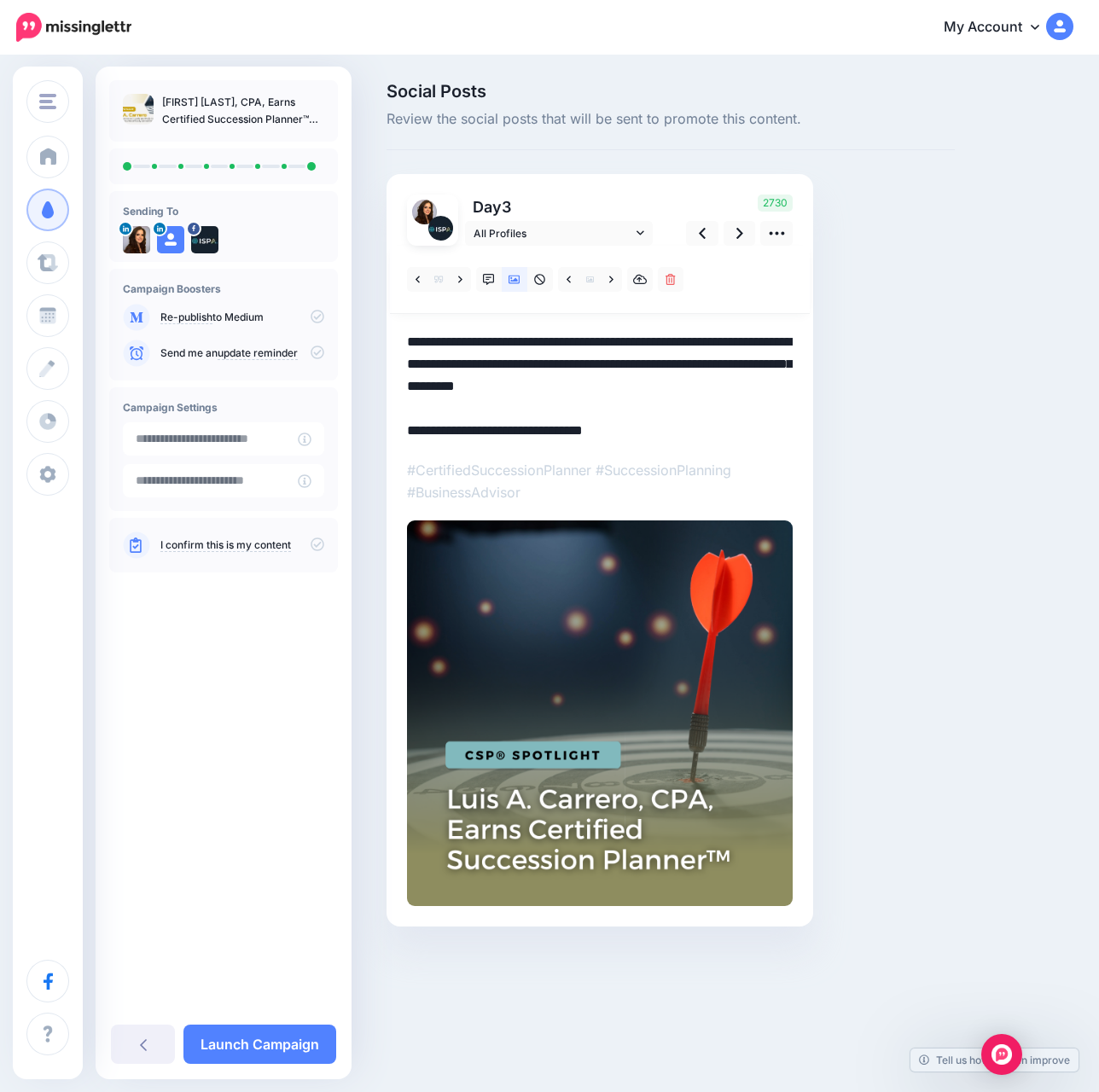 drag, startPoint x: 409, startPoint y: 340, endPoint x: 776, endPoint y: 398, distance: 371.55484 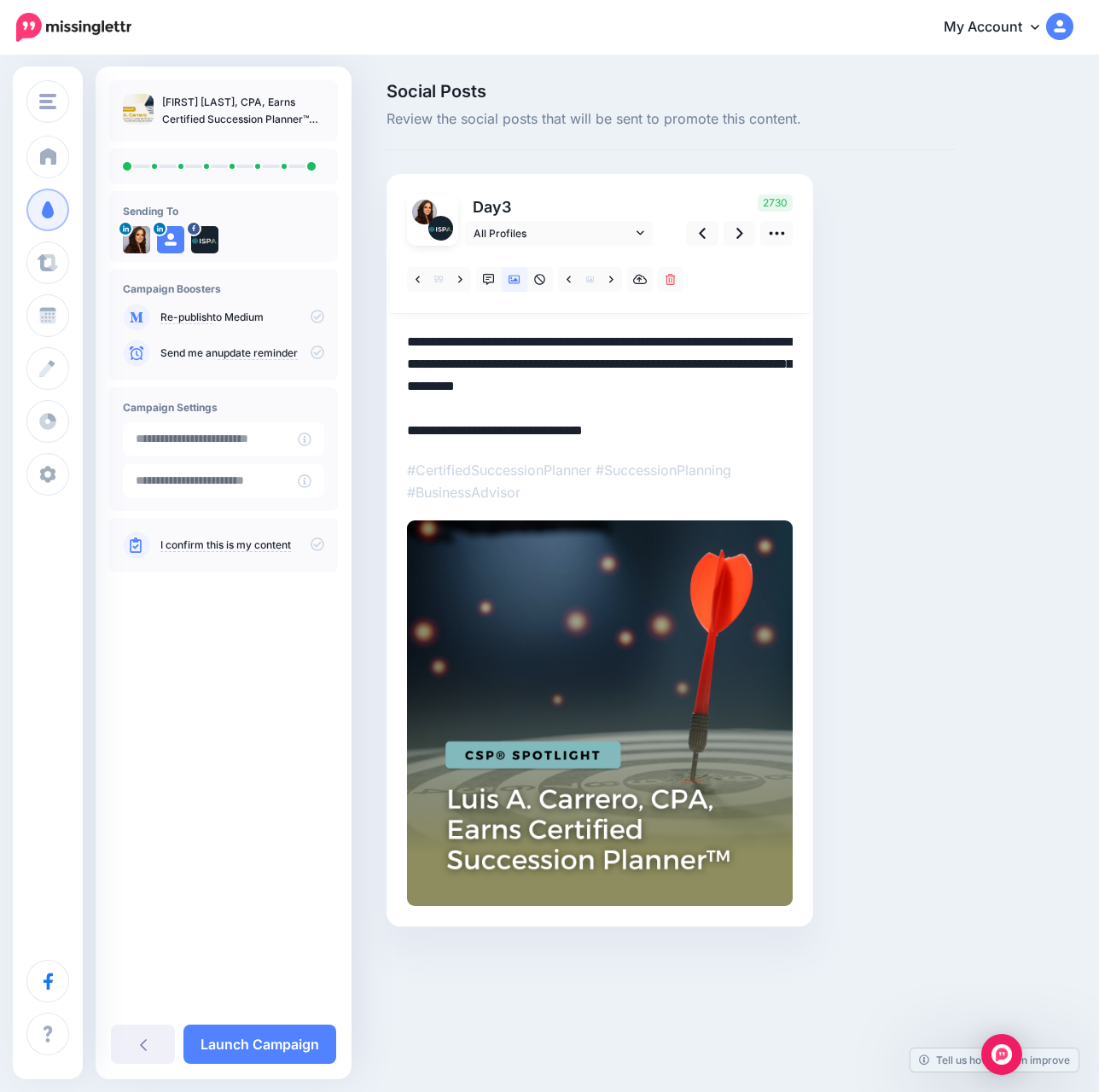 click on "**********" at bounding box center (600, 386) 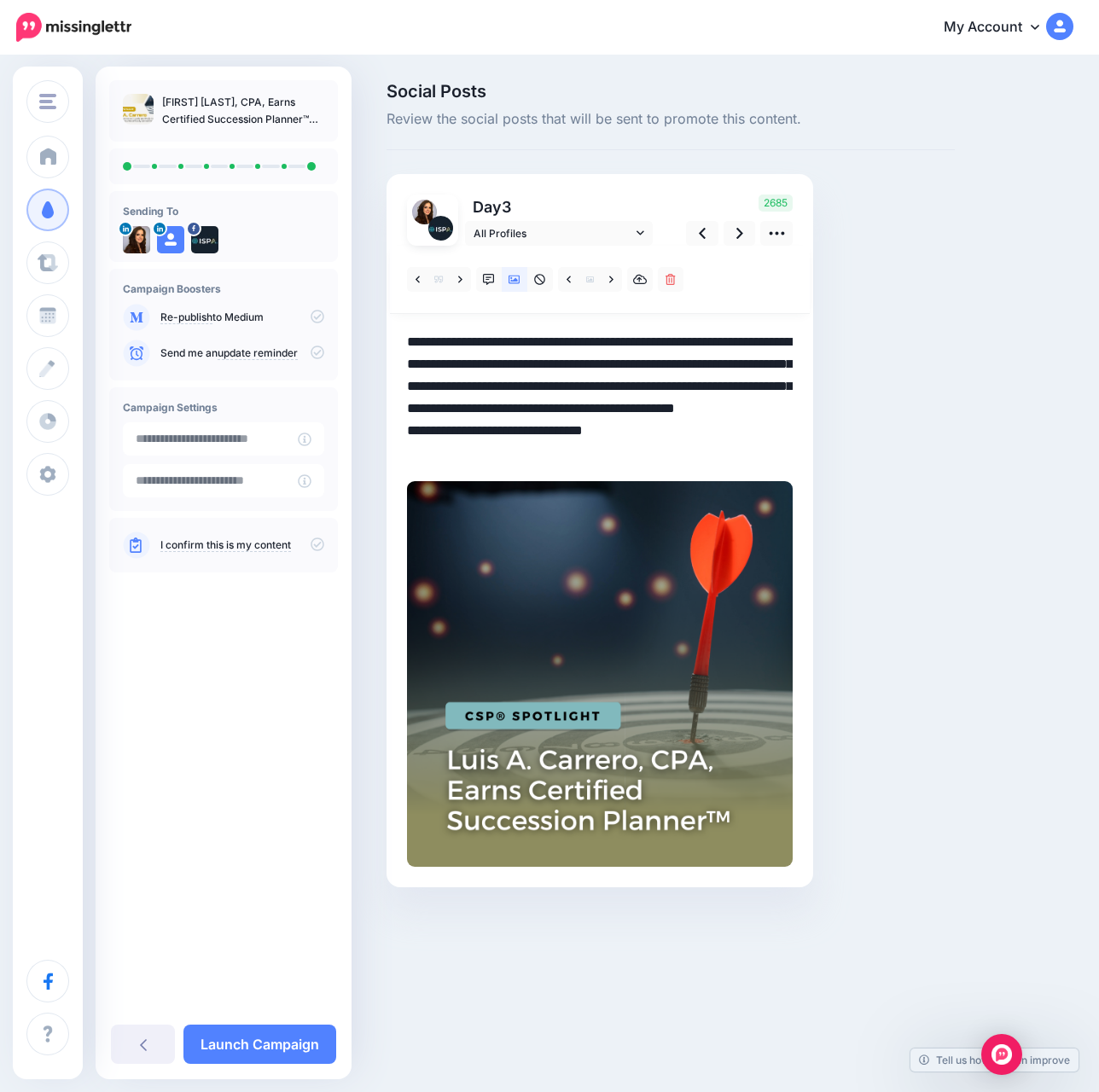 click on "**********" at bounding box center [600, 398] 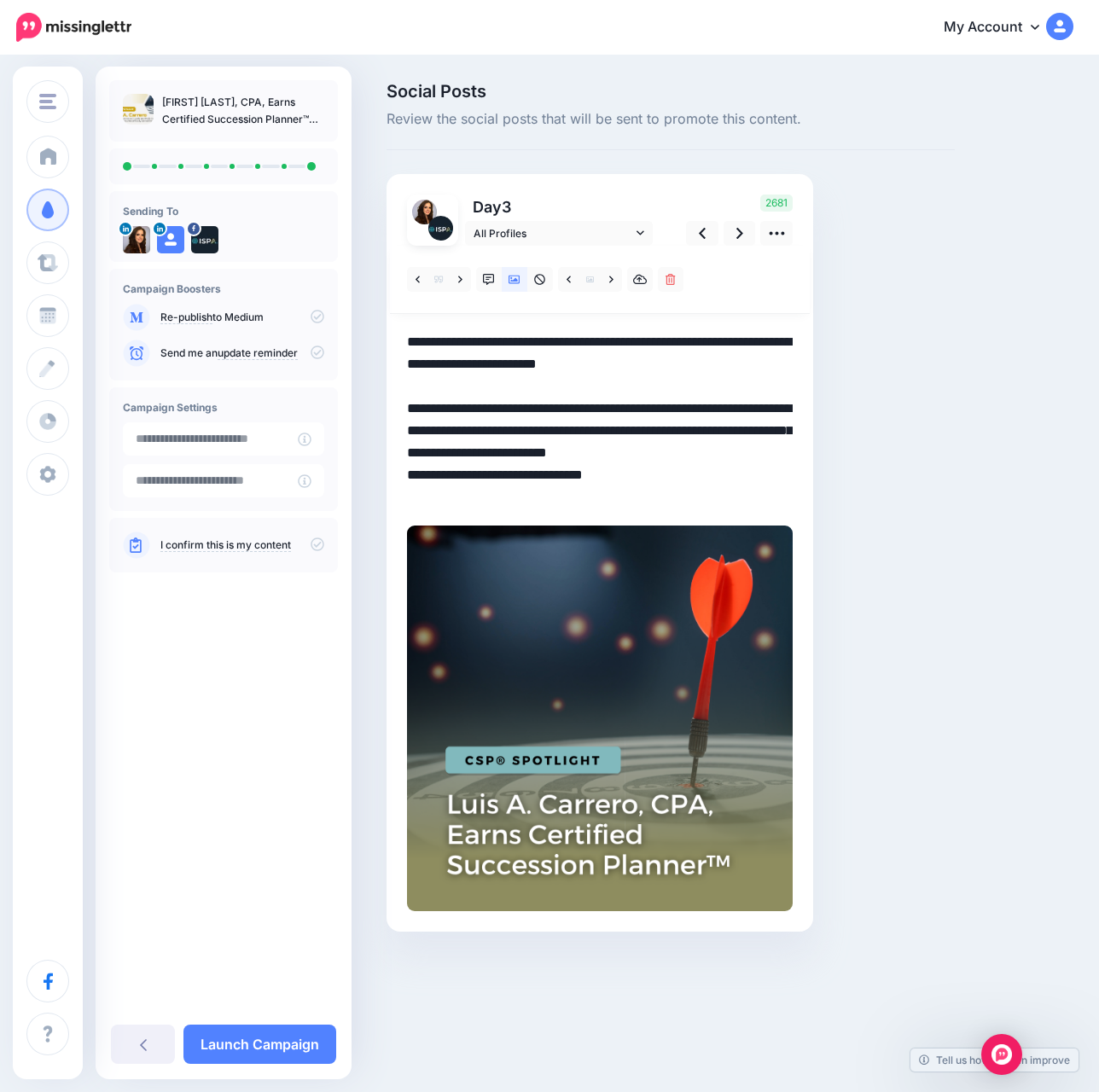click on "**********" at bounding box center (600, 420) 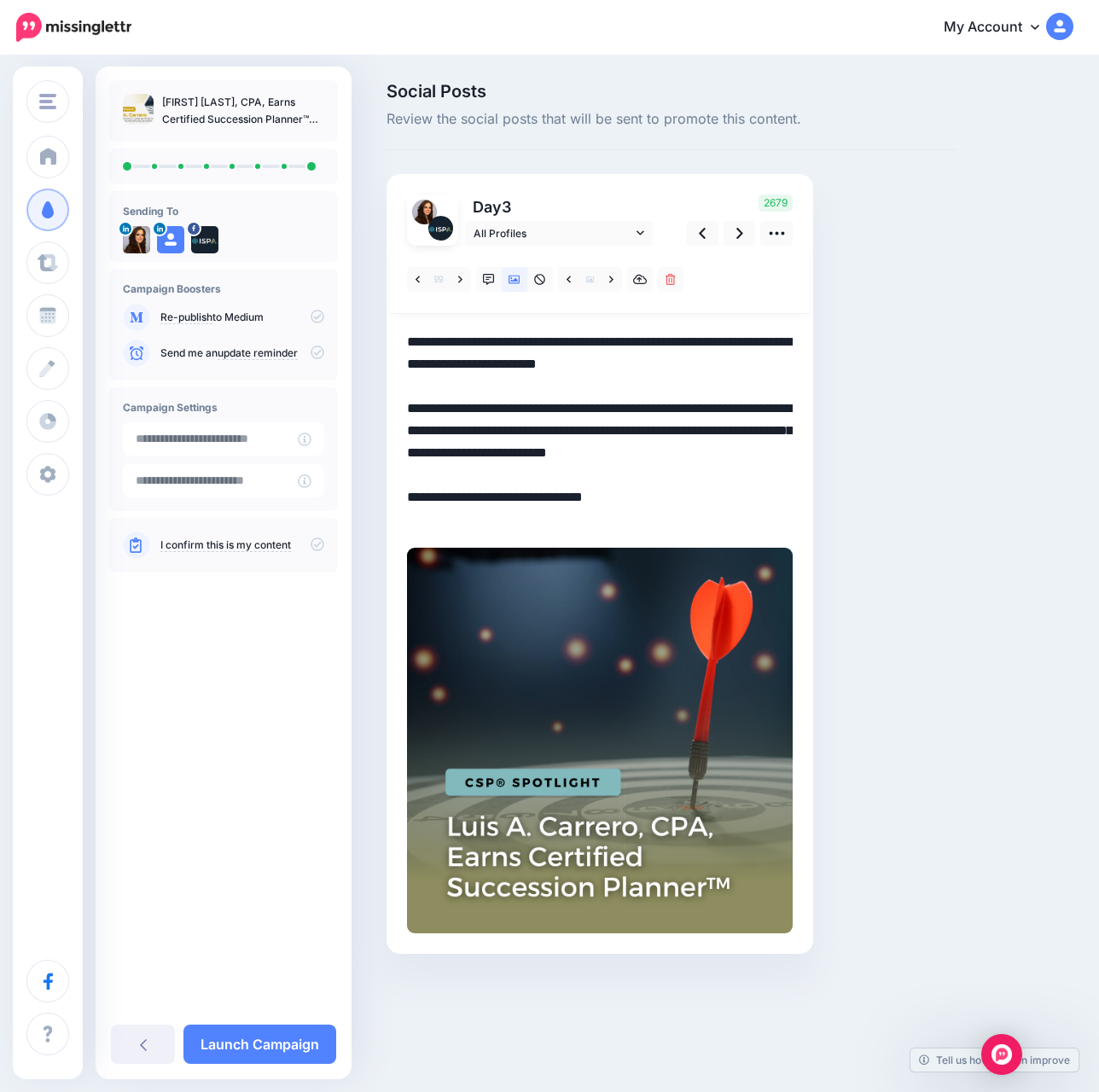 click on "**********" at bounding box center (600, 431) 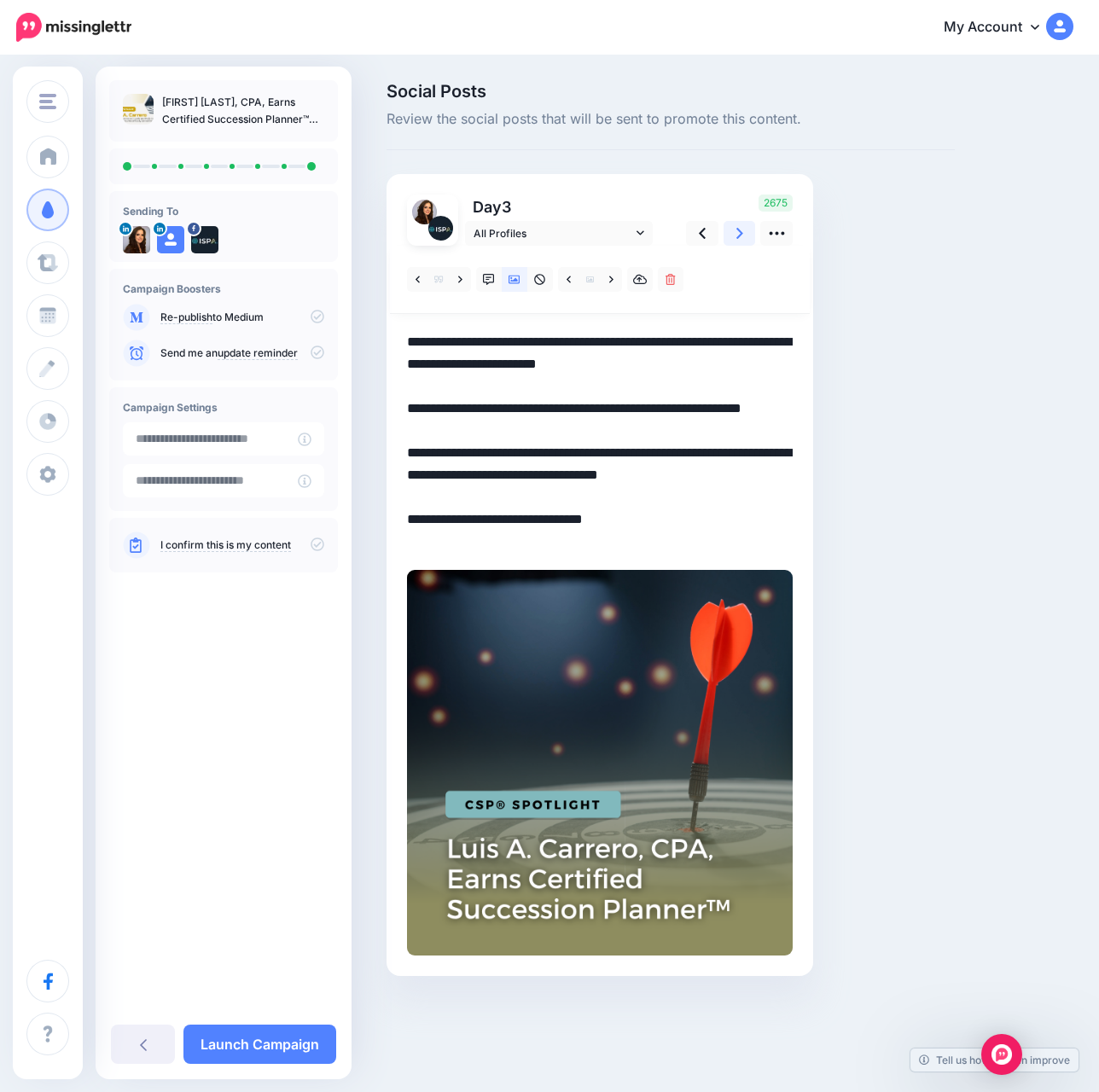 click 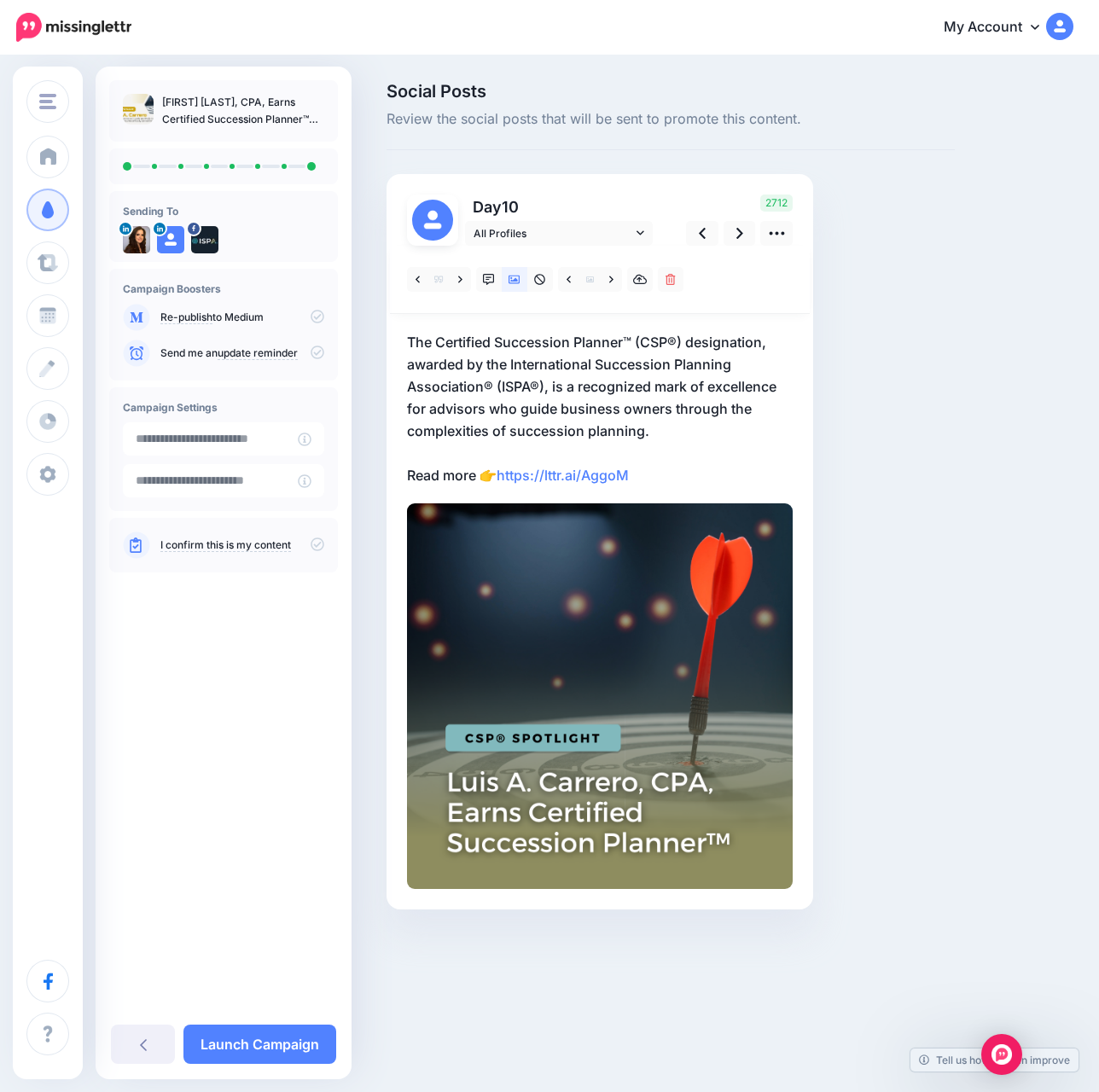 click on "The Certified Succession Planner™ (CSP®) designation, awarded by the International Succession Planning Association® (ISPA®), is a recognized mark of excellence for advisors who guide business owners through the complexities of succession planning. Read more 👉  https://lttr.ai/AggoM" at bounding box center (600, 409) 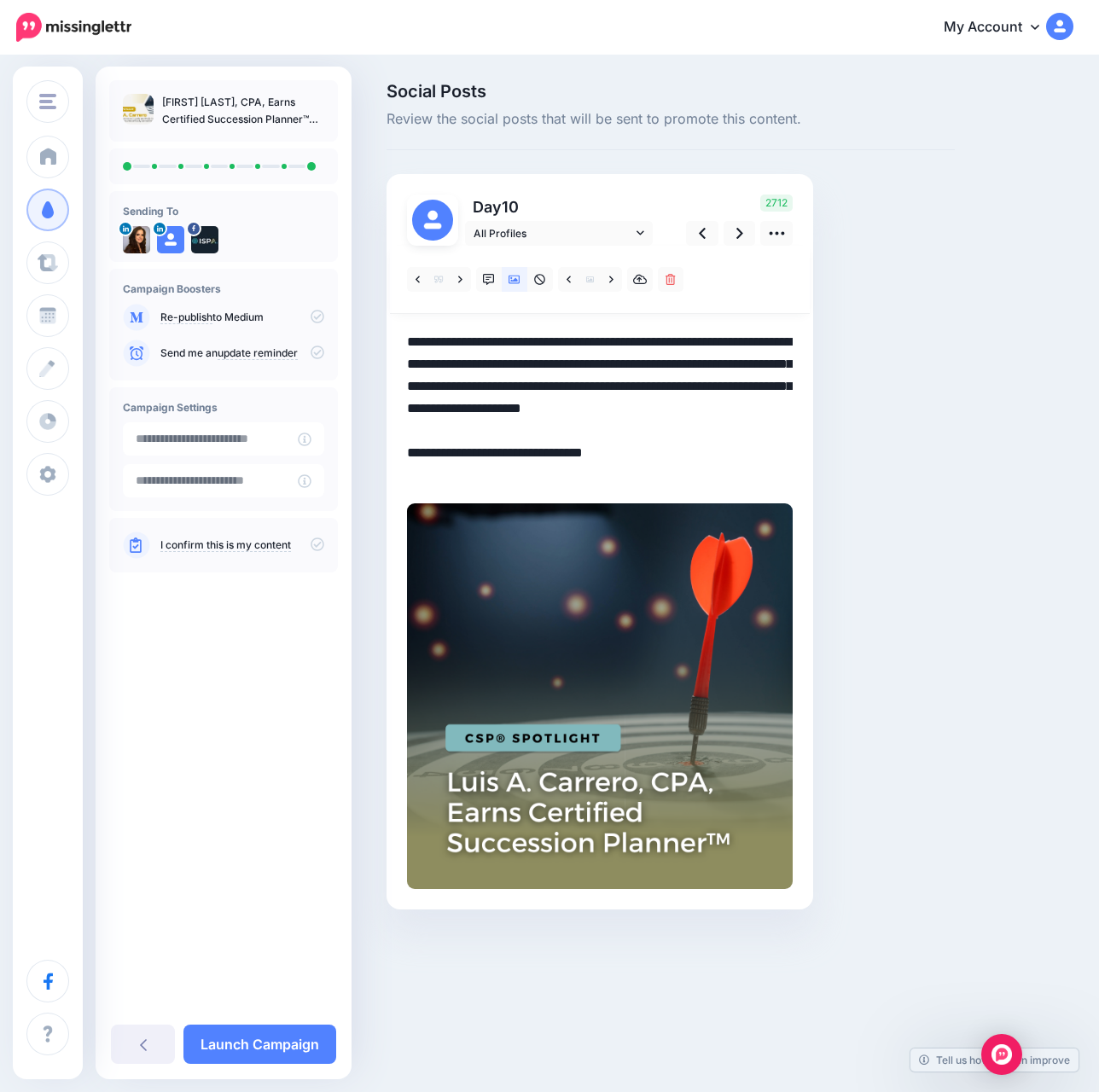 drag, startPoint x: 408, startPoint y: 340, endPoint x: 713, endPoint y: 440, distance: 320.9751 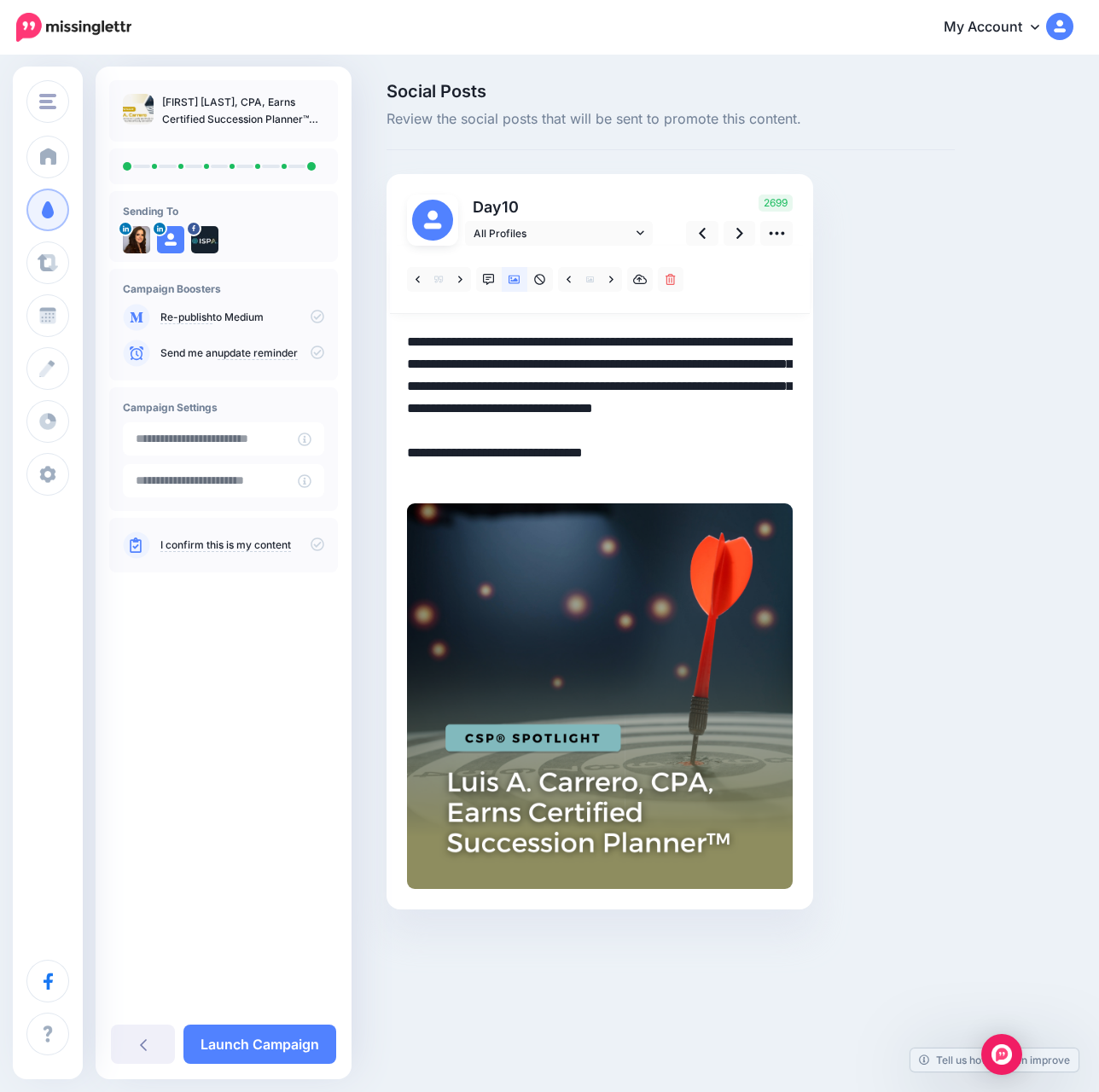 click on "**********" at bounding box center (600, 409) 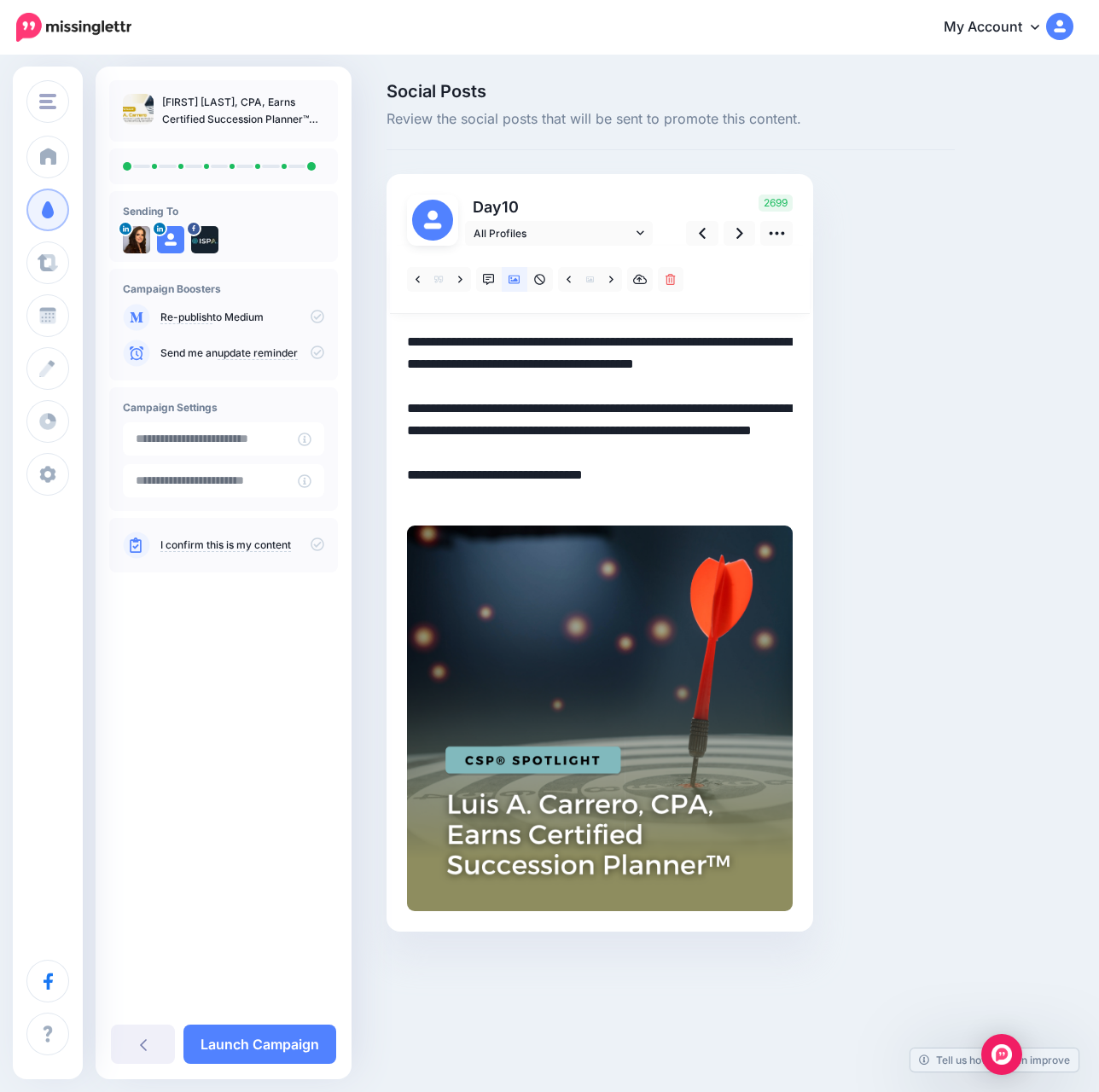 click on "**********" at bounding box center (600, 420) 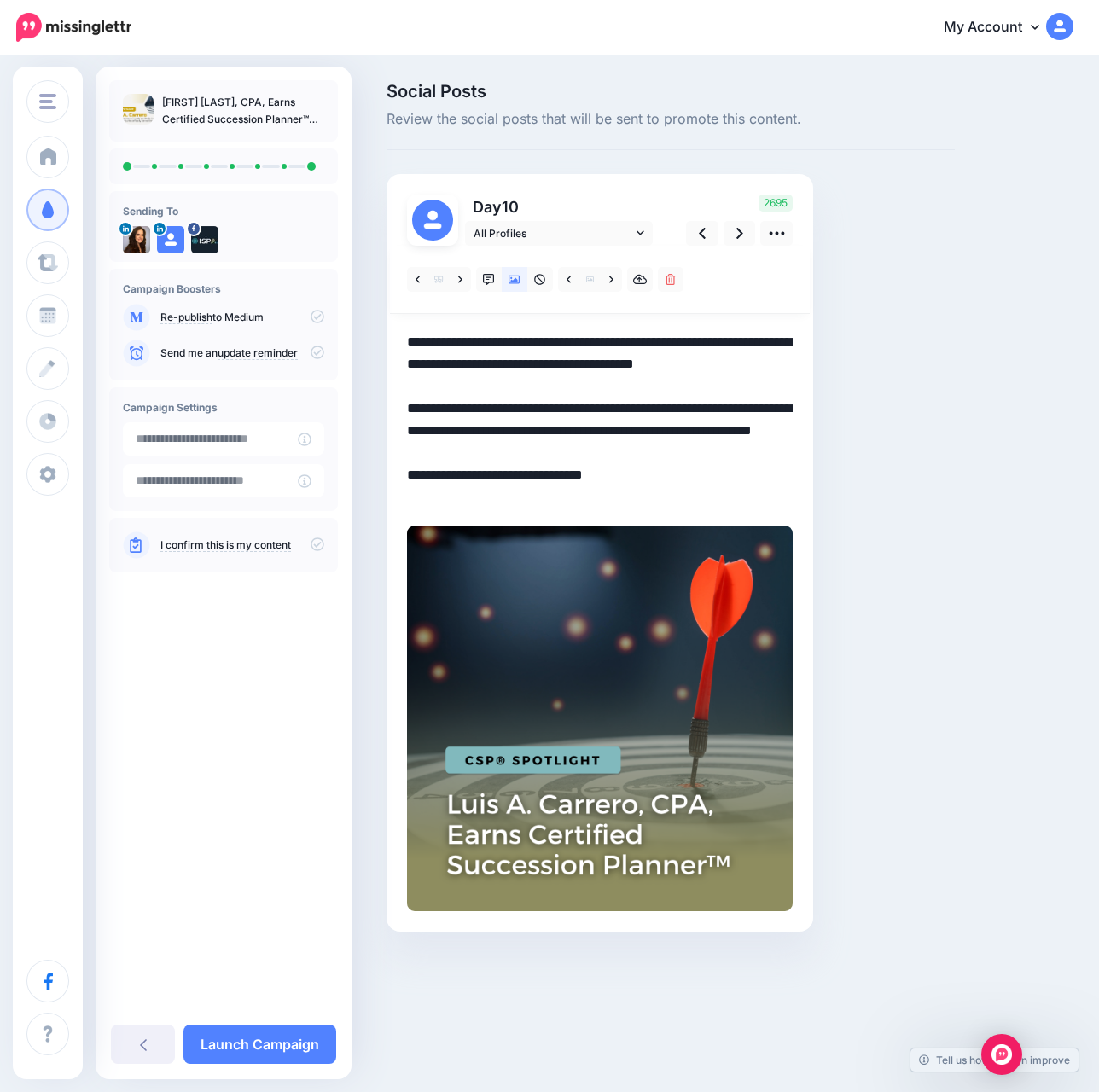 click on "**********" at bounding box center [600, 420] 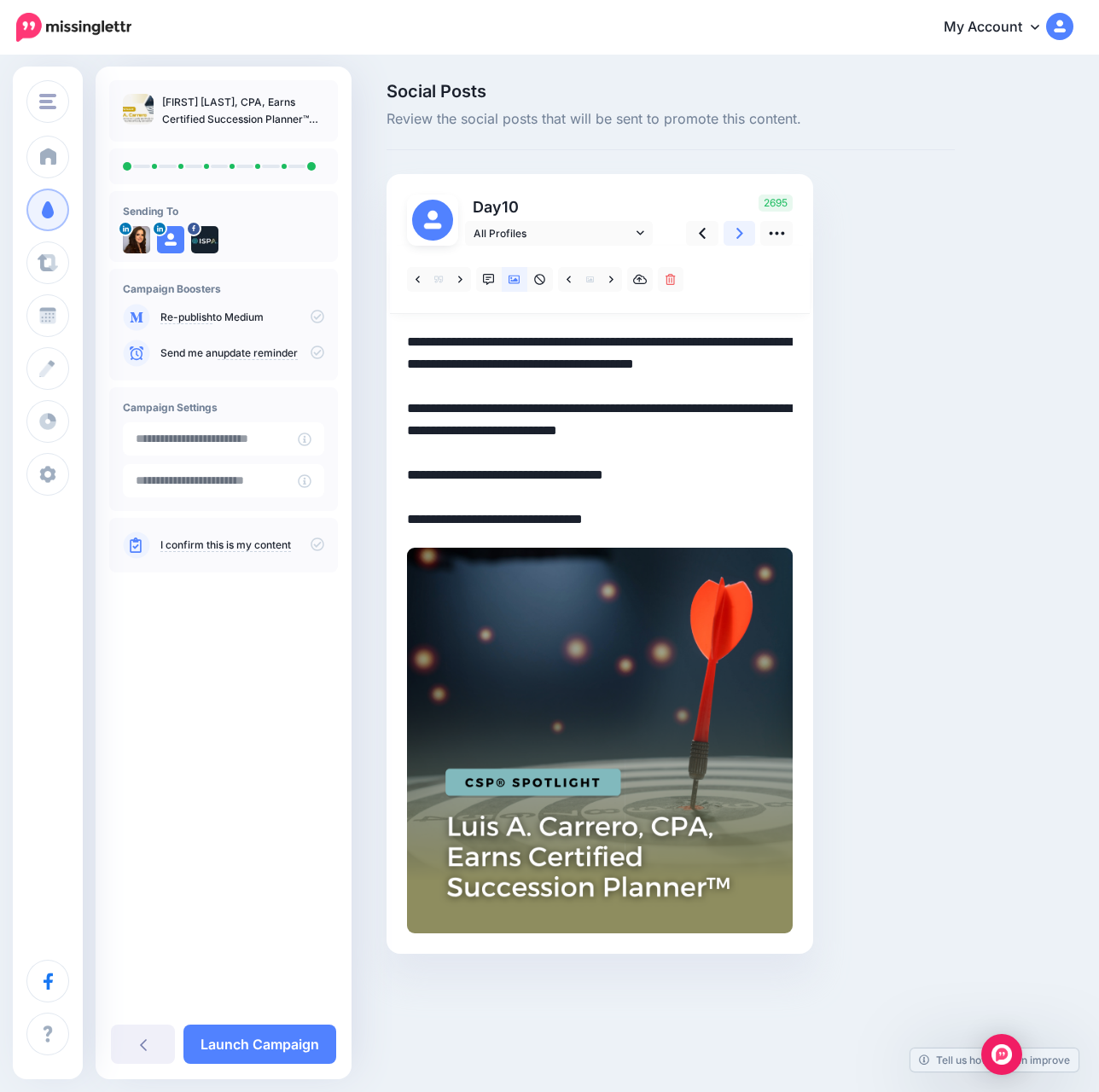 click 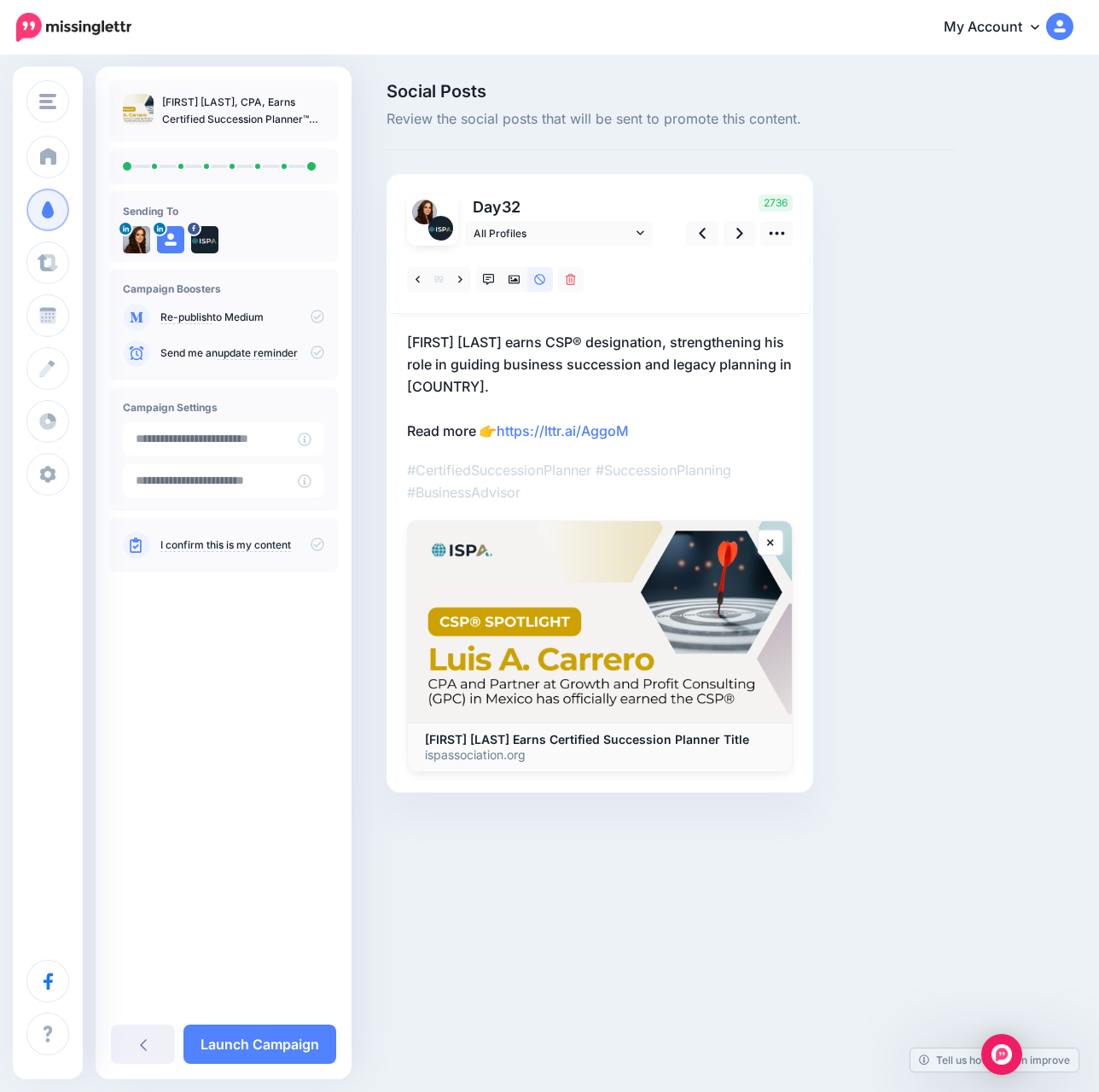 click on "Luis A. Carrero earns CSP® designation, strengthening his role in guiding business succession and legacy planning in Mexico. Read more 👉  https://lttr.ai/AggoM" at bounding box center (600, 386) 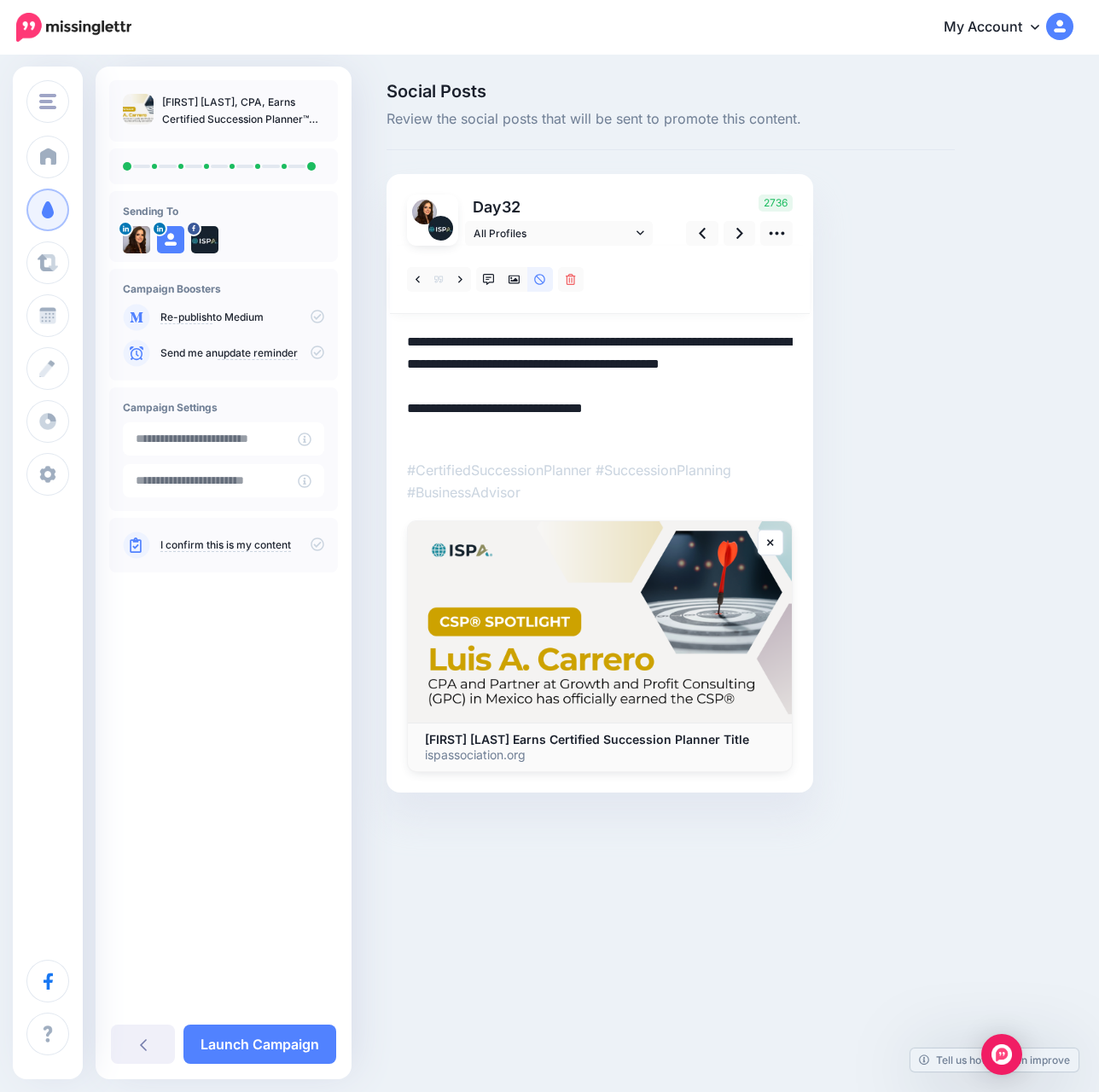 drag, startPoint x: 407, startPoint y: 342, endPoint x: 502, endPoint y: 392, distance: 107.35455 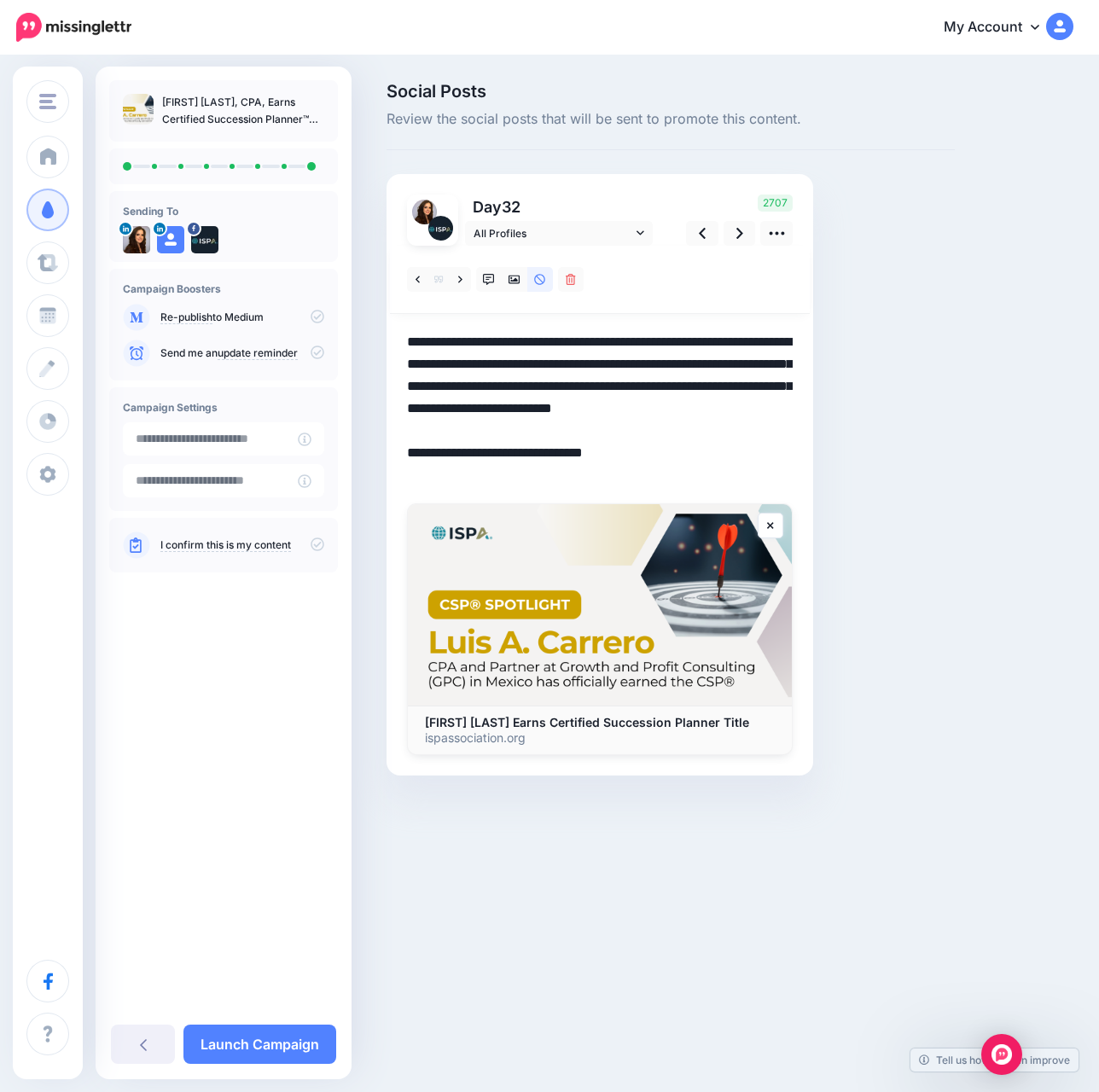 drag, startPoint x: 515, startPoint y: 361, endPoint x: 523, endPoint y: 375, distance: 16.12452 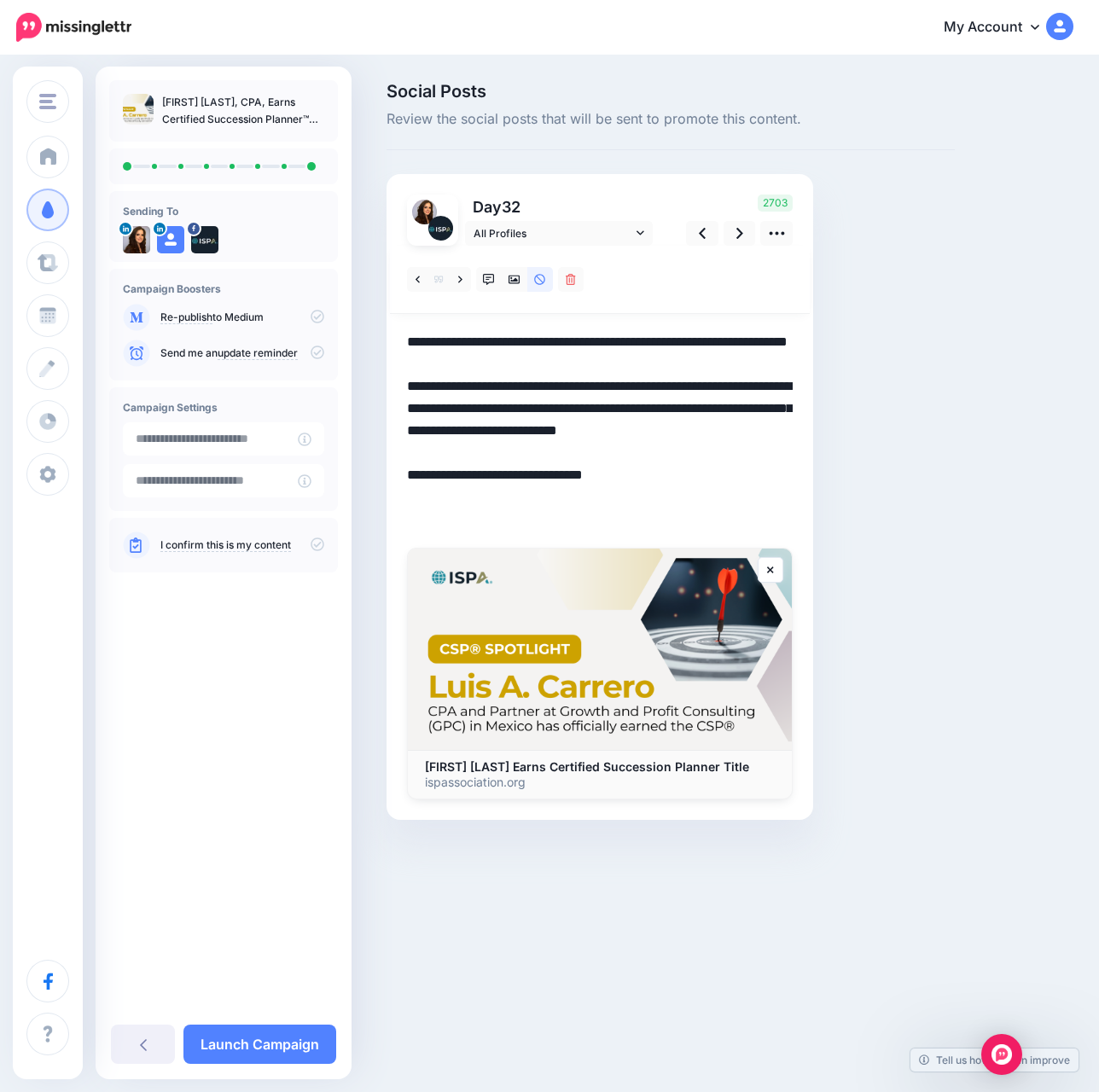 click on "**********" at bounding box center [600, 431] 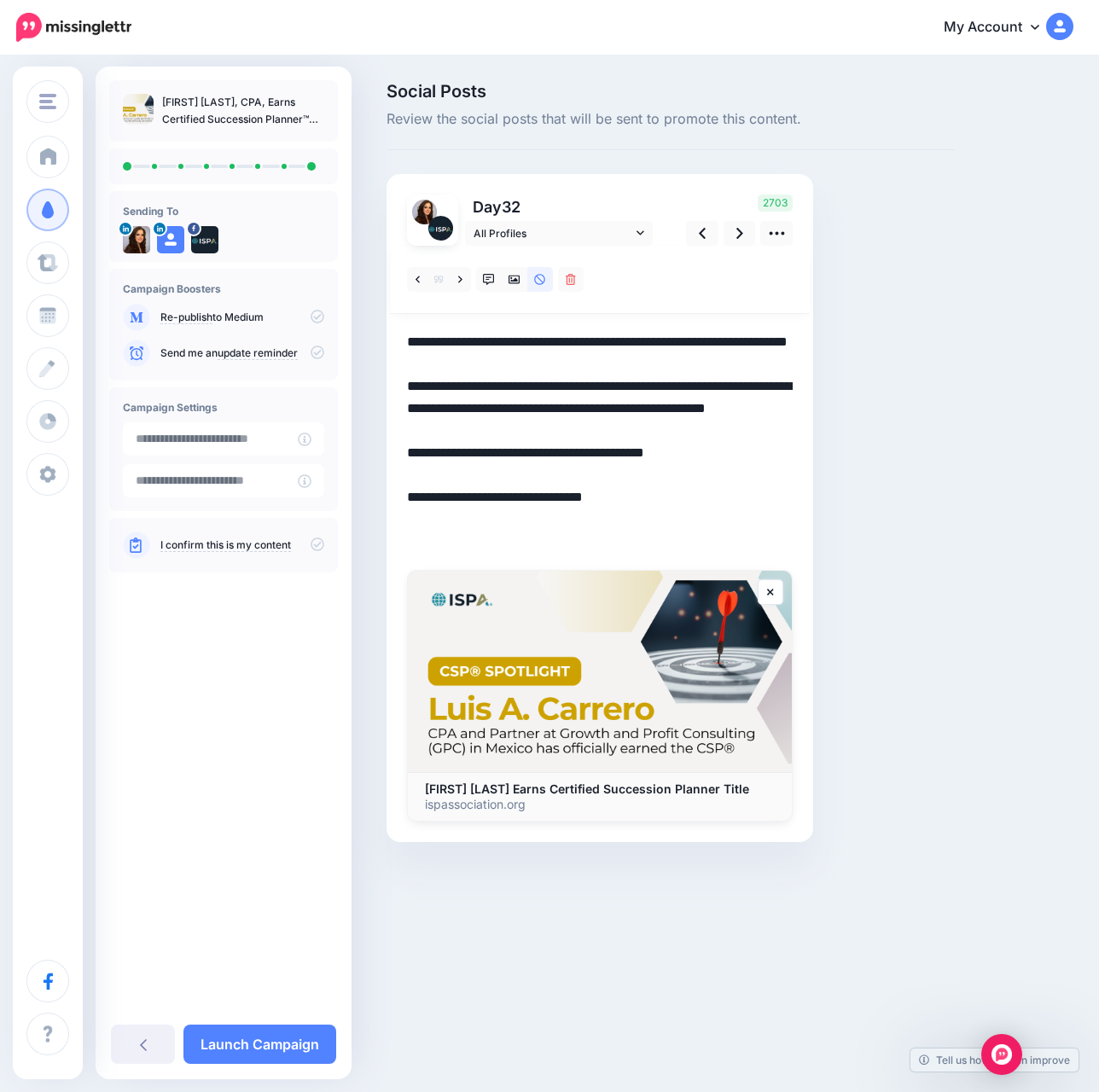 click on "**********" at bounding box center [600, 442] 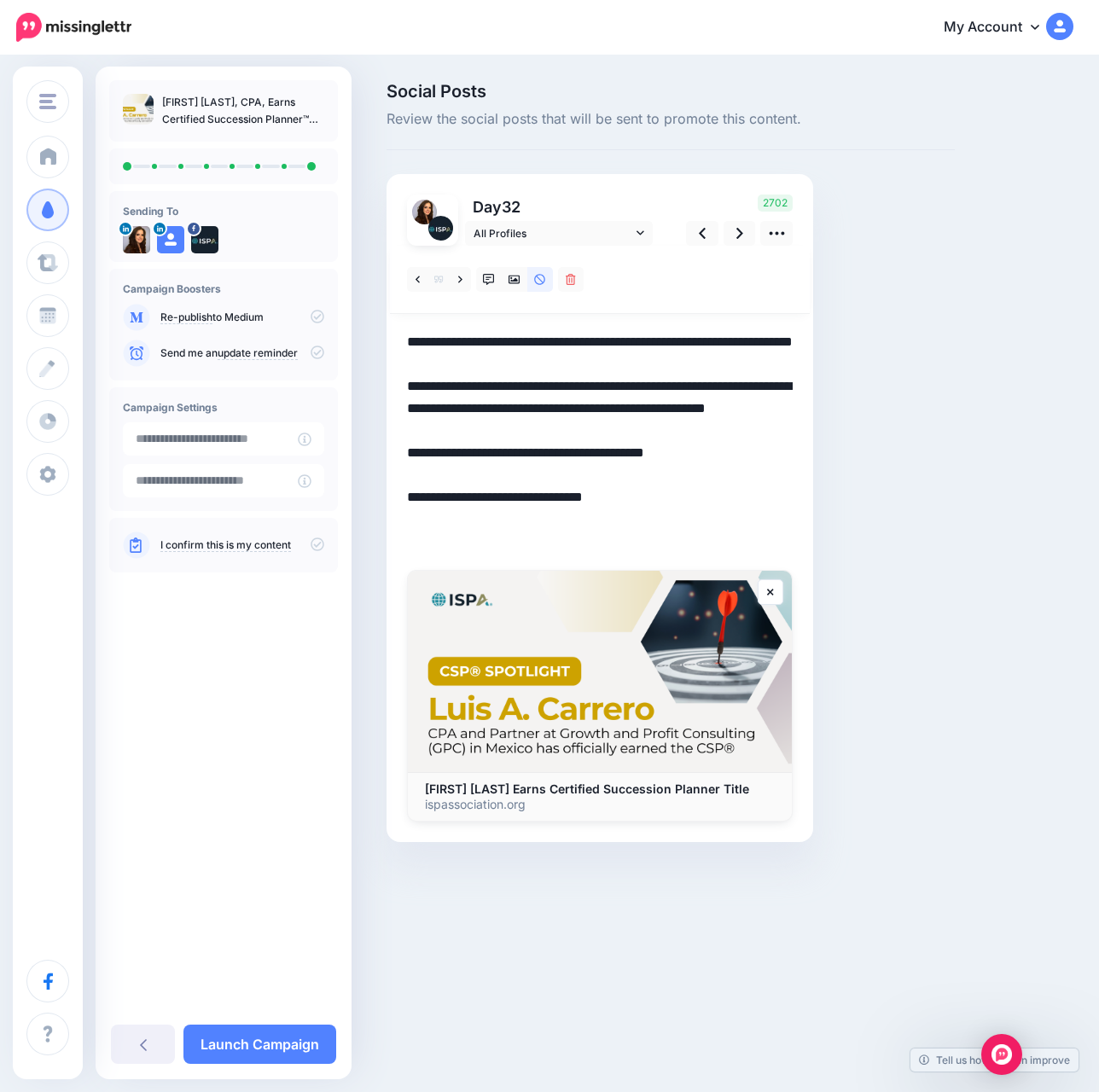 click on "**********" at bounding box center (600, 442) 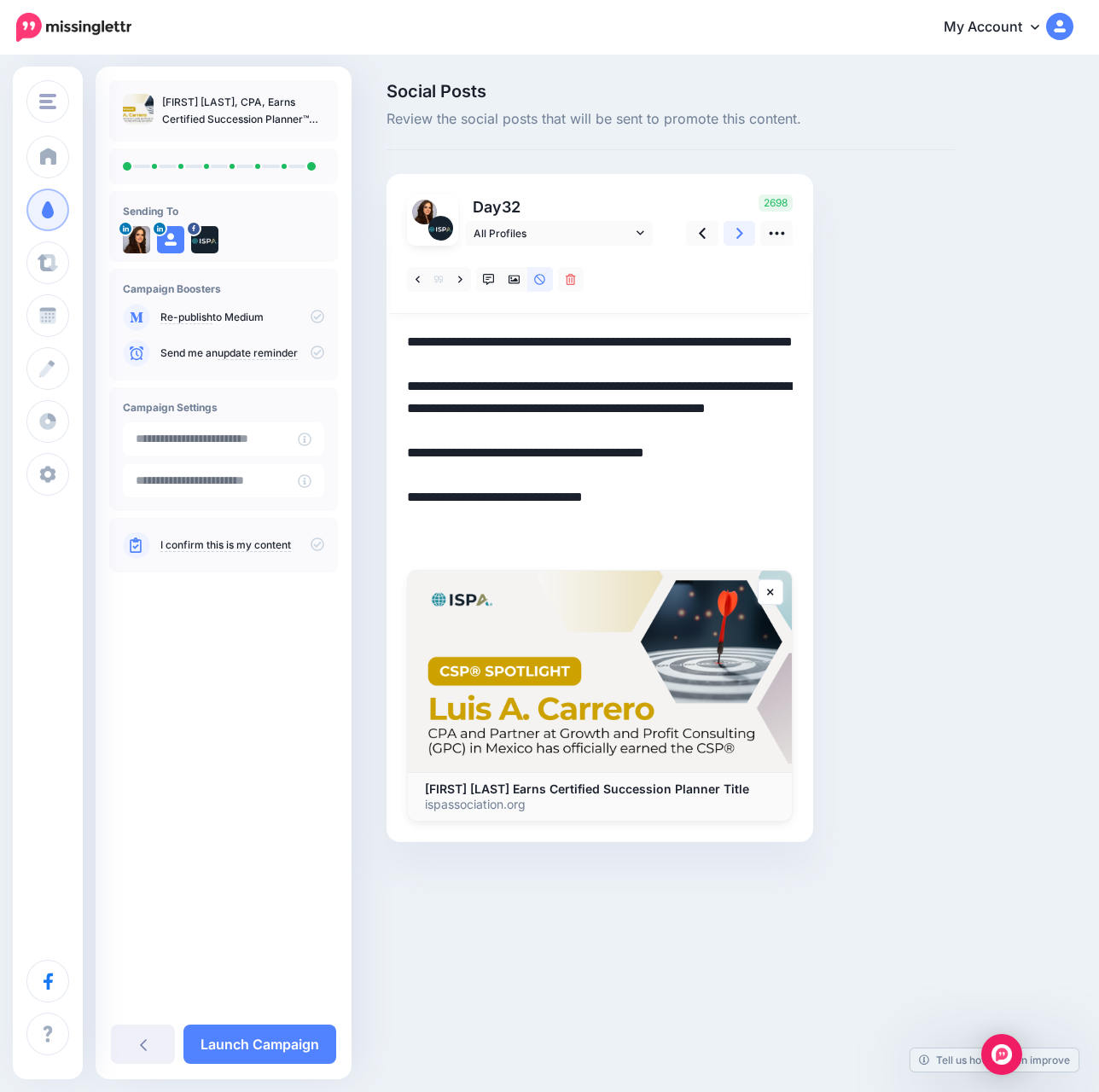 click 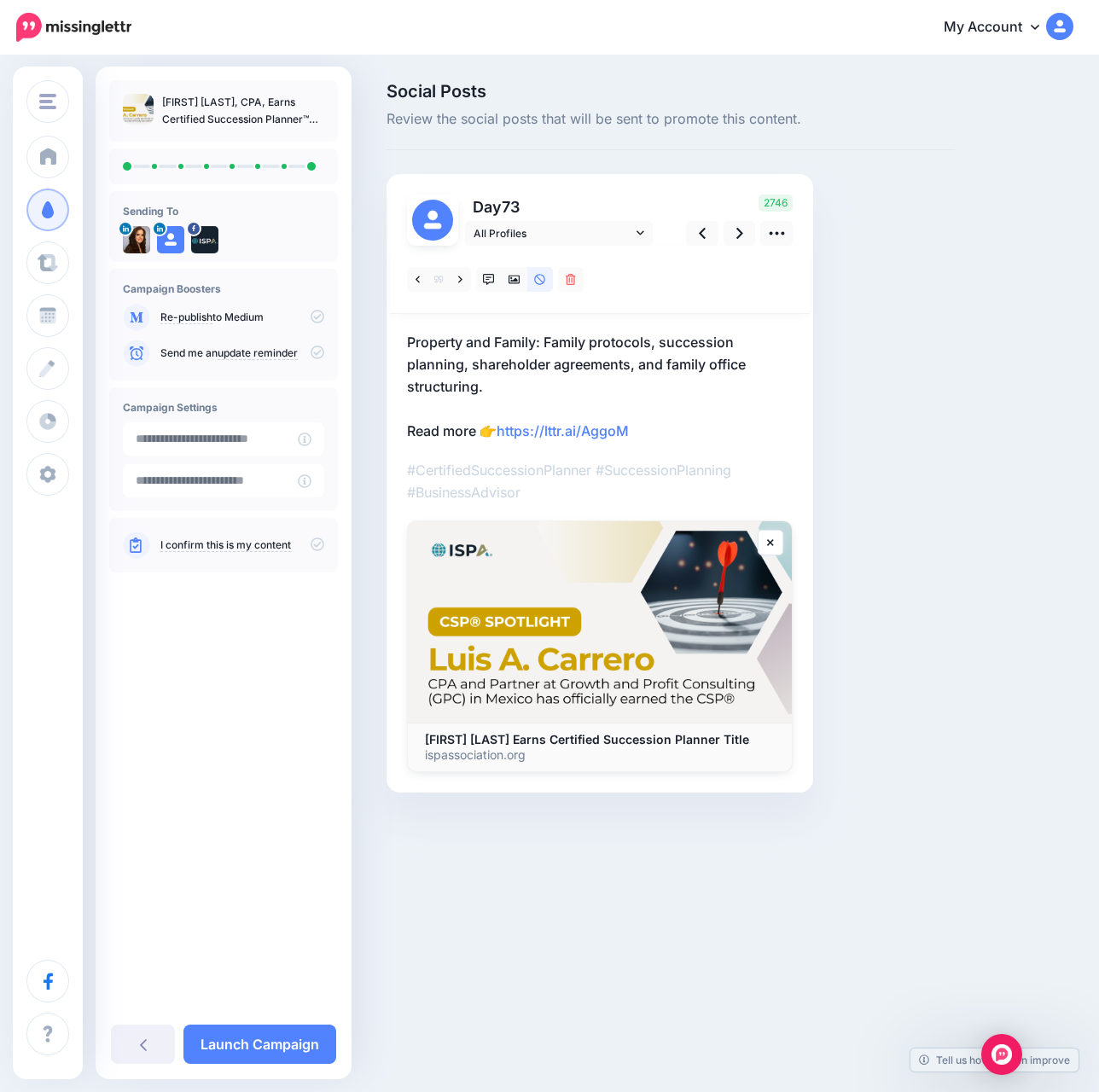 click on "Property and Family: Family protocols, succession planning, shareholder agreements, and family office structuring. Read more 👉  https://lttr.ai/AggoM" at bounding box center [600, 386] 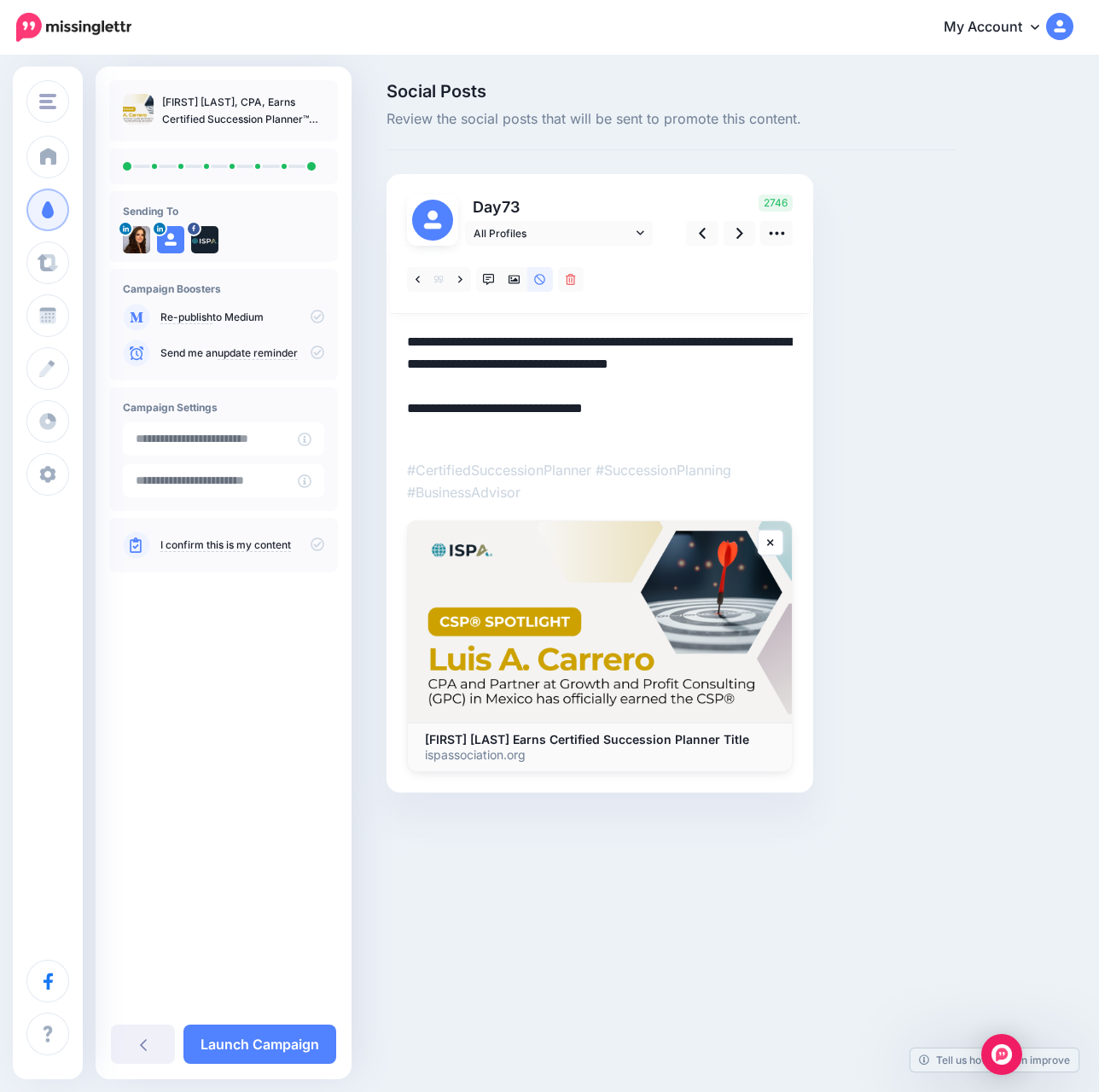 drag, startPoint x: 410, startPoint y: 335, endPoint x: 515, endPoint y: 392, distance: 119.47385 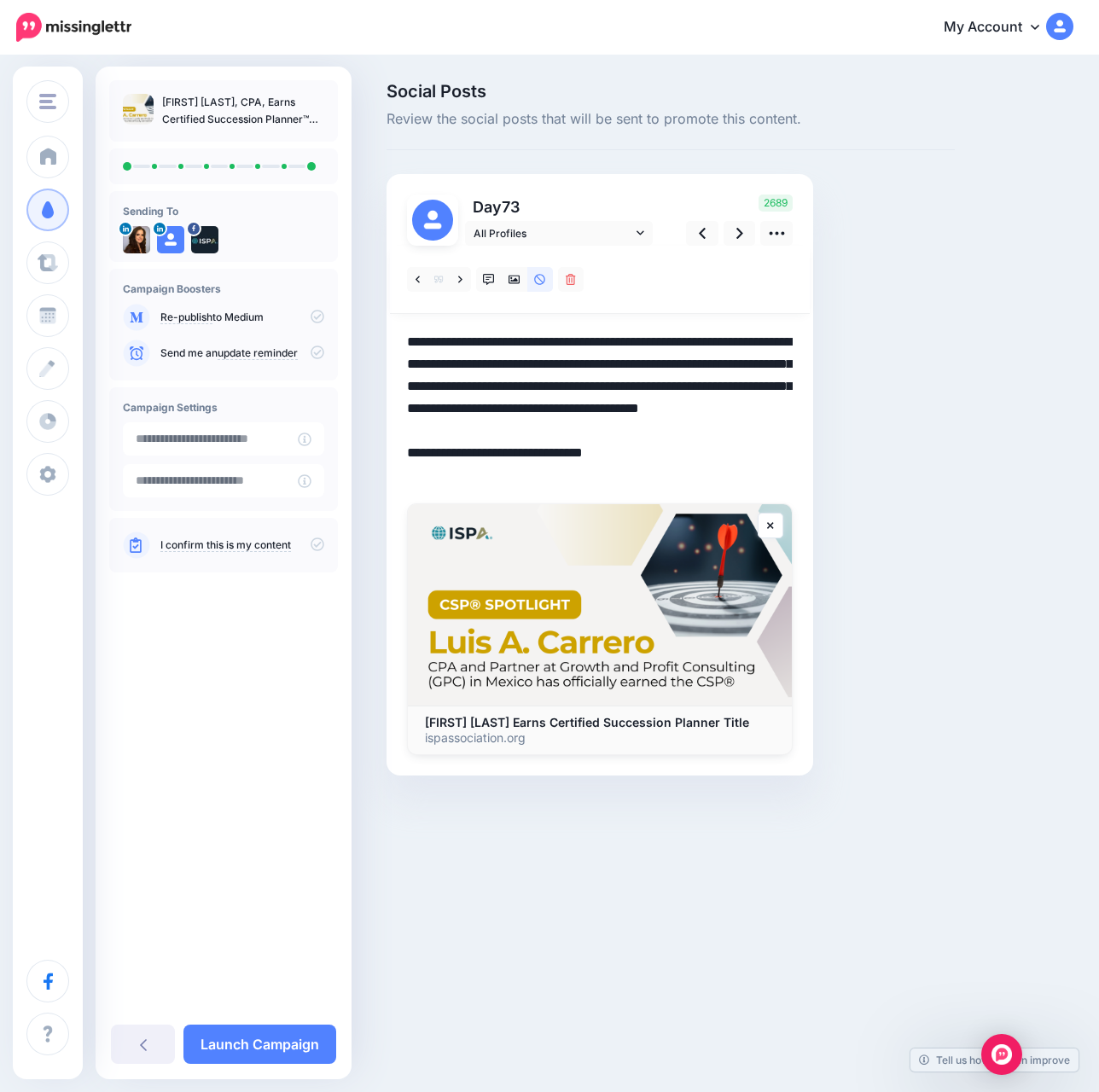 drag, startPoint x: 463, startPoint y: 385, endPoint x: 480, endPoint y: 399, distance: 22.02272 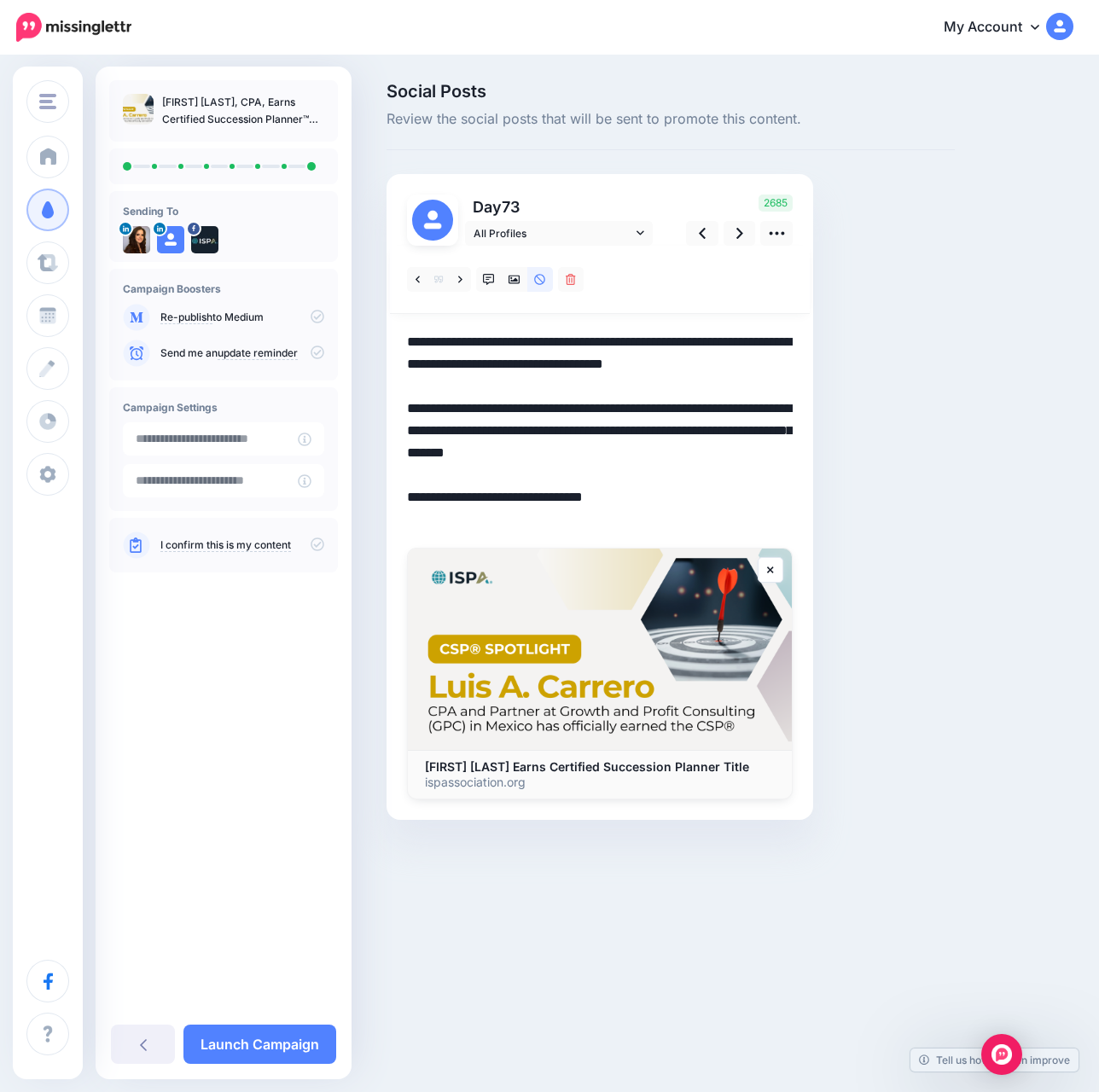 click on "**********" at bounding box center (600, 431) 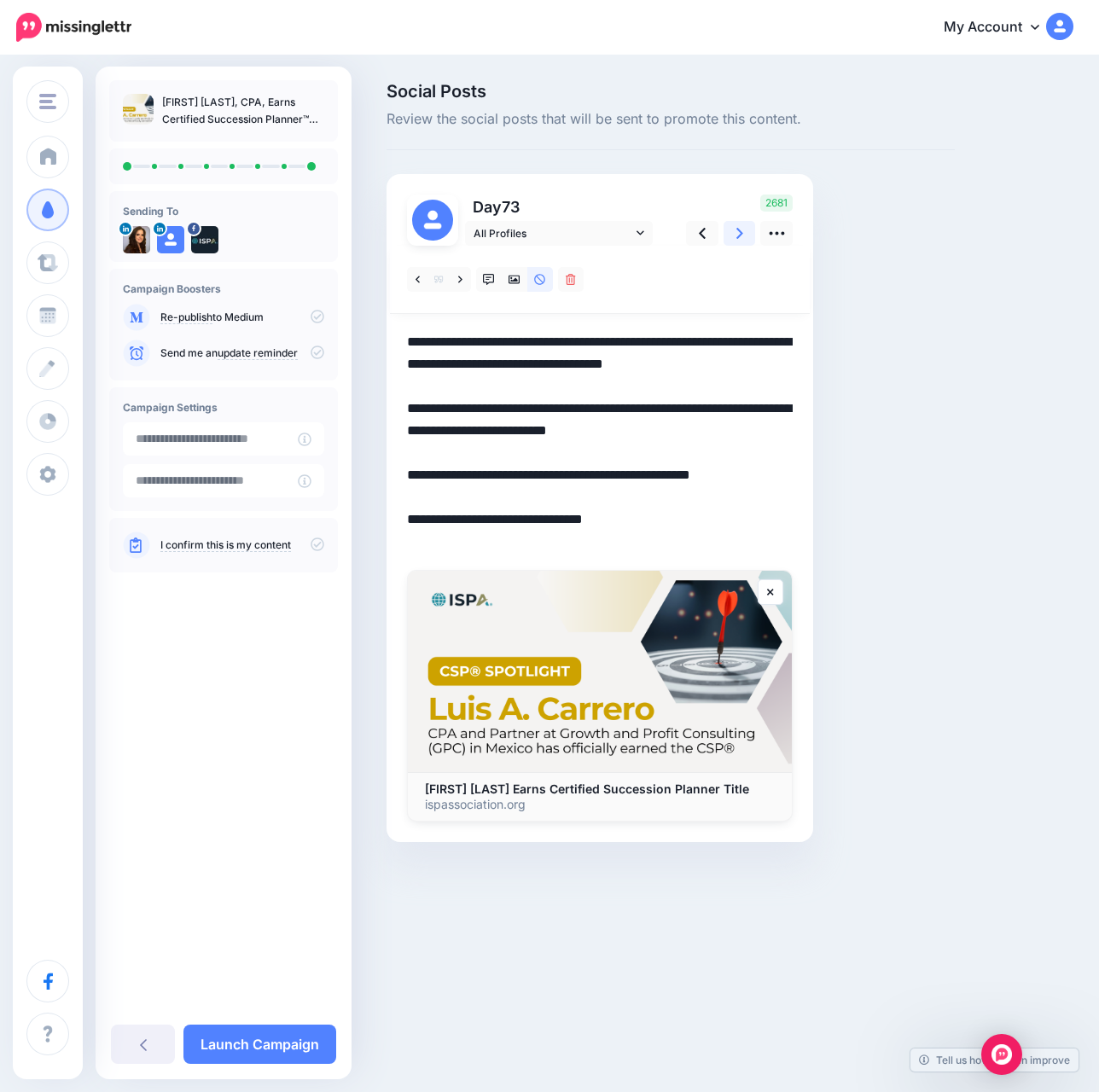 click at bounding box center [740, 233] 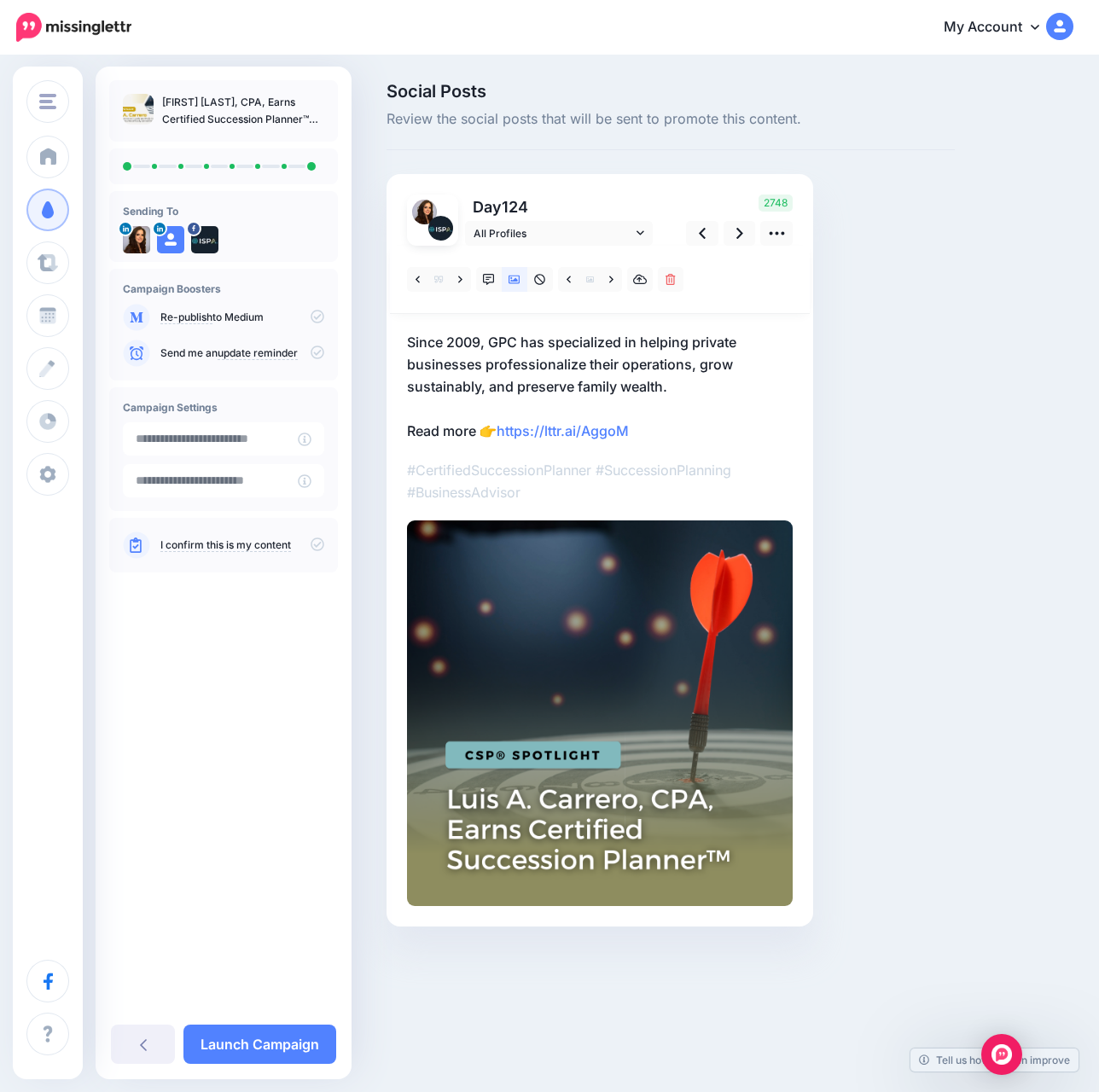 click on "Since 2009, GPC has specialized in helping private businesses professionalize their operations, grow sustainably, and preserve family wealth. Read more 👉  https://lttr.ai/AggoM" at bounding box center [600, 386] 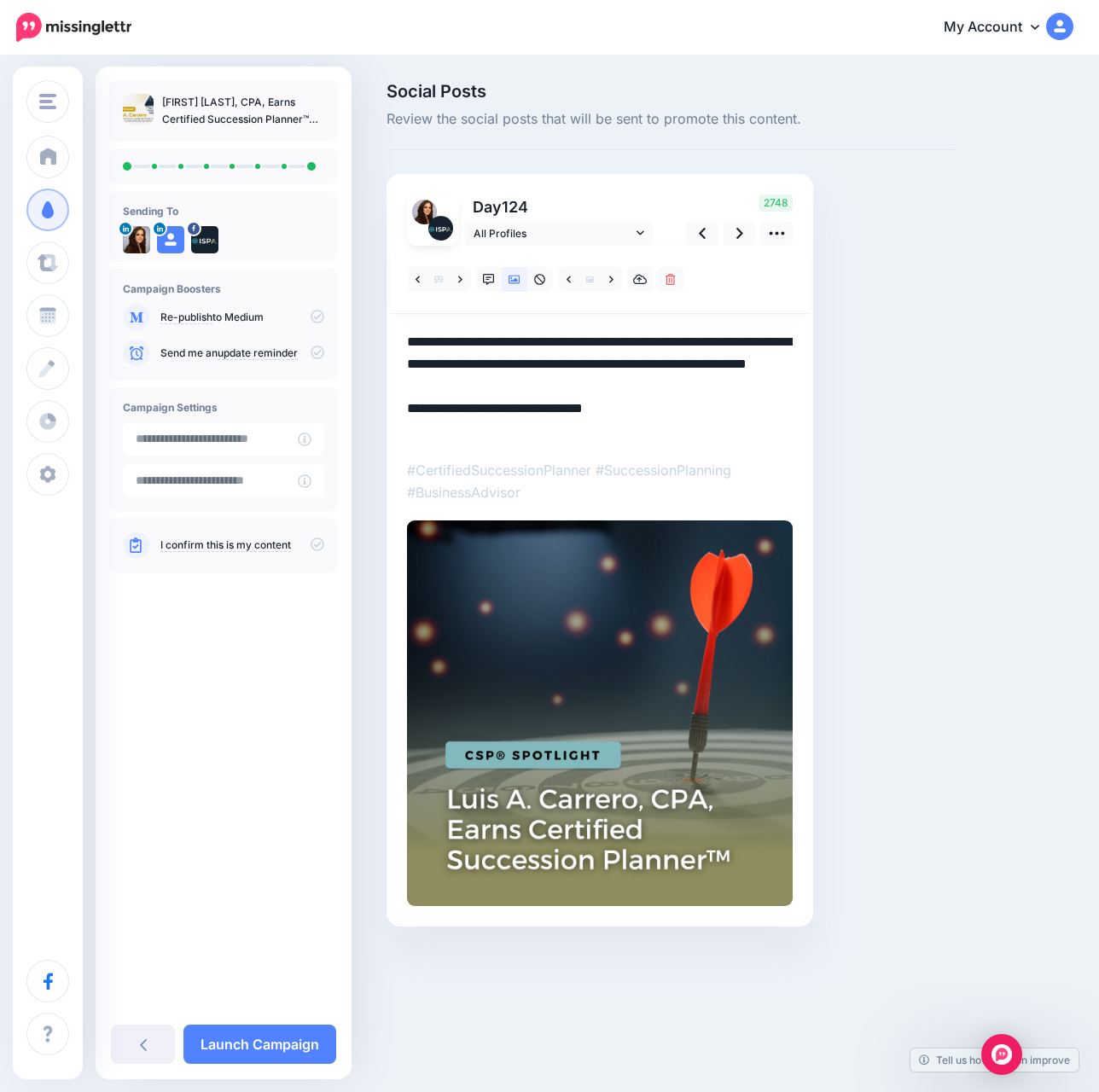 paste on "**********" 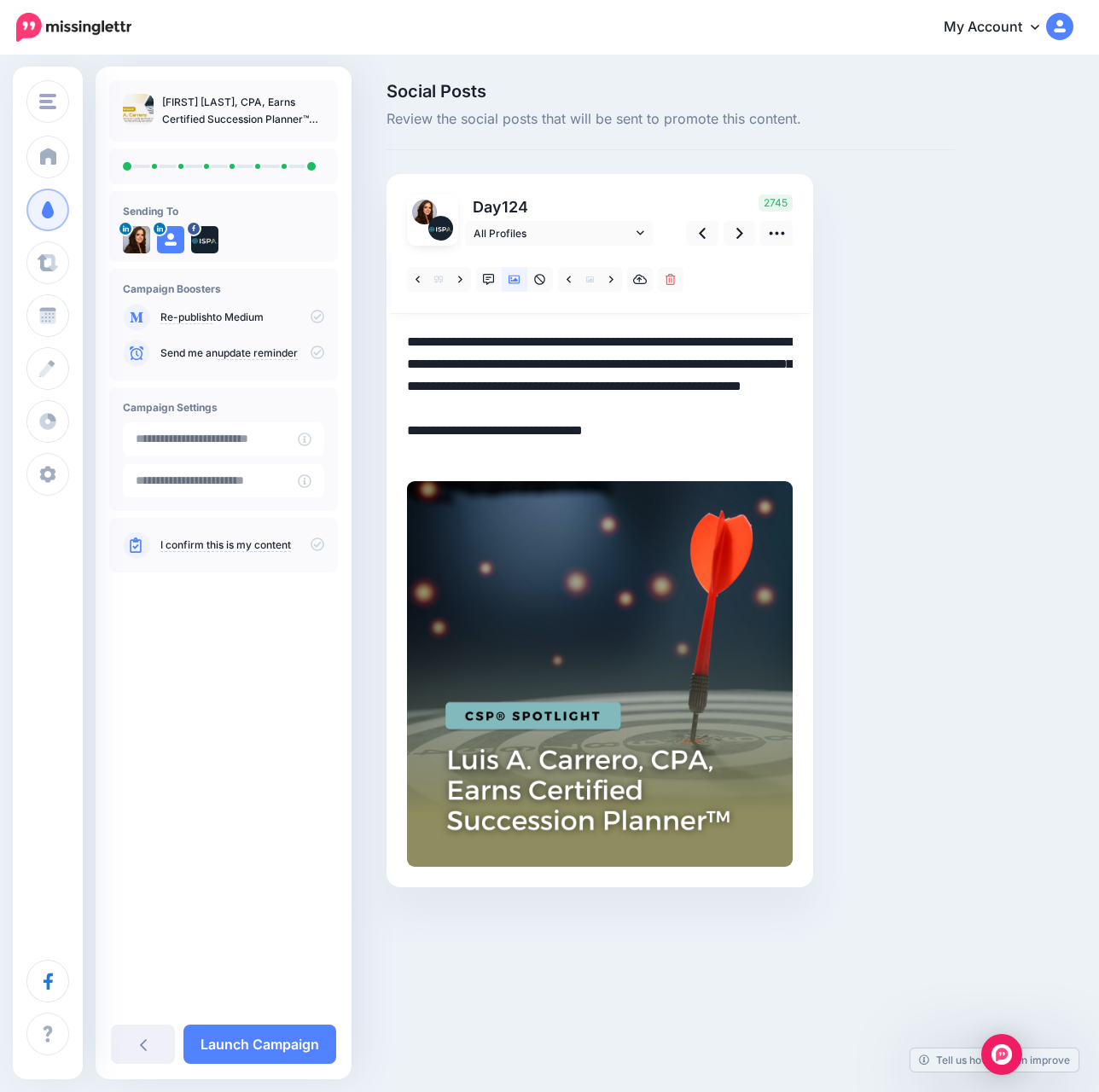 click on "**********" at bounding box center (600, 398) 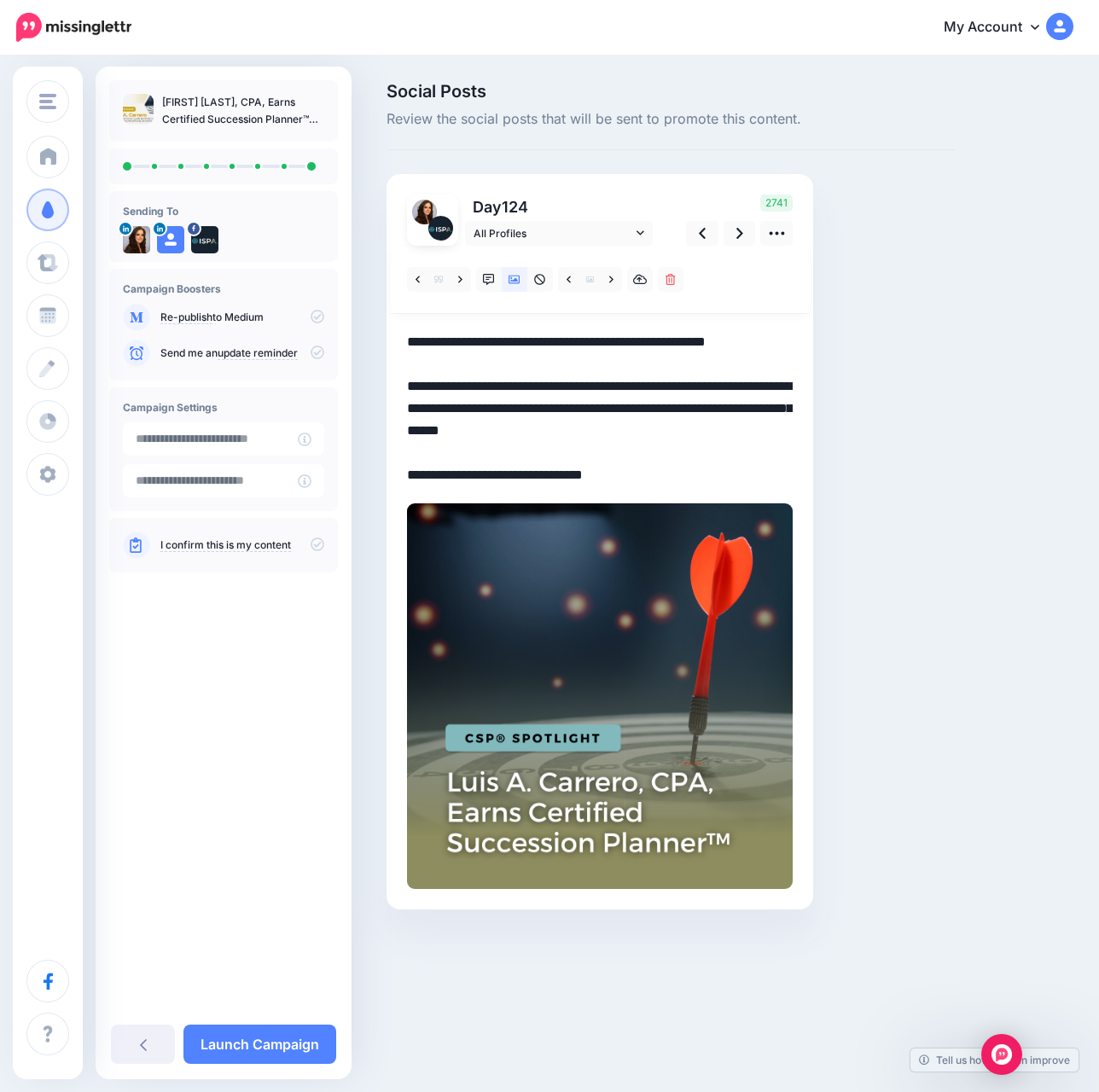 click on "**********" at bounding box center [600, 409] 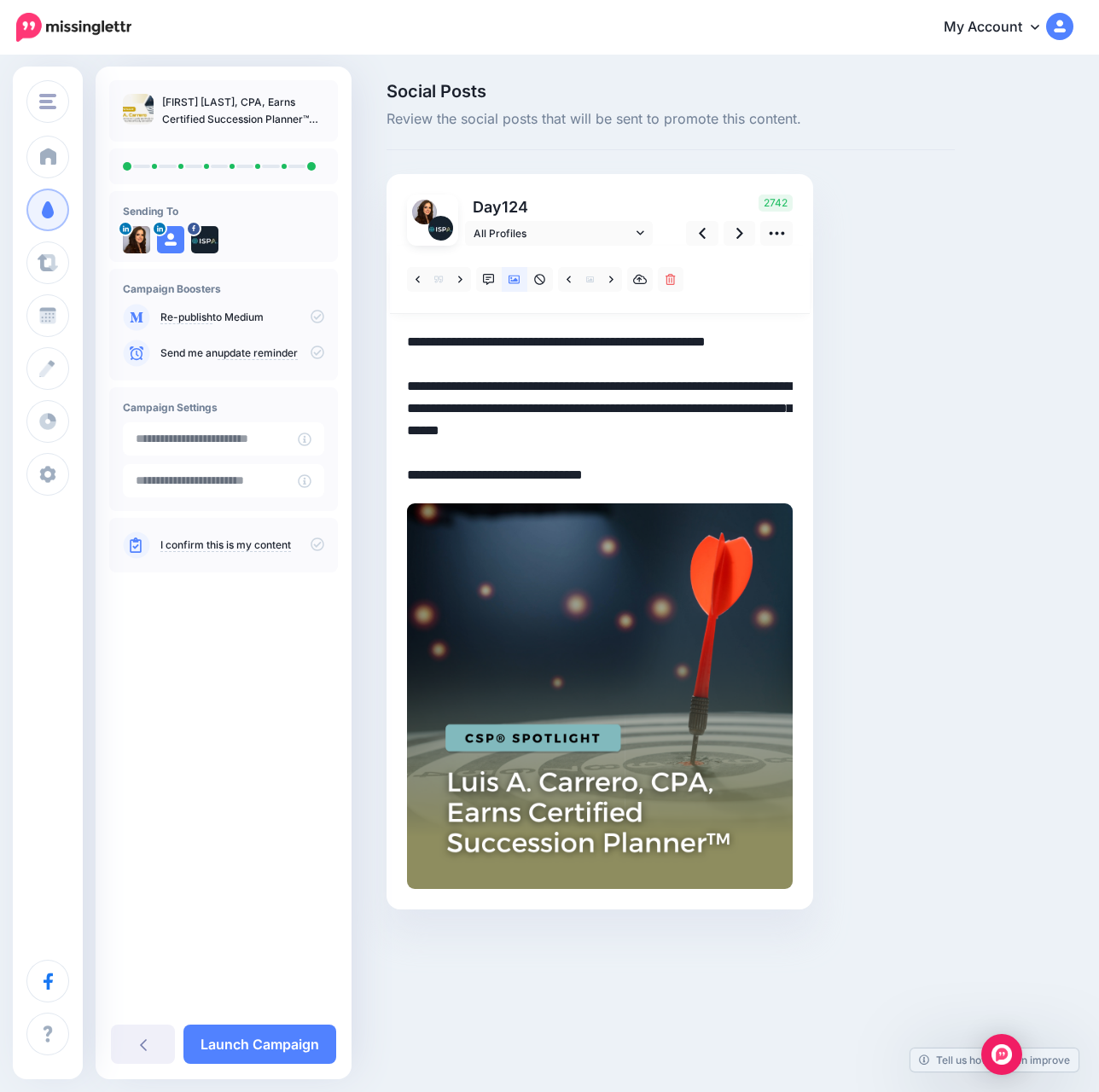 click on "**********" at bounding box center (600, 409) 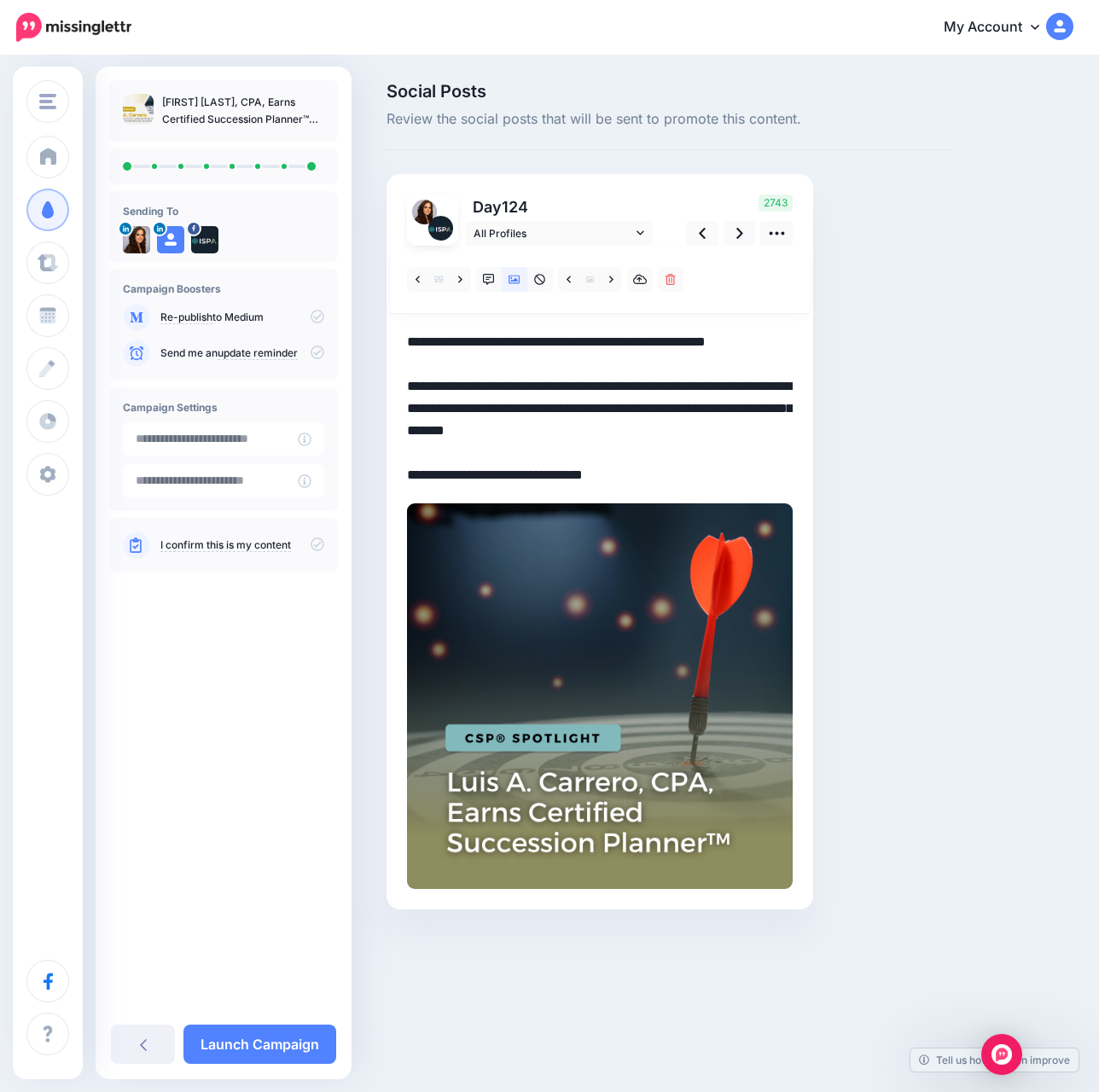 click on "**********" at bounding box center (600, 409) 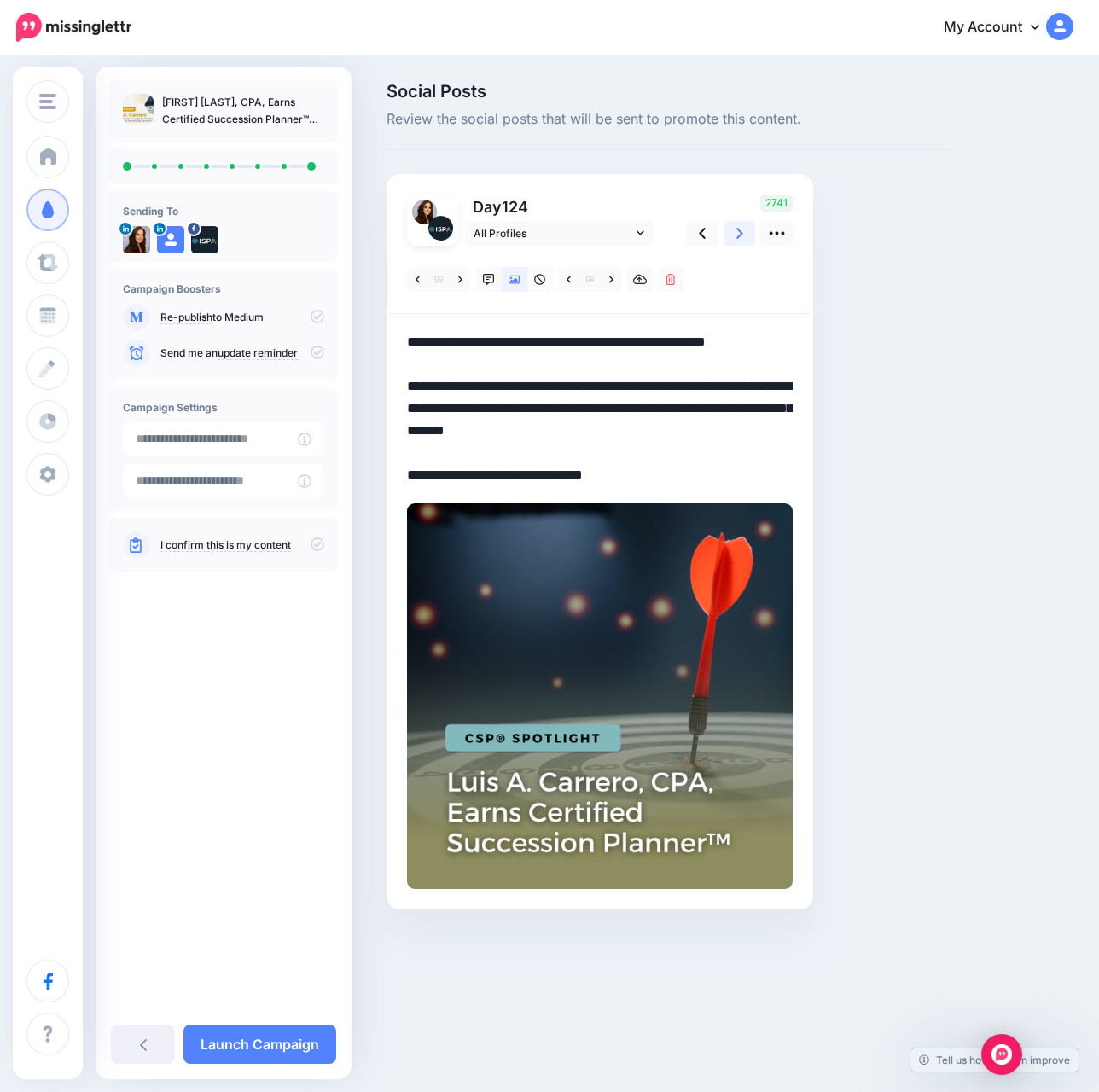 click at bounding box center [740, 233] 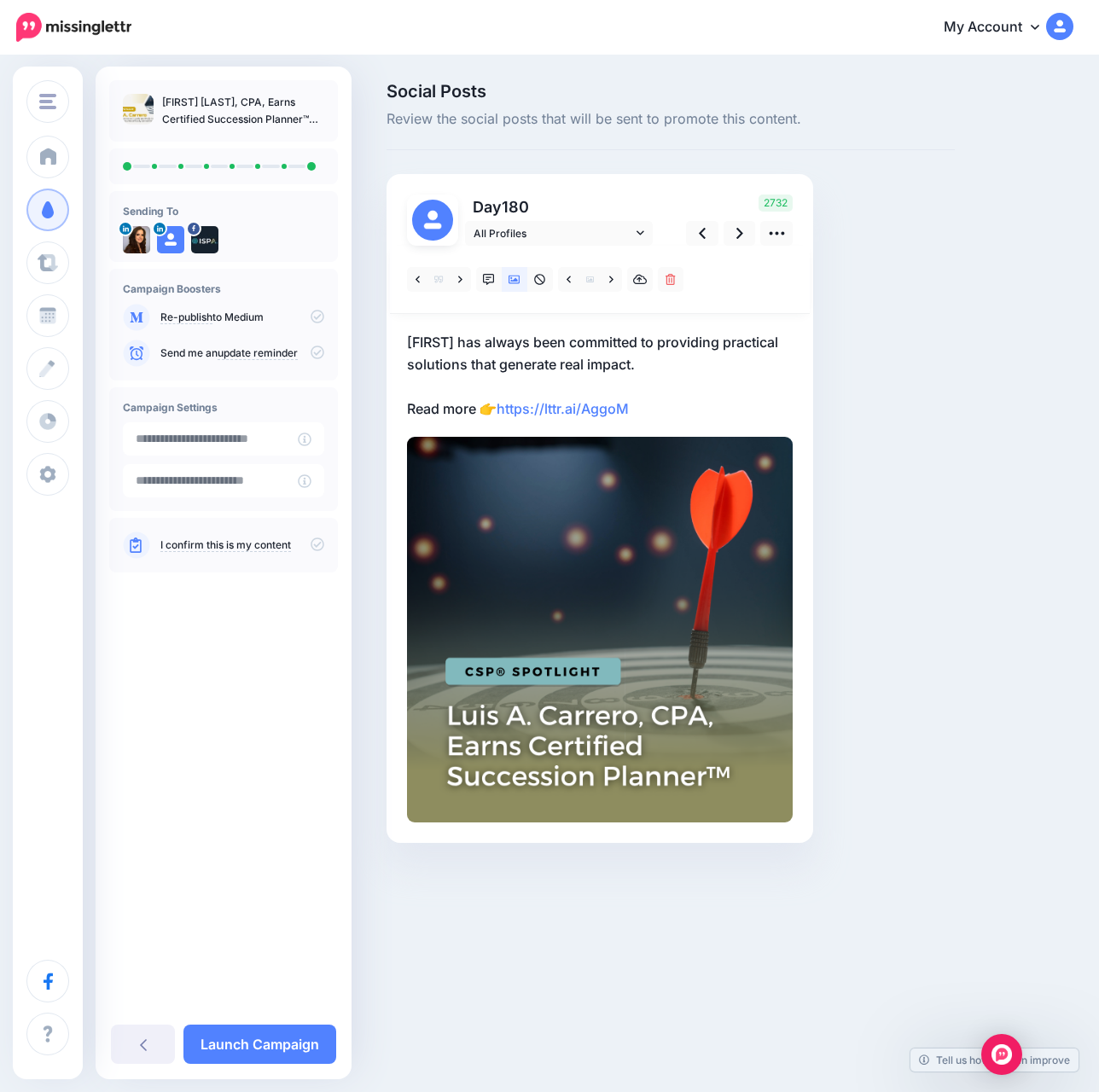 drag, startPoint x: 539, startPoint y: 360, endPoint x: 509, endPoint y: 360, distance: 30 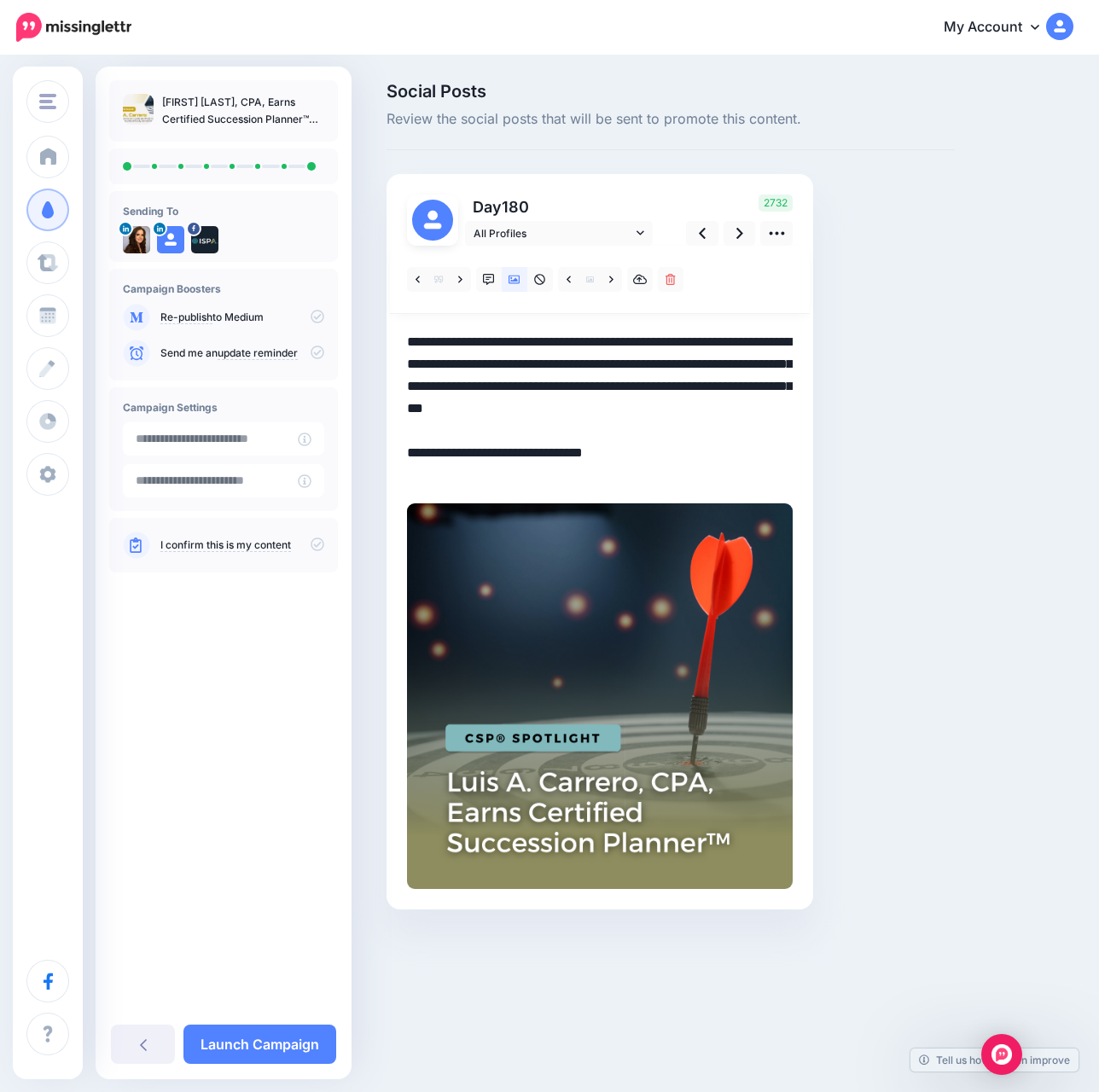 drag, startPoint x: 410, startPoint y: 339, endPoint x: 520, endPoint y: 439, distance: 148.66069 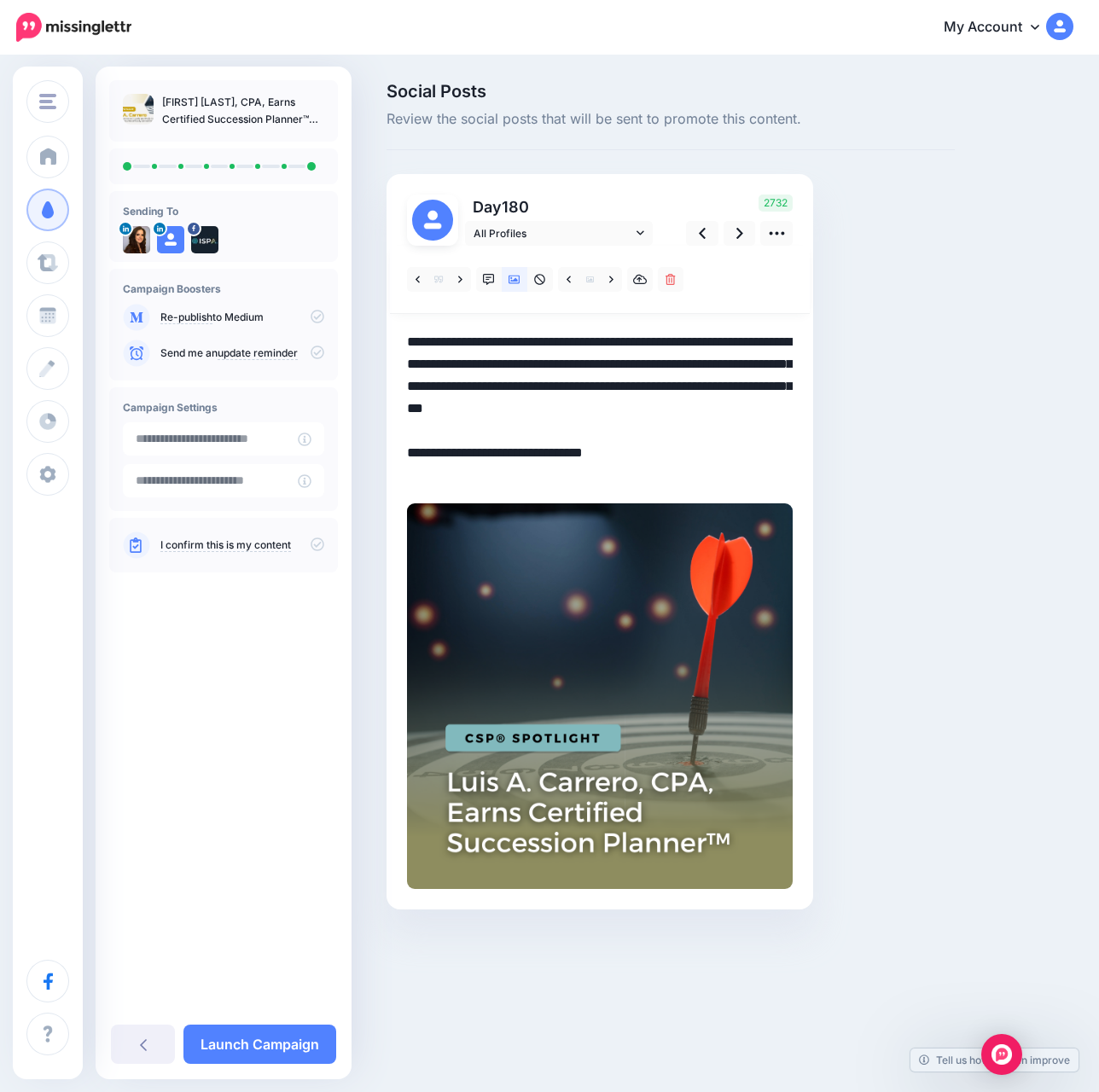 click on "**********" at bounding box center (600, 409) 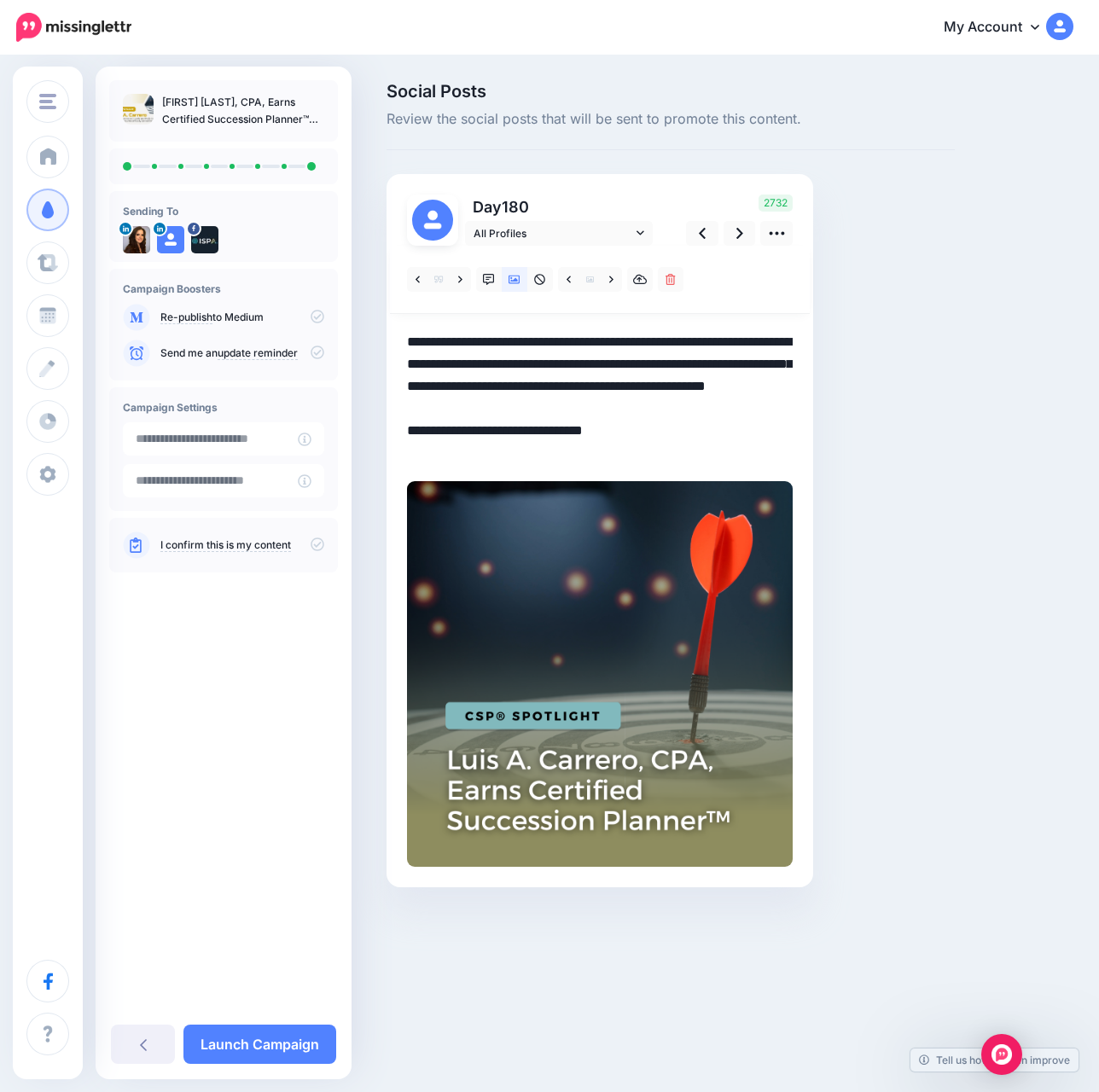 click on "**********" at bounding box center [600, 398] 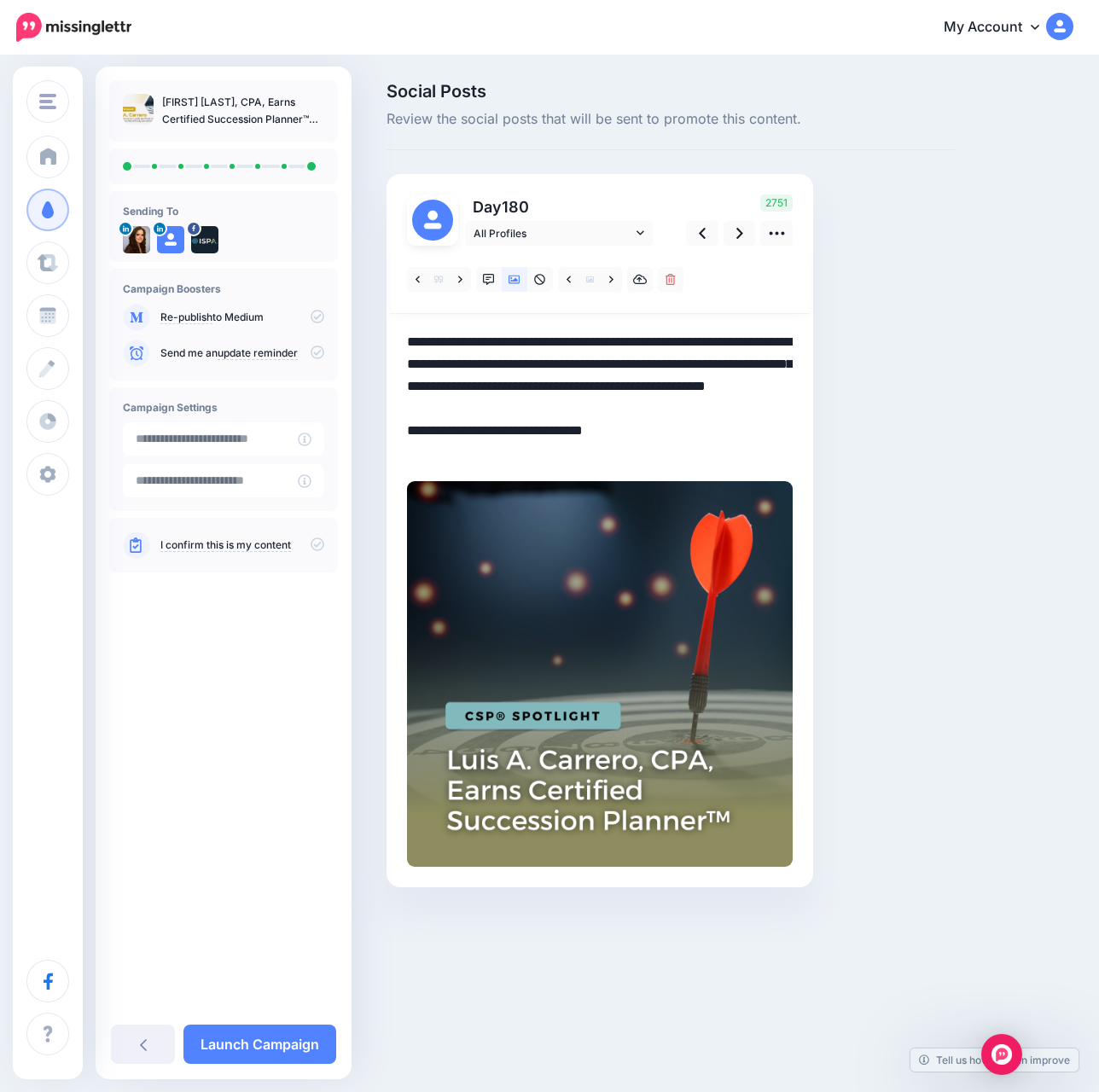 click on "**********" at bounding box center (600, 398) 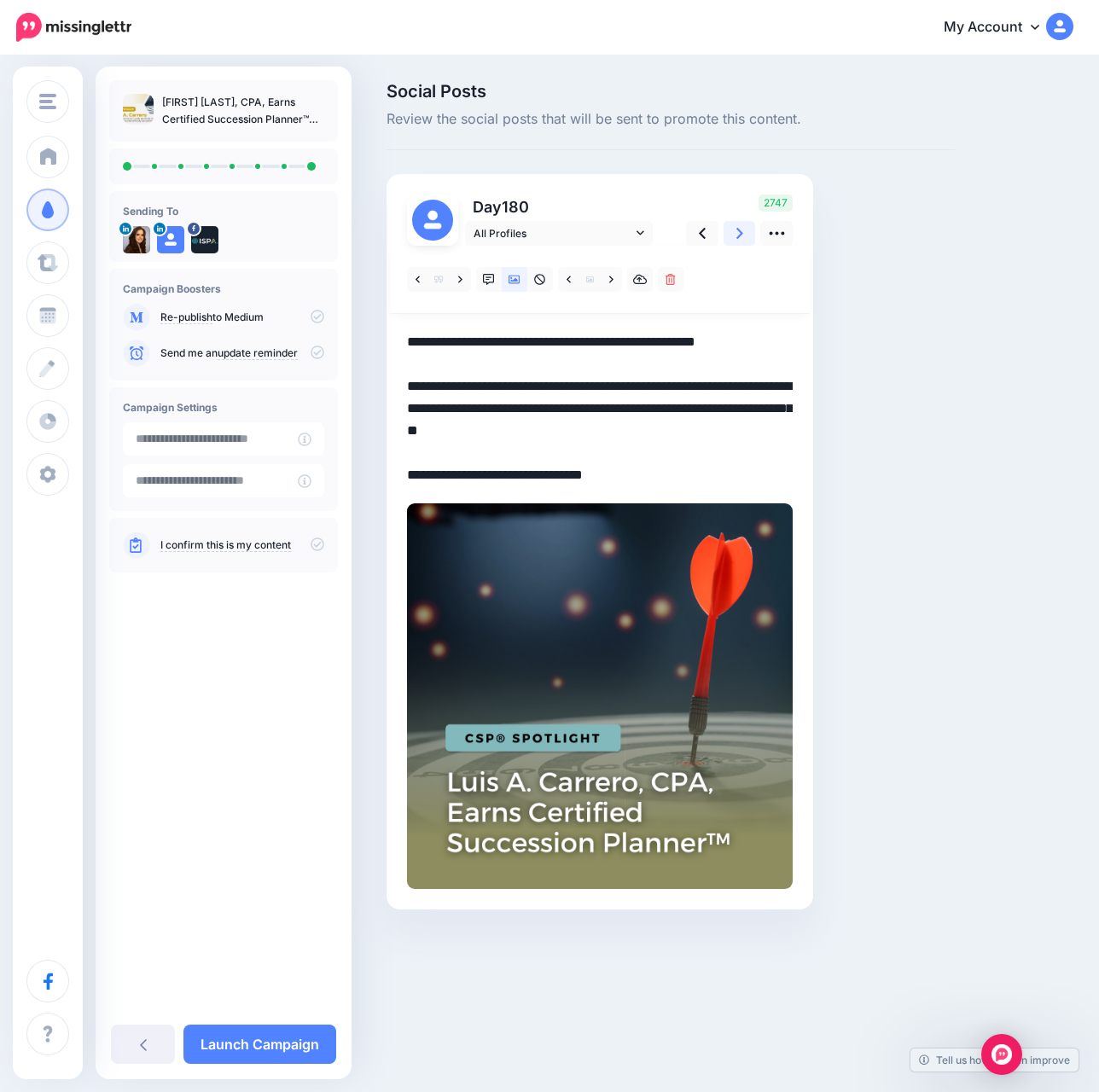 type on "**********" 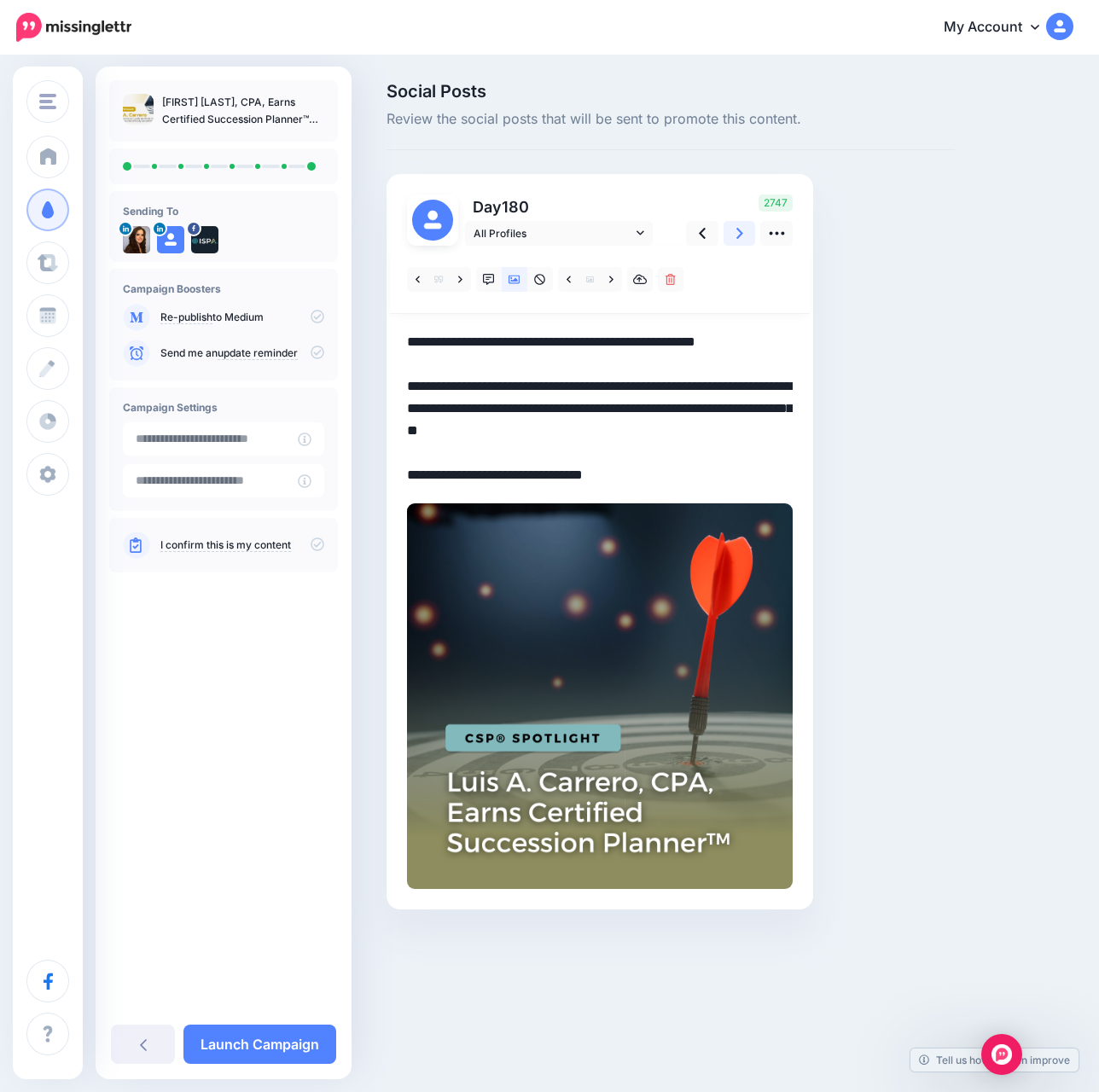 click at bounding box center (740, 233) 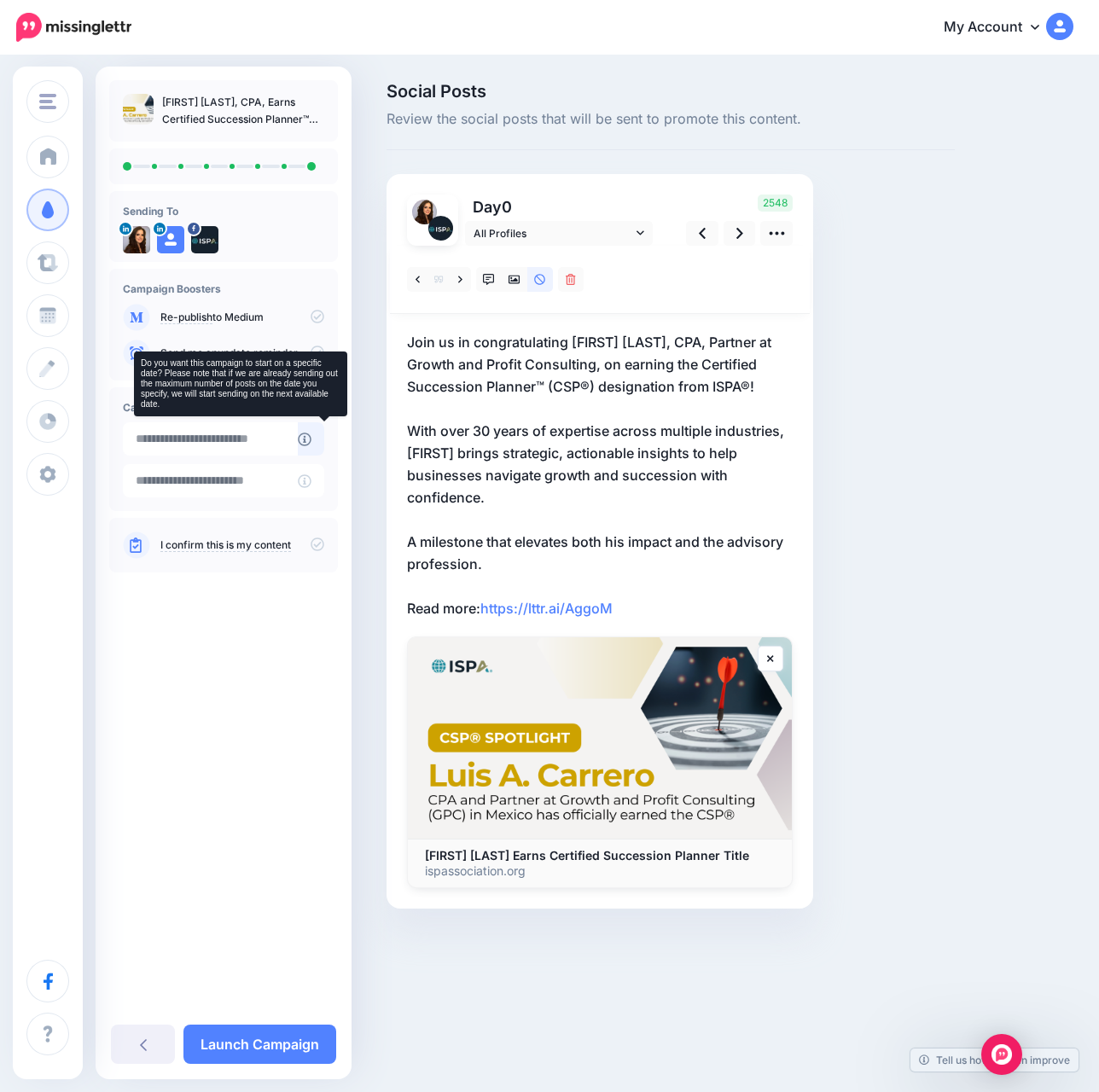 click 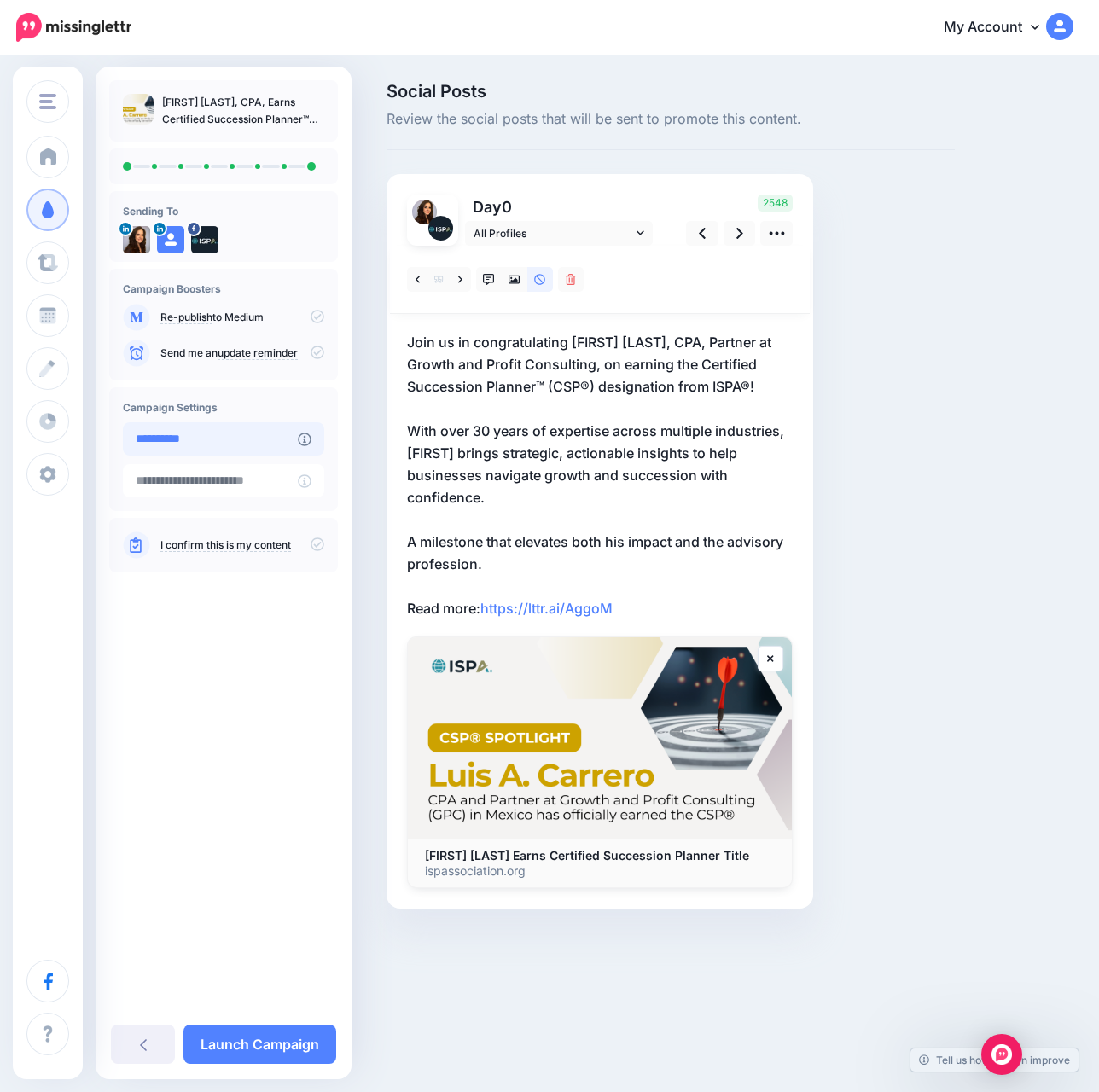 click on "**********" at bounding box center (210, 439) 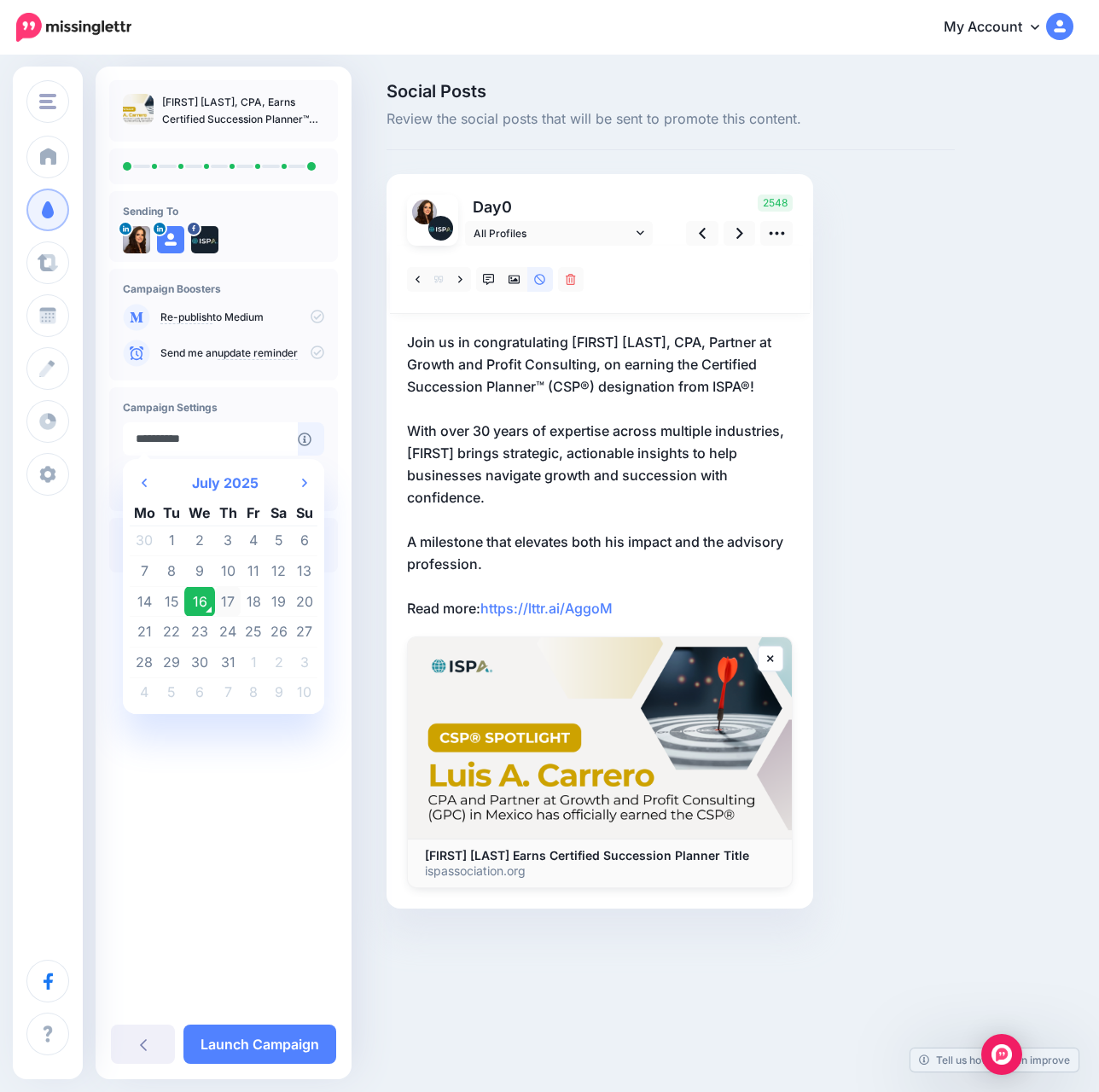 click on "17" at bounding box center (228, 601) 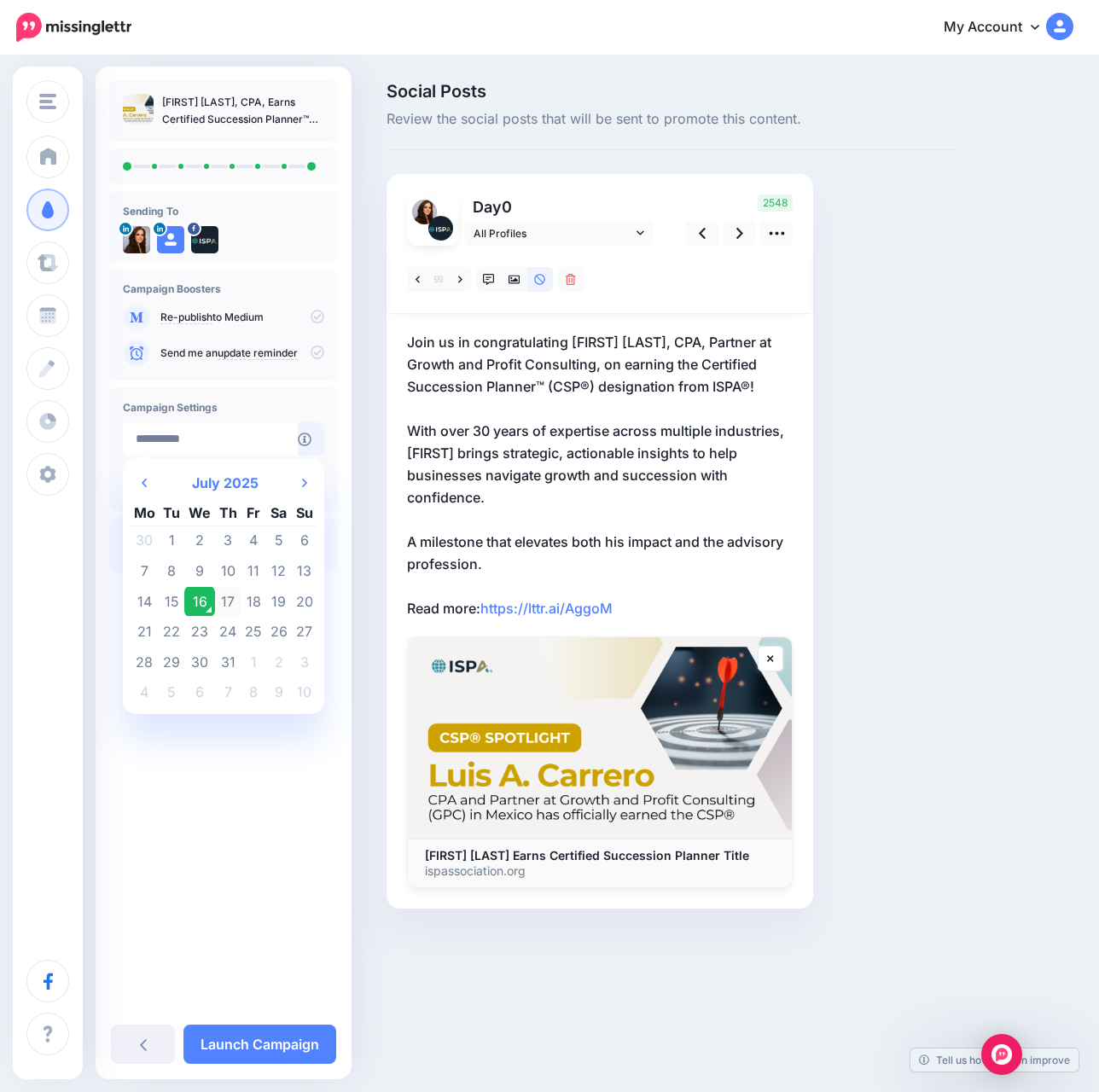 type on "**********" 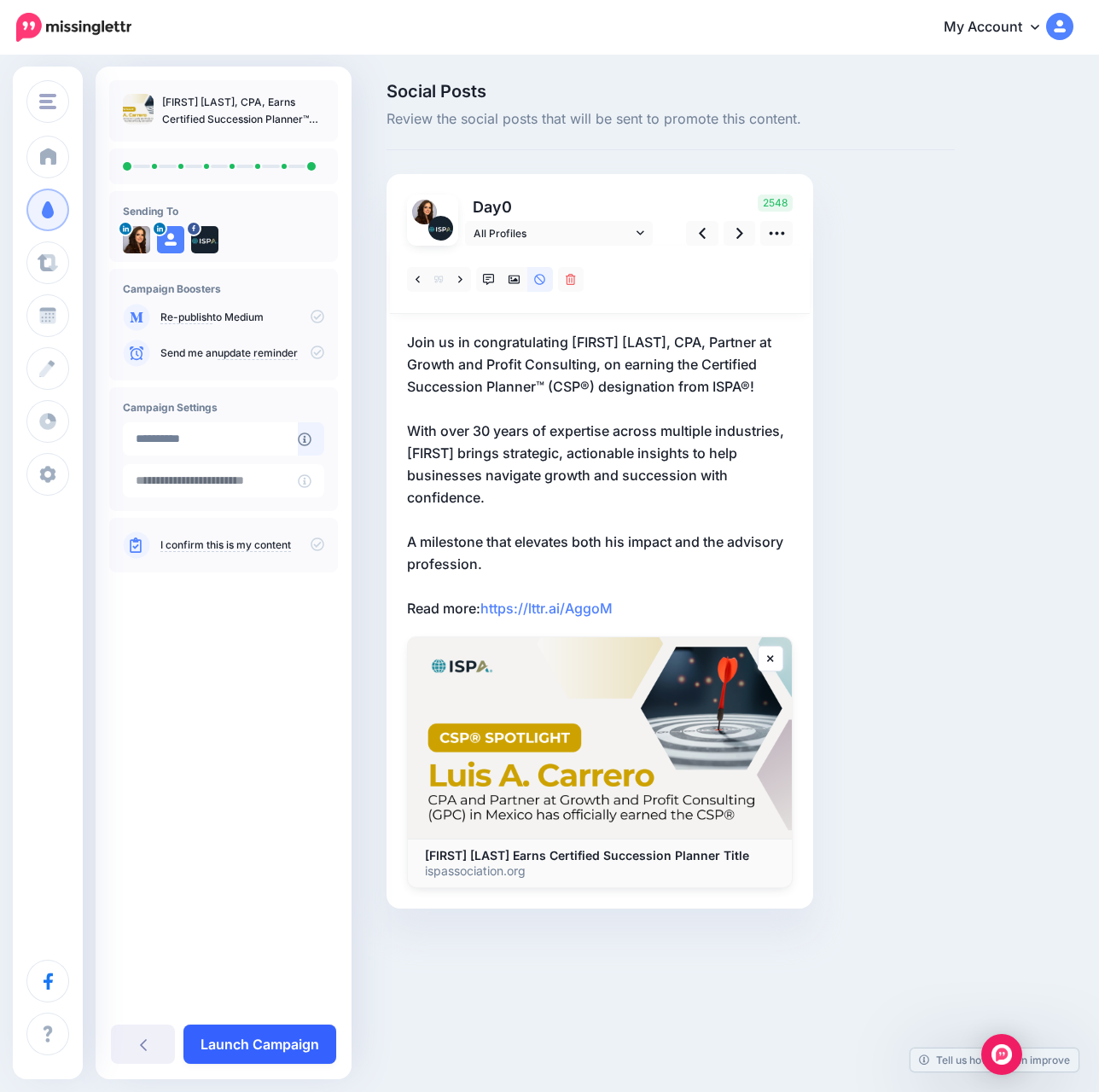 click on "Launch Campaign" at bounding box center (259, 1044) 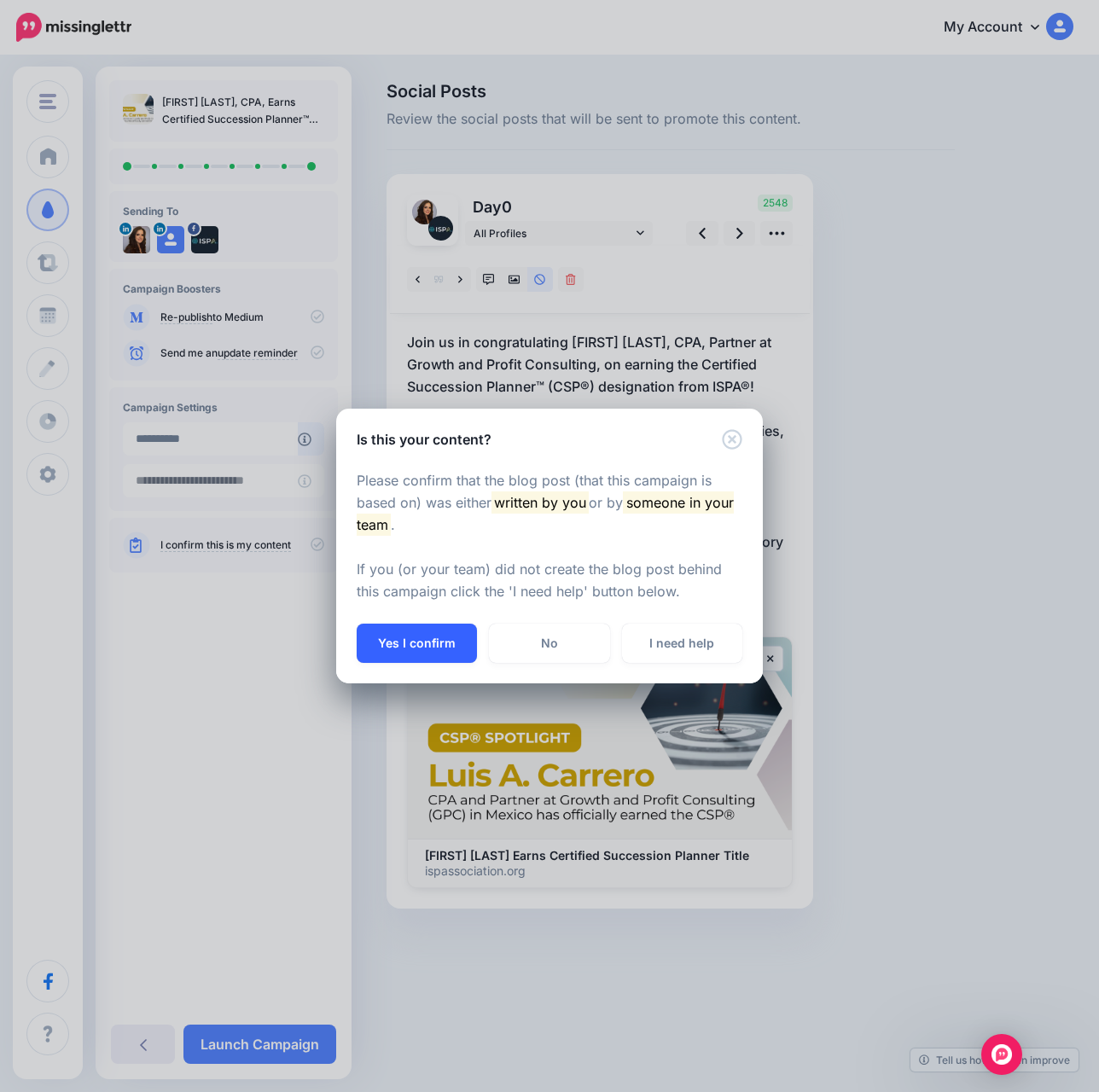click on "Yes I confirm" at bounding box center (416, 643) 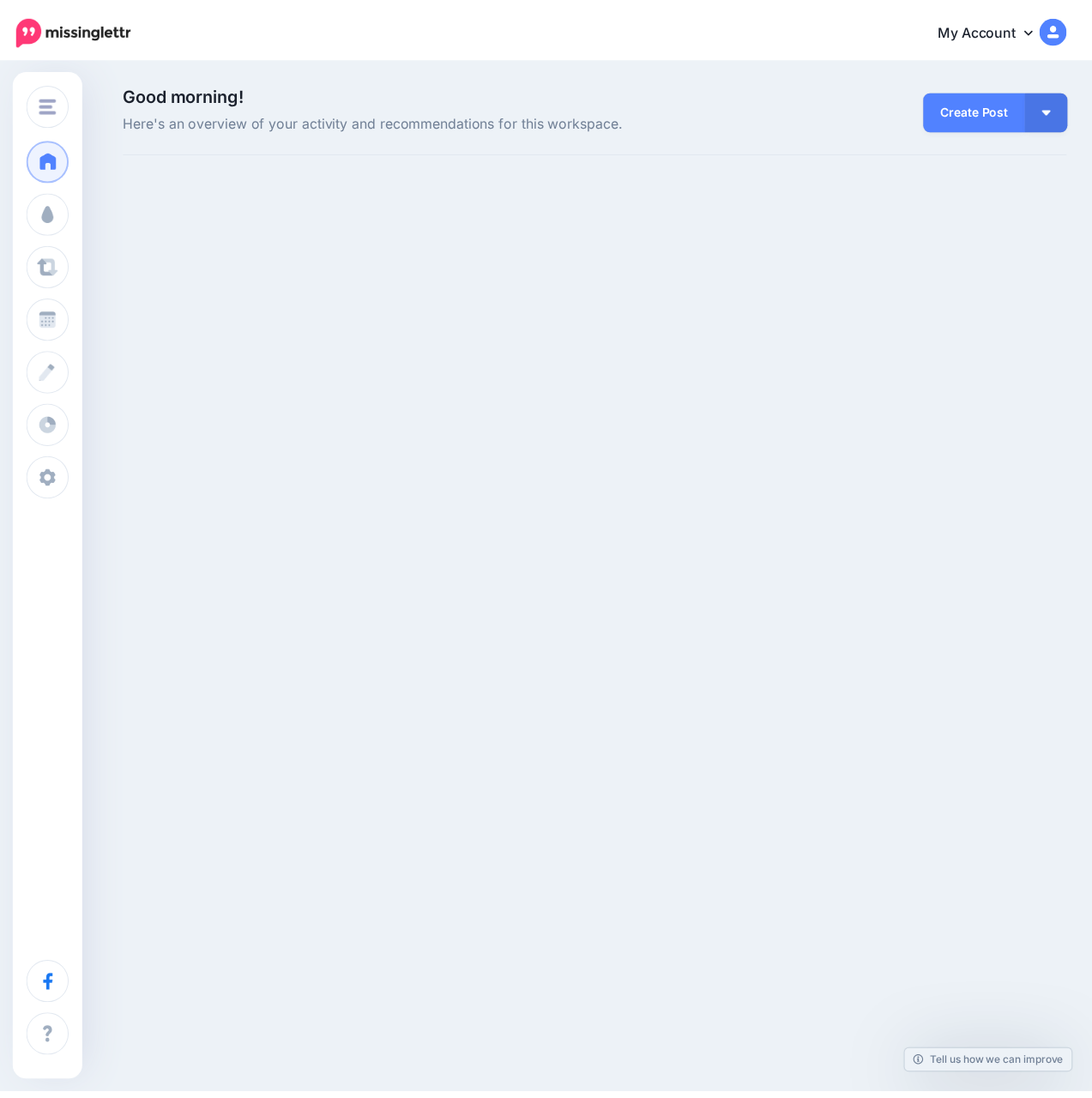 scroll, scrollTop: 0, scrollLeft: 0, axis: both 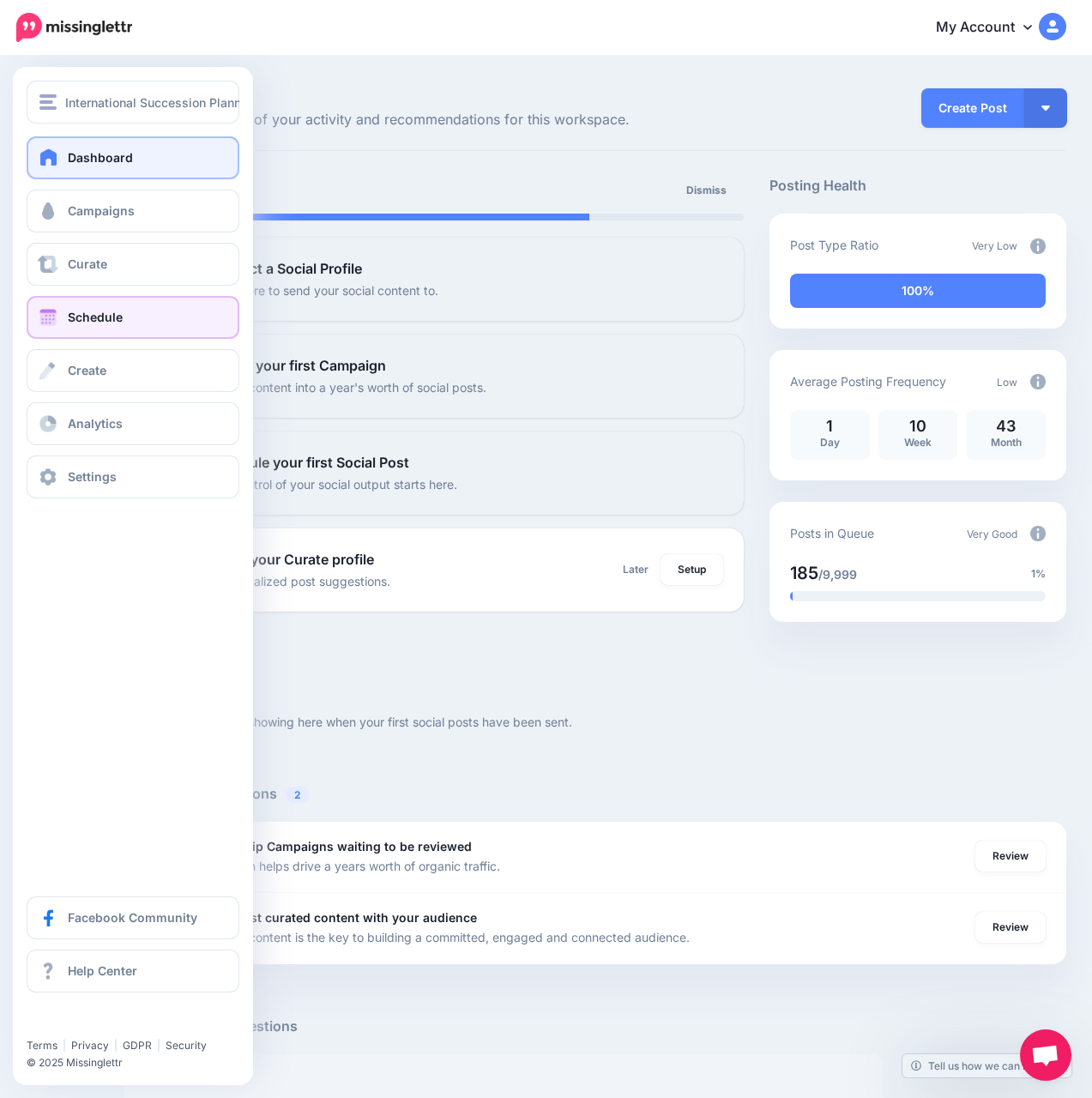 click on "Schedule" at bounding box center [133, 317] 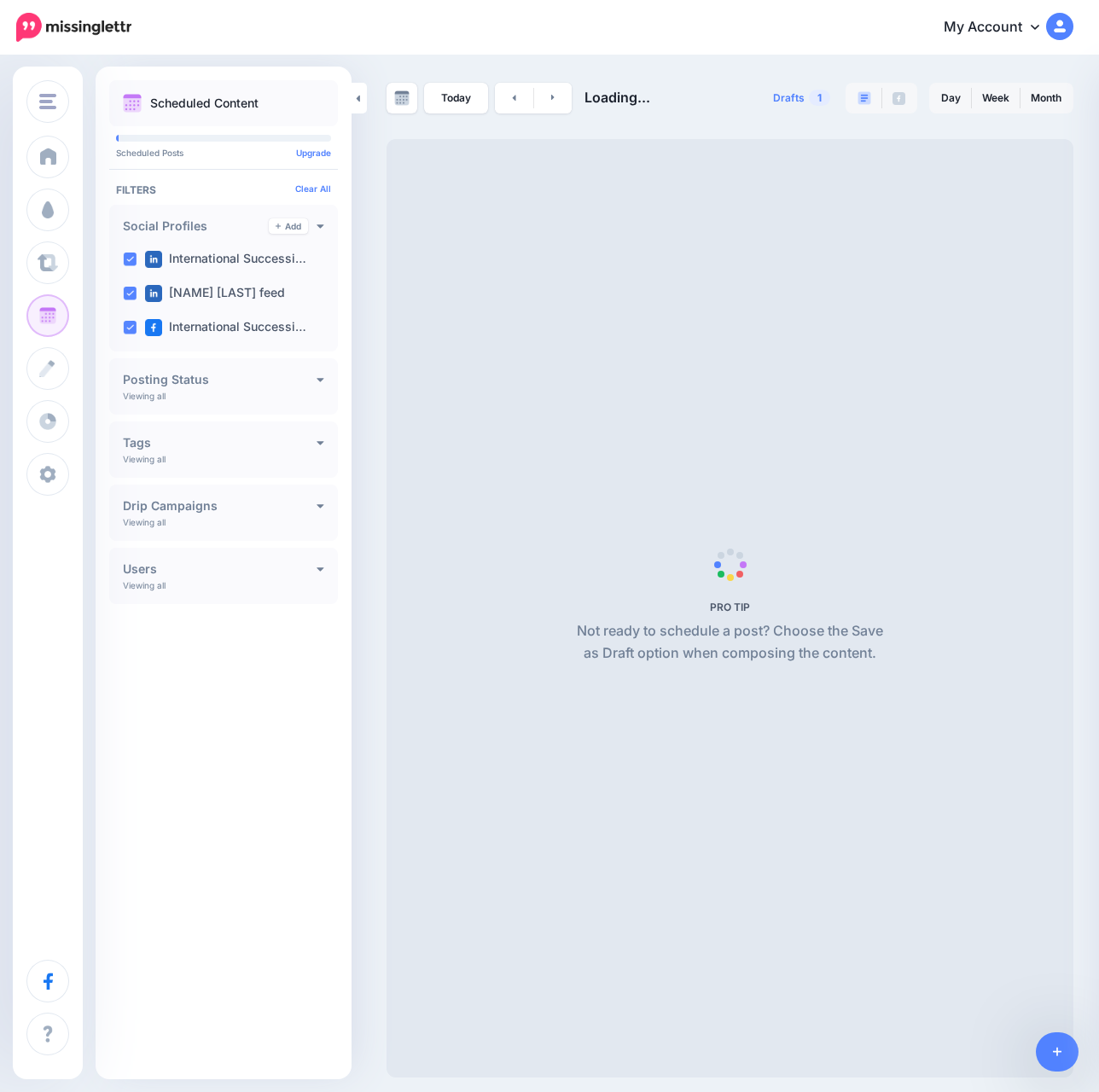 scroll, scrollTop: 0, scrollLeft: 0, axis: both 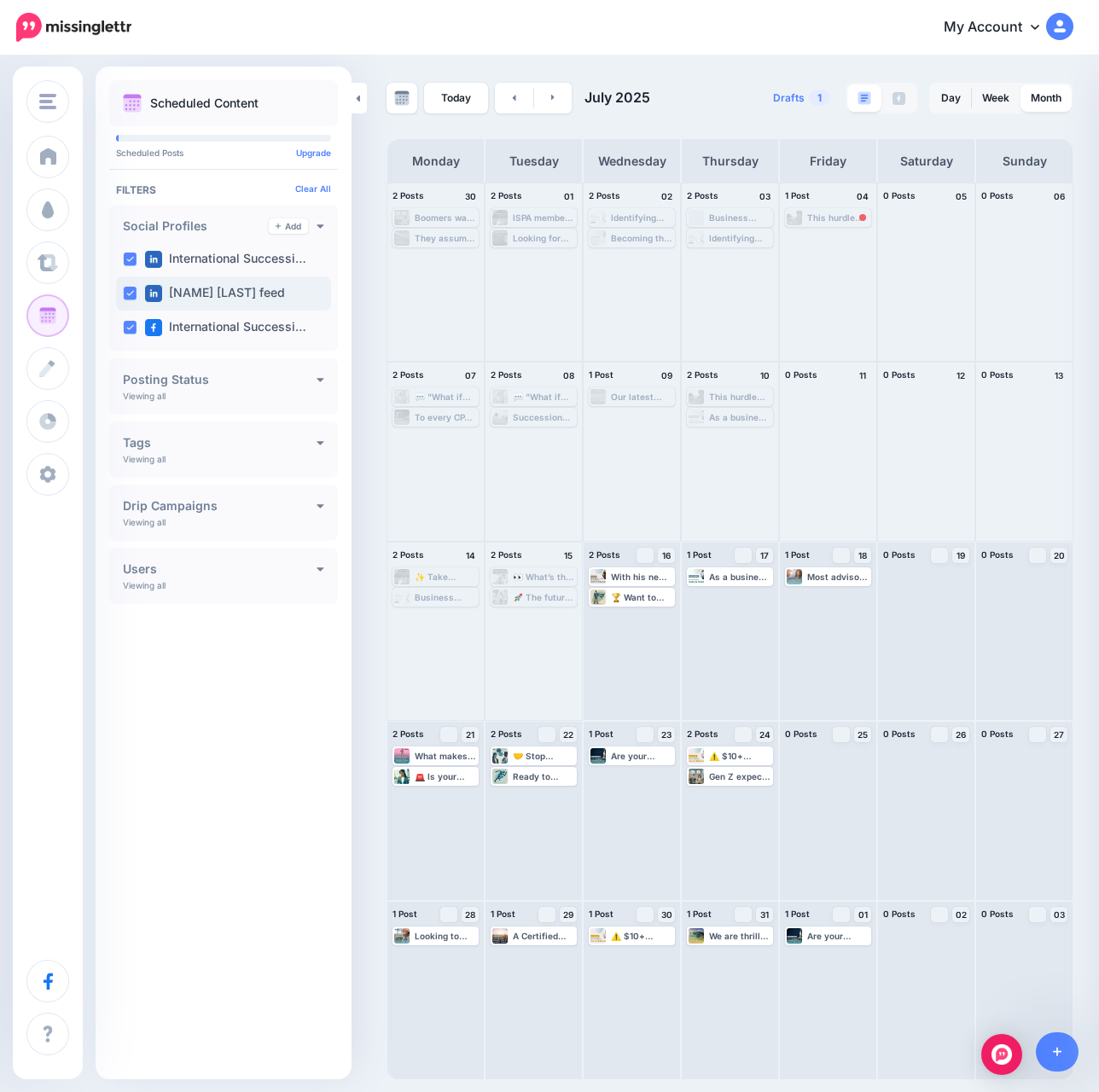 click at bounding box center [130, 293] 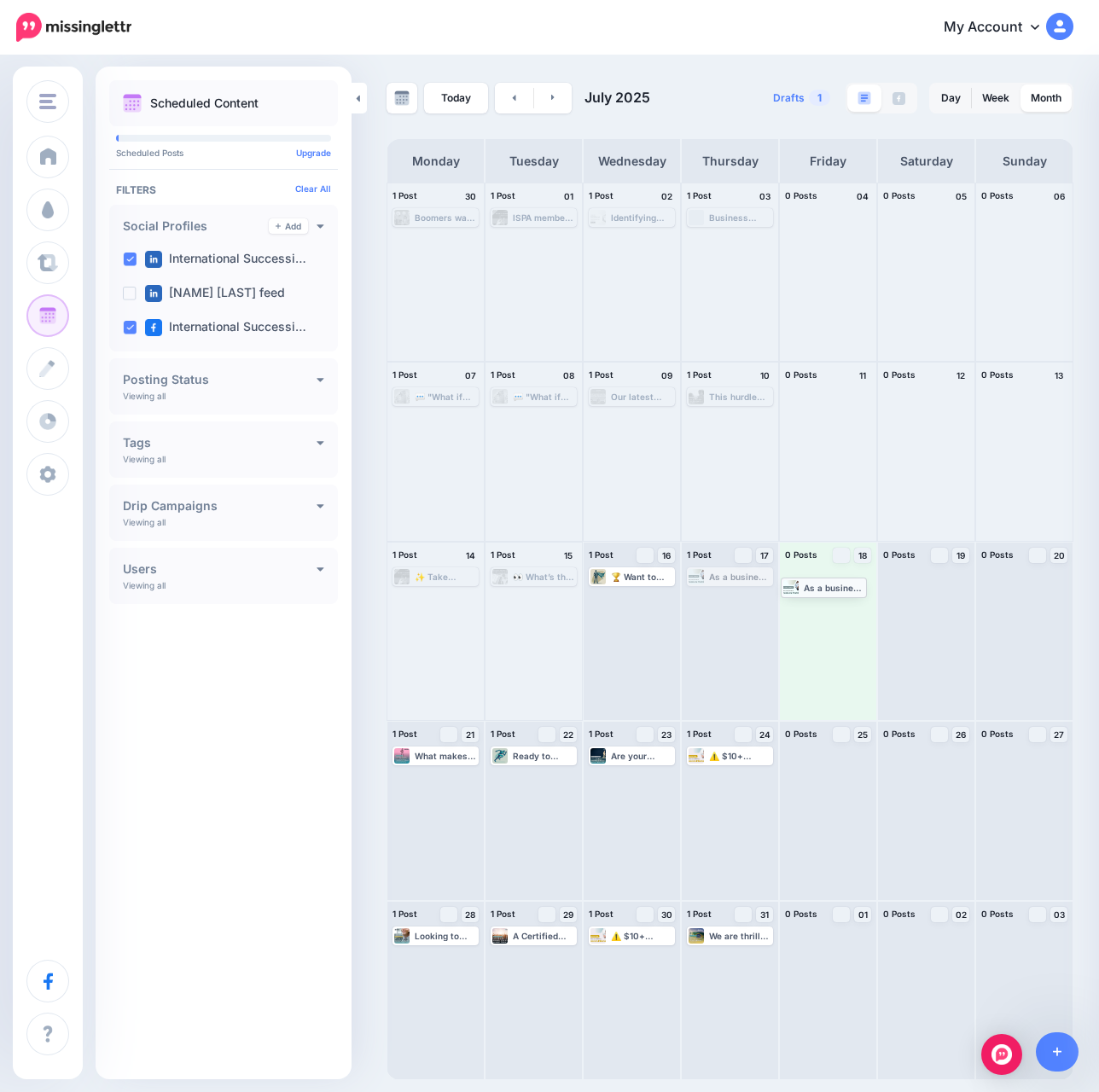 drag, startPoint x: 710, startPoint y: 579, endPoint x: 804, endPoint y: 590, distance: 94.64143 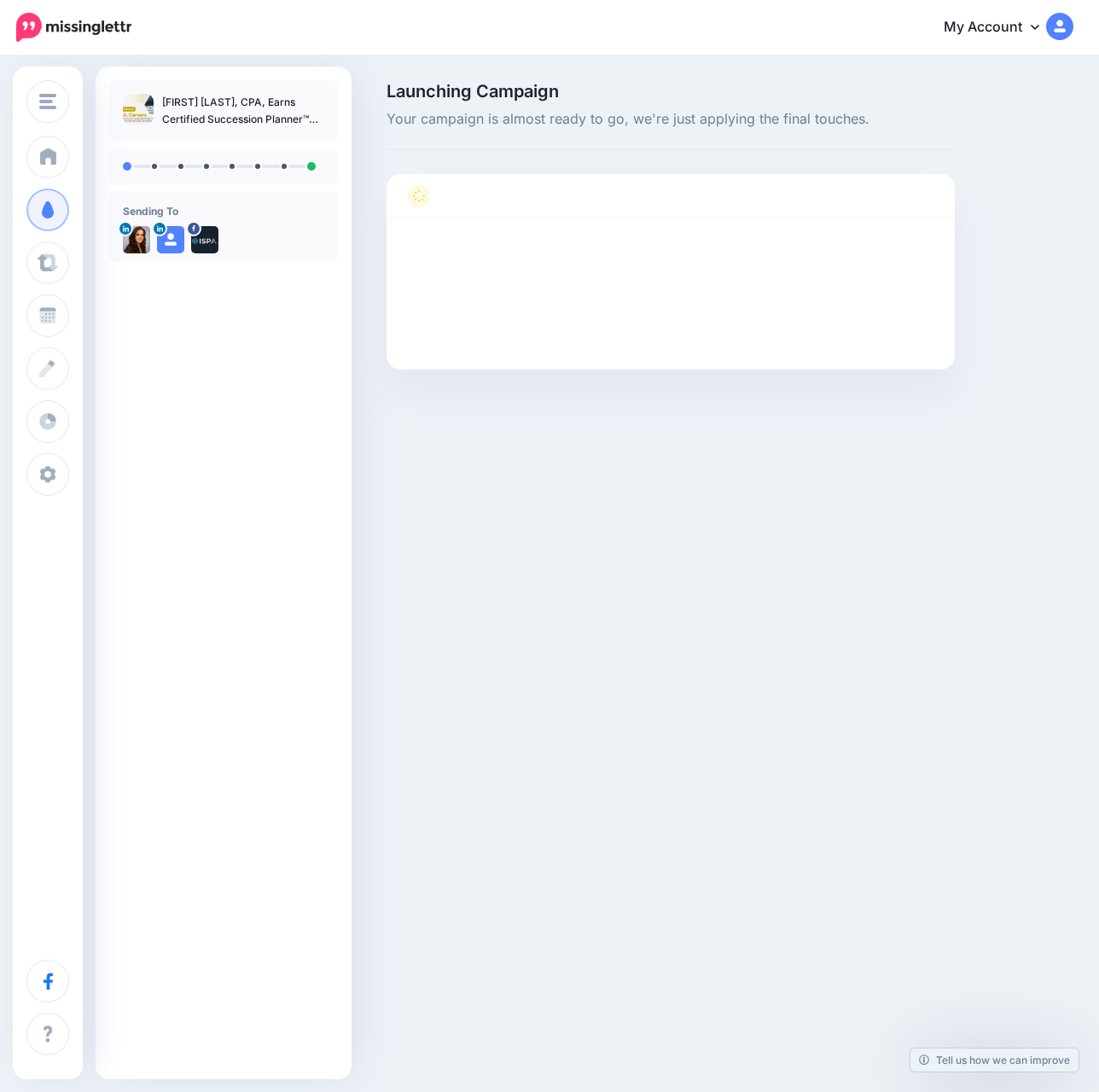 scroll, scrollTop: 0, scrollLeft: 0, axis: both 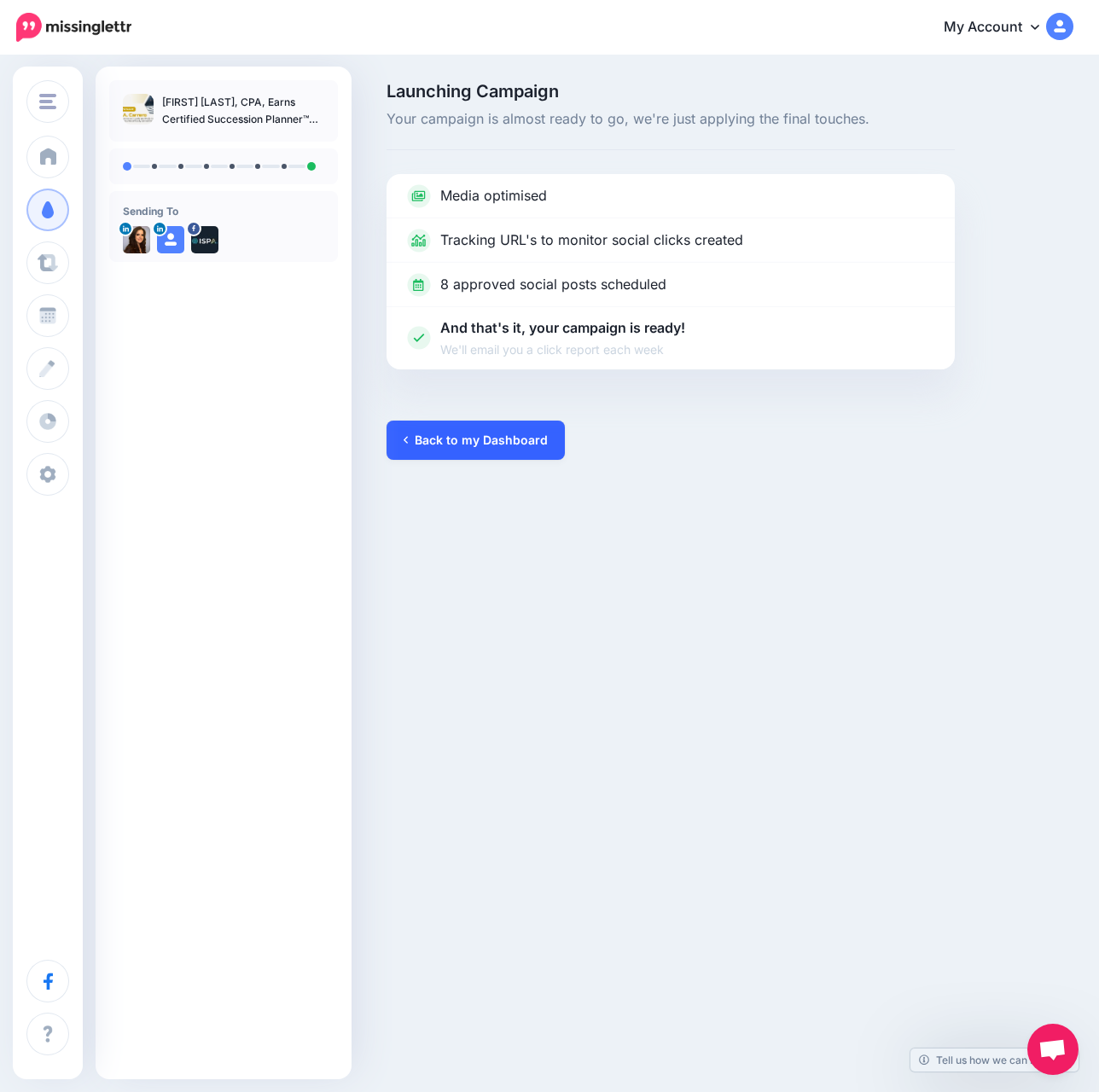 click on "Back to my Dashboard" at bounding box center [475, 440] 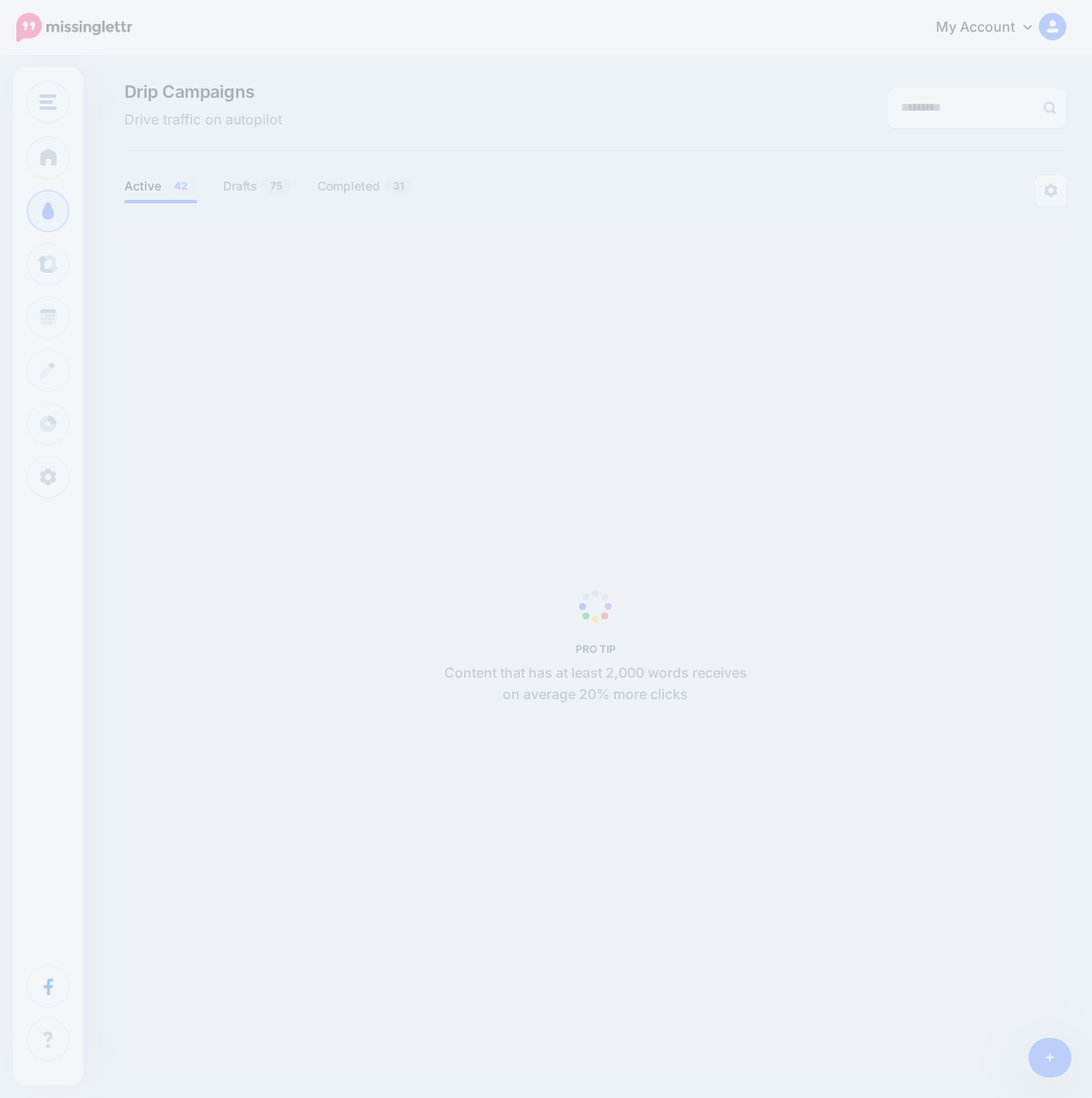 scroll, scrollTop: 0, scrollLeft: 0, axis: both 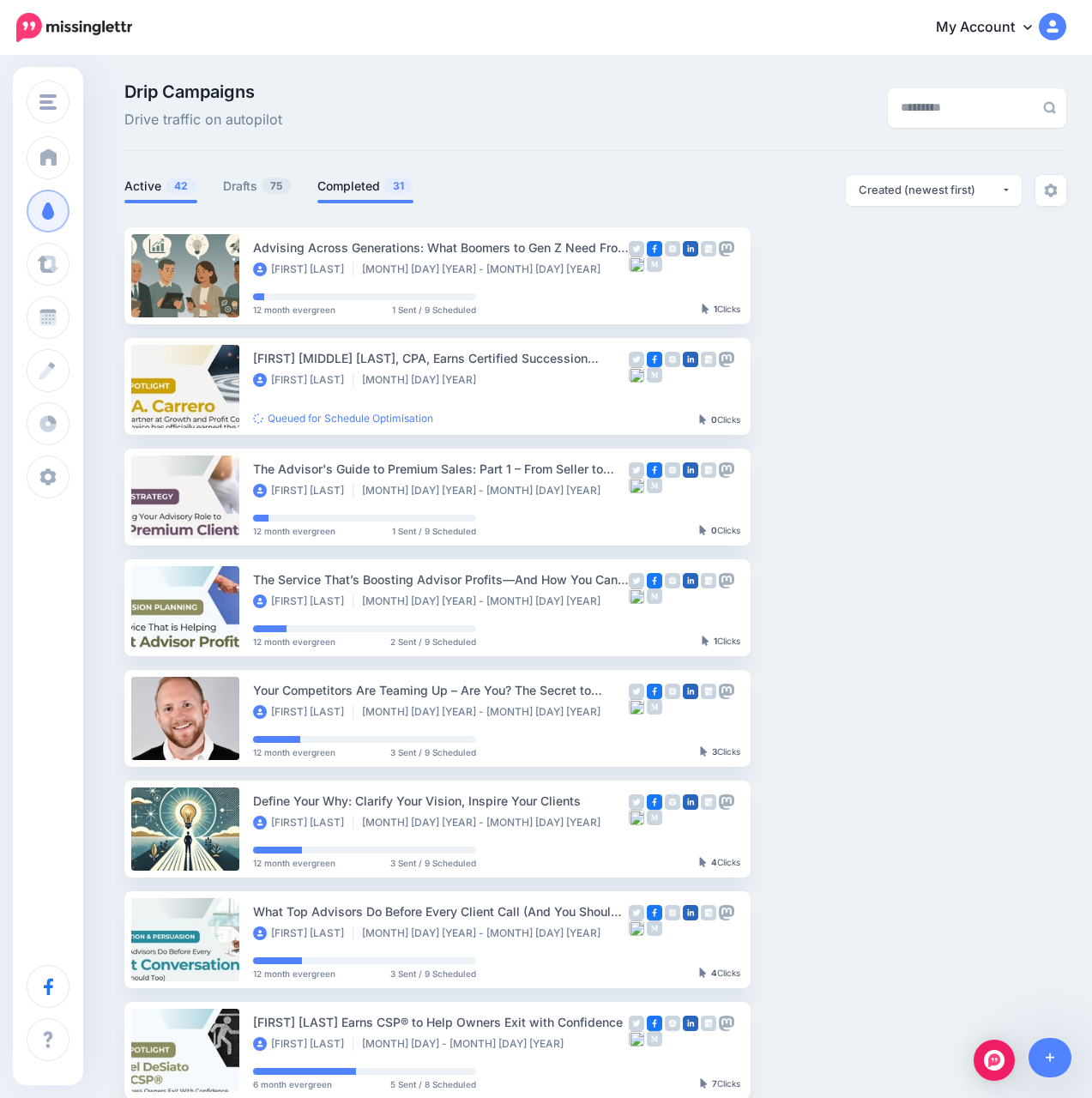 click on "Completed  [NUMBER]" at bounding box center [365, 186] 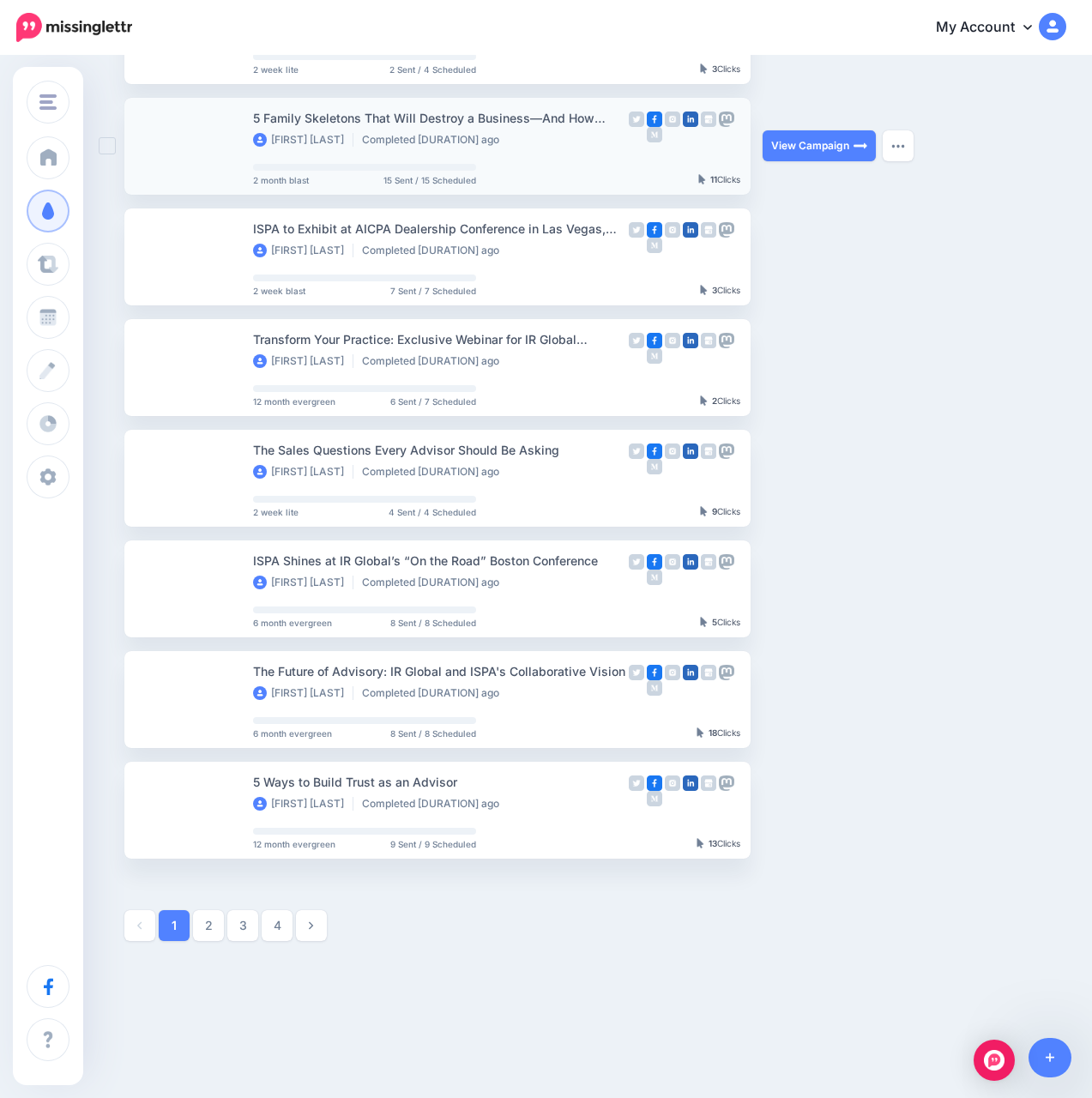 scroll, scrollTop: 477, scrollLeft: 0, axis: vertical 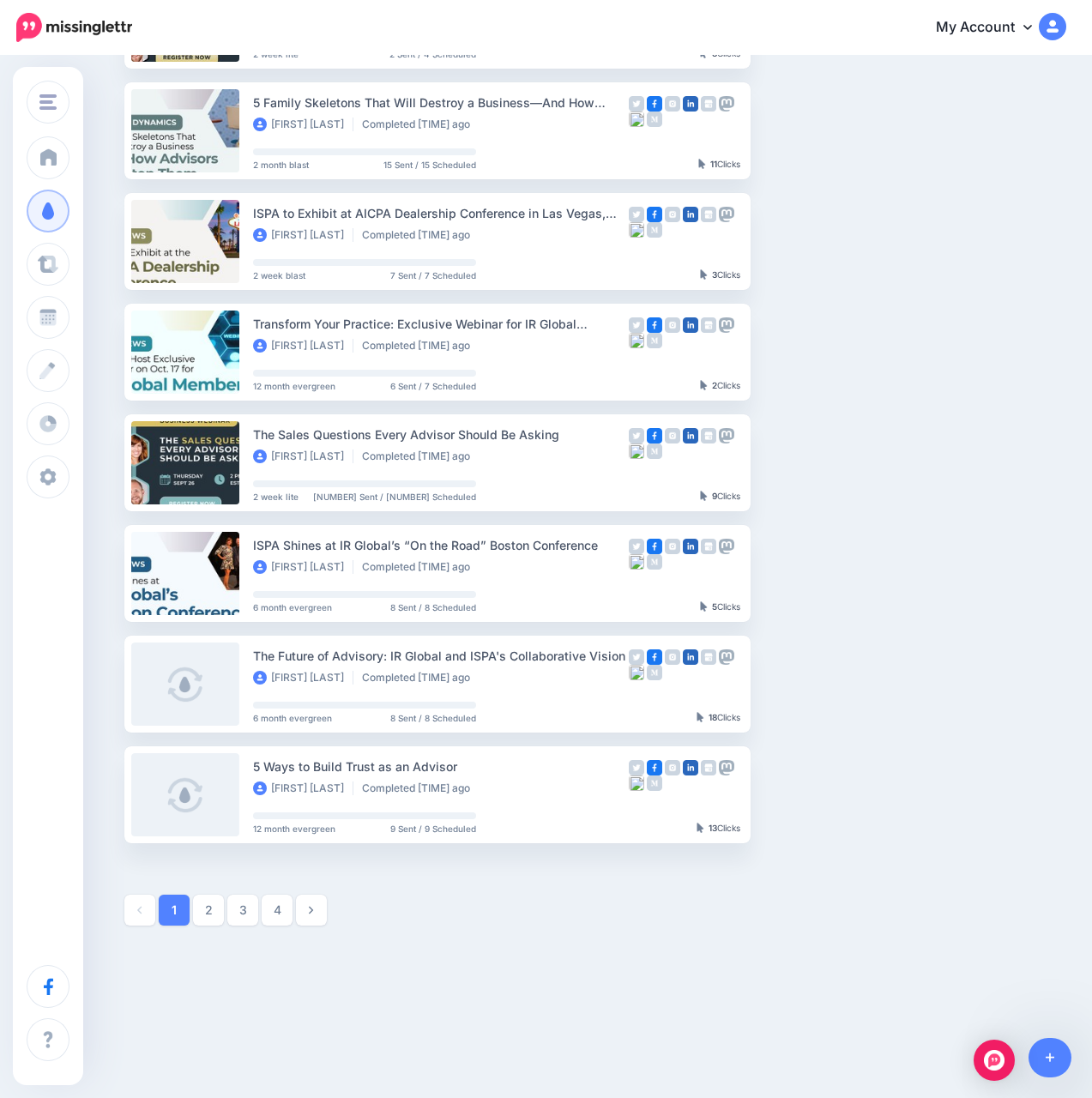 click on "2" 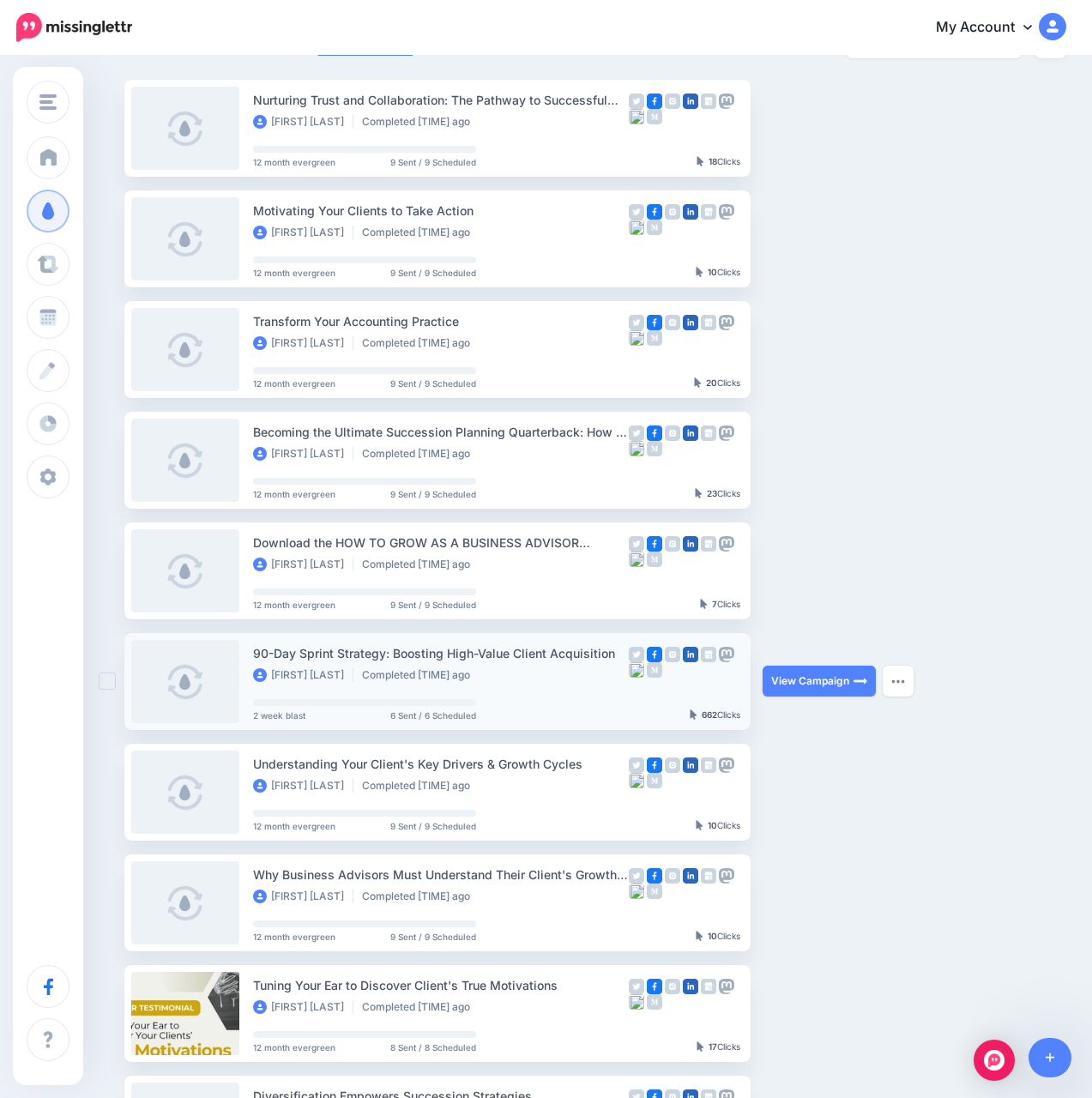 scroll, scrollTop: 0, scrollLeft: 0, axis: both 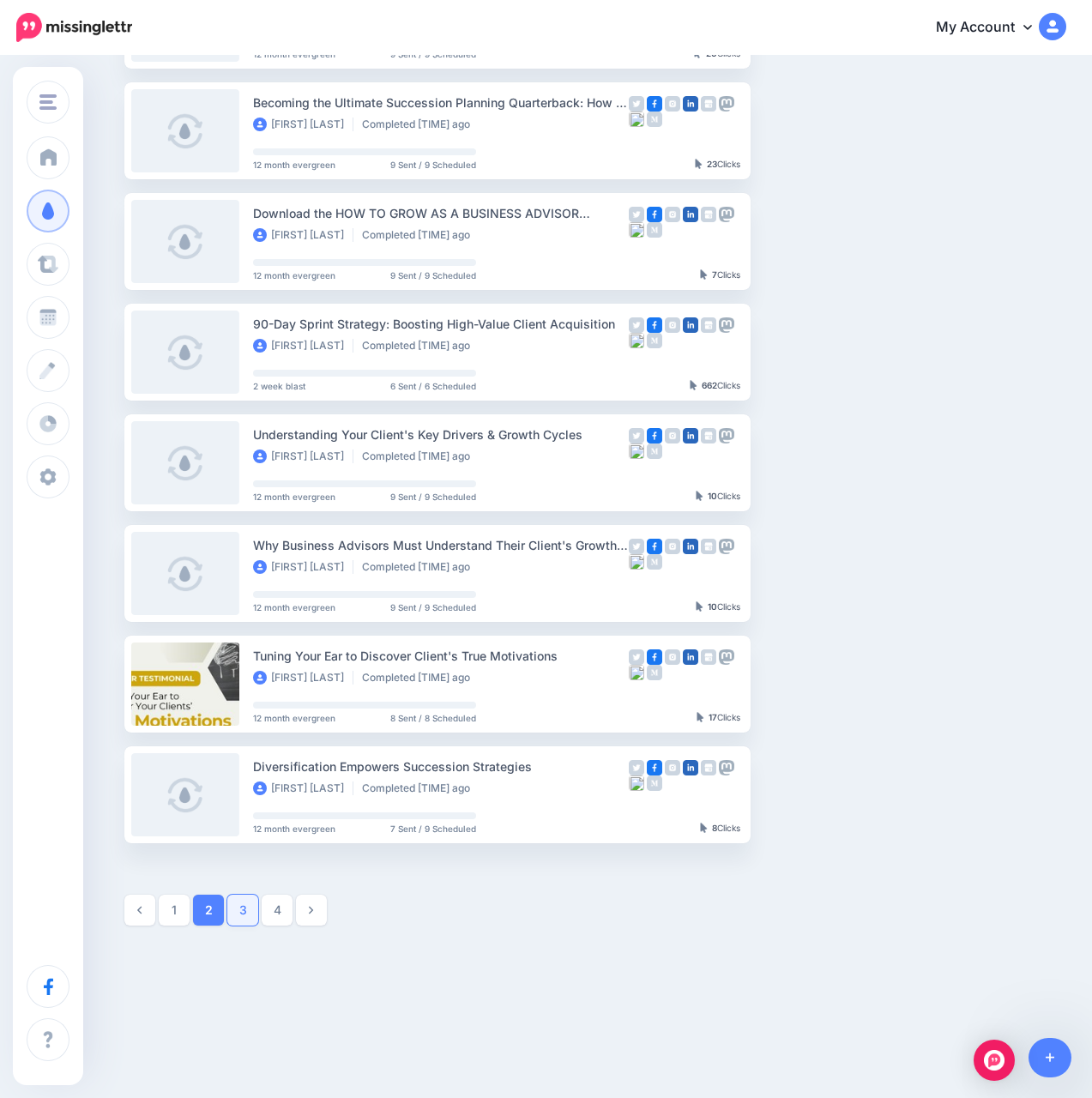 click on "3" 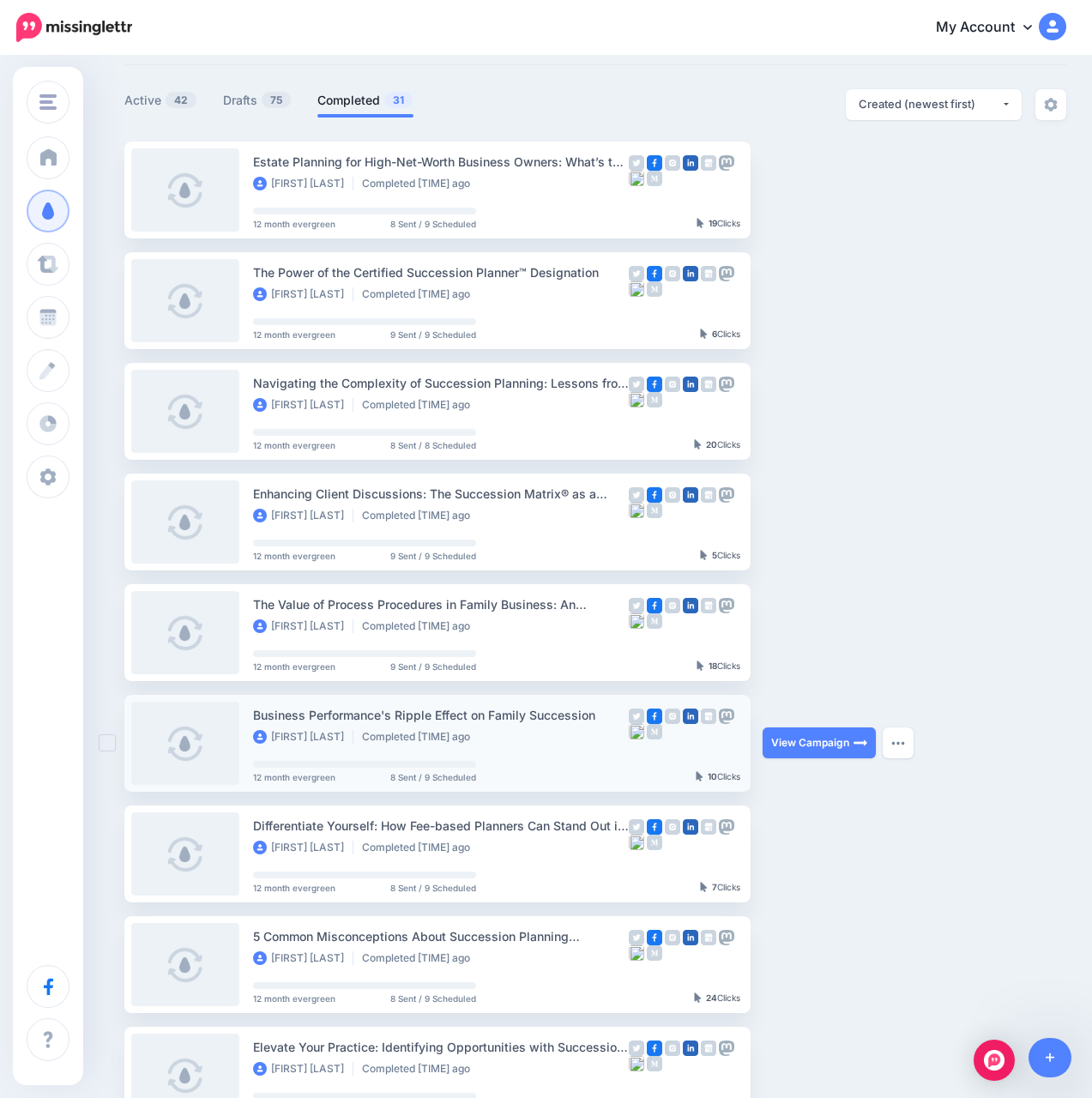 scroll, scrollTop: 477, scrollLeft: 0, axis: vertical 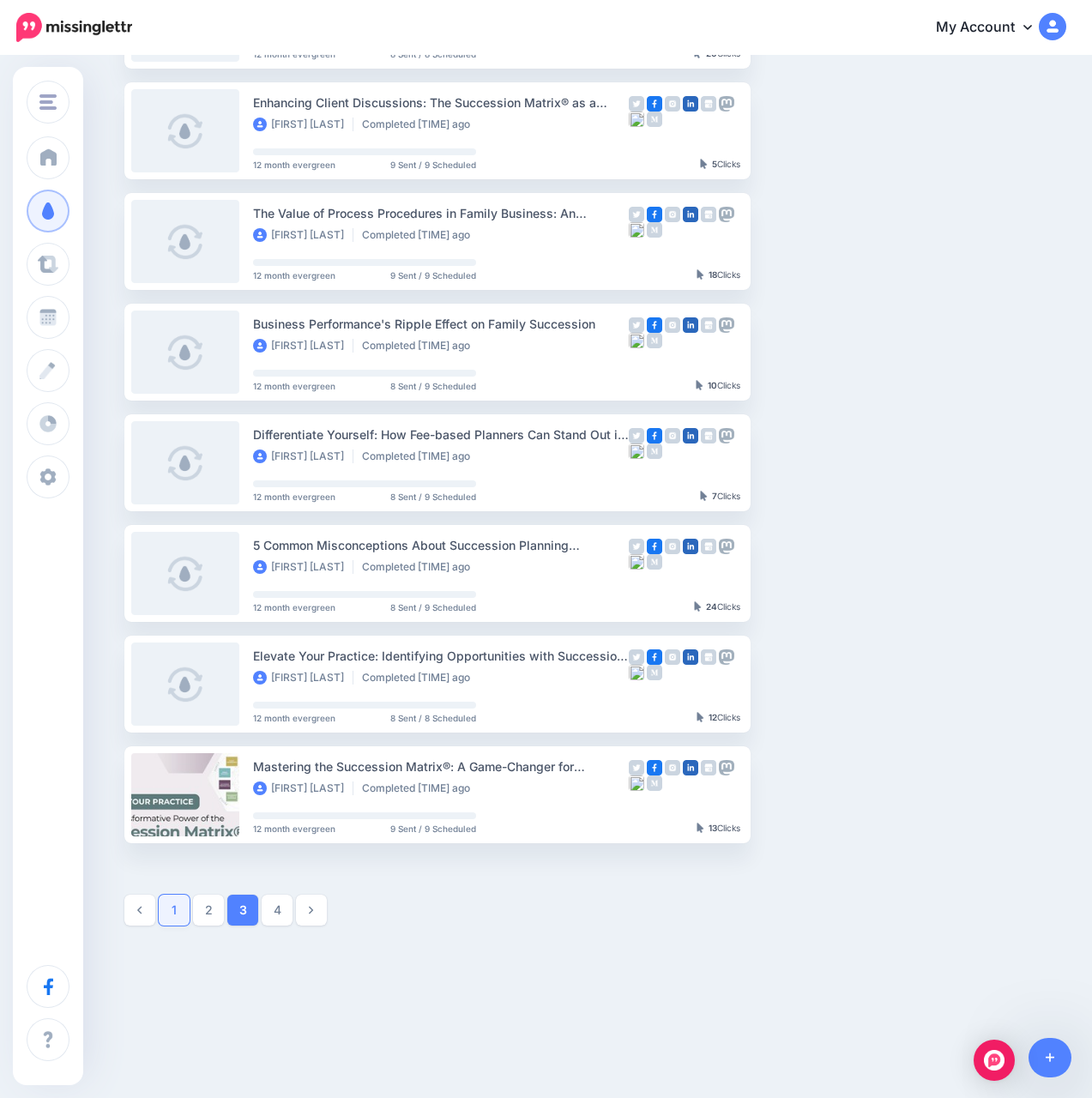 click on "1" 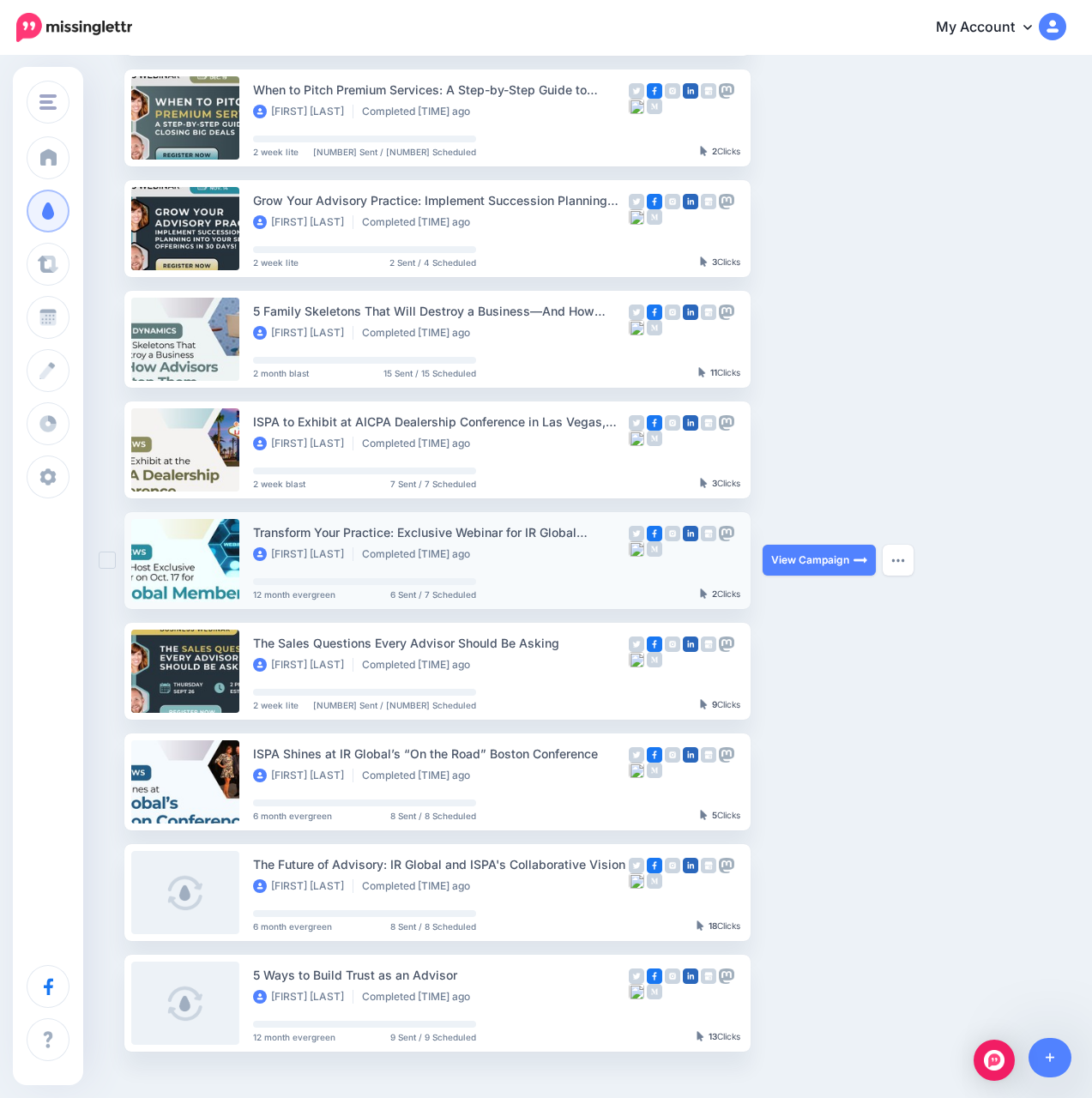 scroll, scrollTop: 0, scrollLeft: 0, axis: both 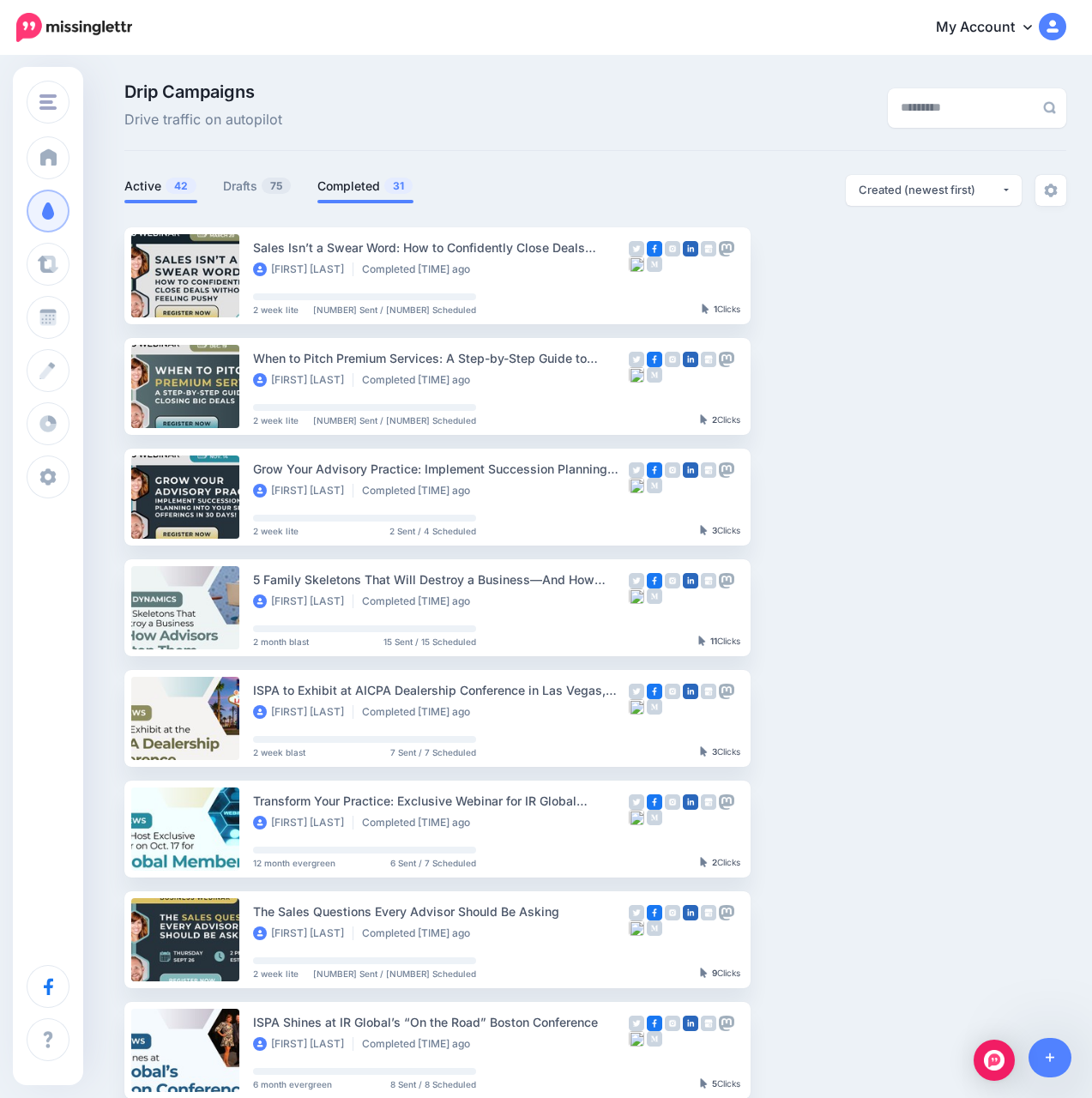 click on "42" 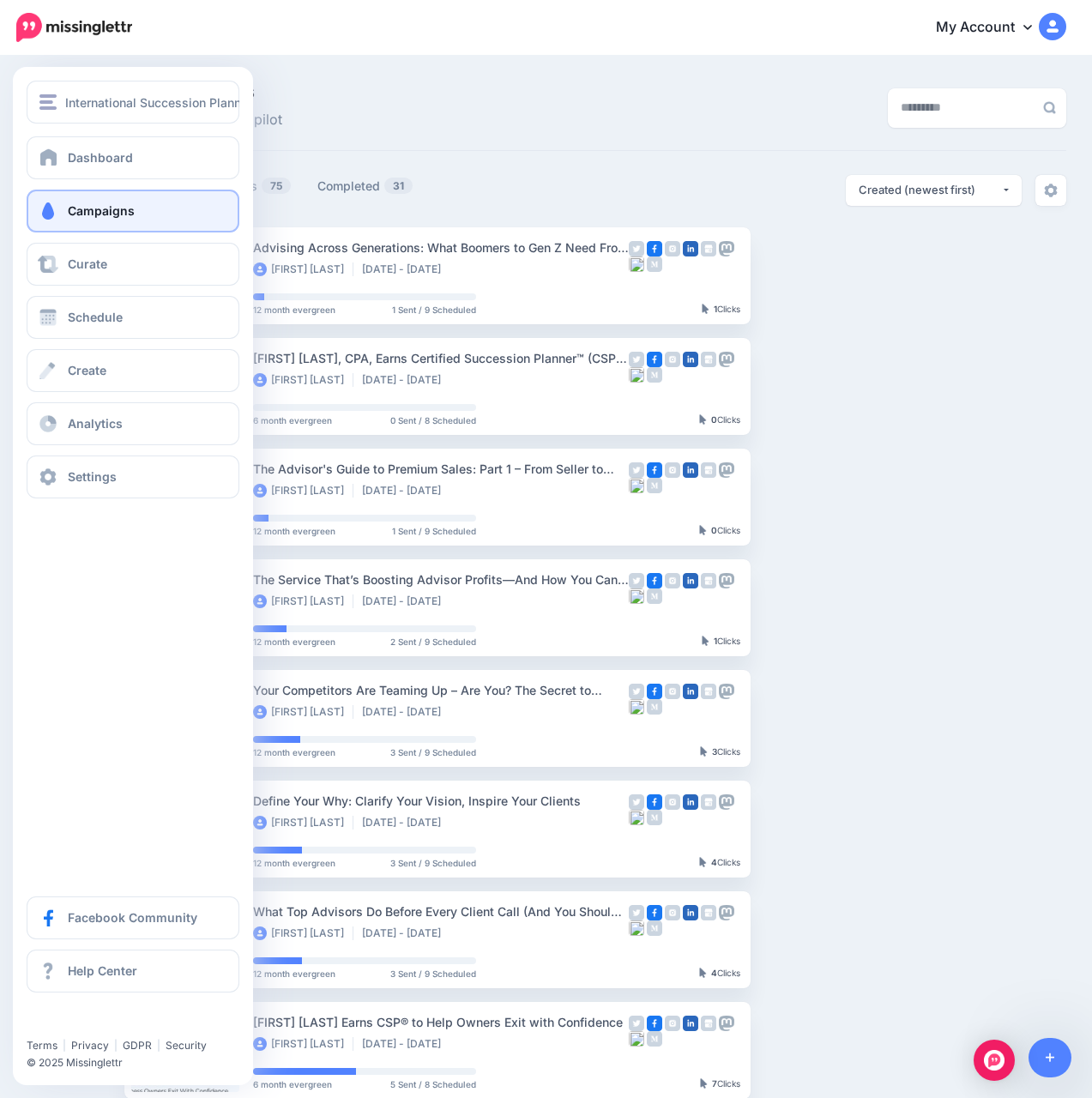 click on "Campaigns" 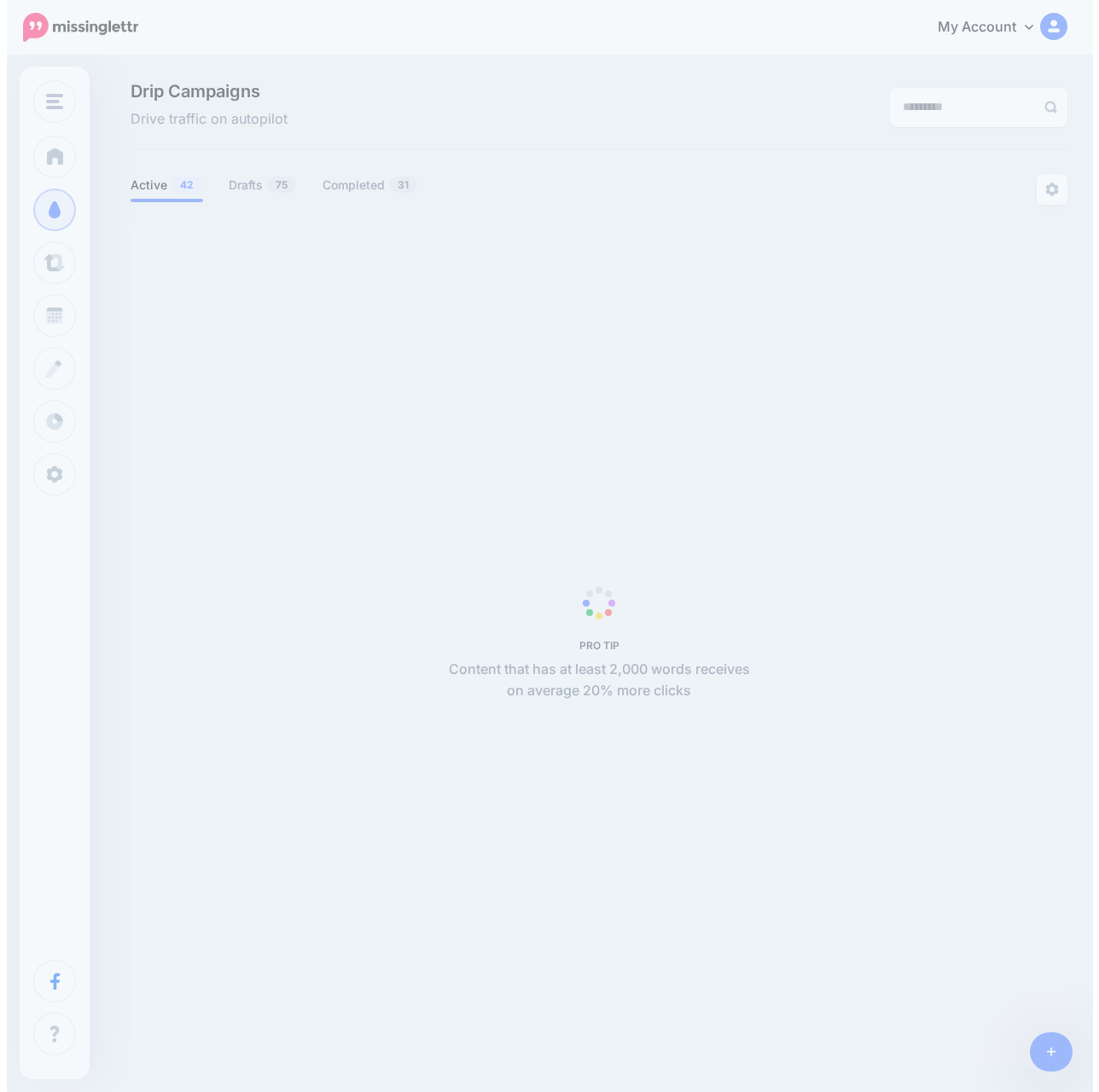 scroll, scrollTop: 0, scrollLeft: 0, axis: both 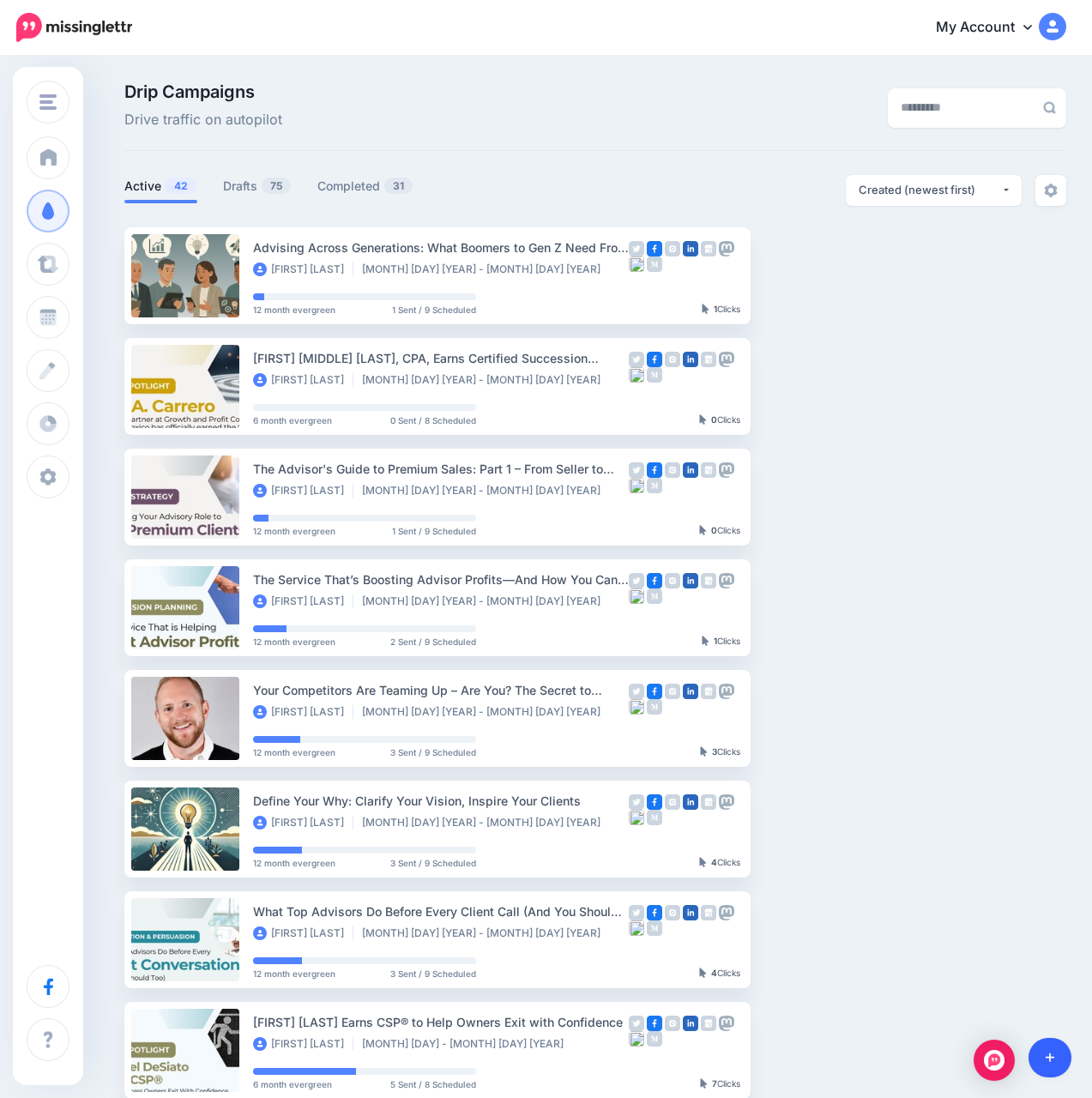click at bounding box center (1050, 1058) 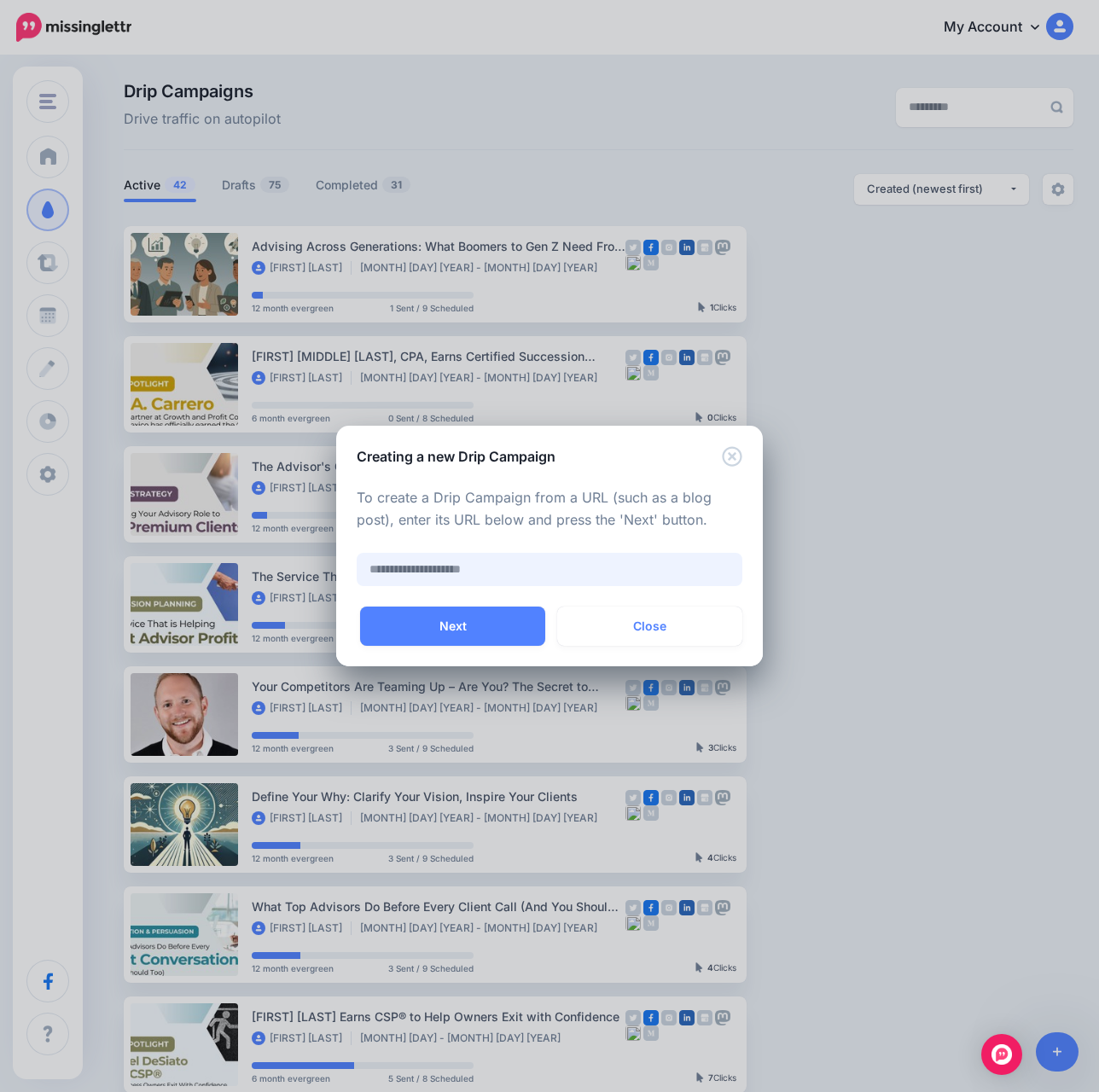 paste on "**********" 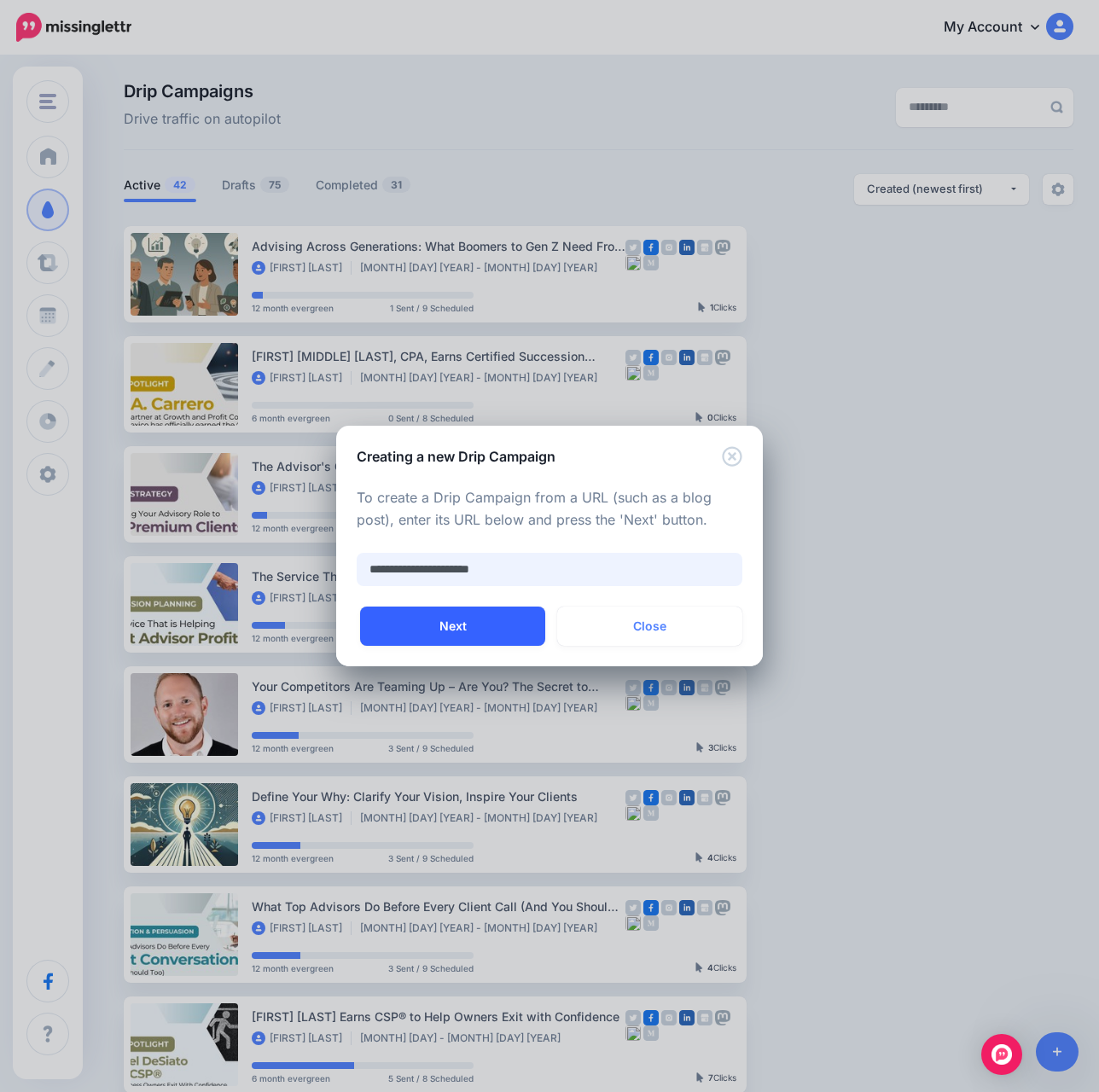 type on "**********" 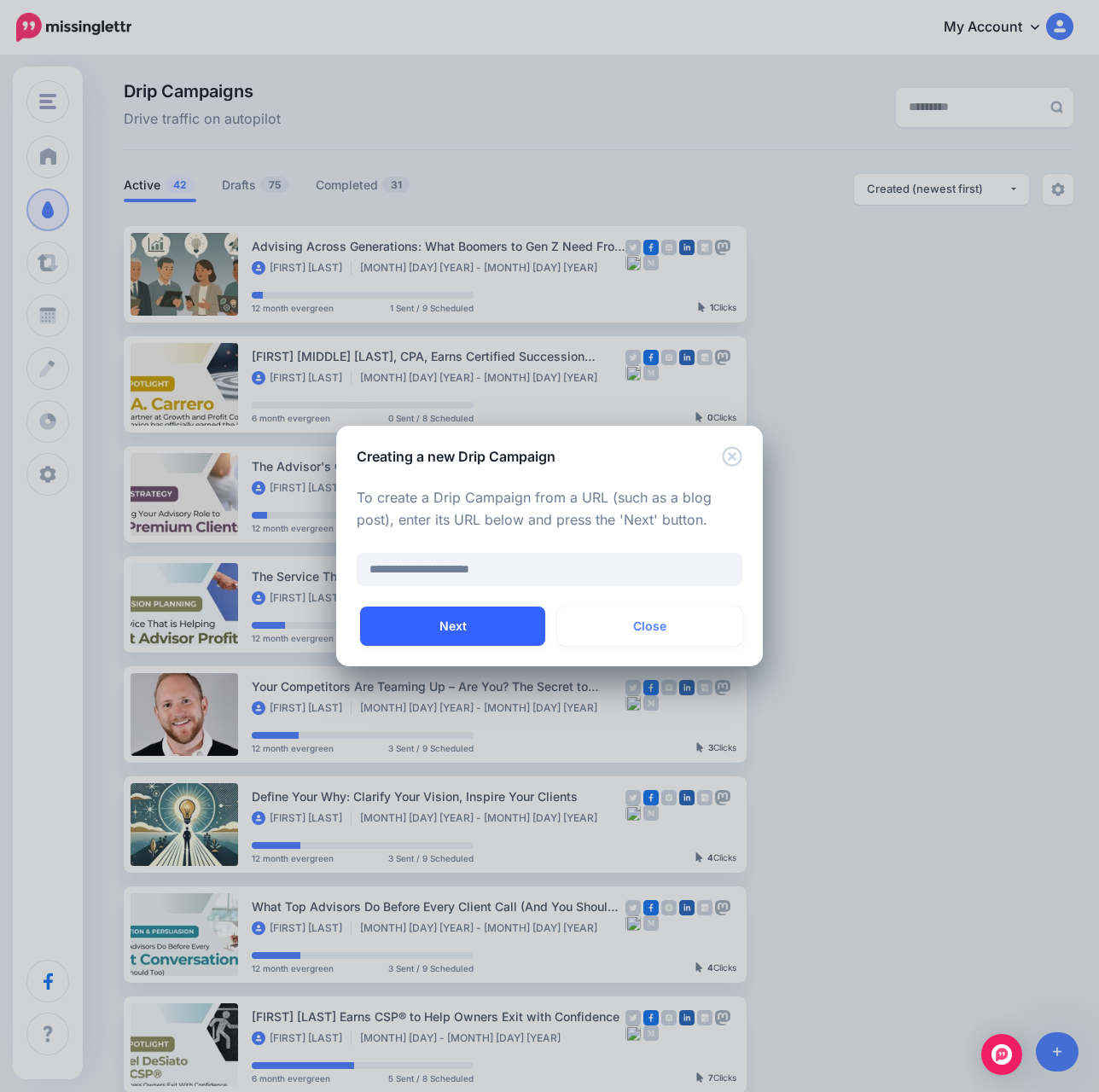 click on "Next" at bounding box center (452, 626) 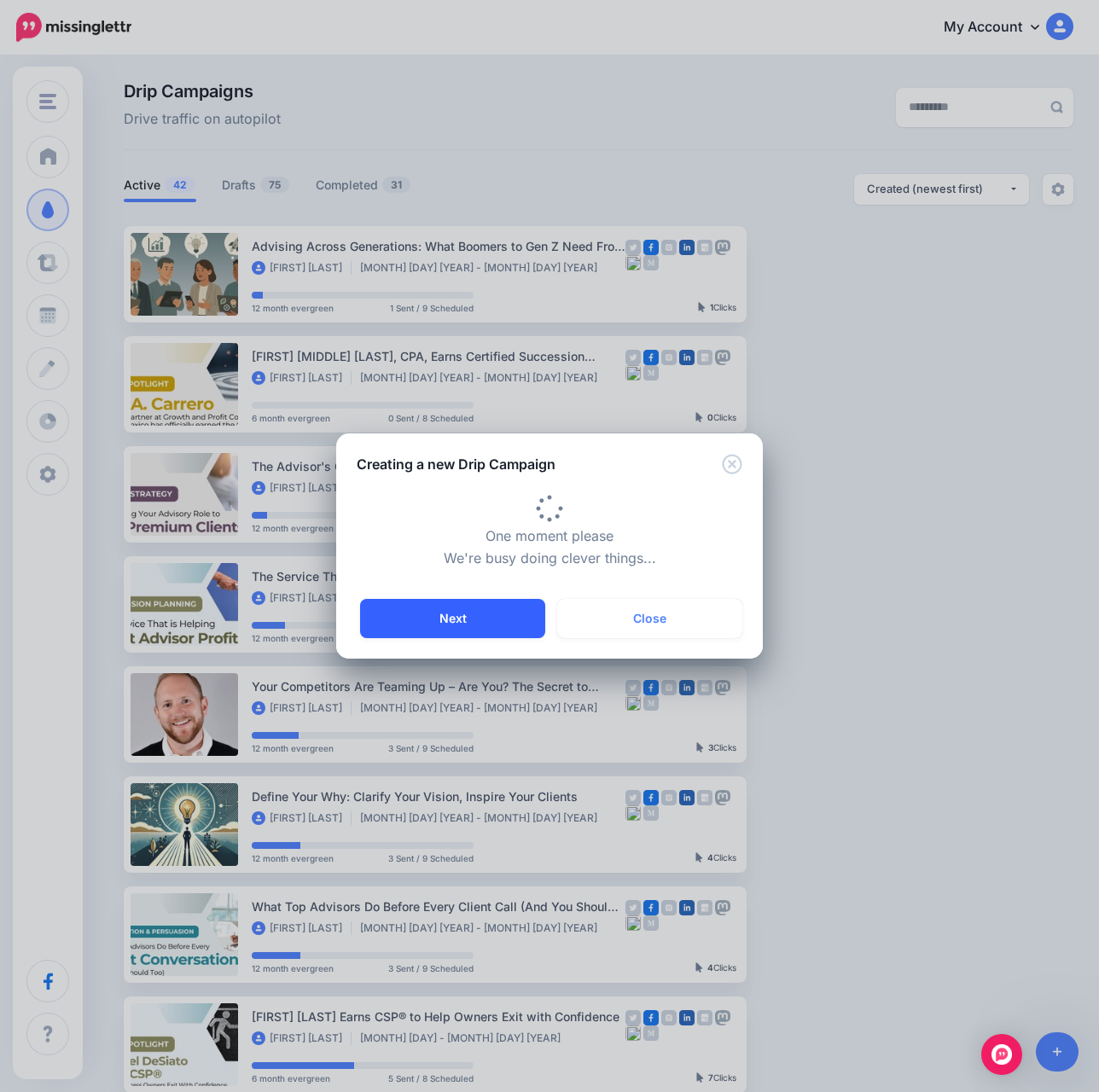 type on "**********" 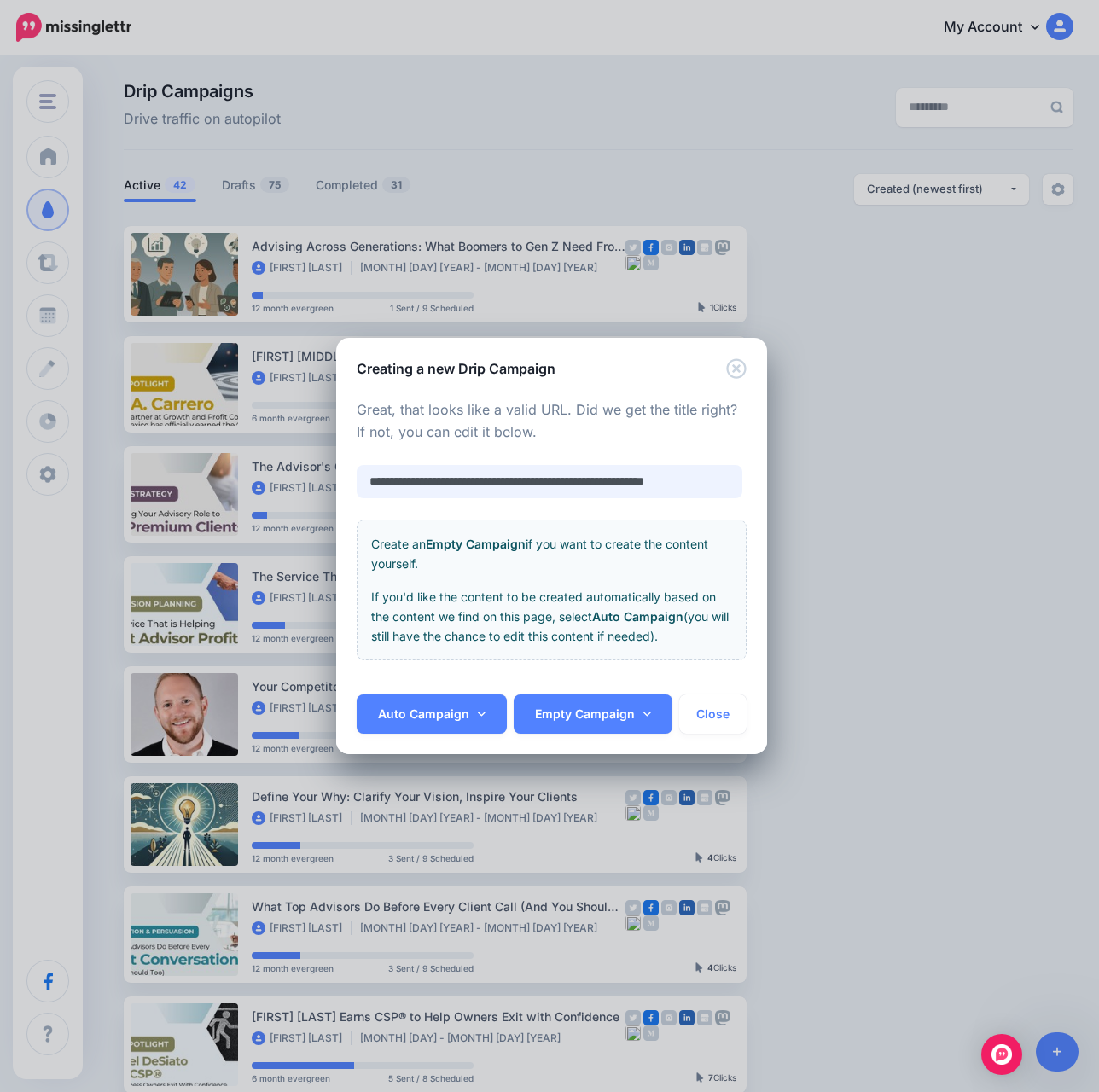 scroll, scrollTop: 0, scrollLeft: 59, axis: horizontal 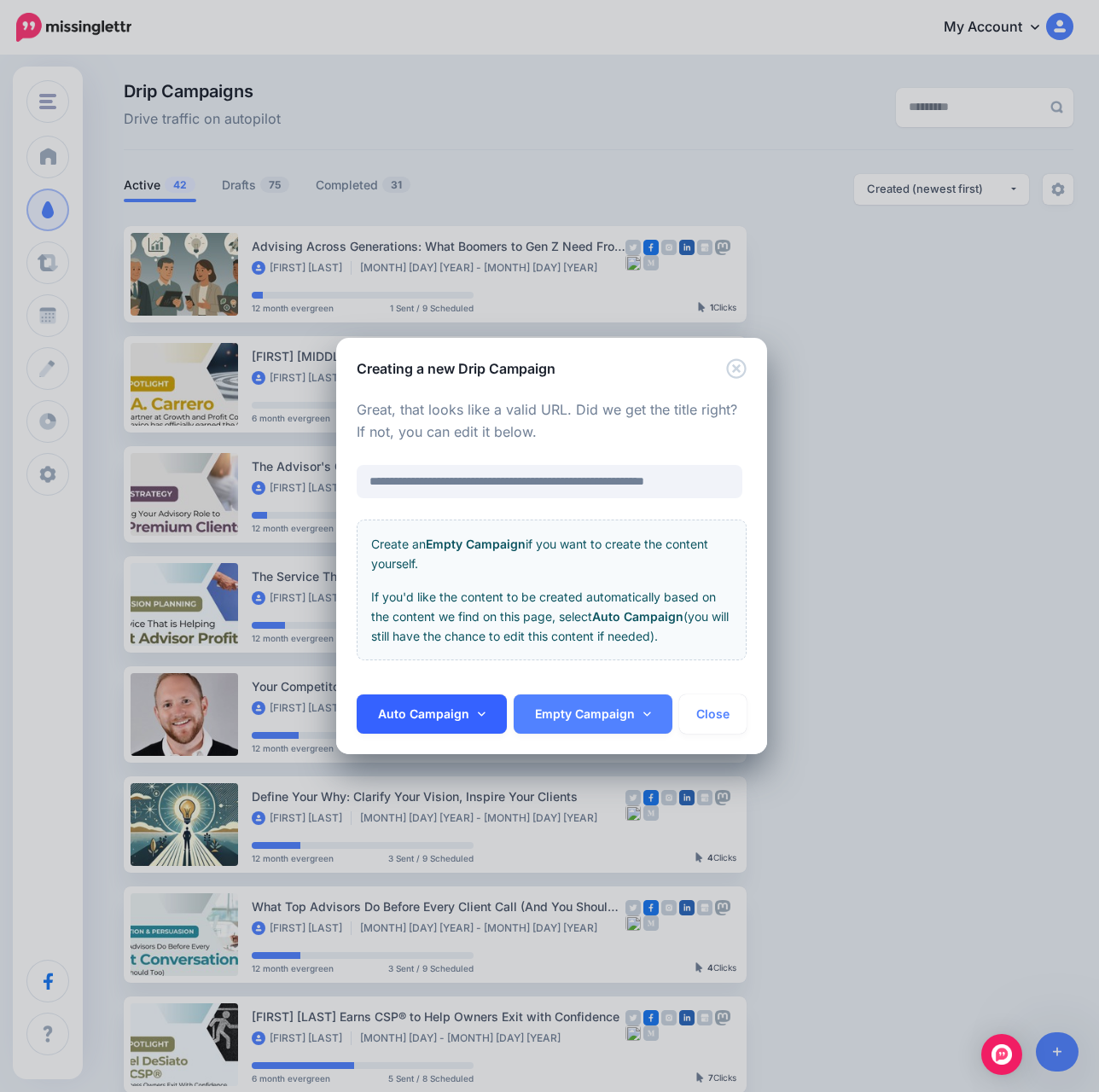 click on "Auto Campaign" at bounding box center (432, 714) 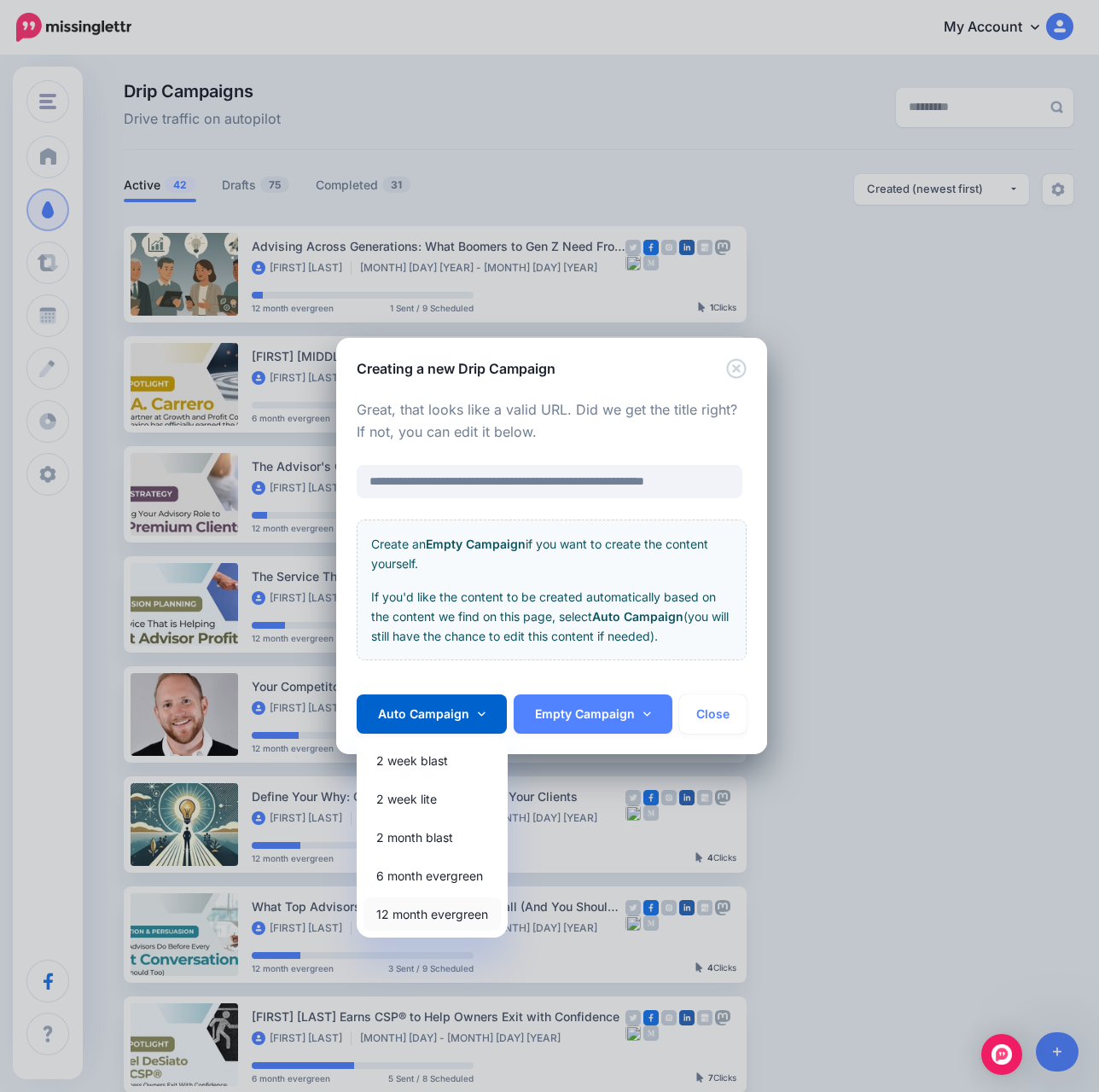 click on "12 month evergreen" at bounding box center (432, 914) 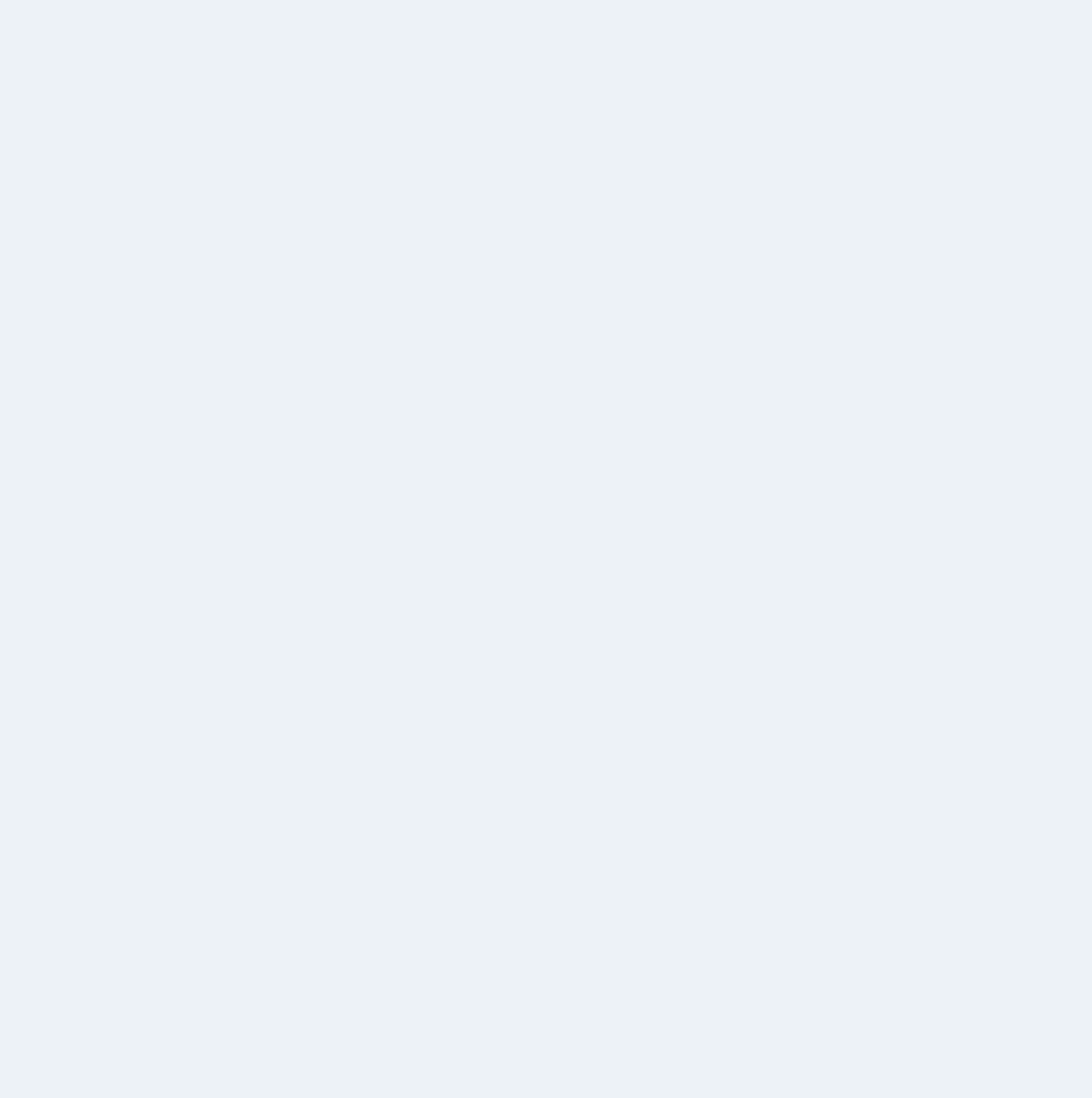 scroll, scrollTop: 0, scrollLeft: 0, axis: both 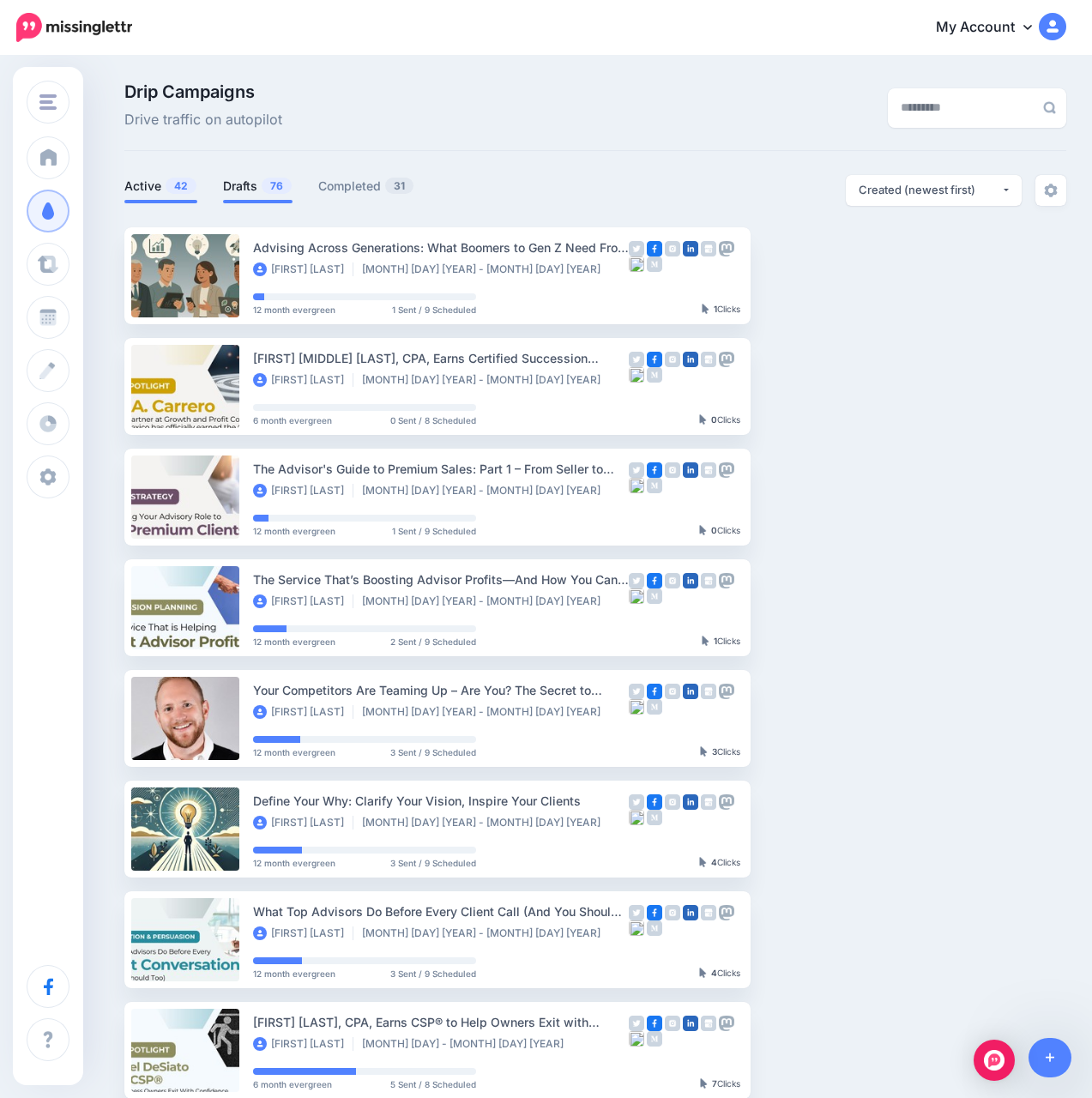 click on "Drafts  76" at bounding box center (257, 186) 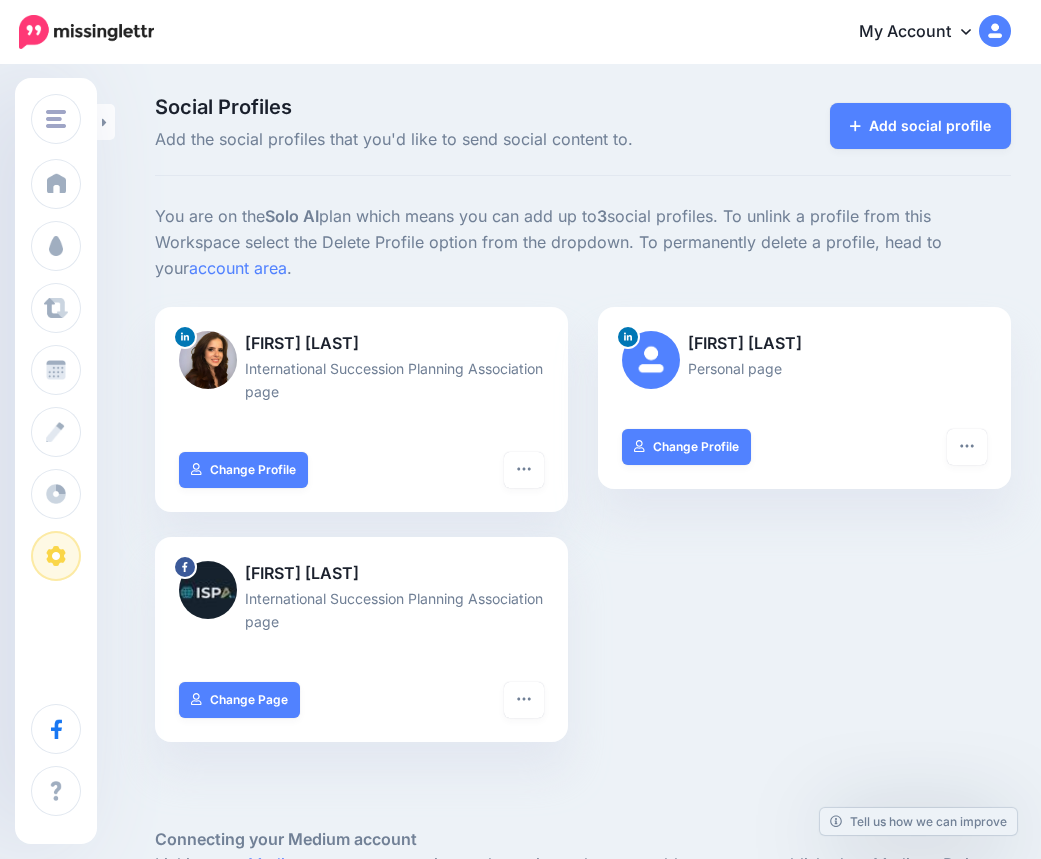 scroll, scrollTop: 0, scrollLeft: 0, axis: both 